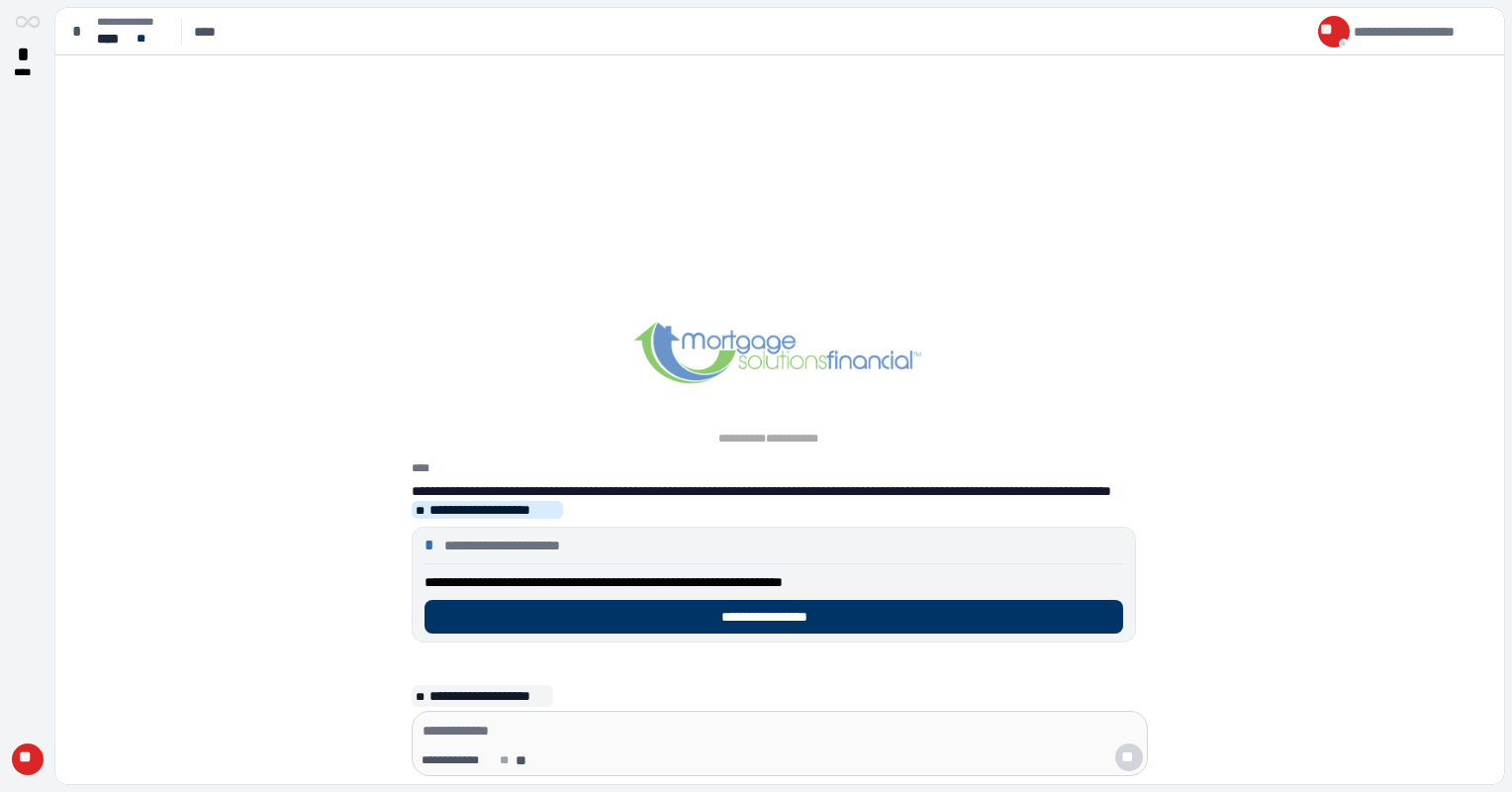 scroll, scrollTop: 0, scrollLeft: 0, axis: both 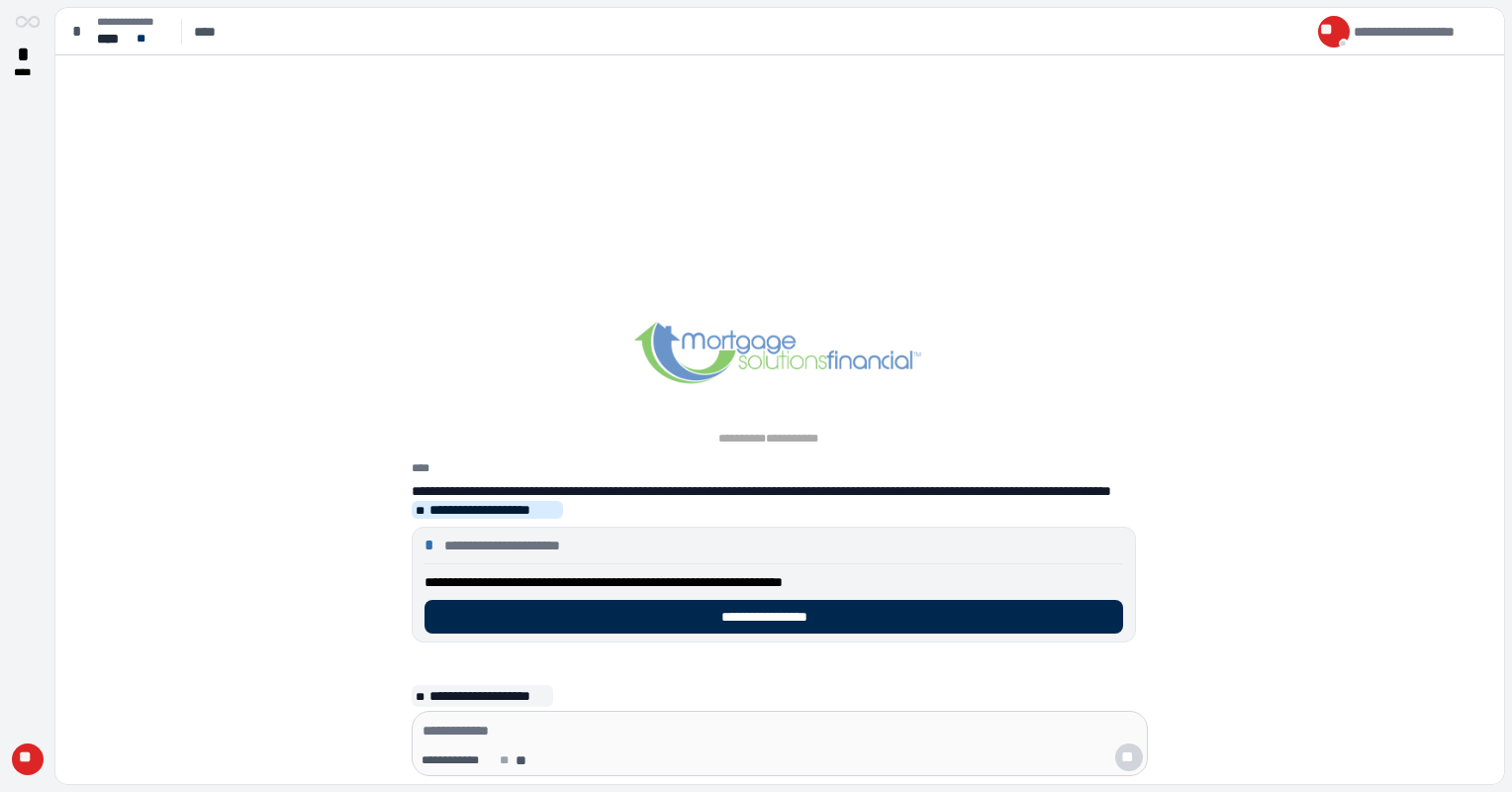 click on "**********" at bounding box center (774, 617) 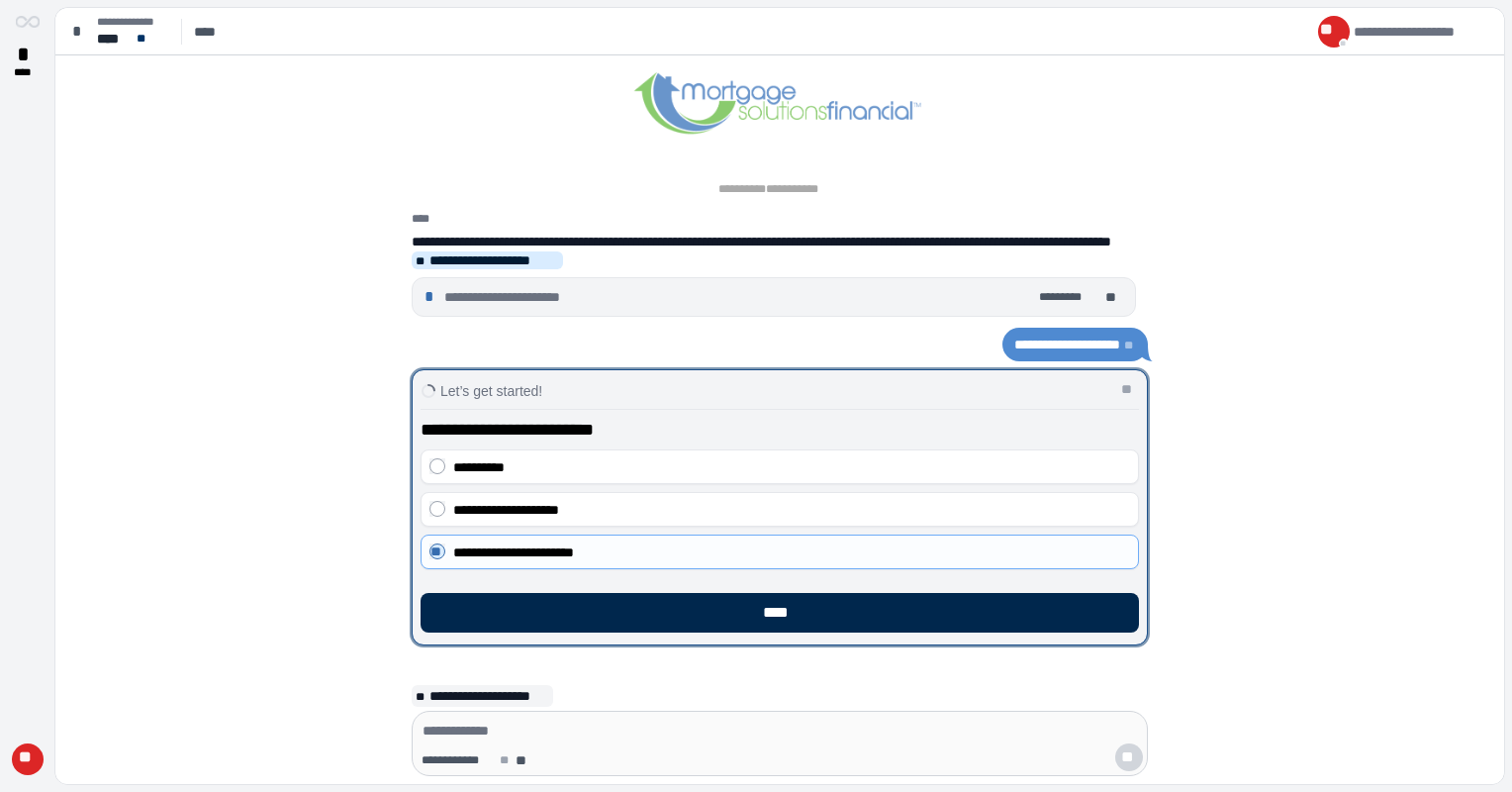 click on "****" at bounding box center (780, 613) 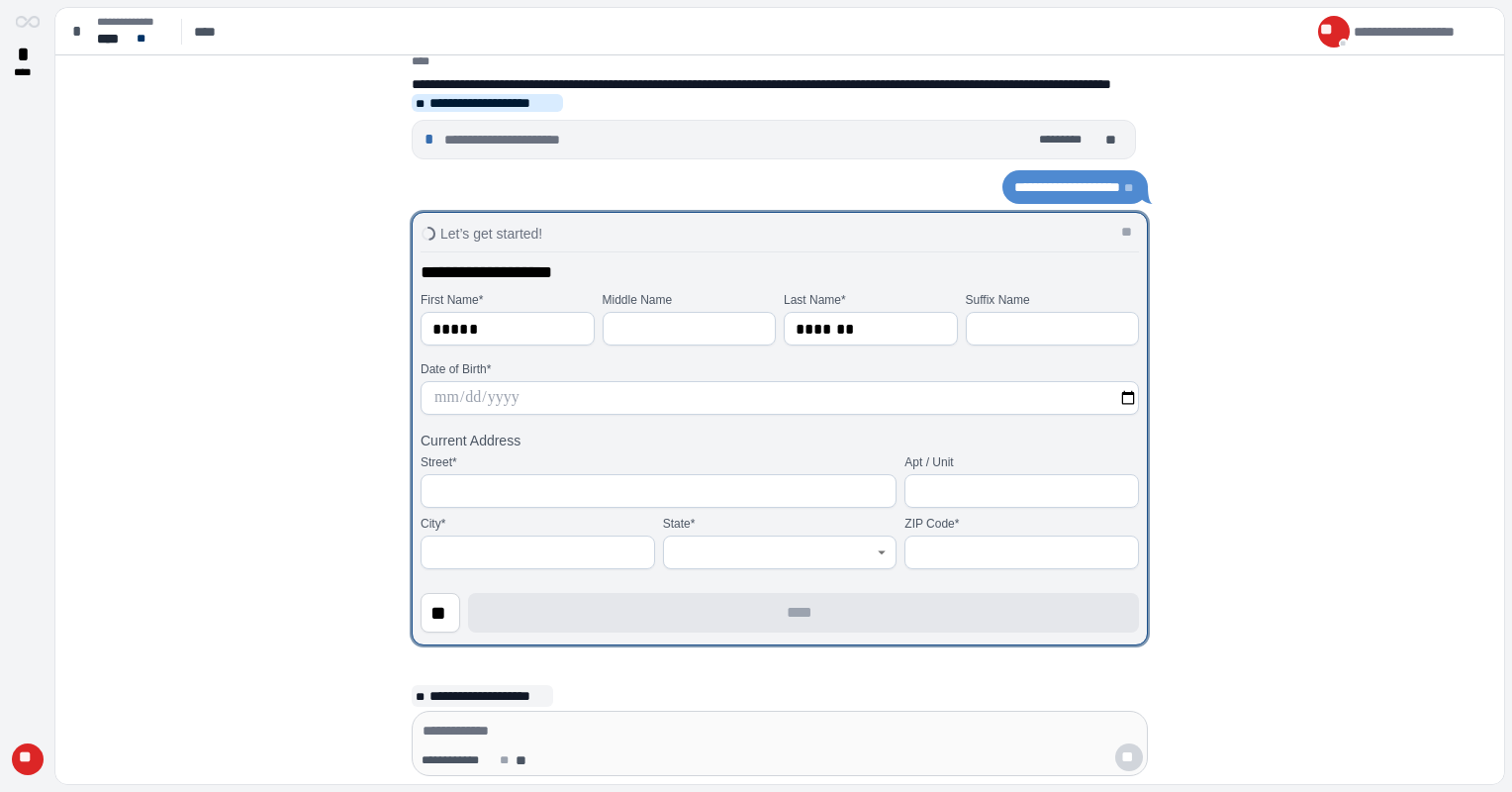 click at bounding box center [780, 398] 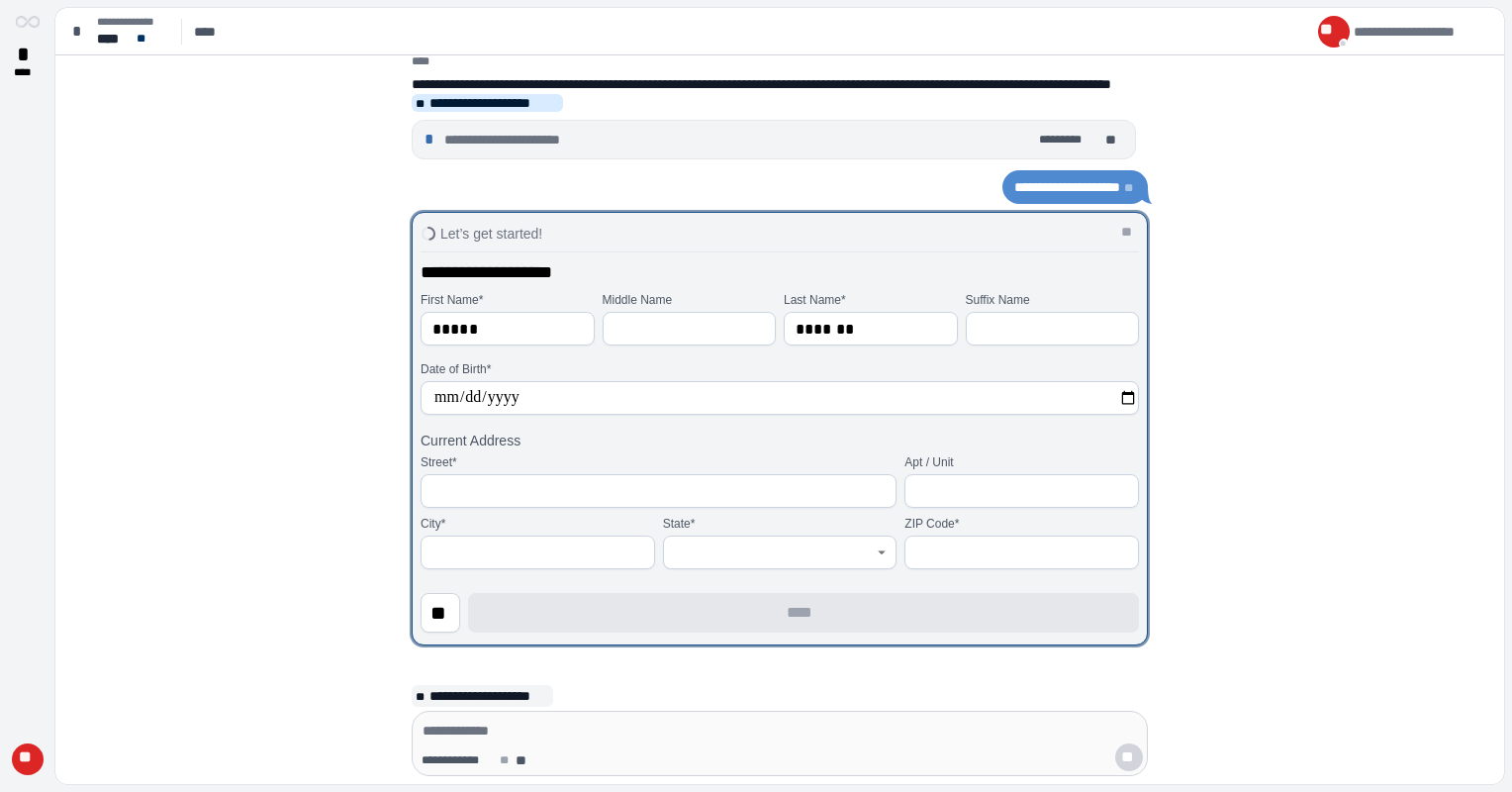 type on "**********" 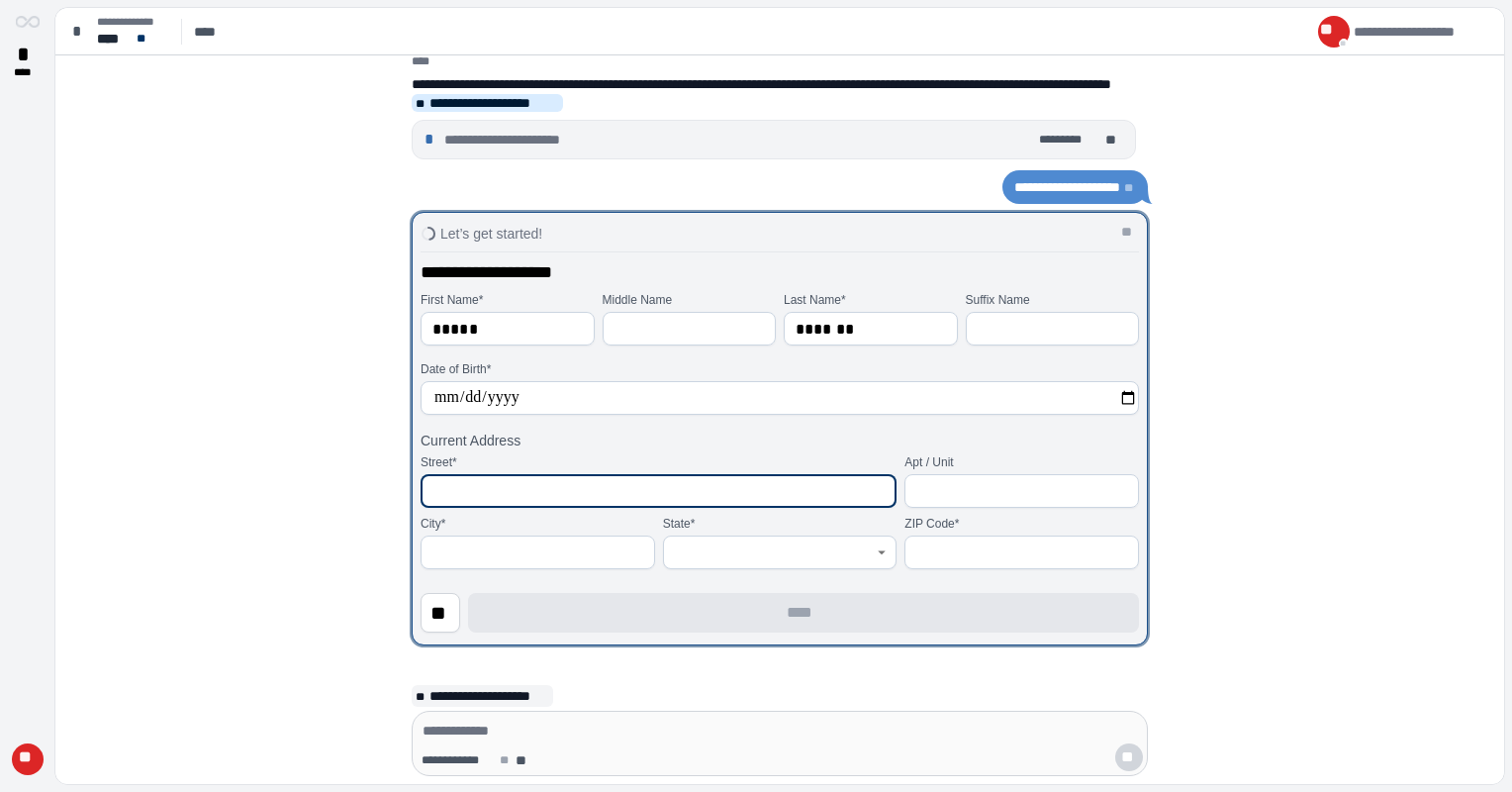 click at bounding box center (658, 491) 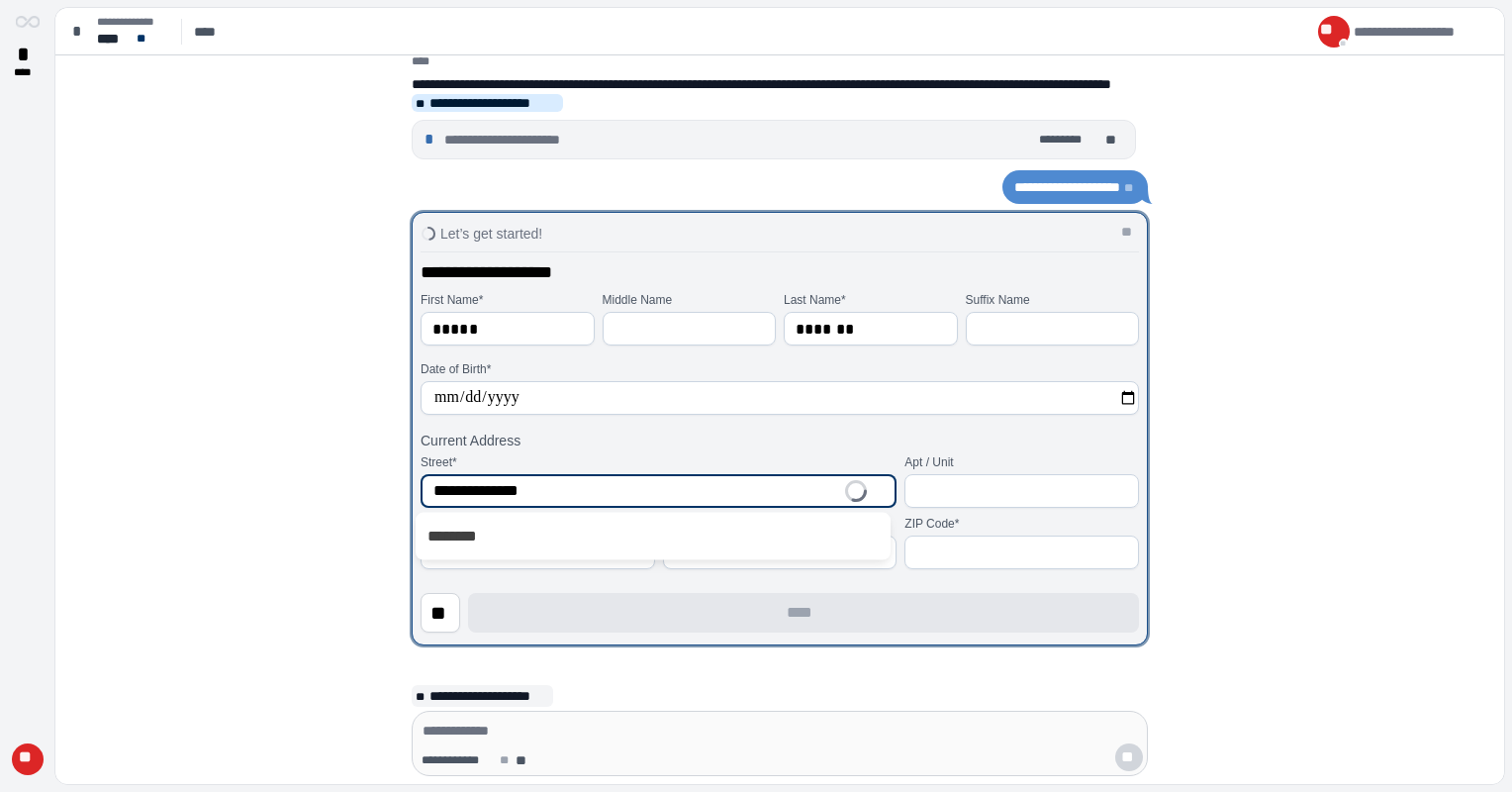 type on "**********" 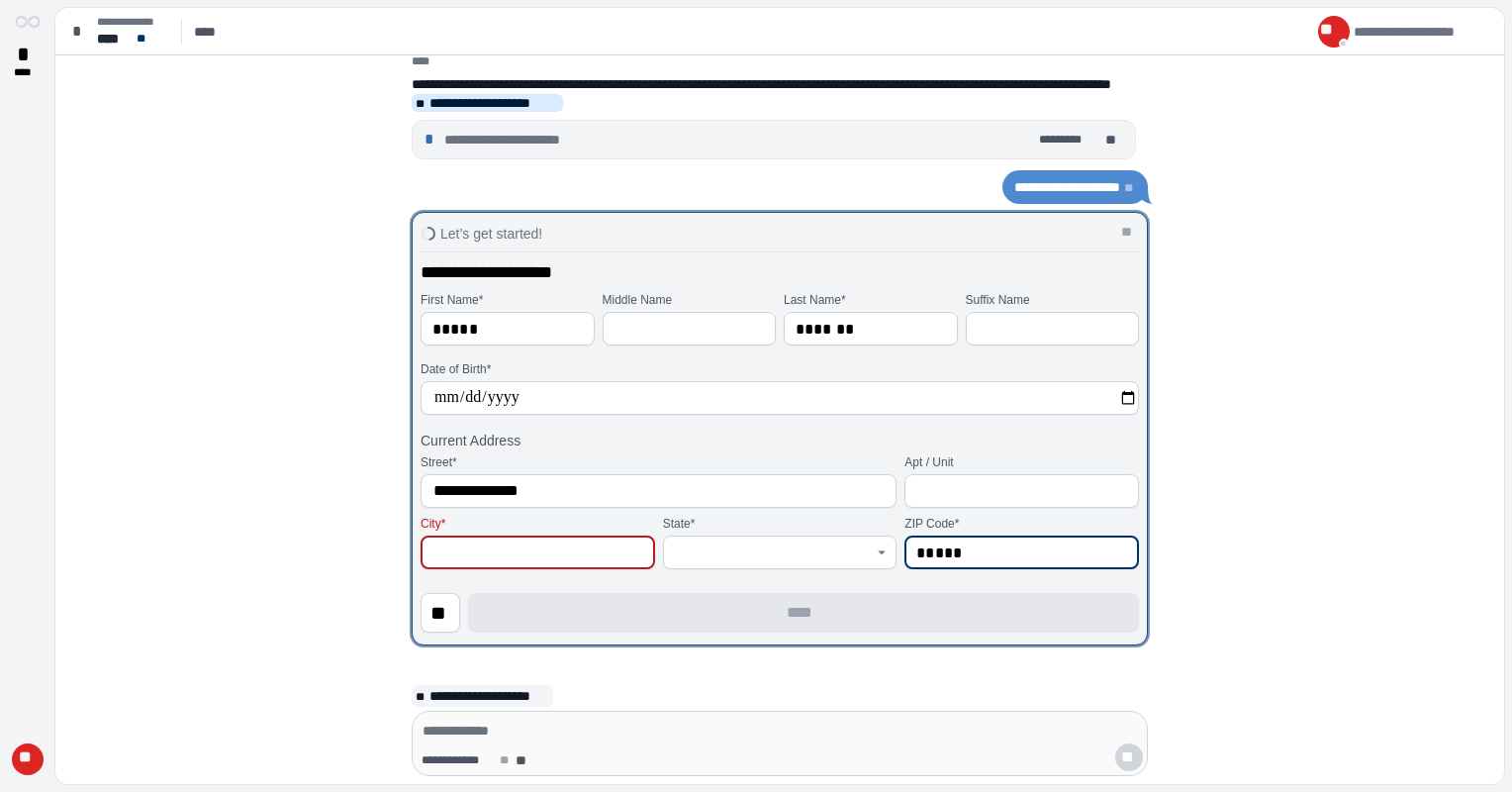 type on "*****" 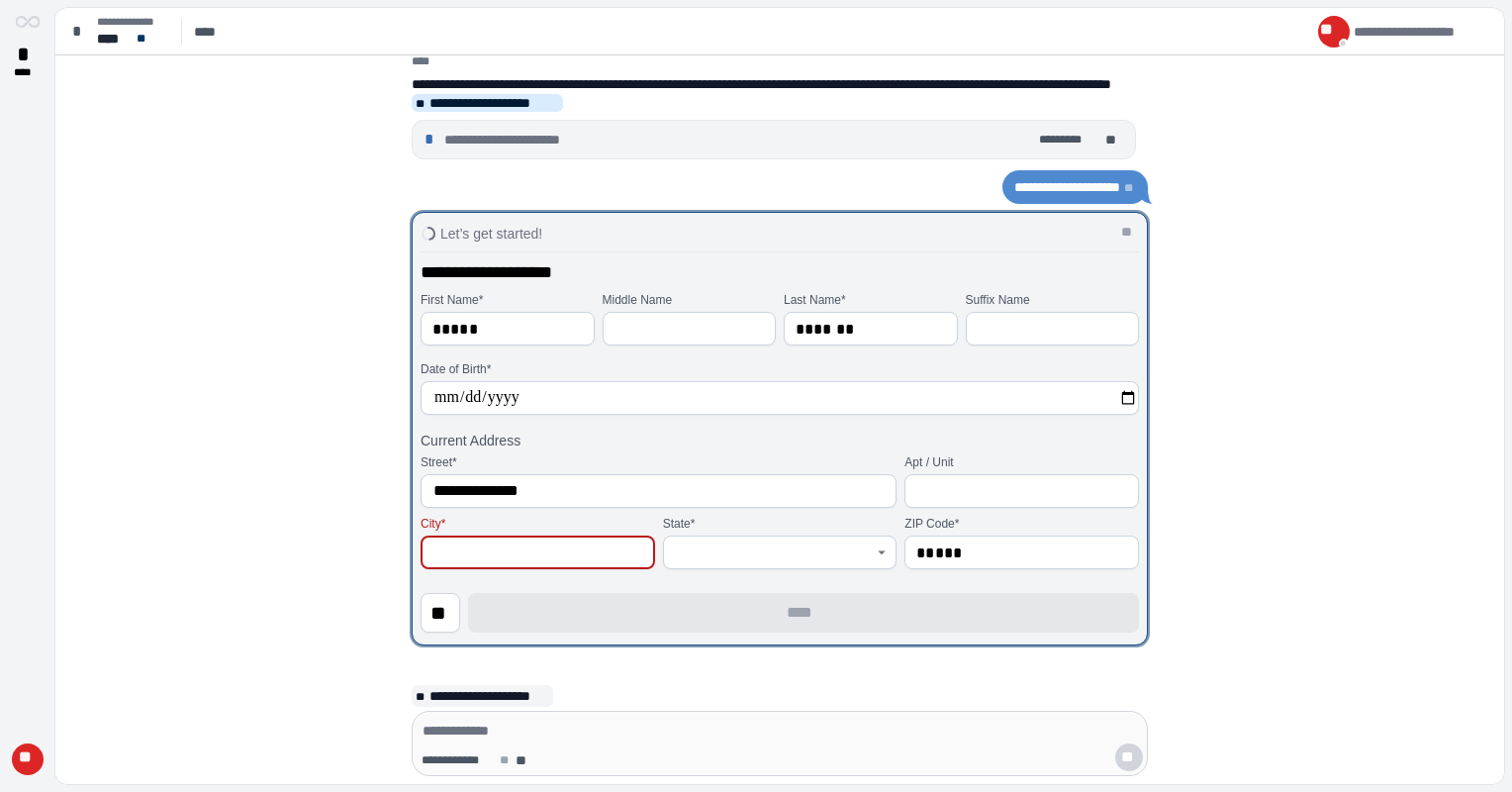 click at bounding box center [537, 552] 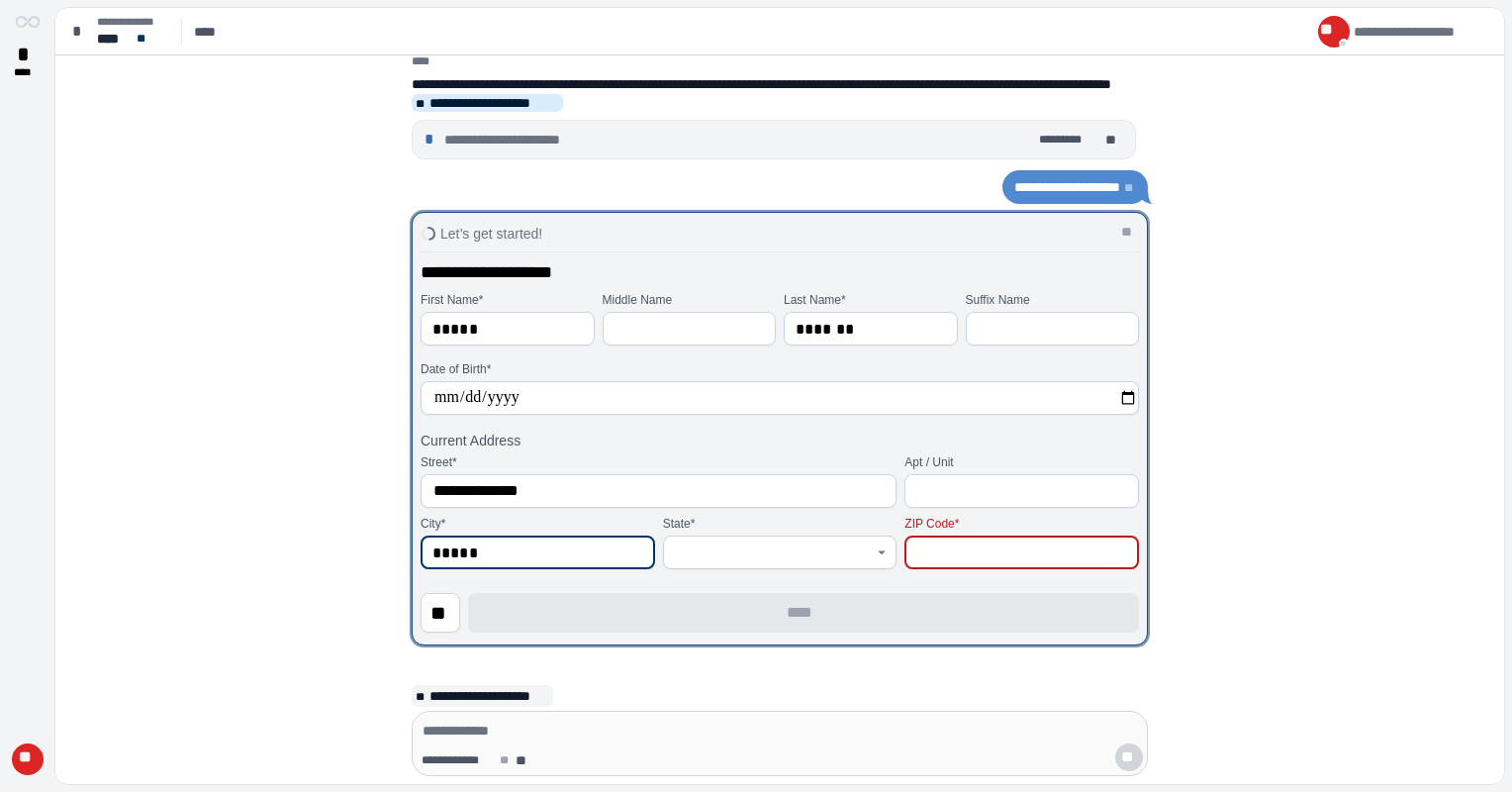 type on "*****" 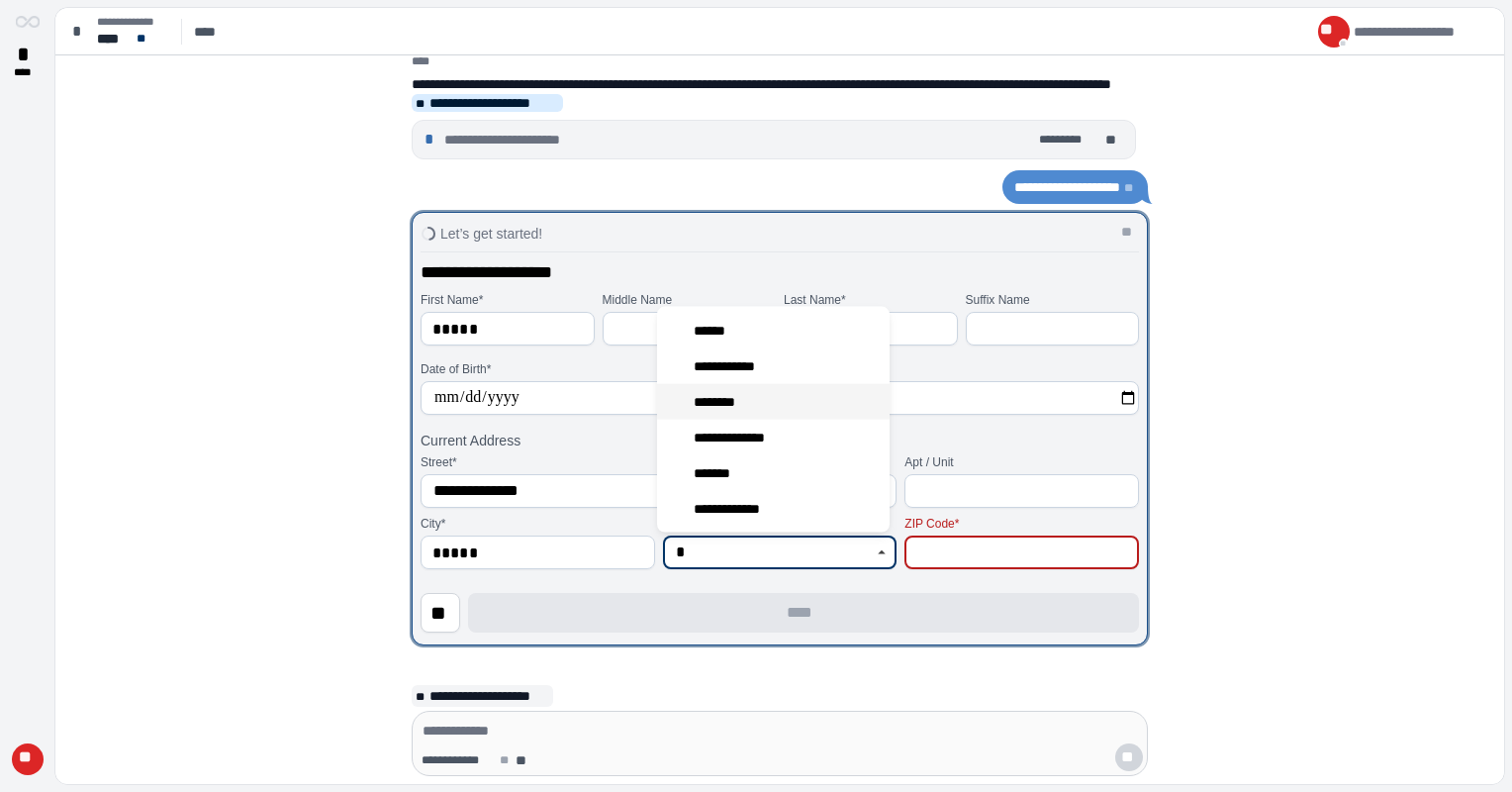 click on "********" at bounding box center (716, 402) 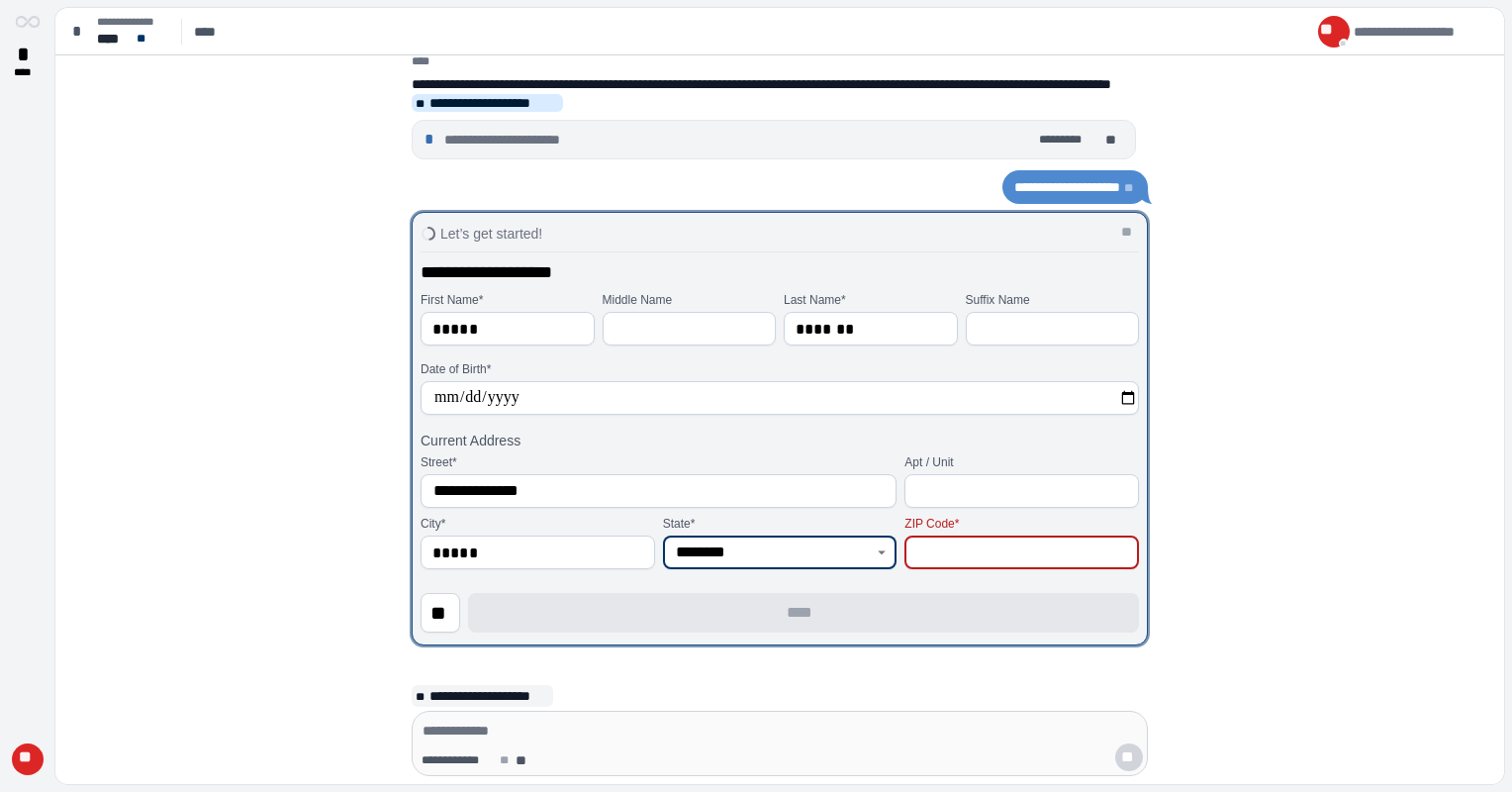 type on "********" 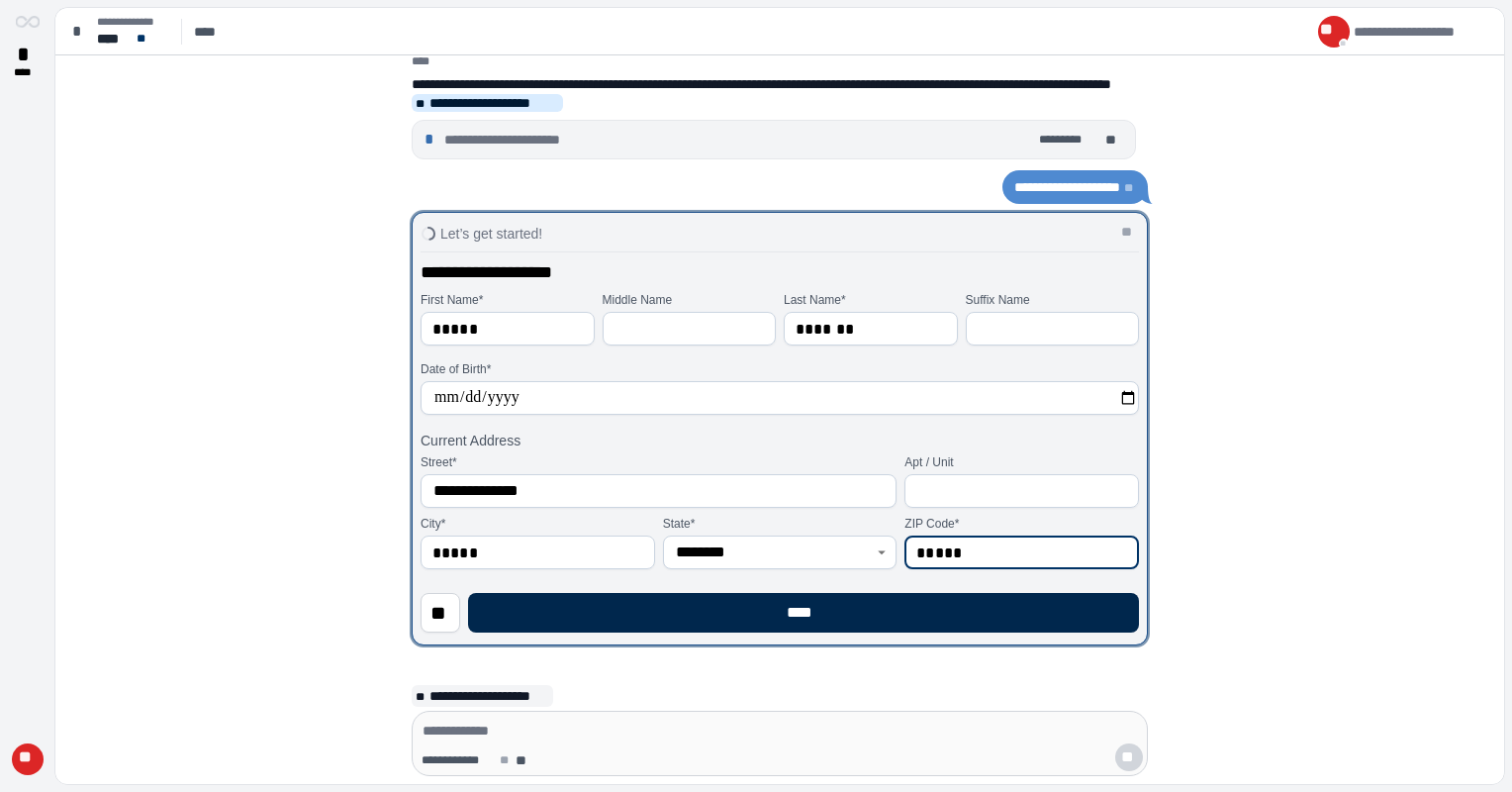 type on "*****" 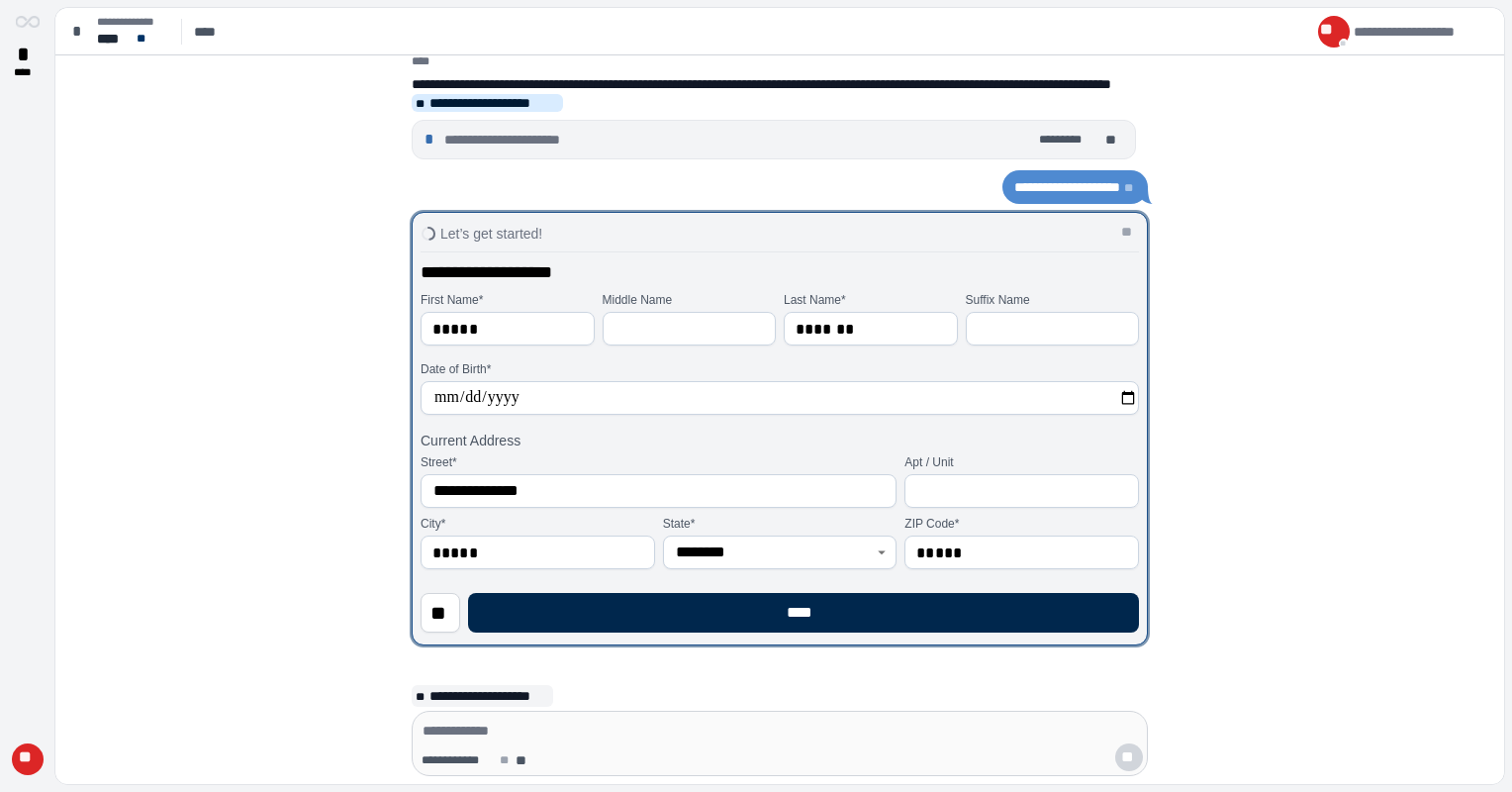 click on "****" at bounding box center [803, 613] 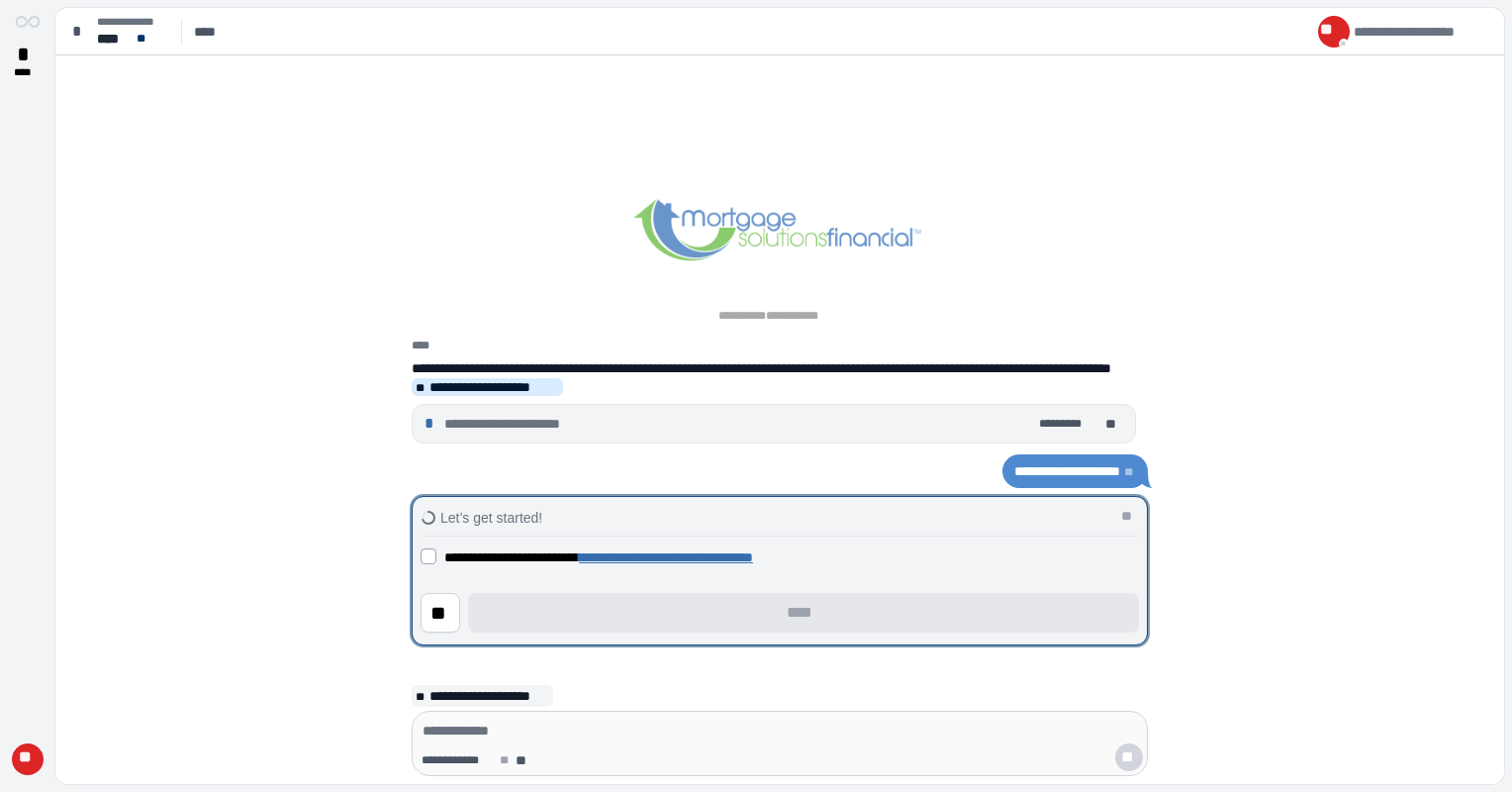 click on "**********" at bounding box center [780, 556] 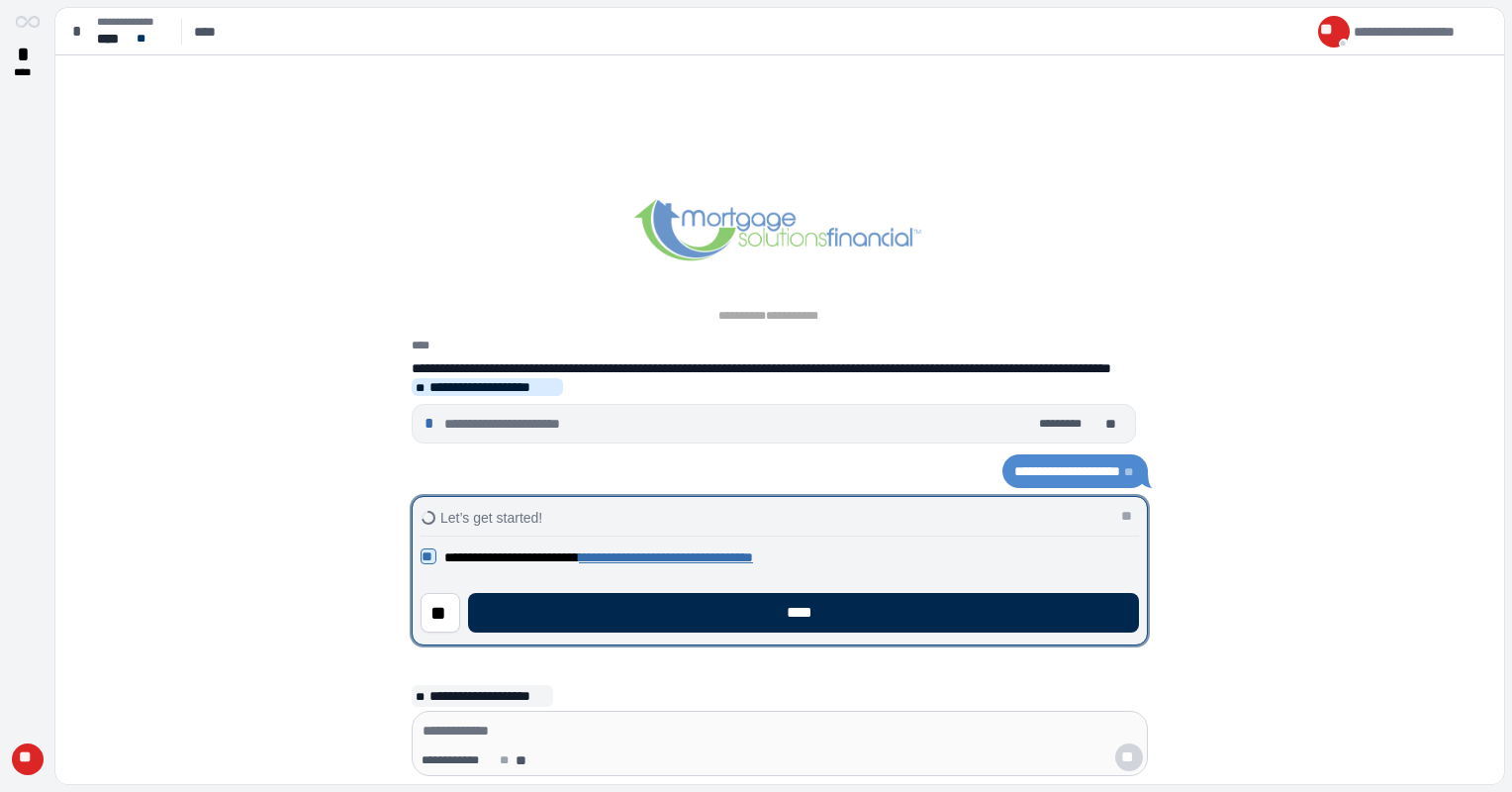 click on "****" at bounding box center (803, 613) 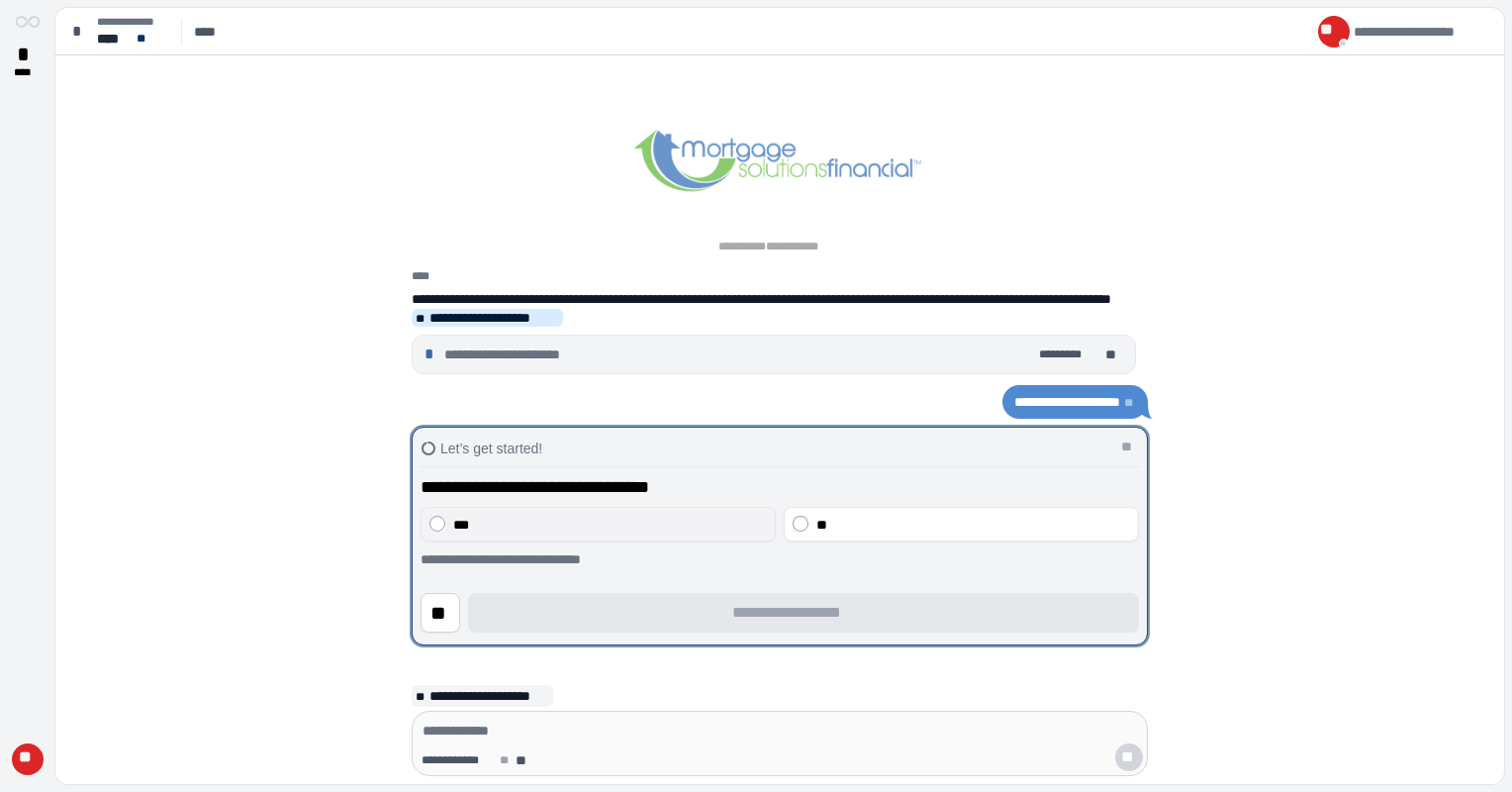 click on "***" at bounding box center [598, 524] 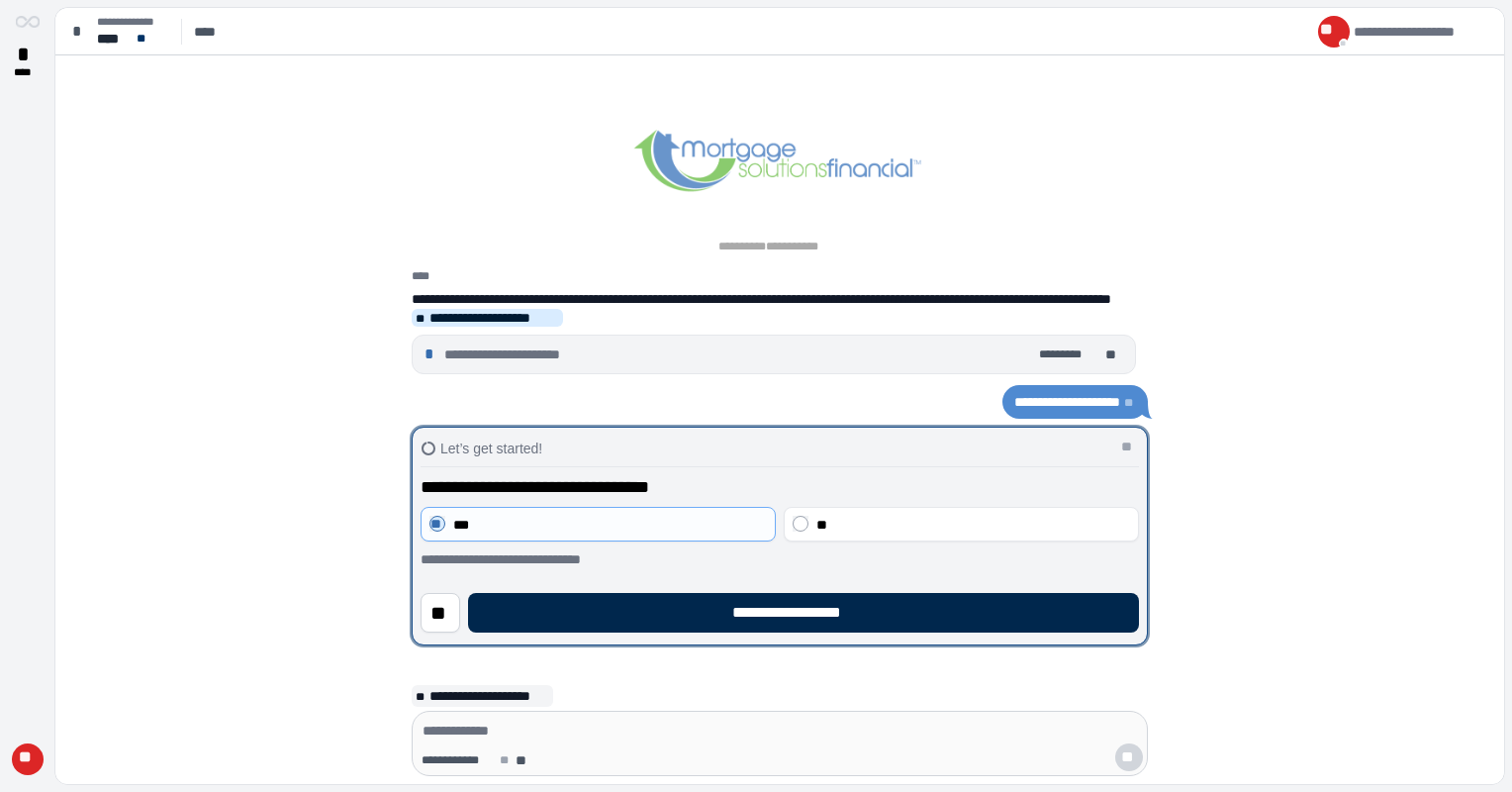 click on "**********" at bounding box center (803, 613) 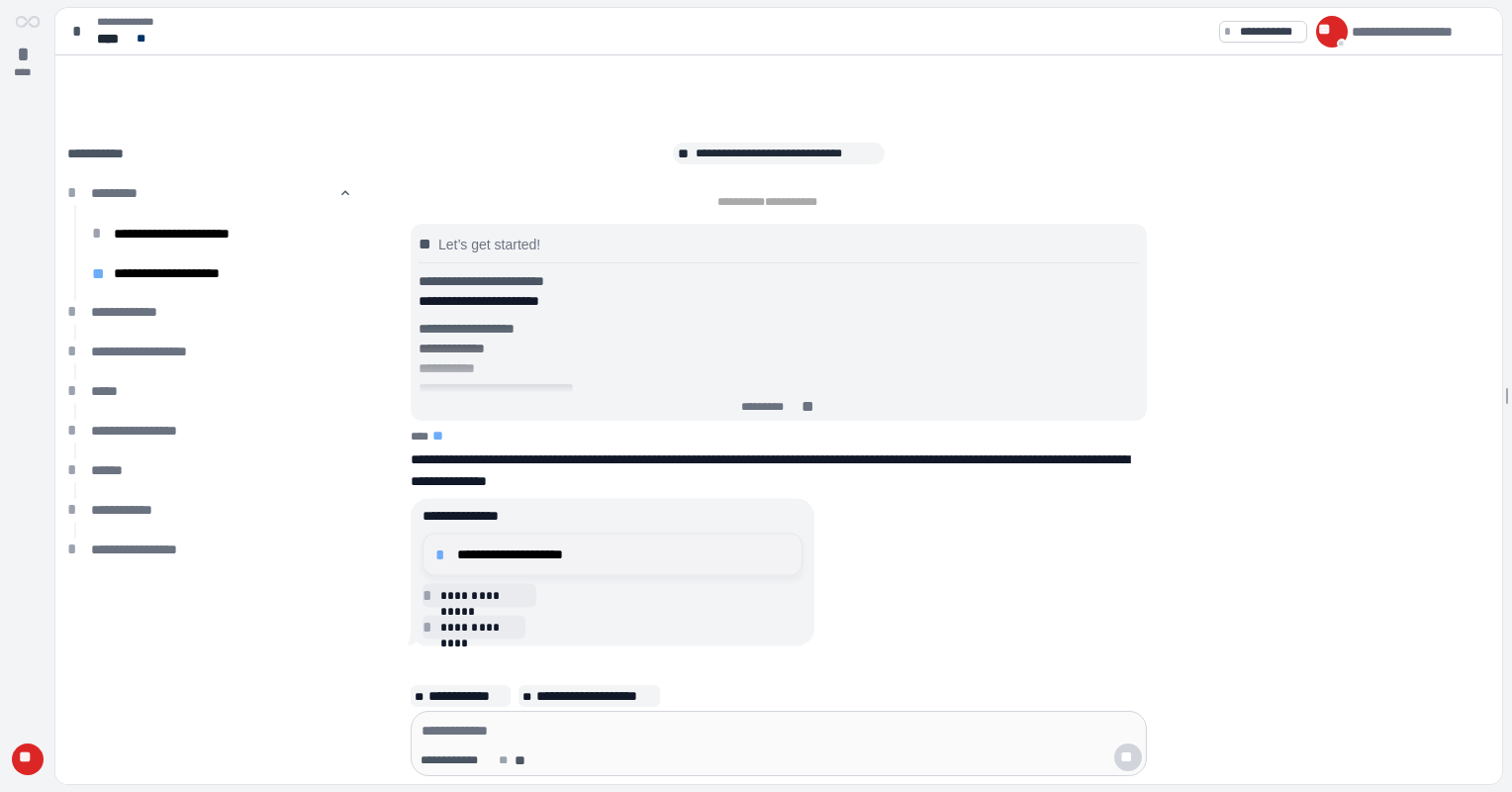 click on "*" at bounding box center (443, 554) 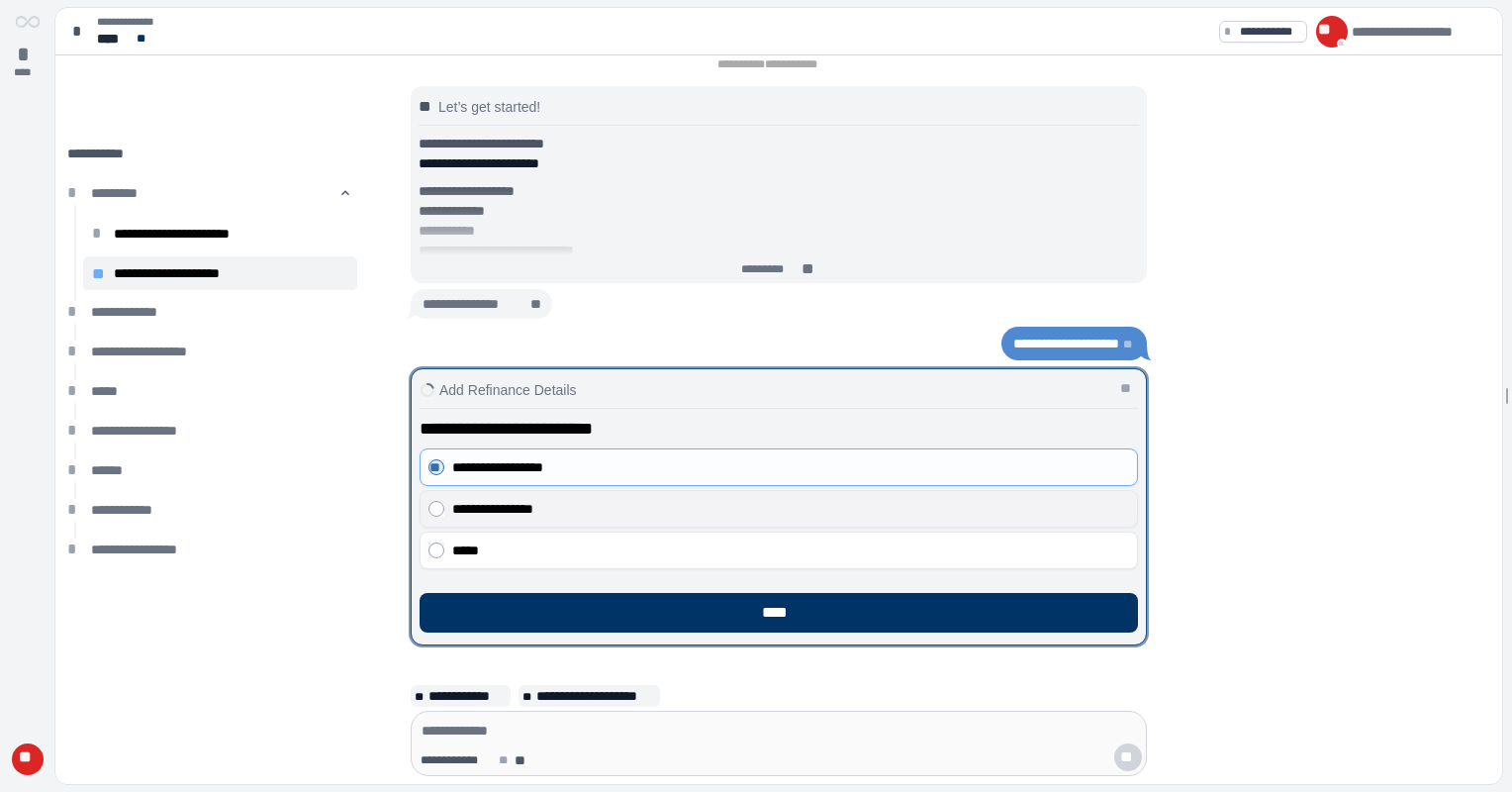 click on "**********" at bounding box center [779, 509] 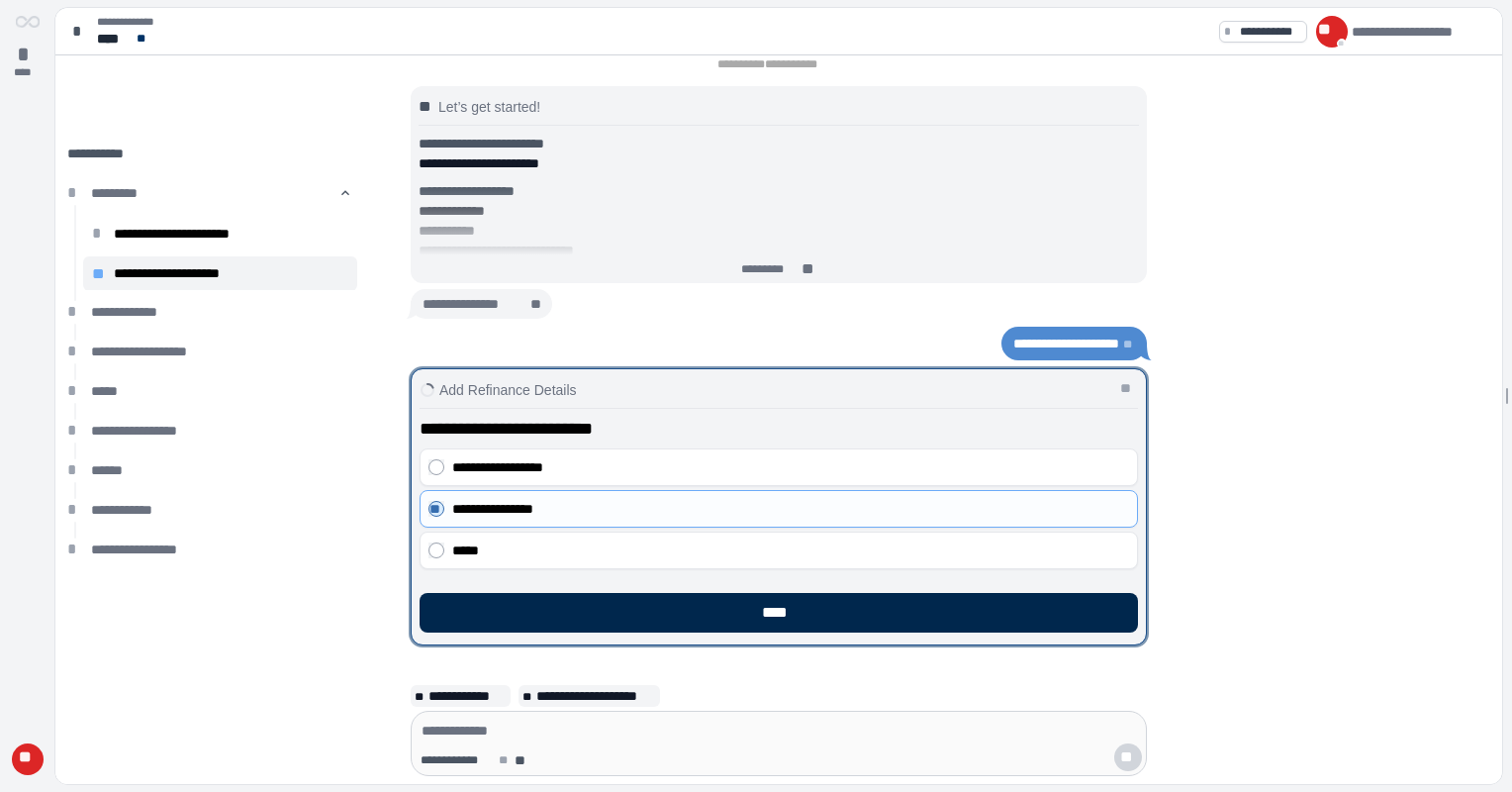 click on "****" at bounding box center (779, 613) 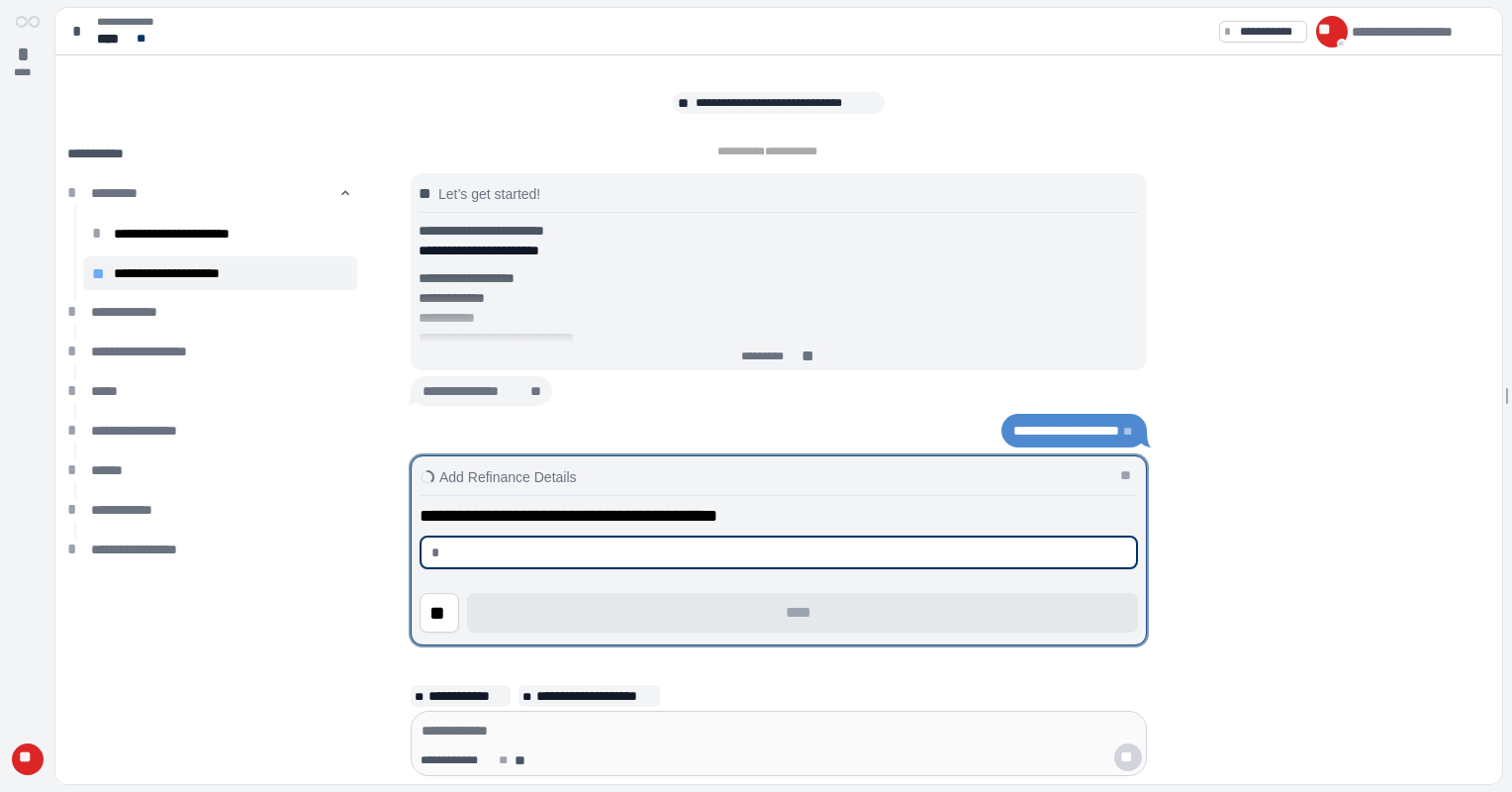 click at bounding box center (787, 552) 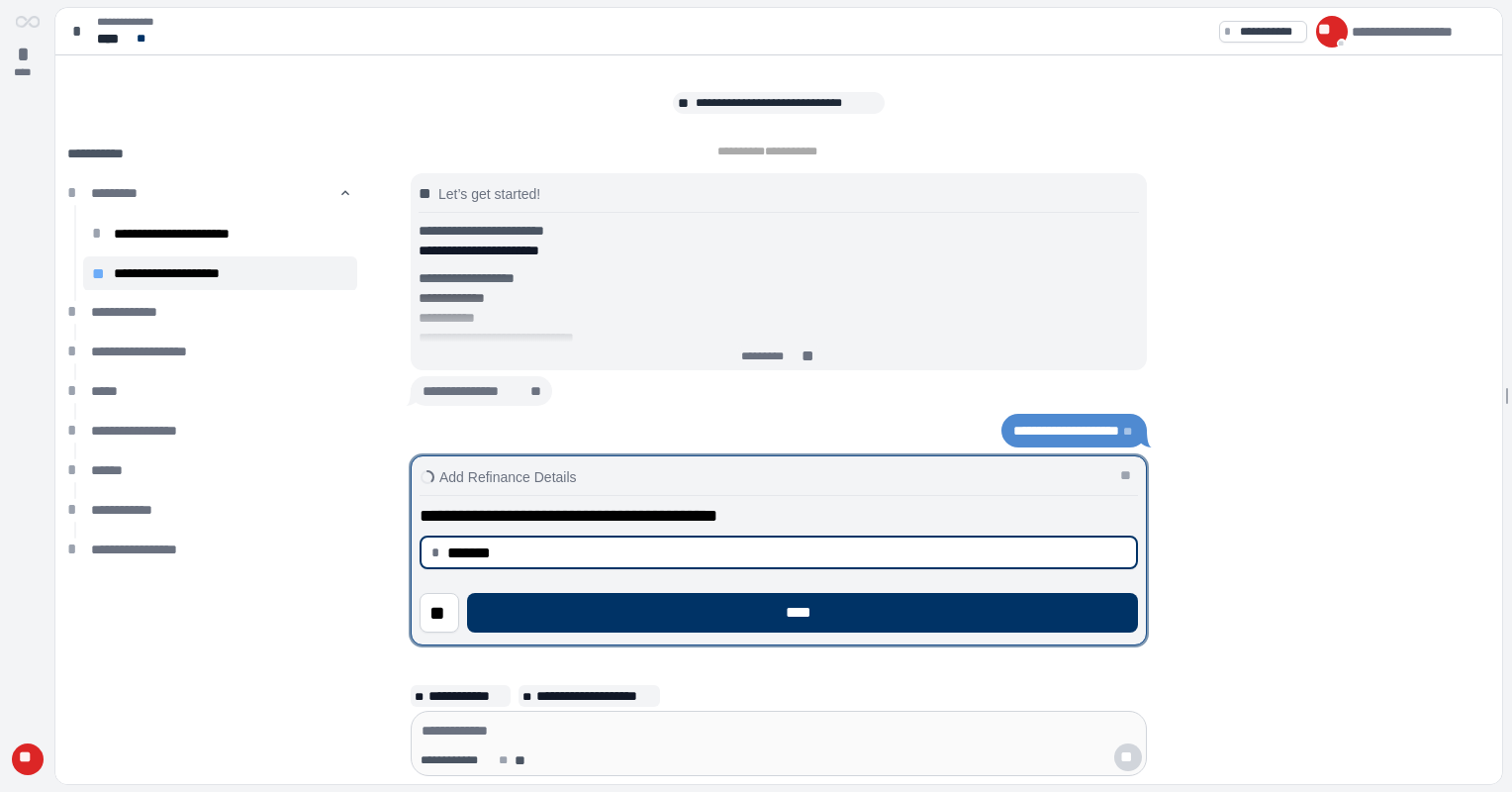 type on "**********" 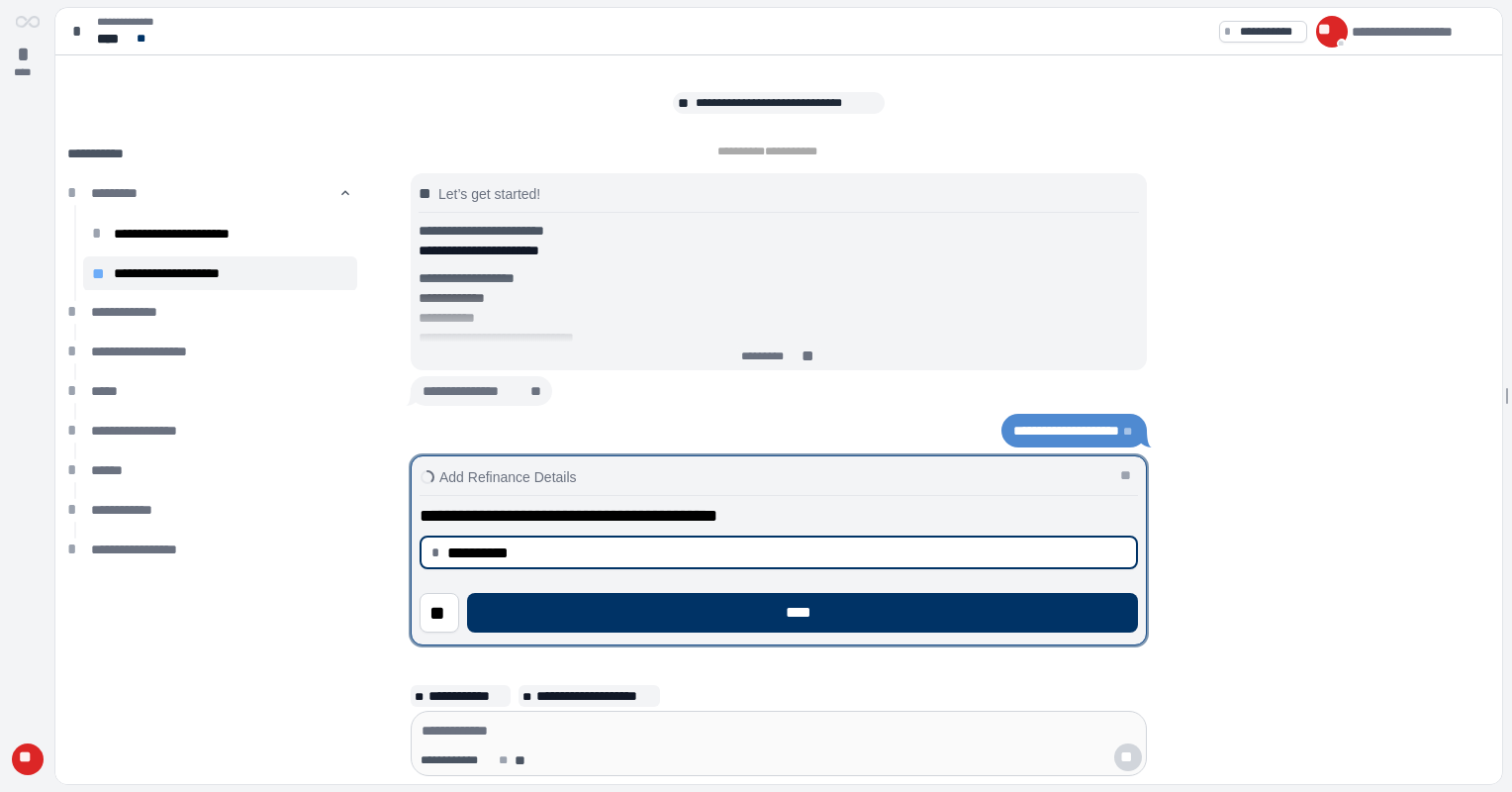 type 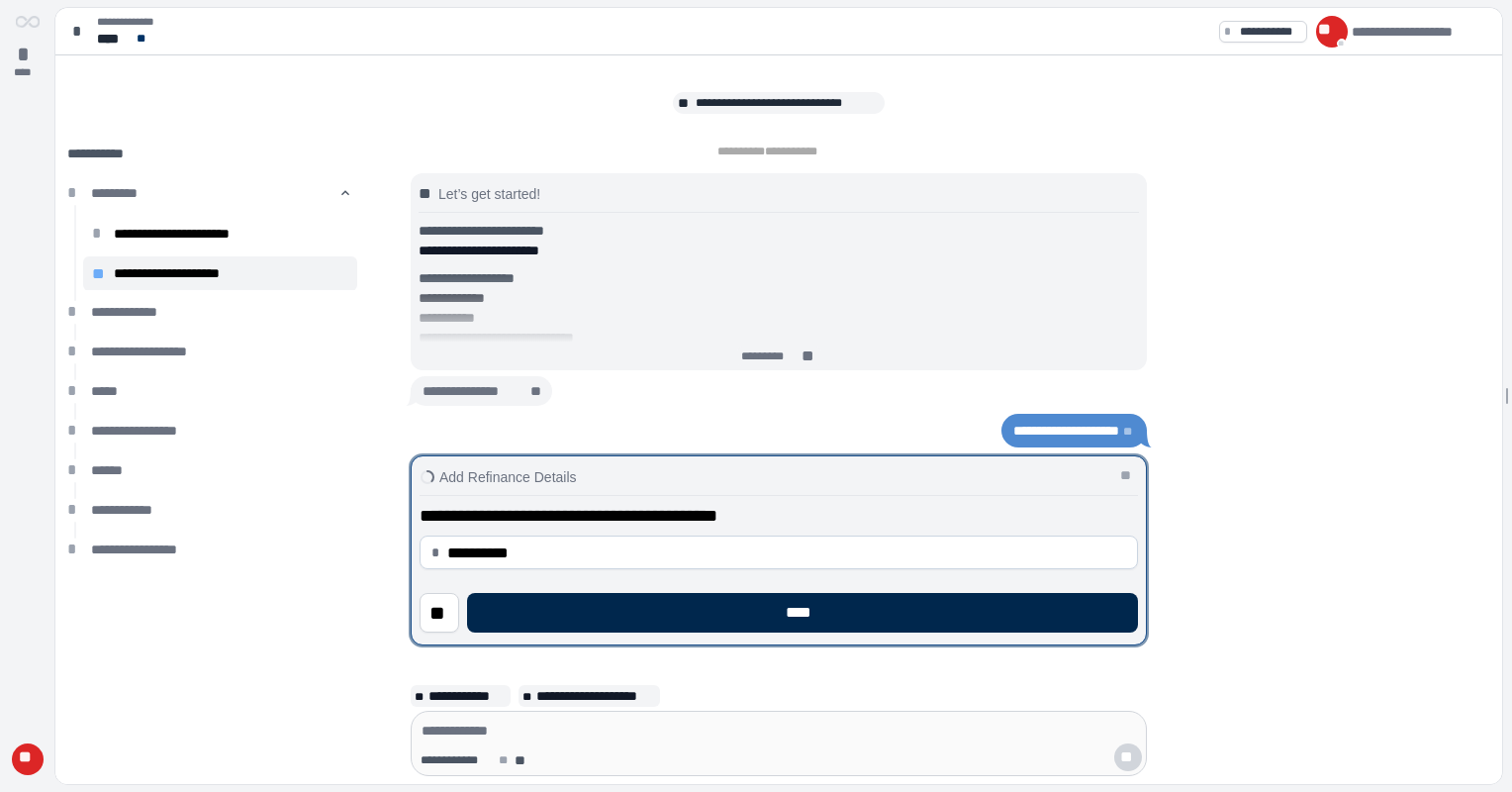click on "****" at bounding box center [803, 613] 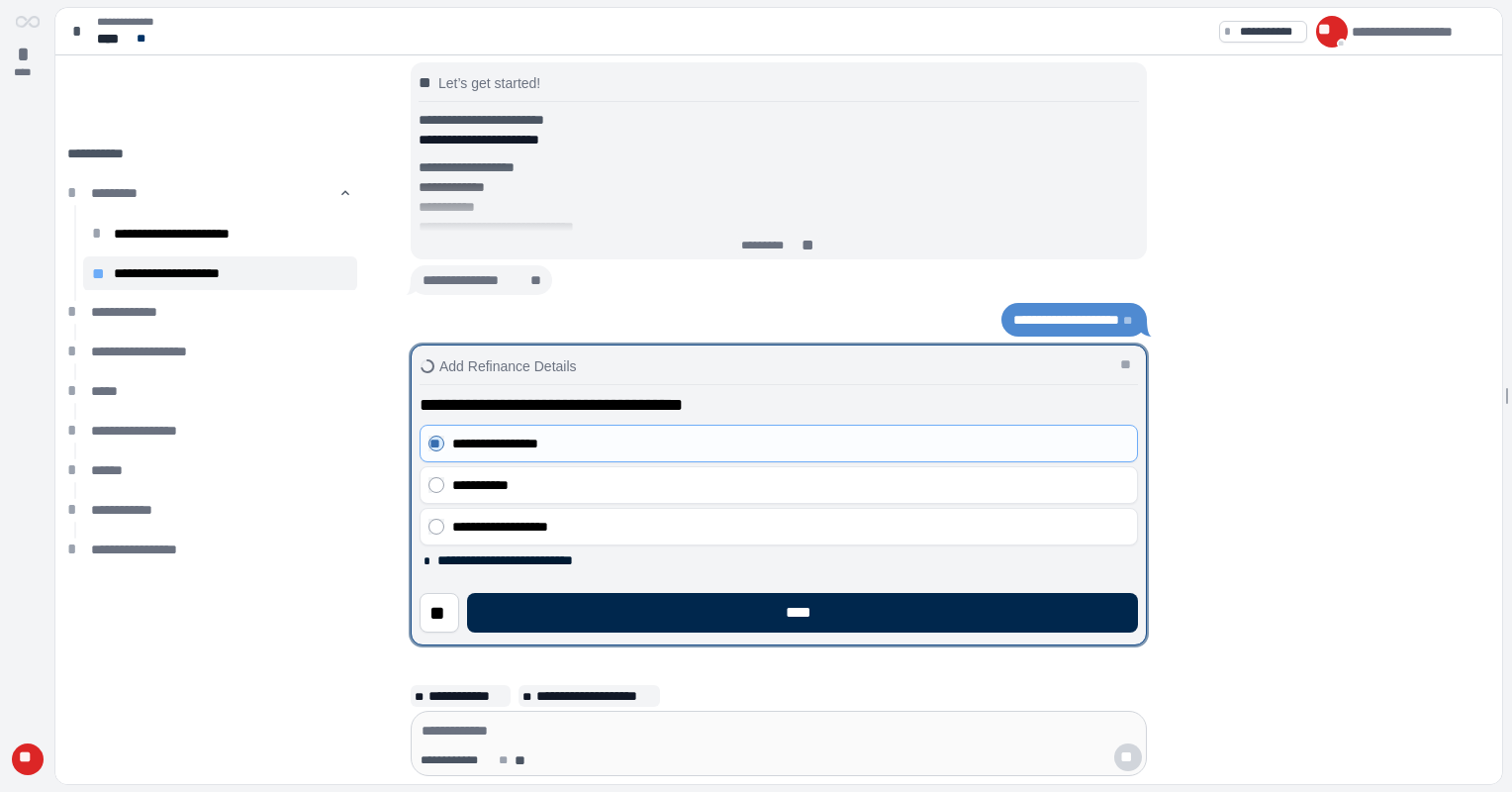 click on "****" at bounding box center (803, 613) 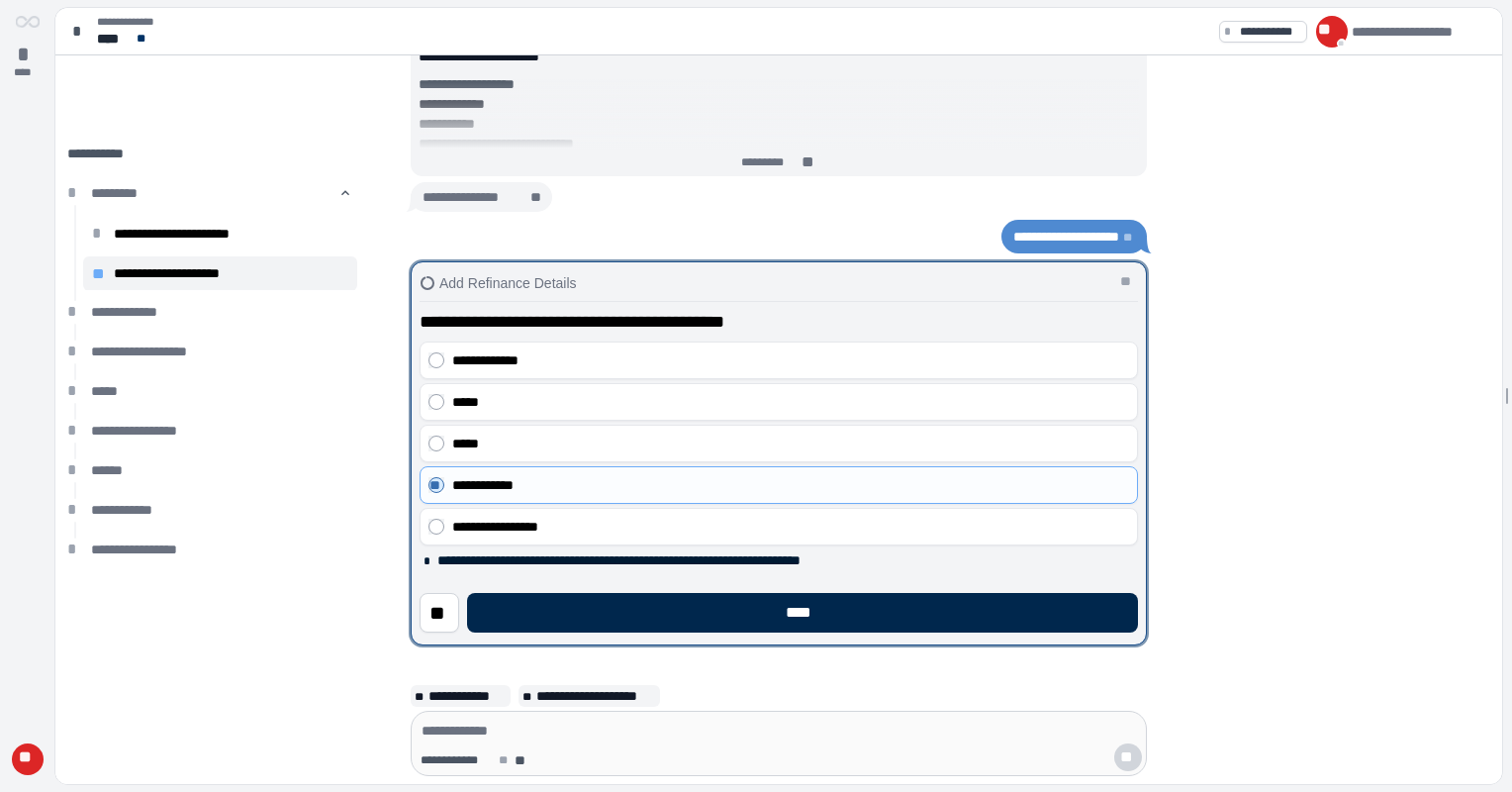 click on "****" at bounding box center [803, 613] 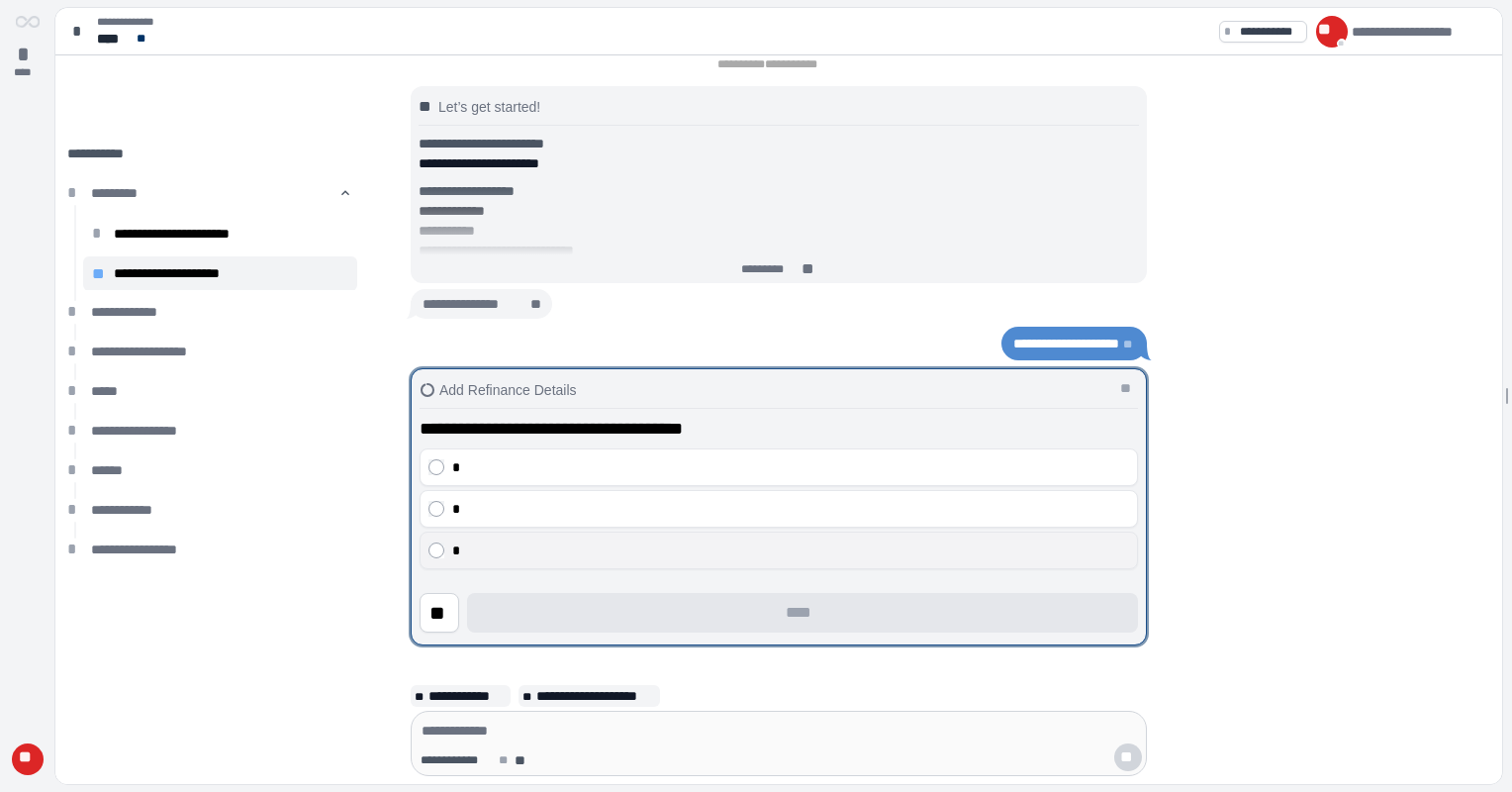 click on "*" at bounding box center (779, 550) 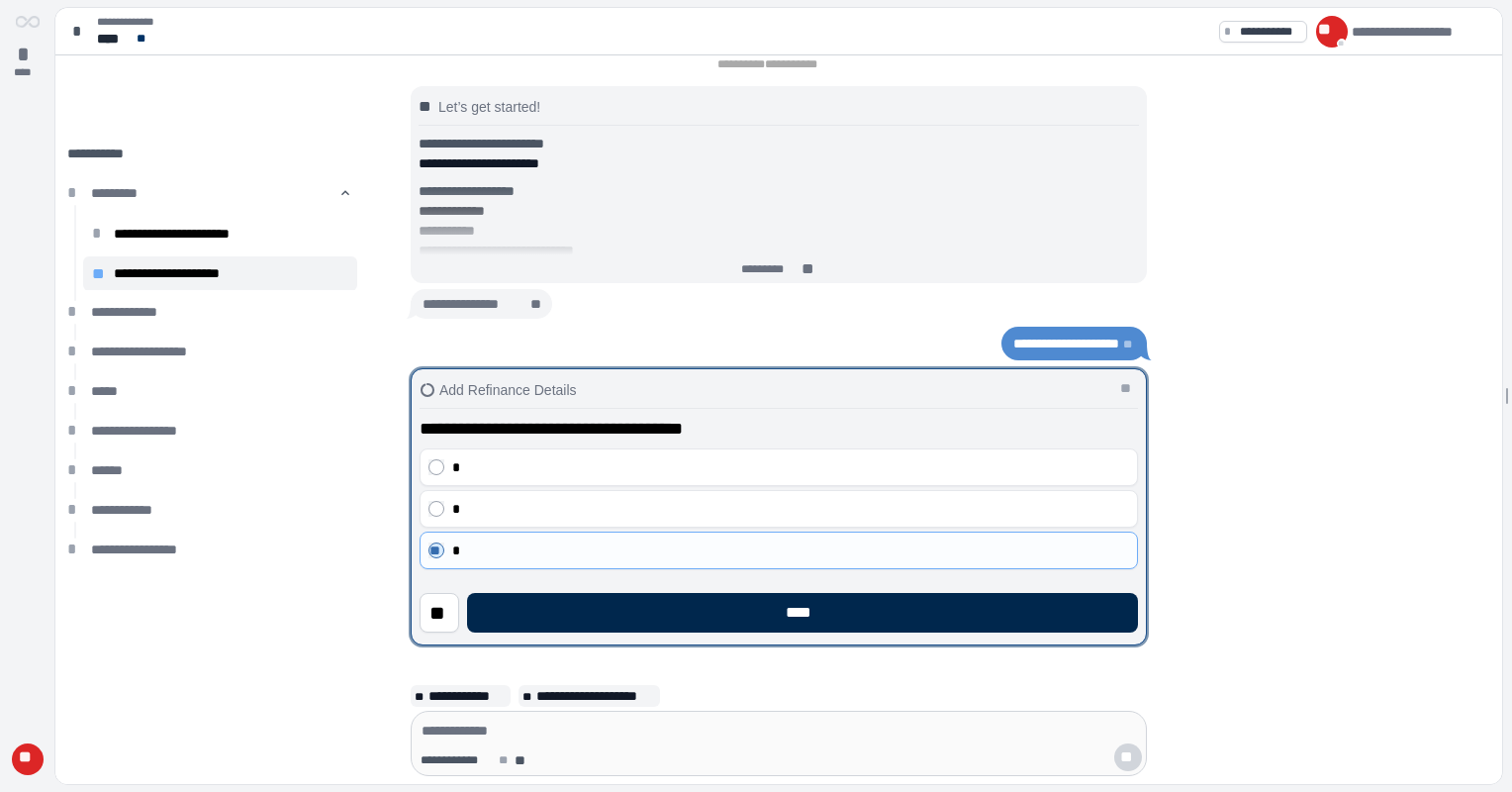 click on "****" at bounding box center (803, 613) 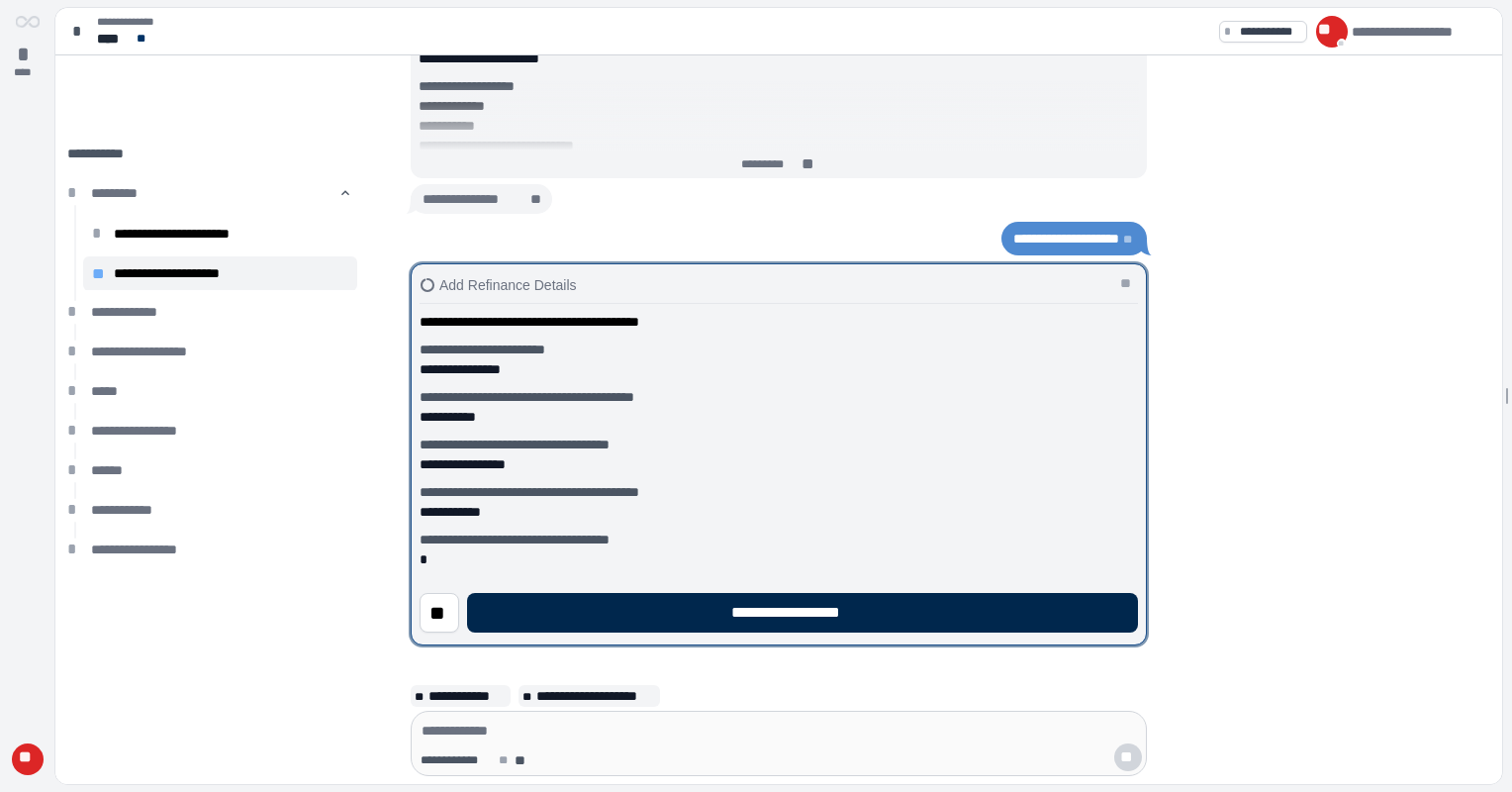click on "**********" at bounding box center (803, 613) 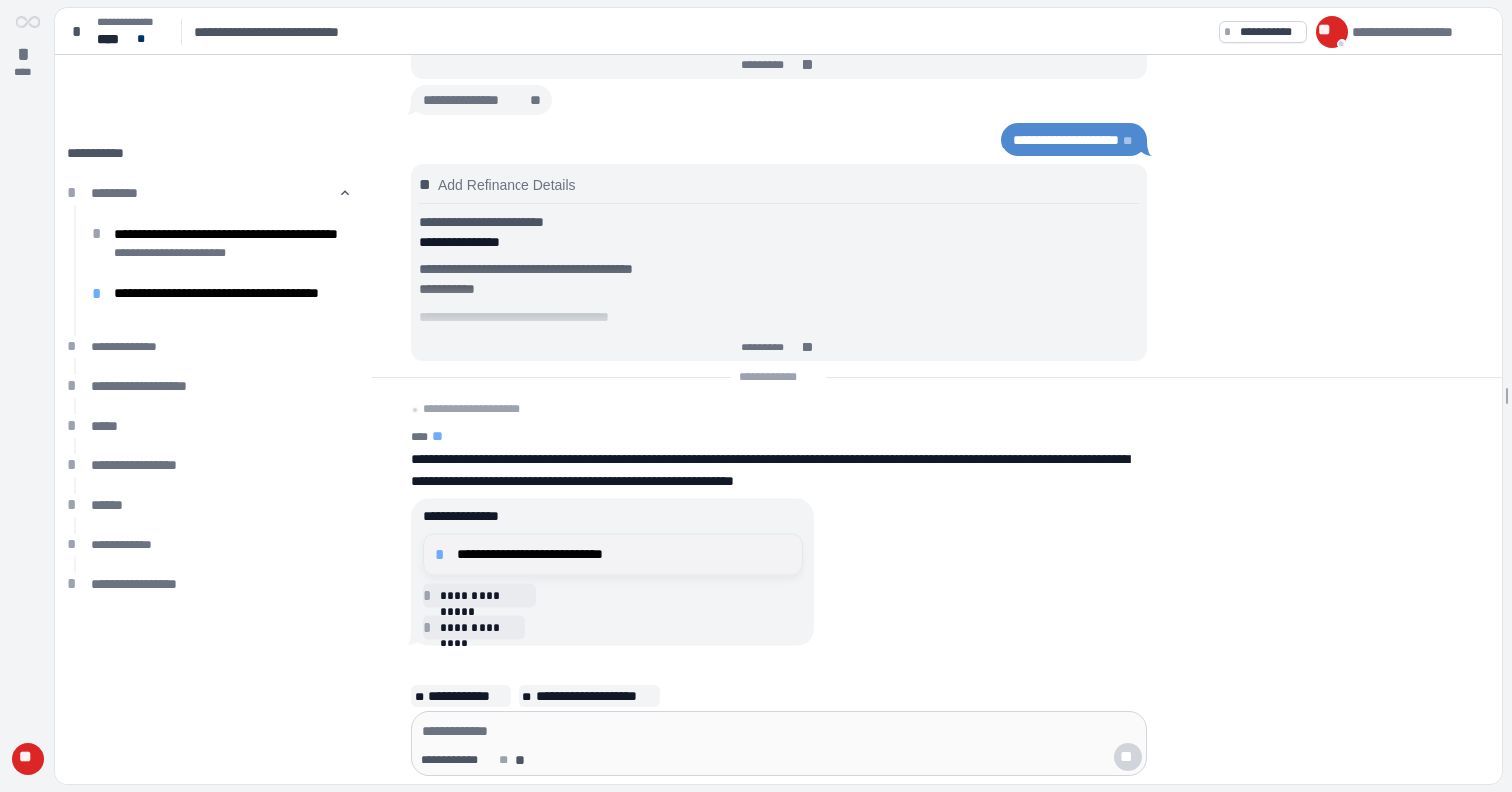 click on "*" at bounding box center (443, 554) 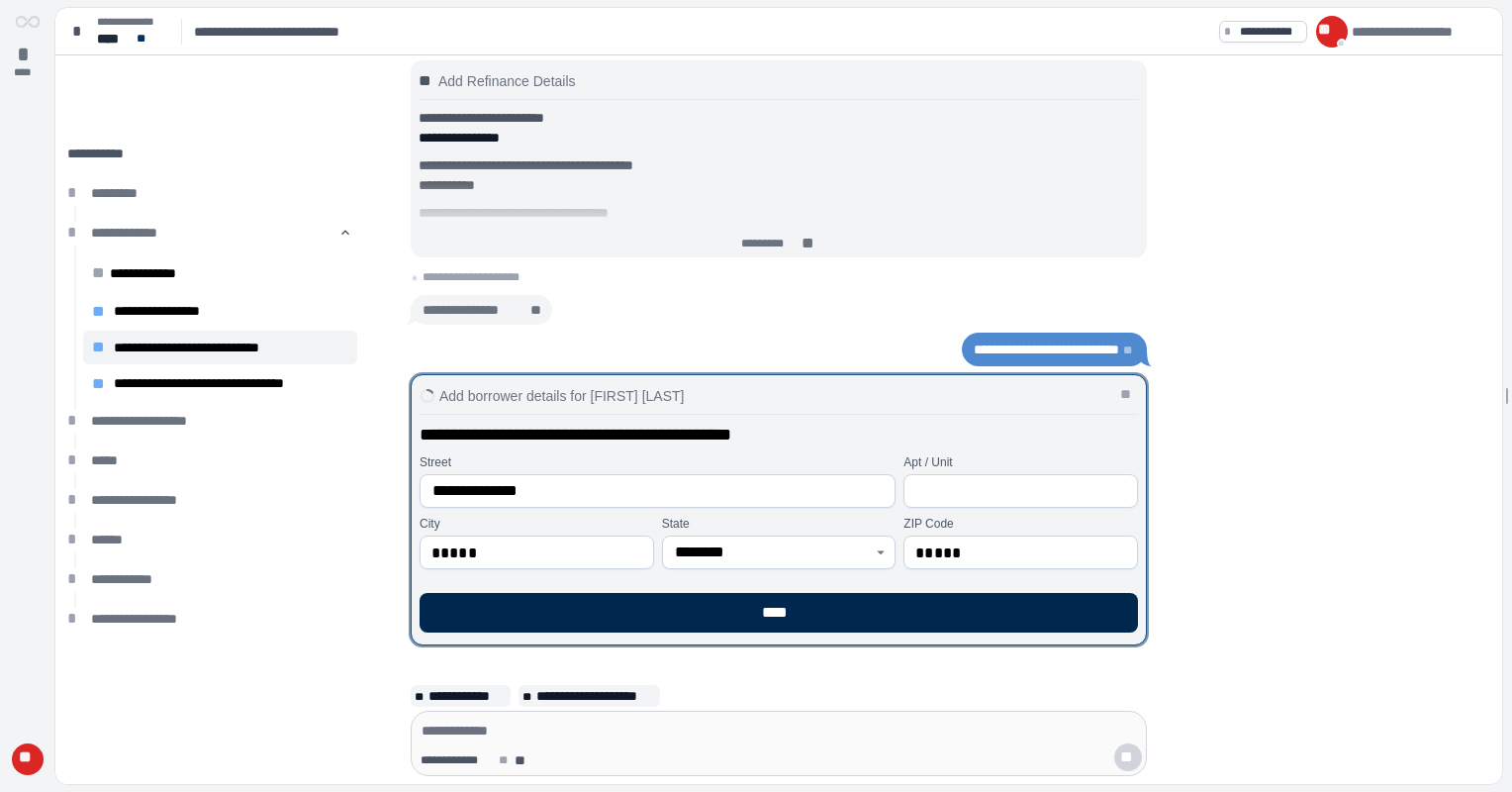 click on "****" at bounding box center (779, 613) 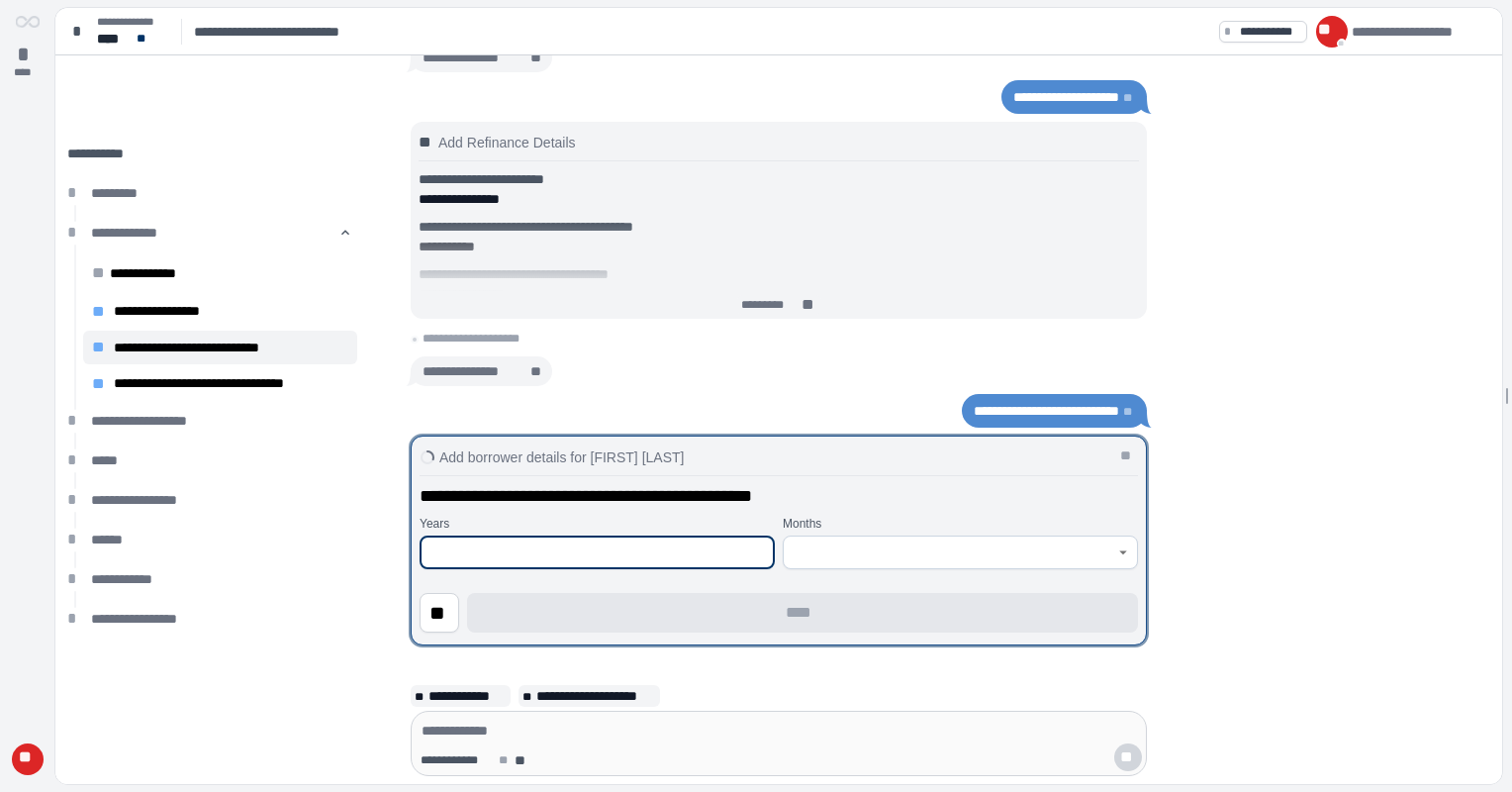 drag, startPoint x: 582, startPoint y: 547, endPoint x: 577, endPoint y: 559, distance: 13 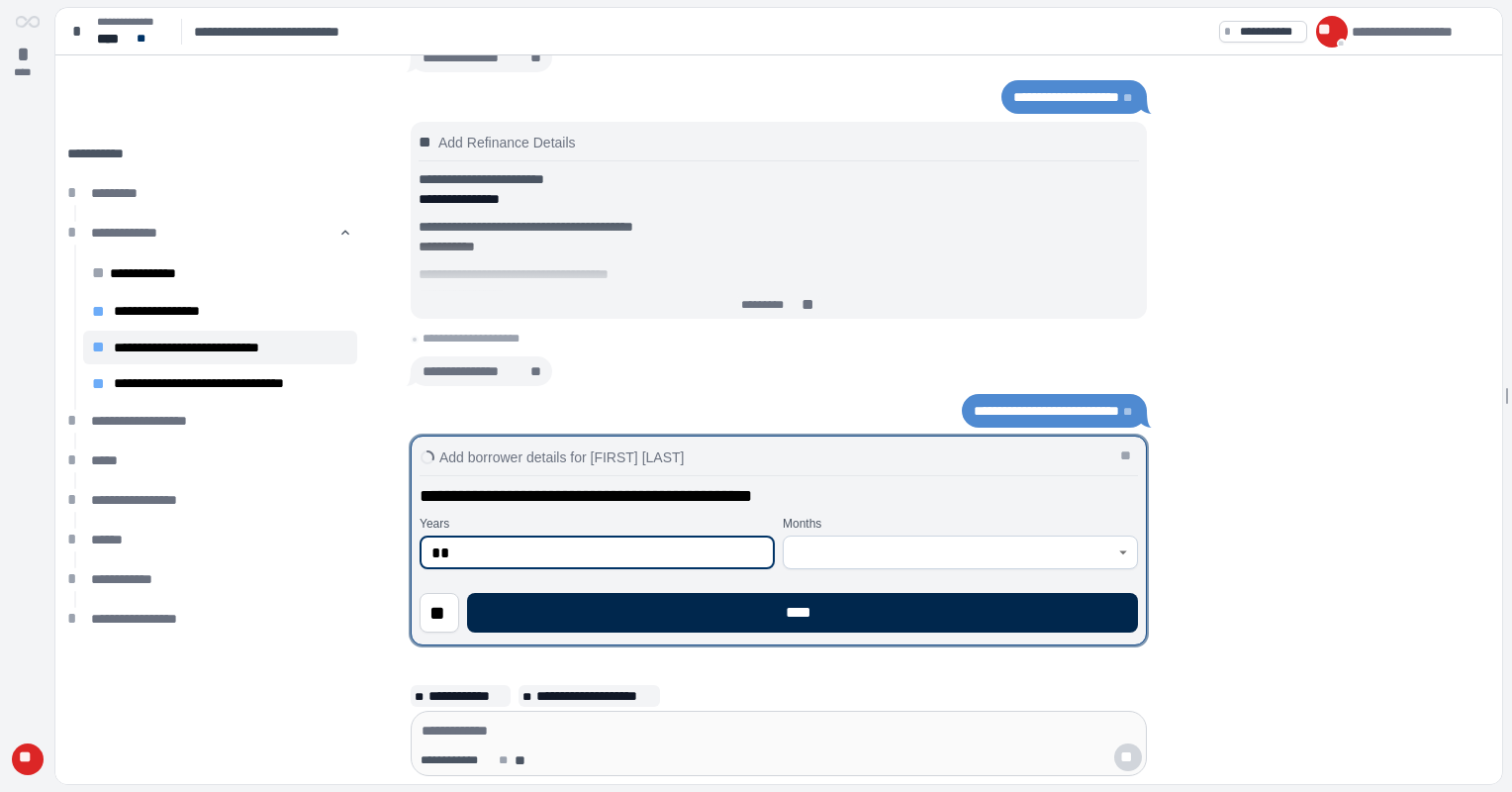 type on "**" 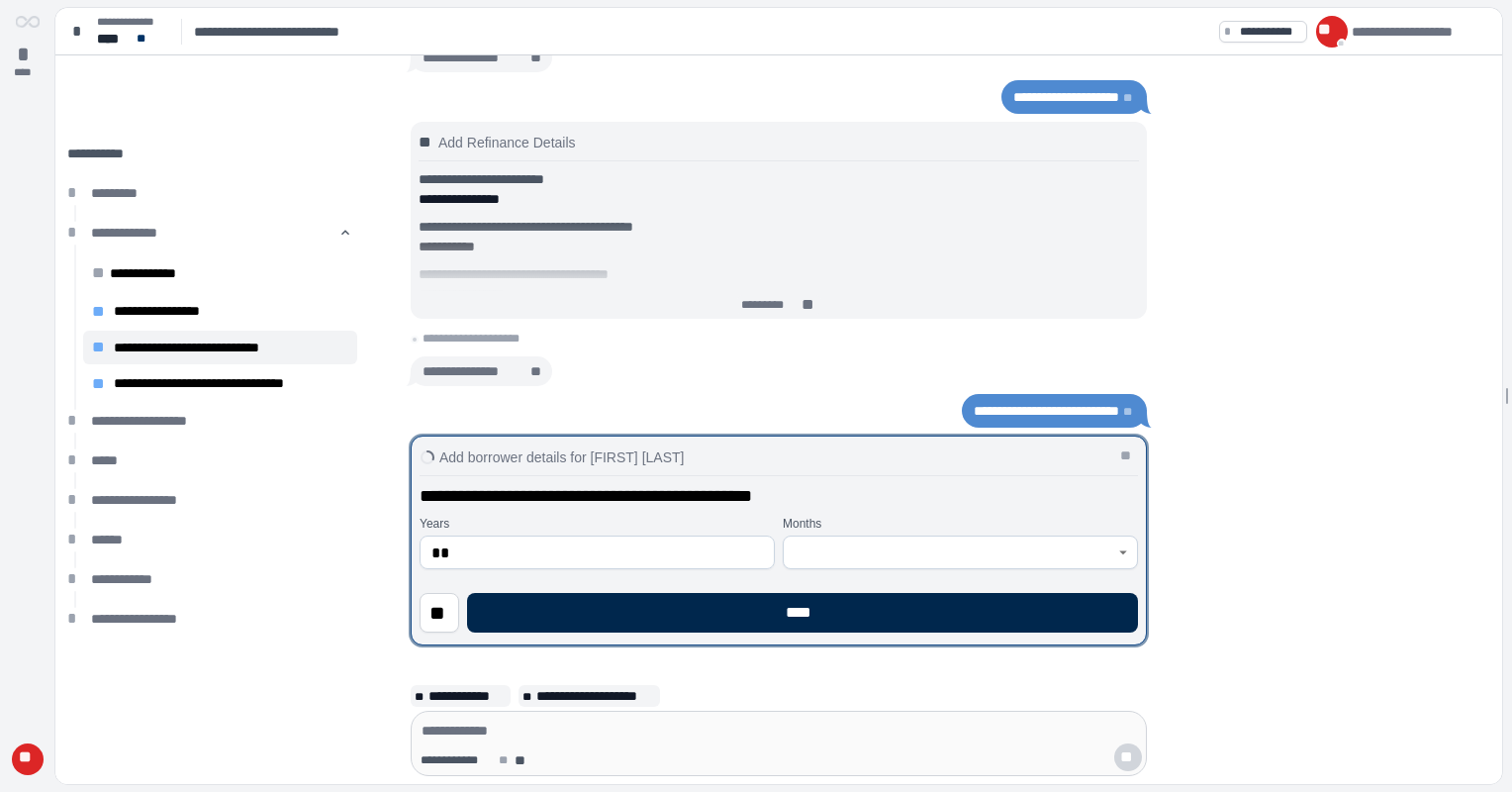 click on "****" at bounding box center [803, 613] 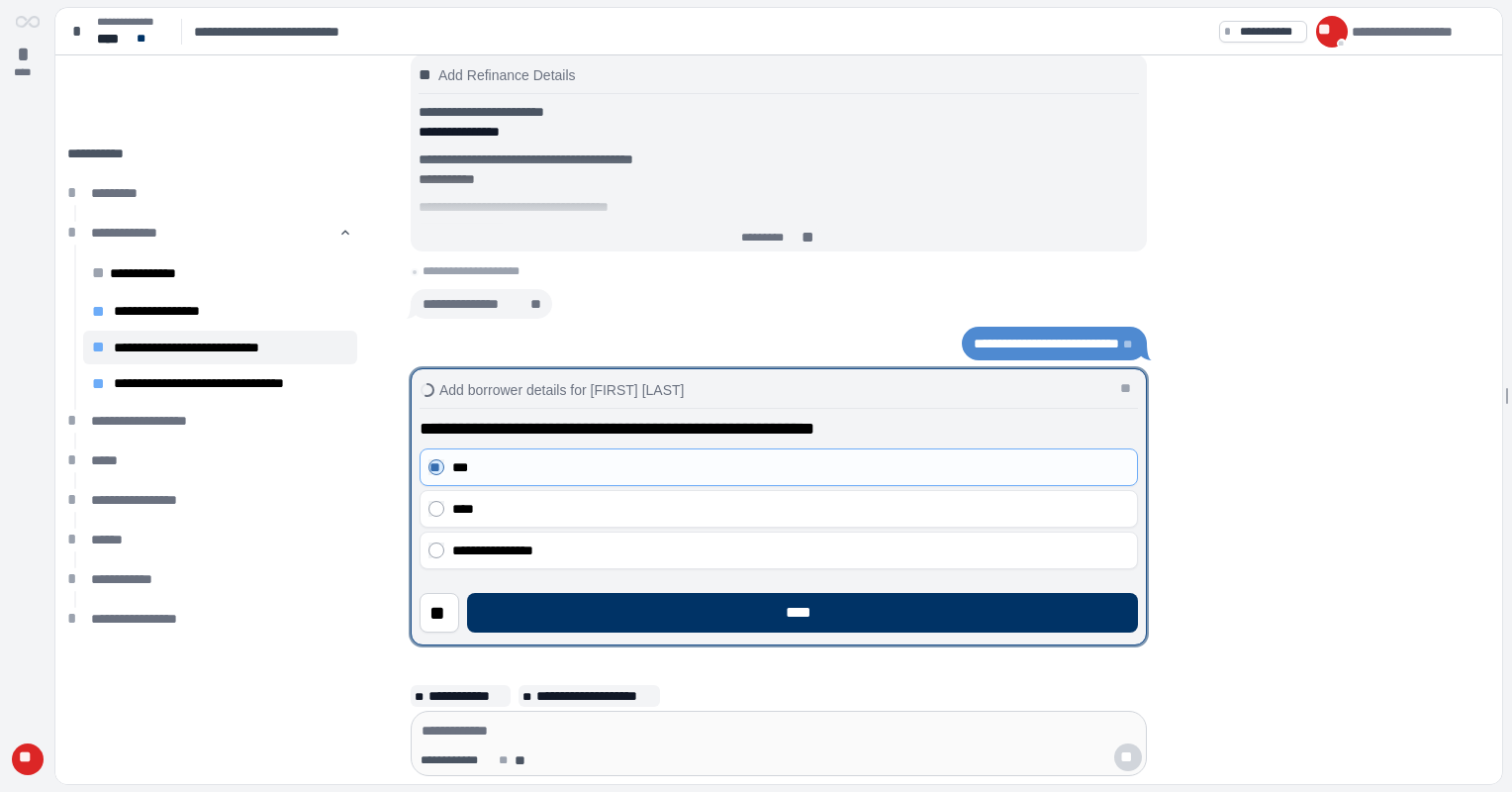 click on "****" at bounding box center (803, 613) 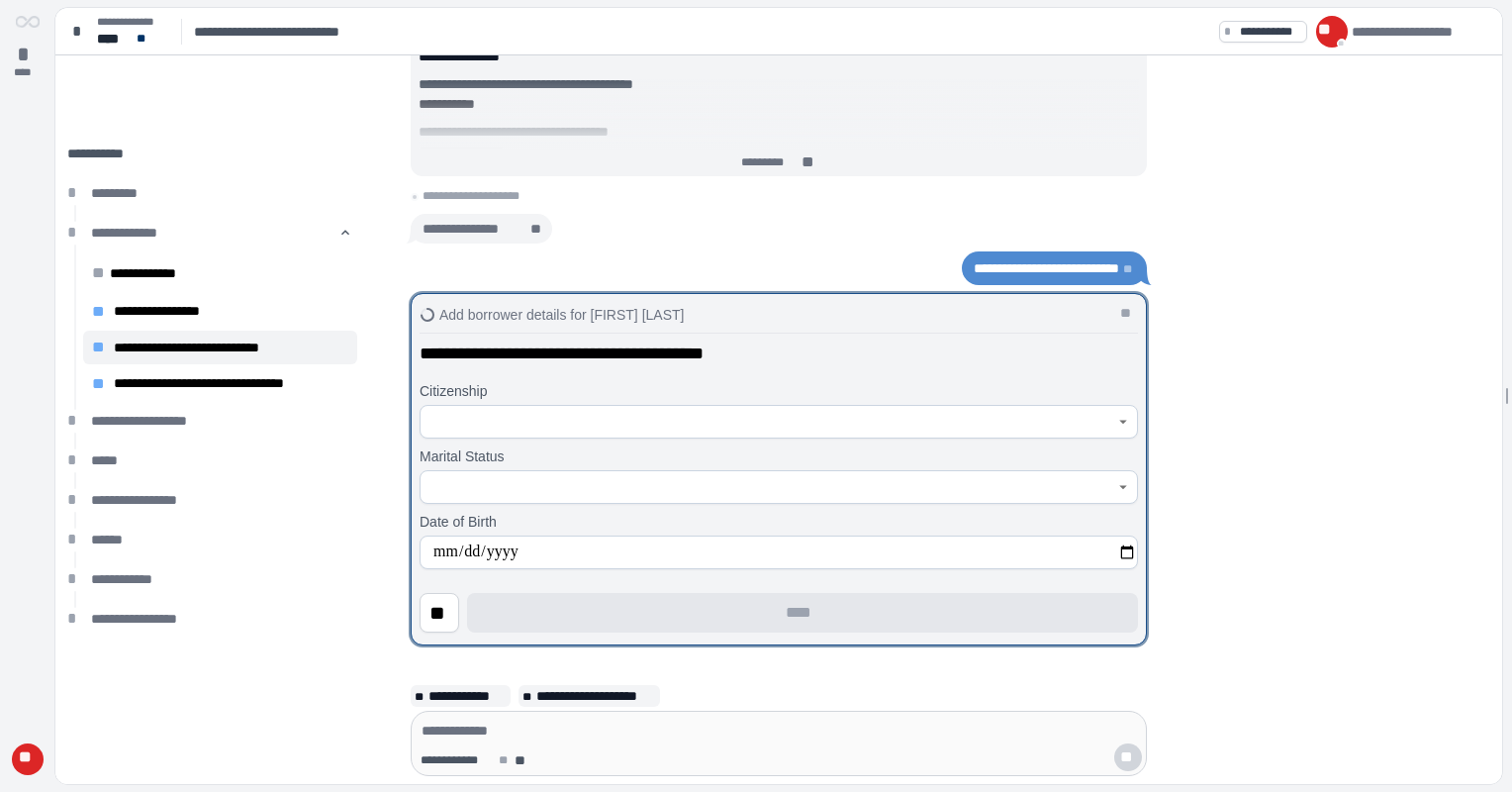 click 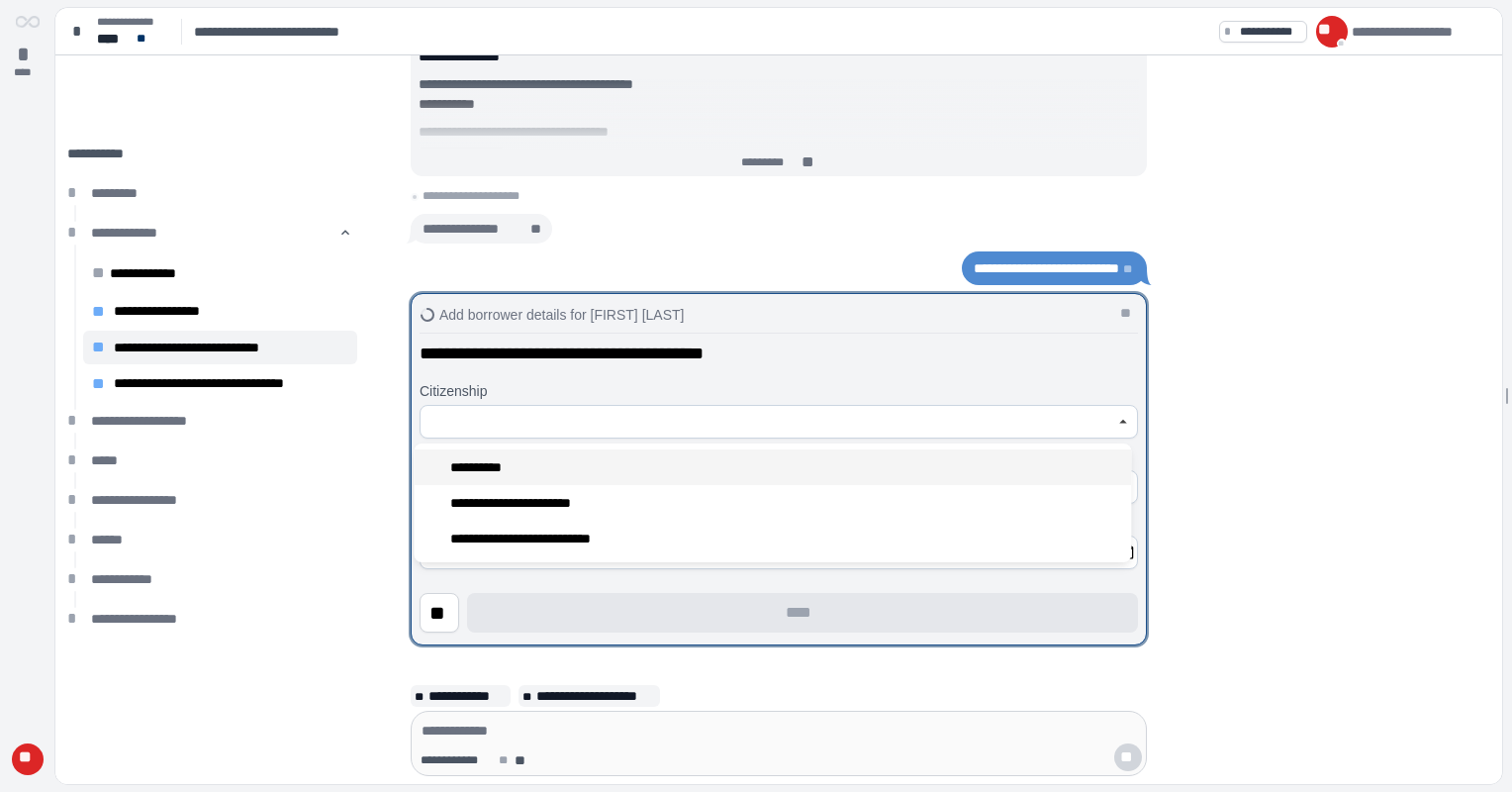 click on "**********" at bounding box center [772, 467] 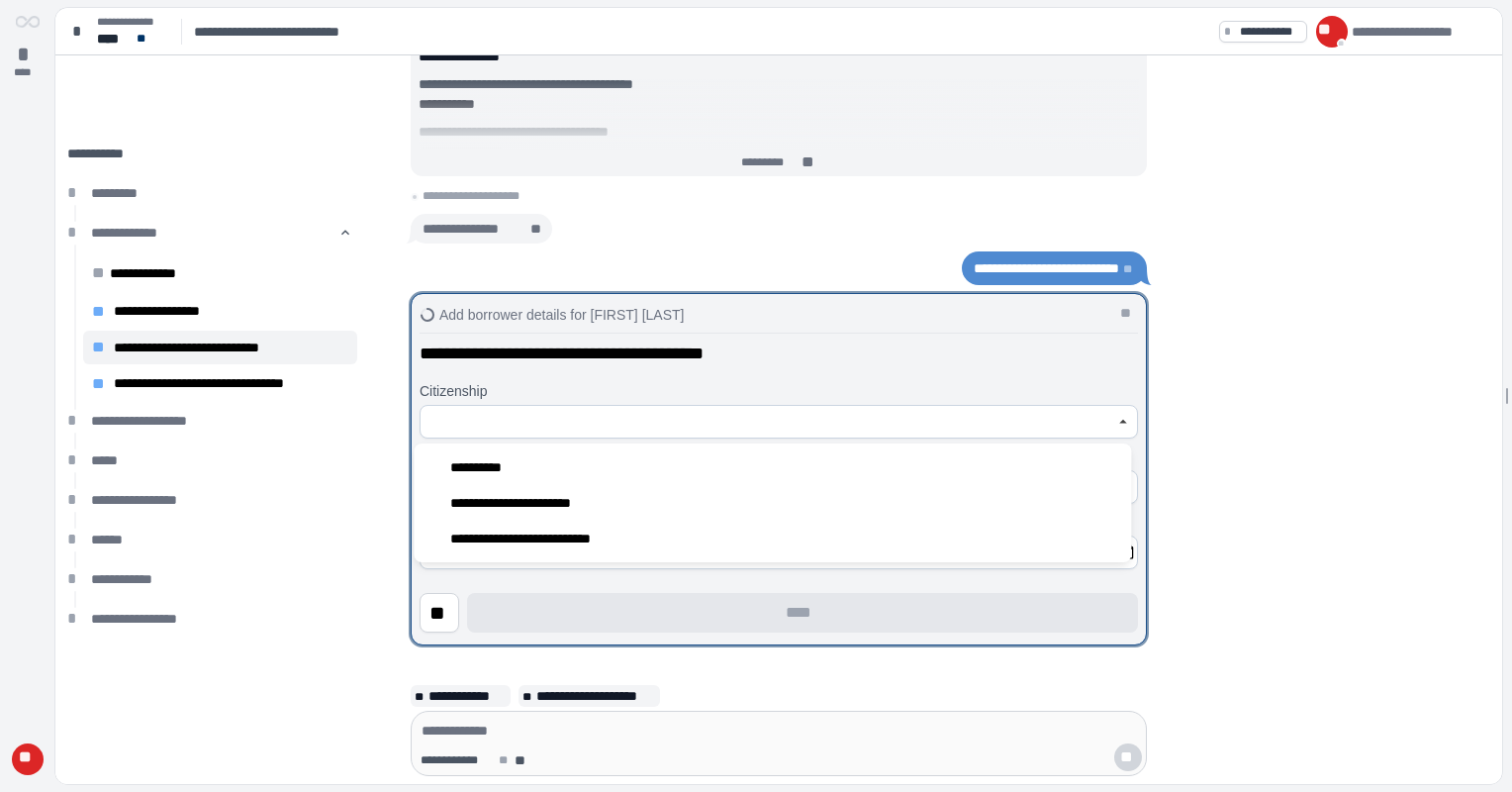type on "**********" 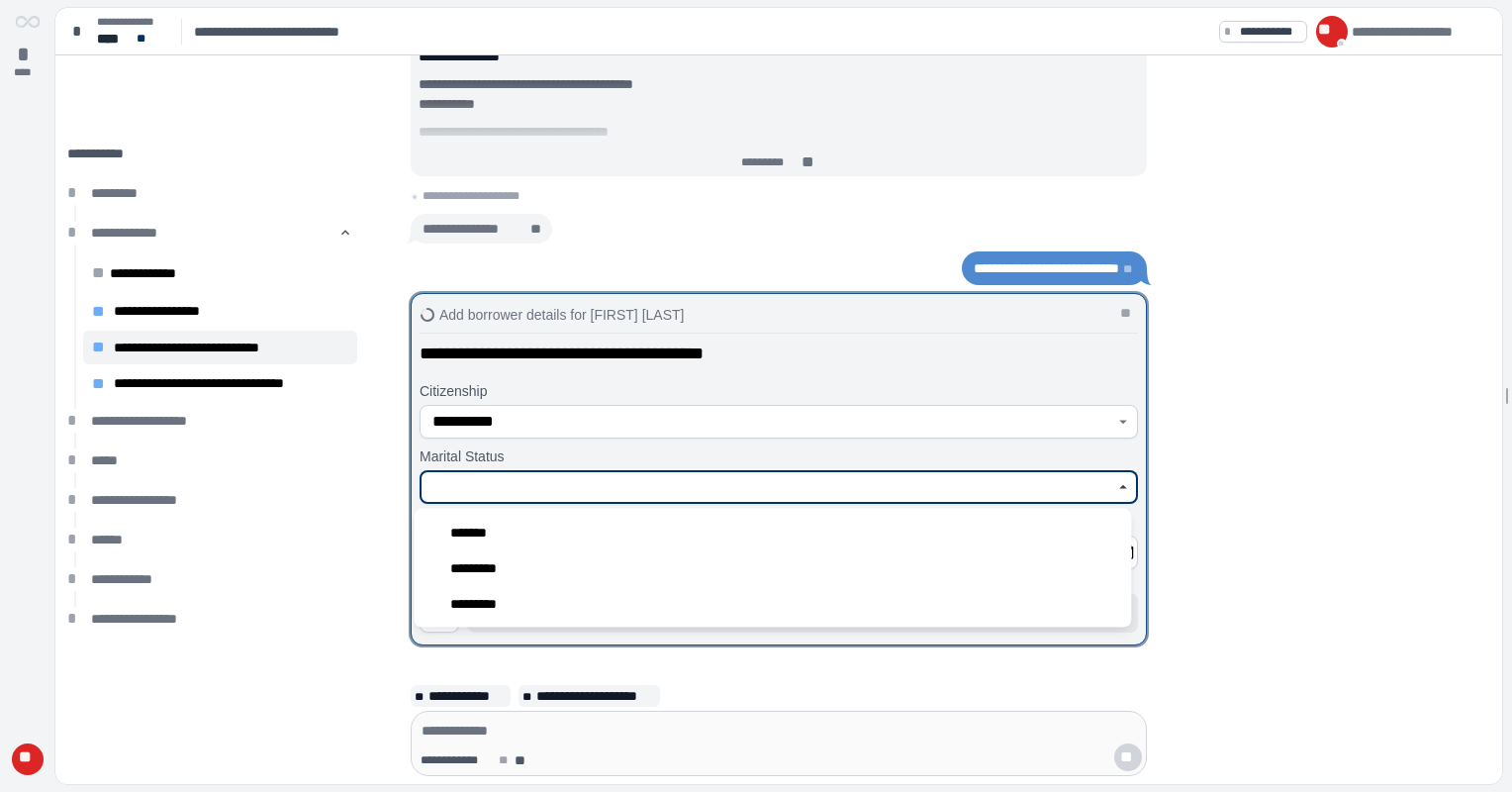 click at bounding box center [768, 487] 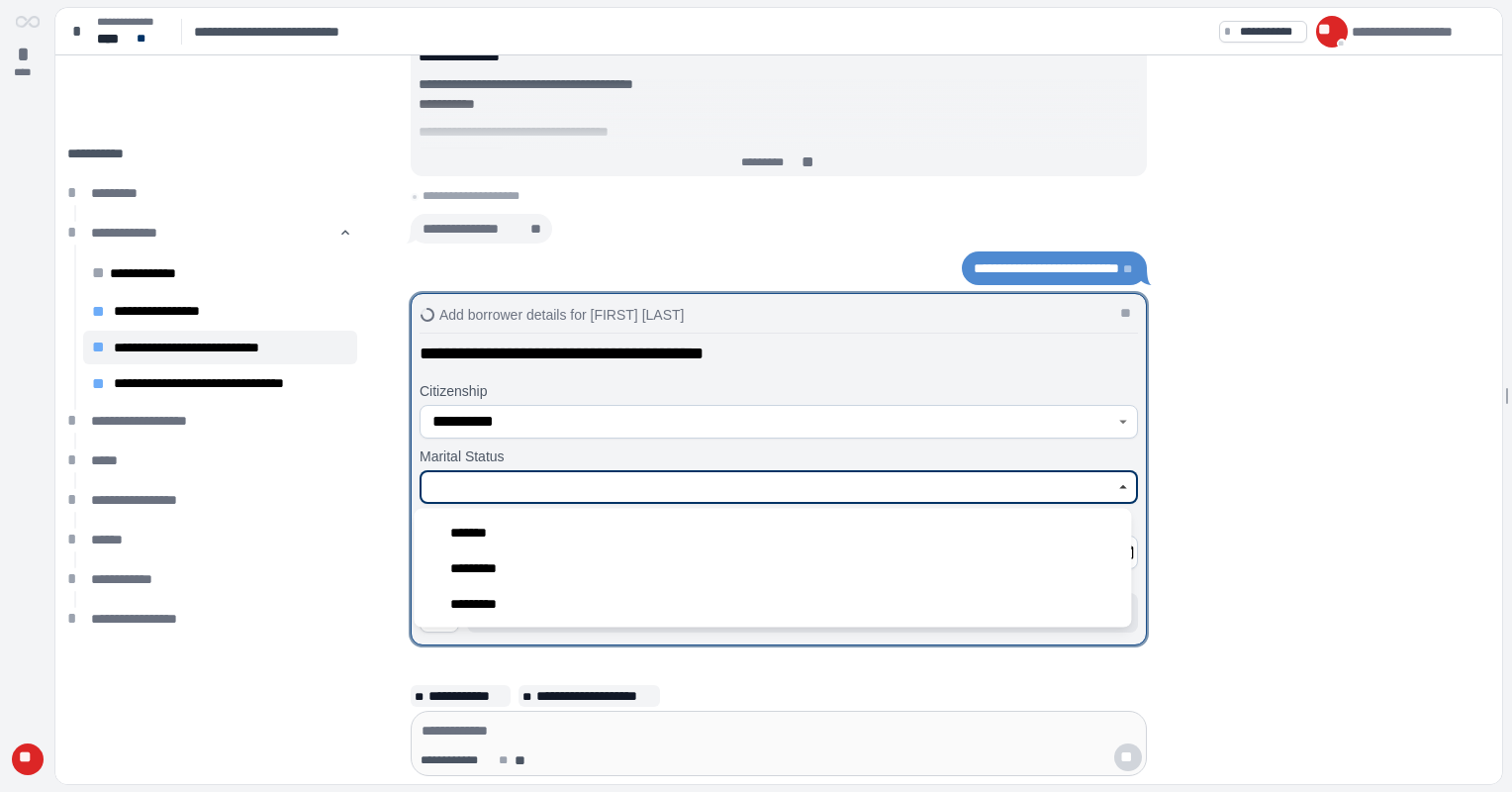 click on "*******" at bounding box center [474, 533] 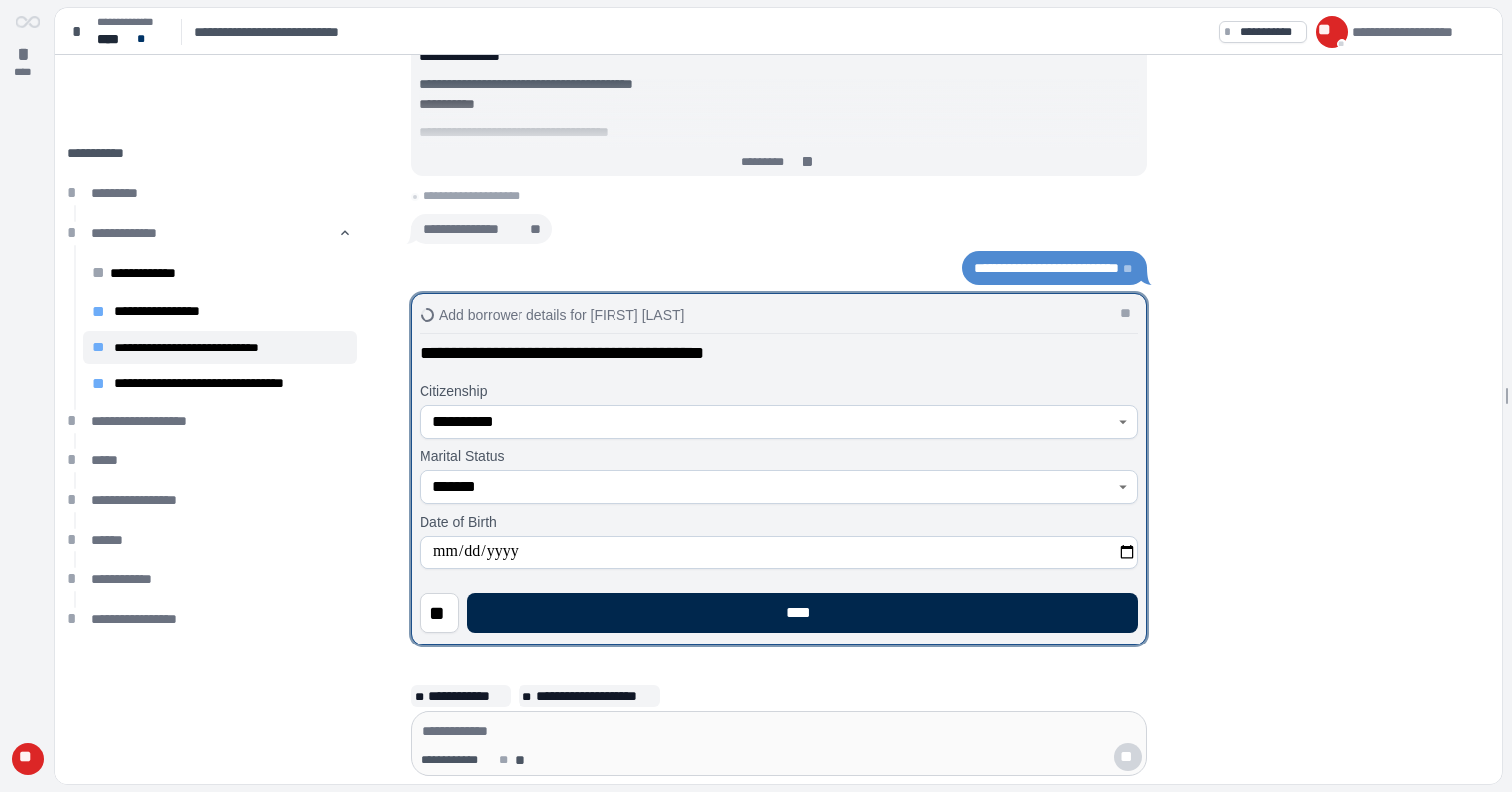 click on "****" at bounding box center (803, 613) 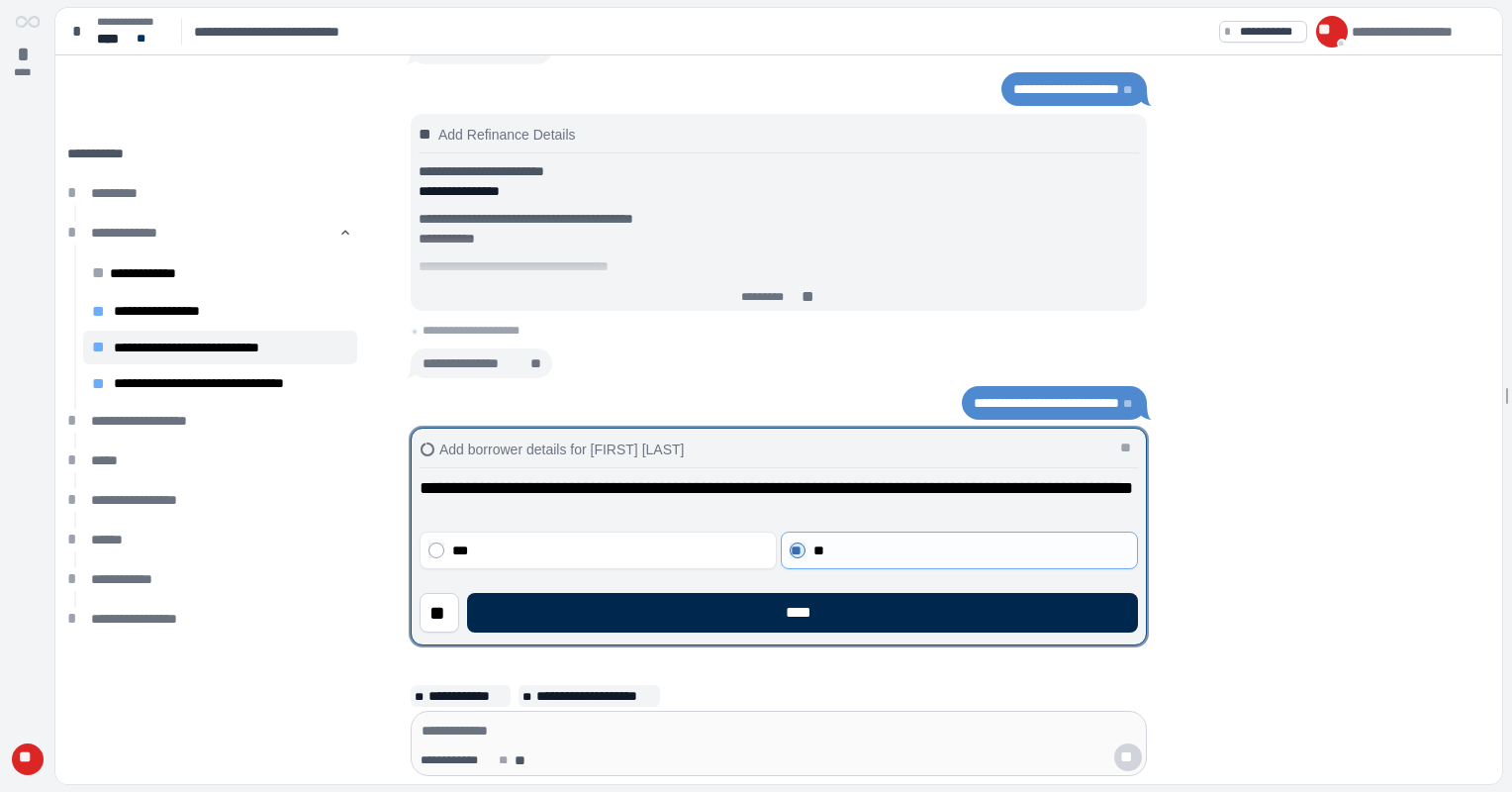 click on "****" at bounding box center (803, 613) 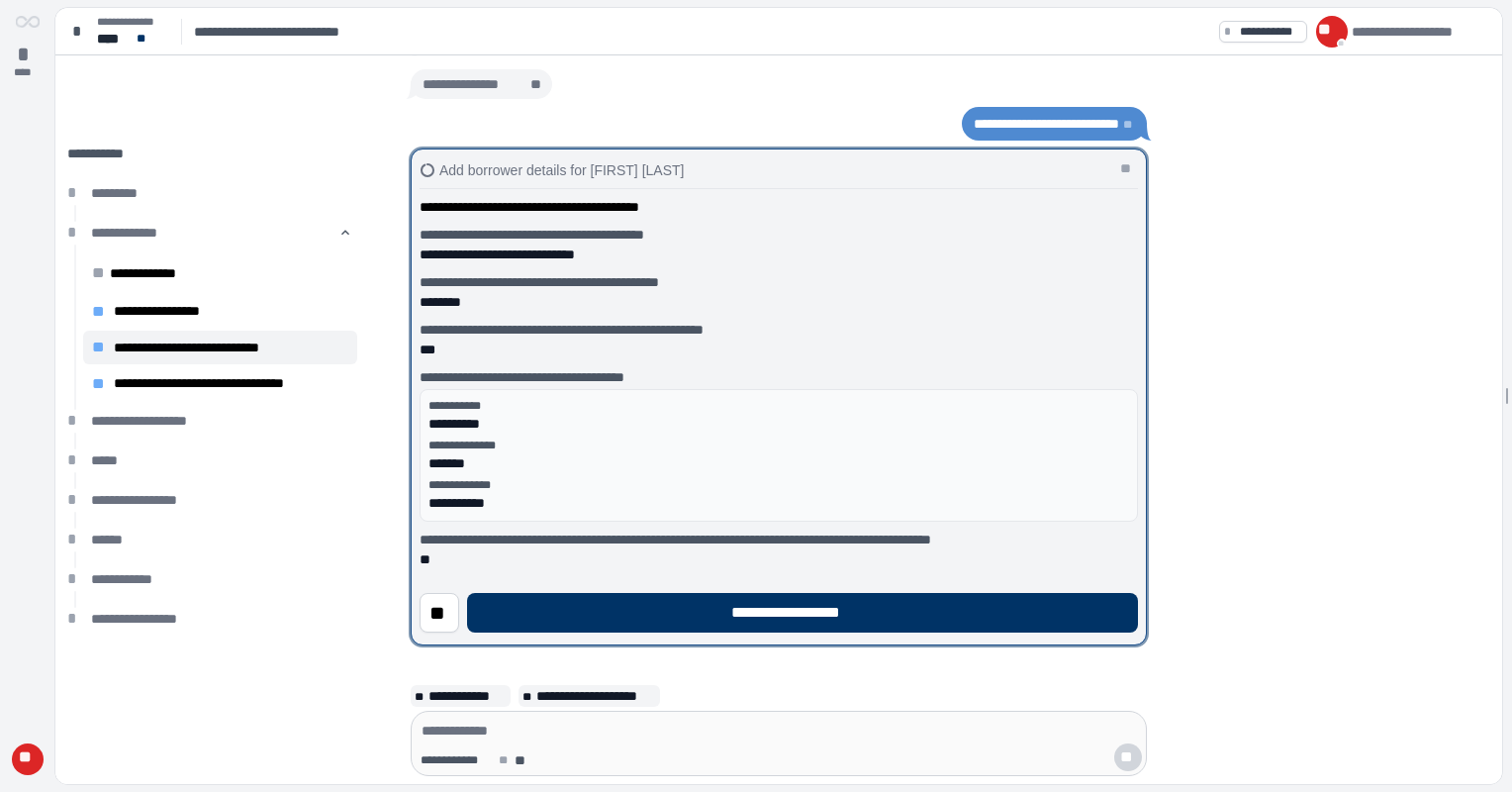 click on "**********" at bounding box center [803, 613] 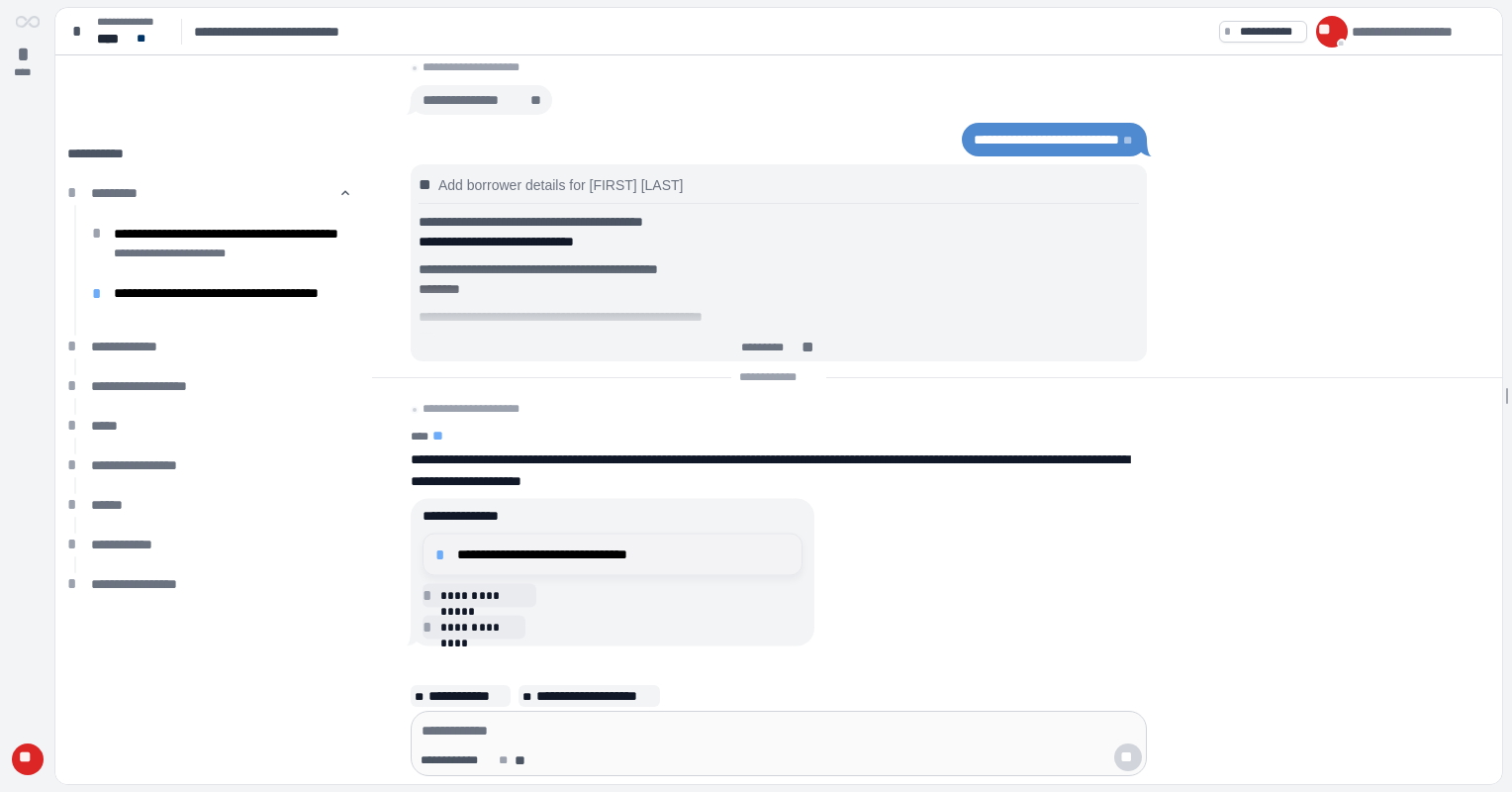 click on "*" at bounding box center [443, 554] 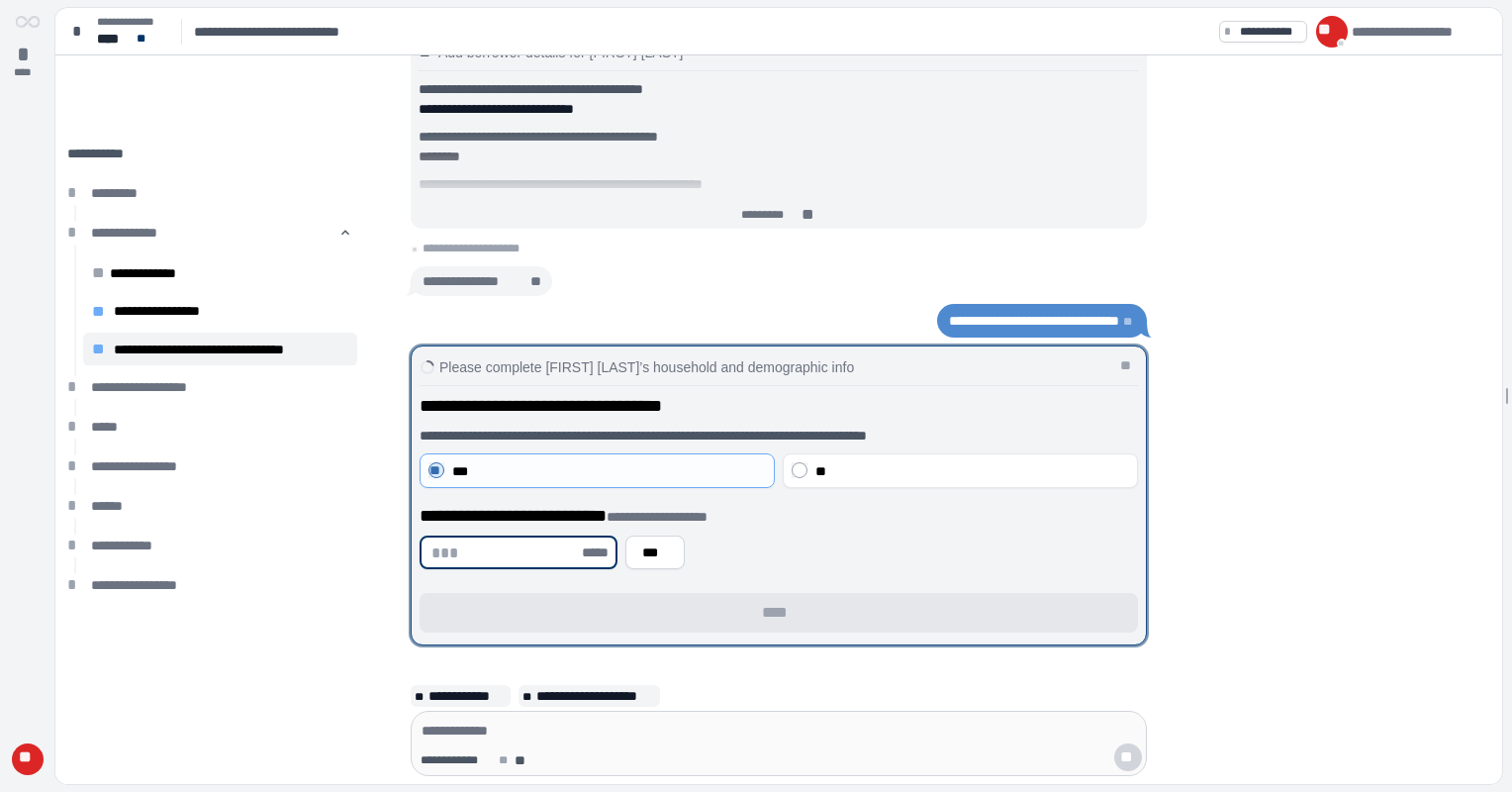 click at bounding box center [505, 552] 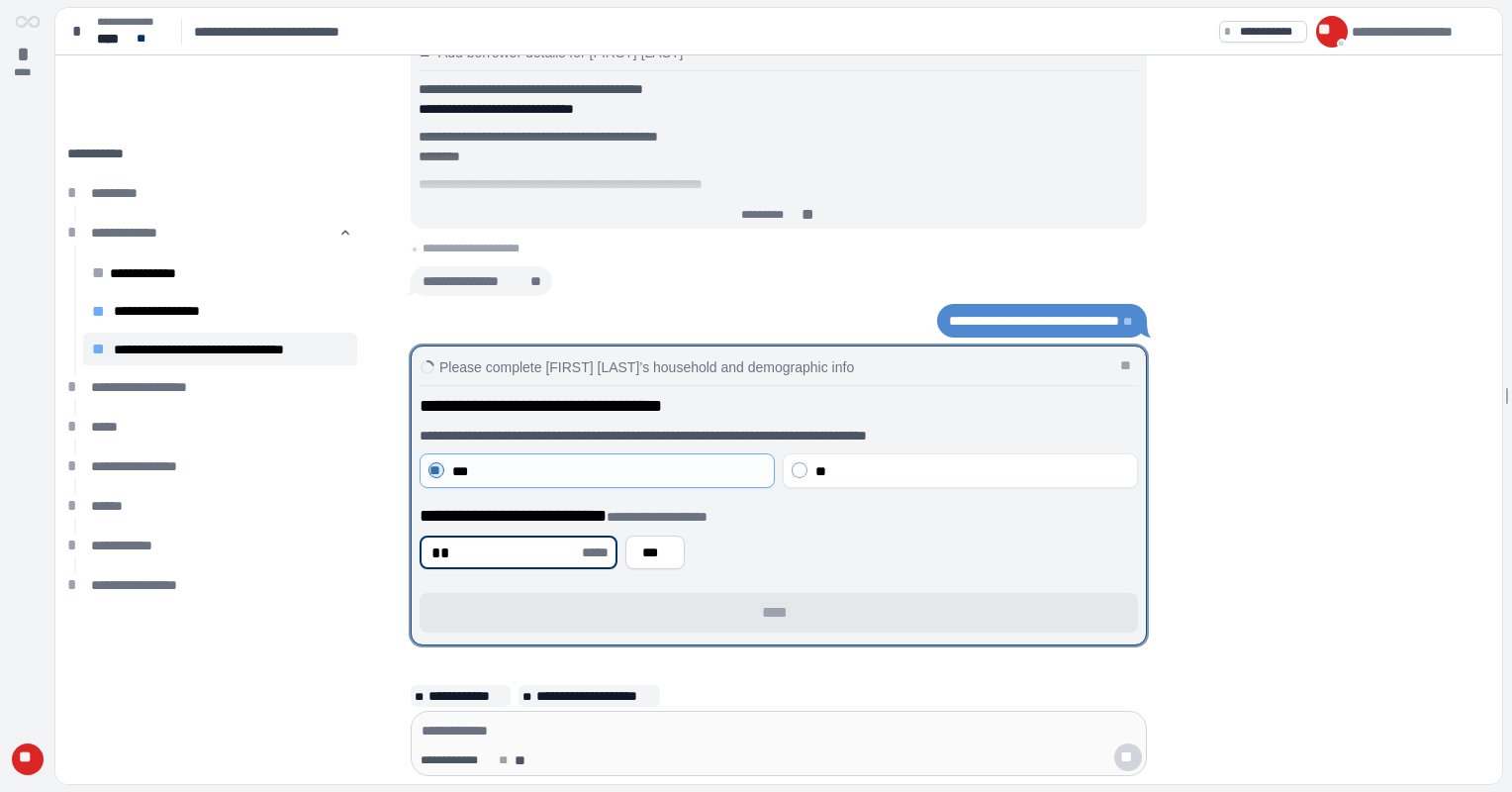 type on "**" 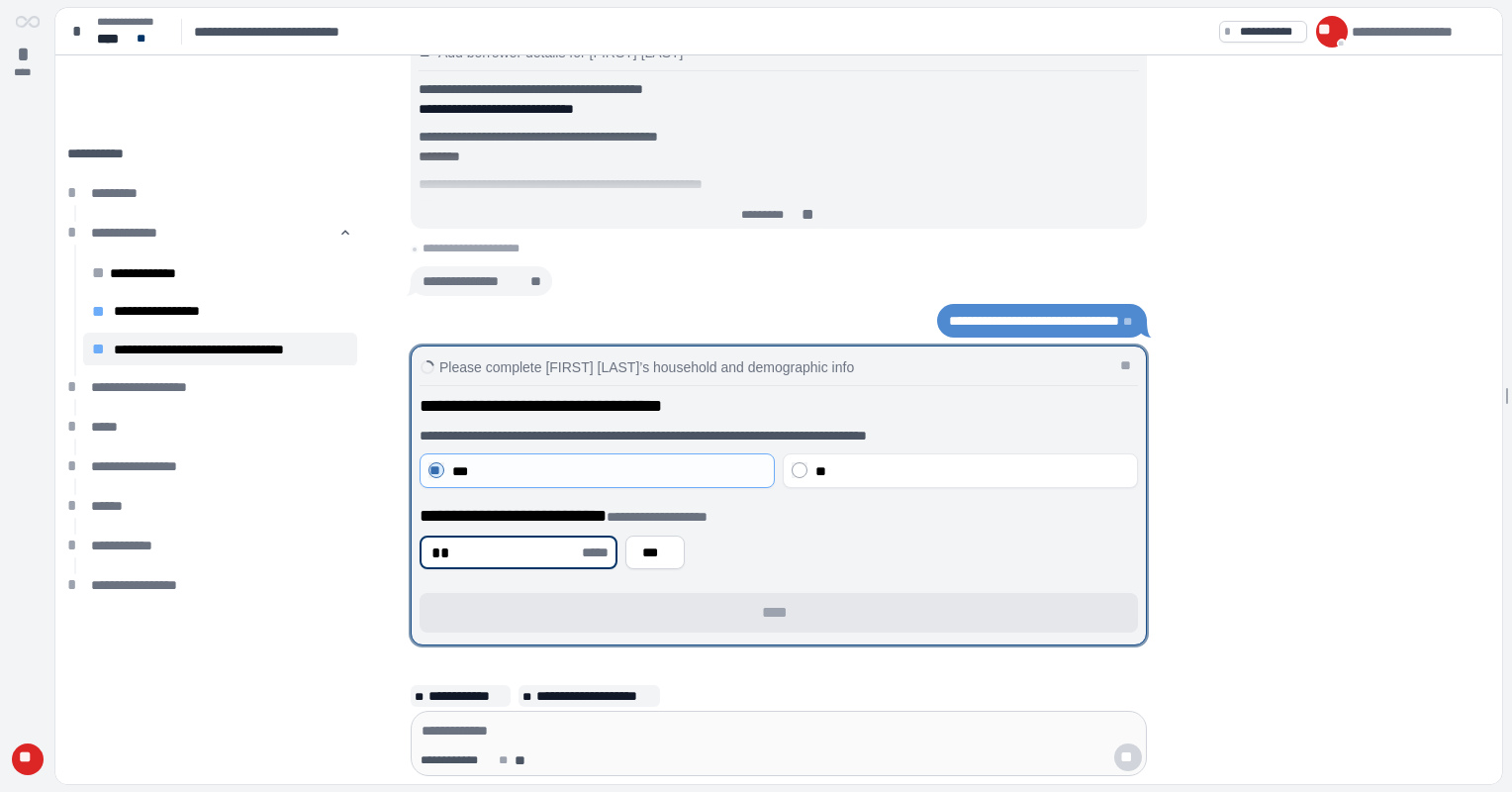 type 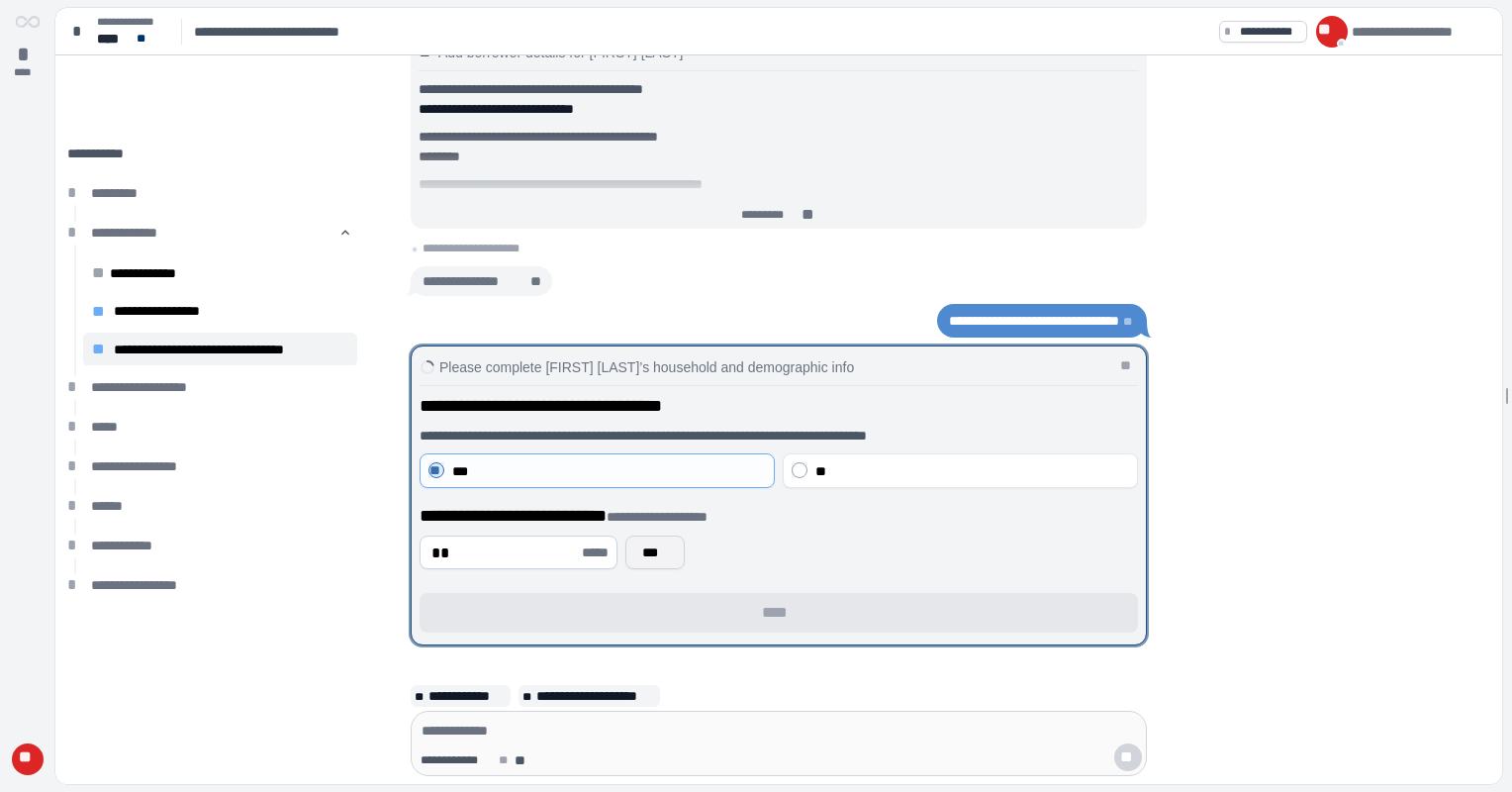 click on "***" at bounding box center (655, 552) 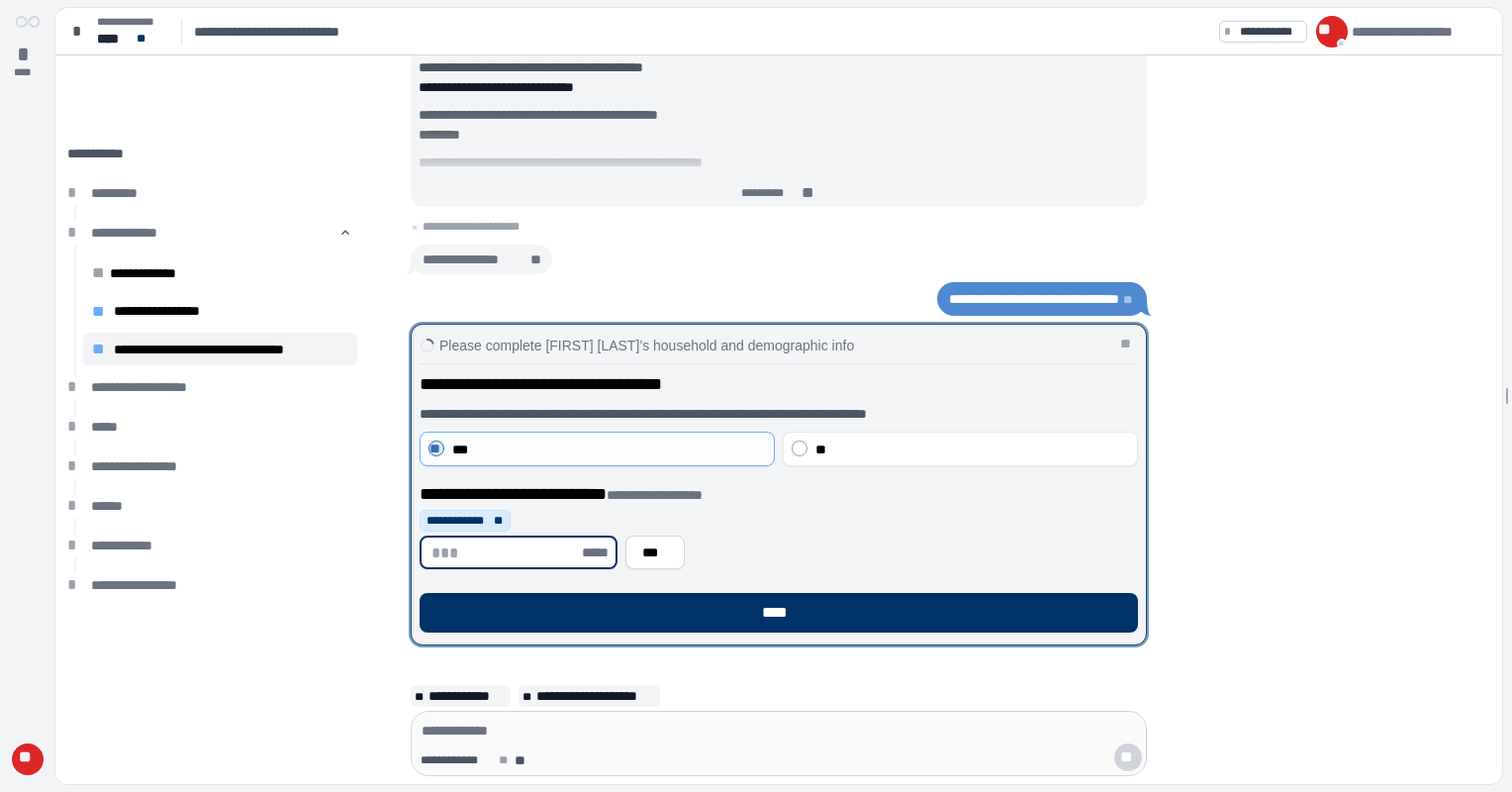 click at bounding box center (505, 552) 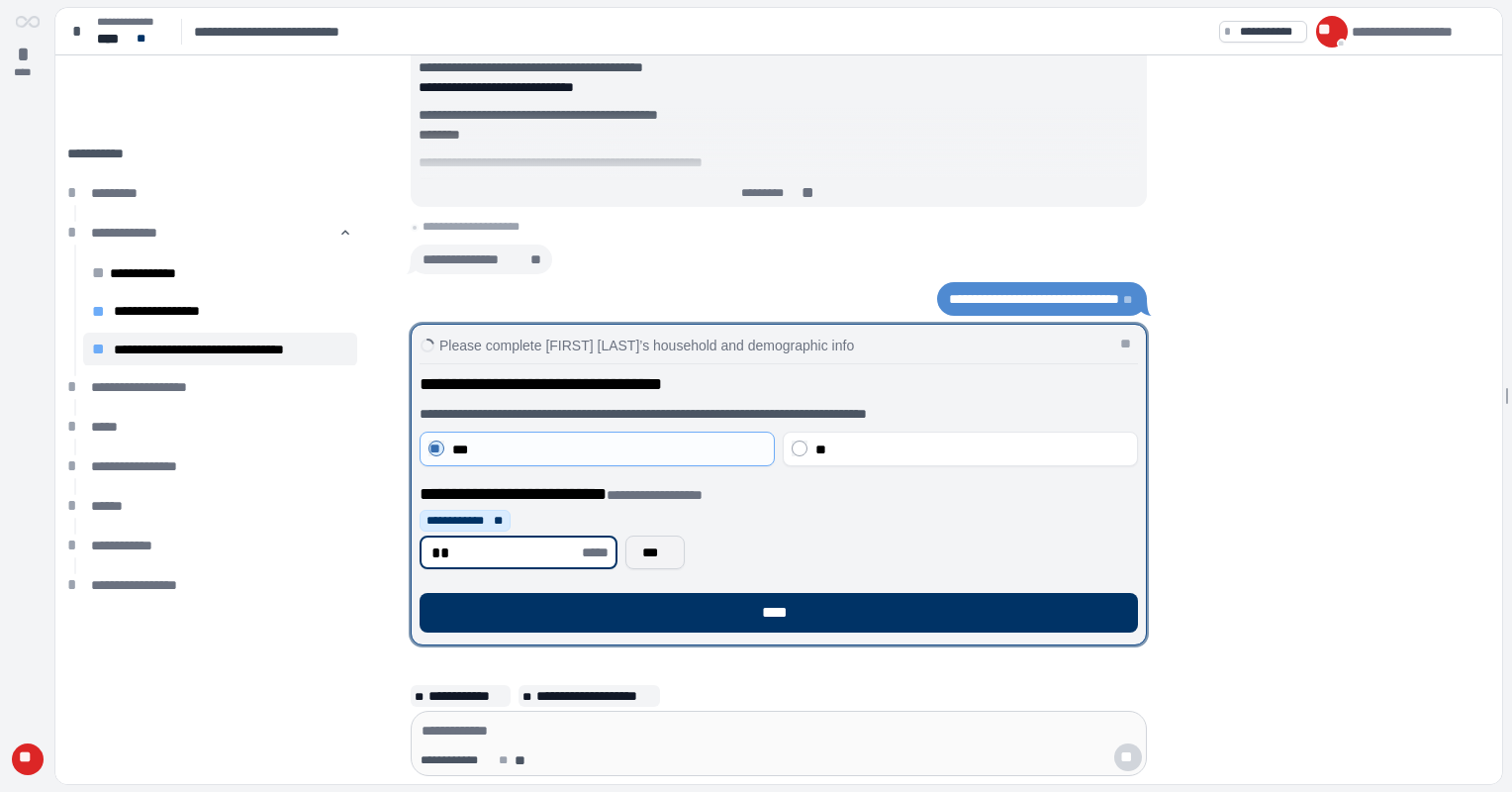 type on "**" 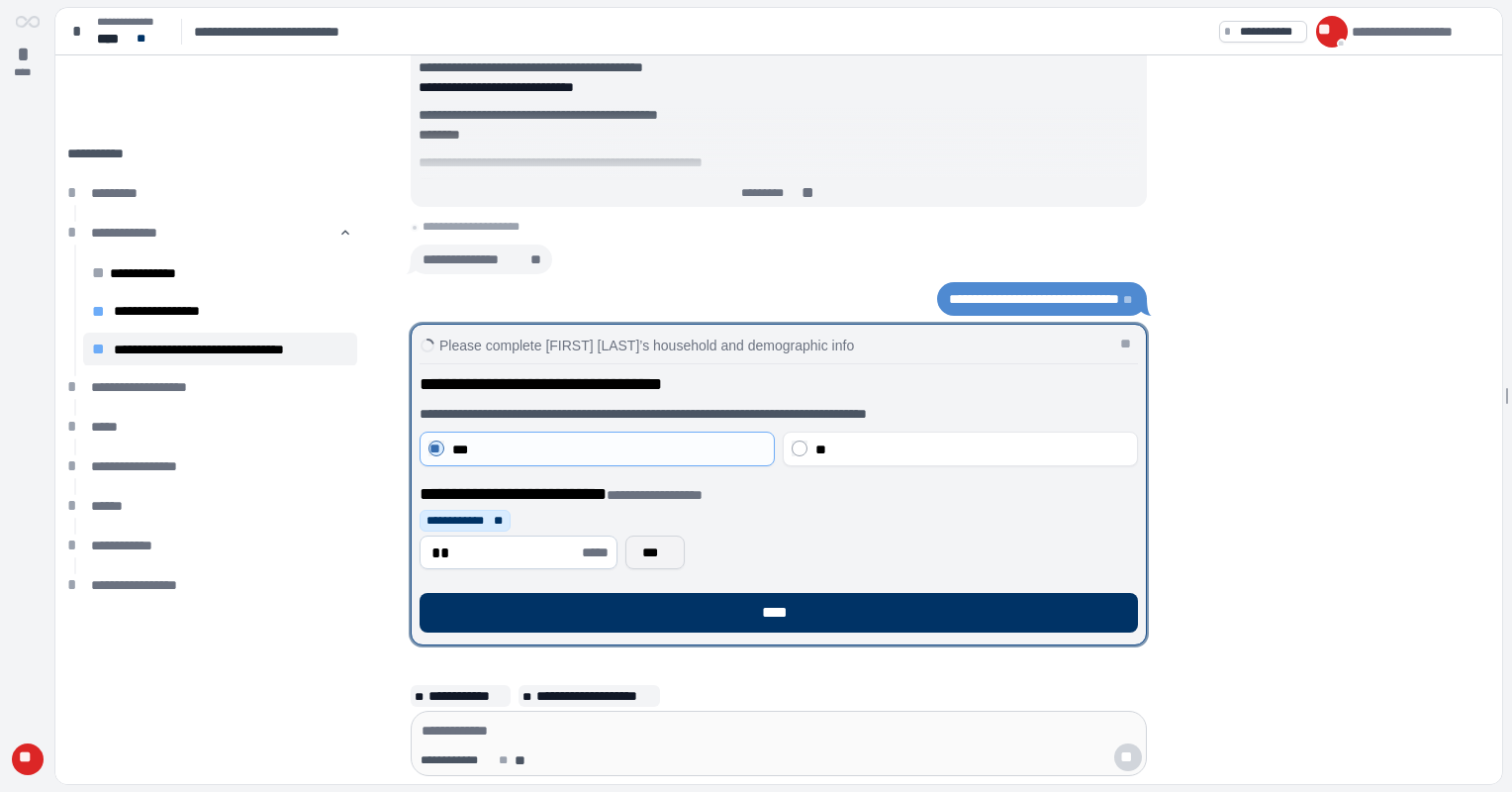 click on "***" at bounding box center (655, 552) 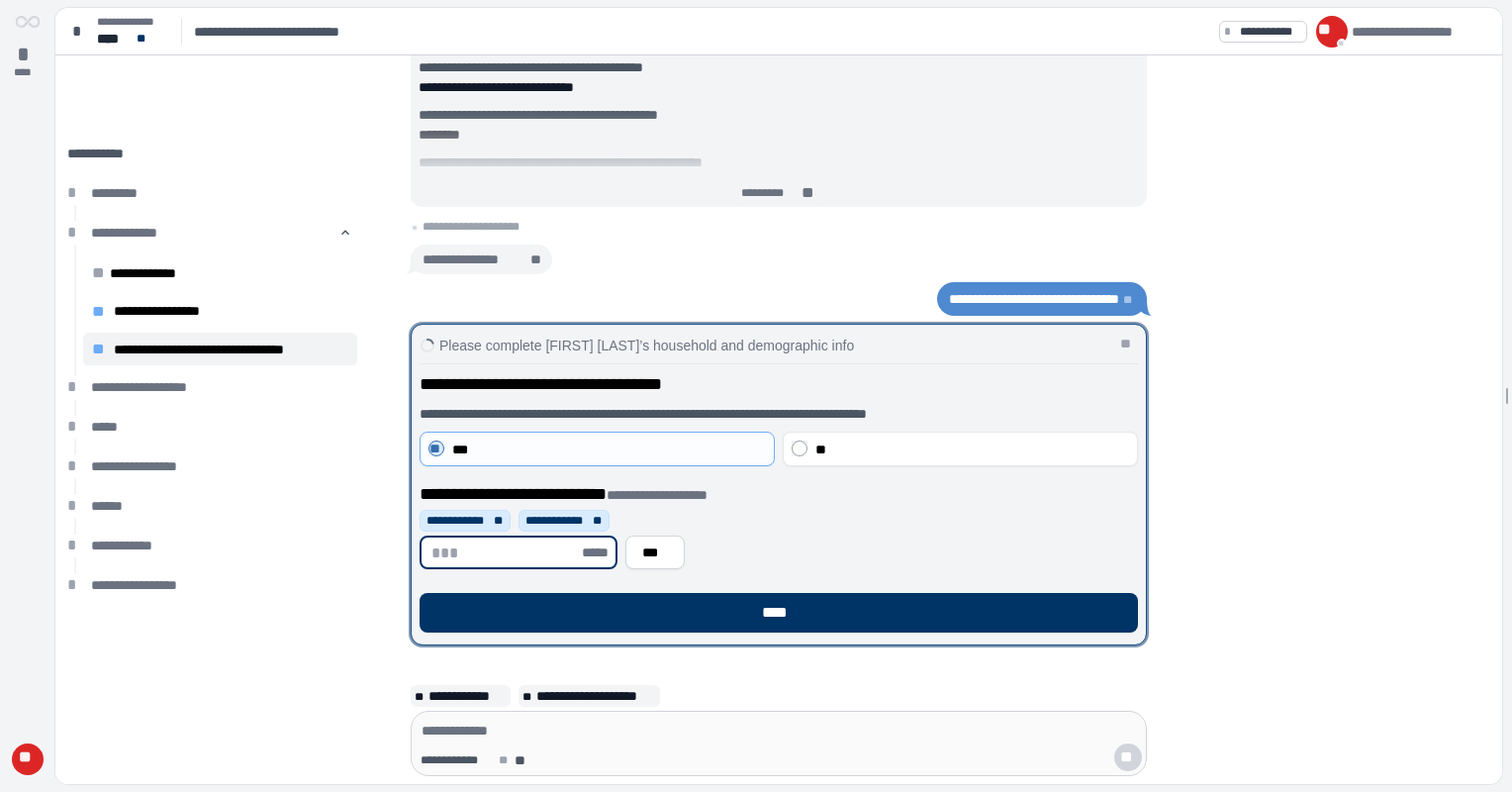 click at bounding box center [505, 552] 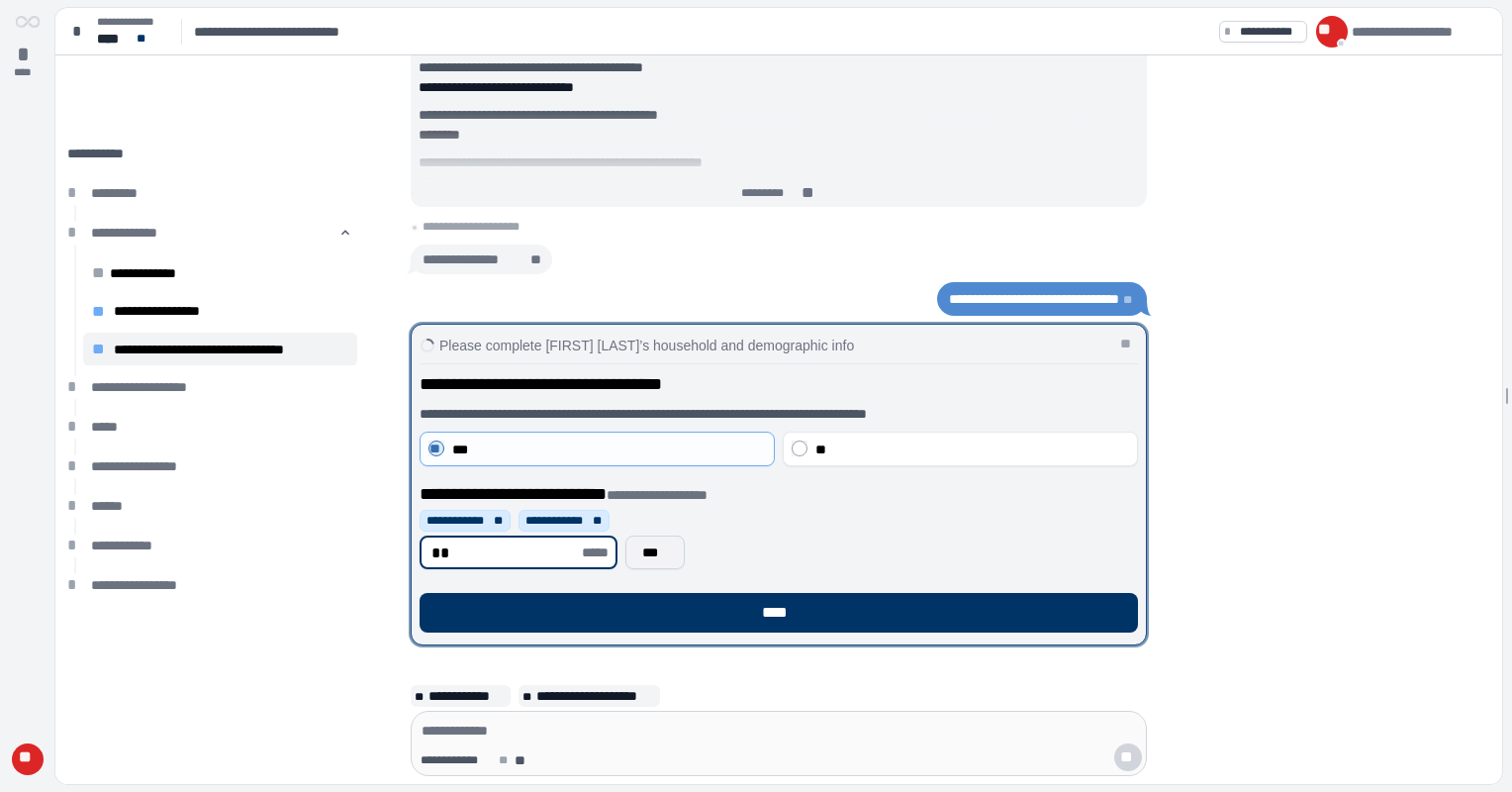 type on "**" 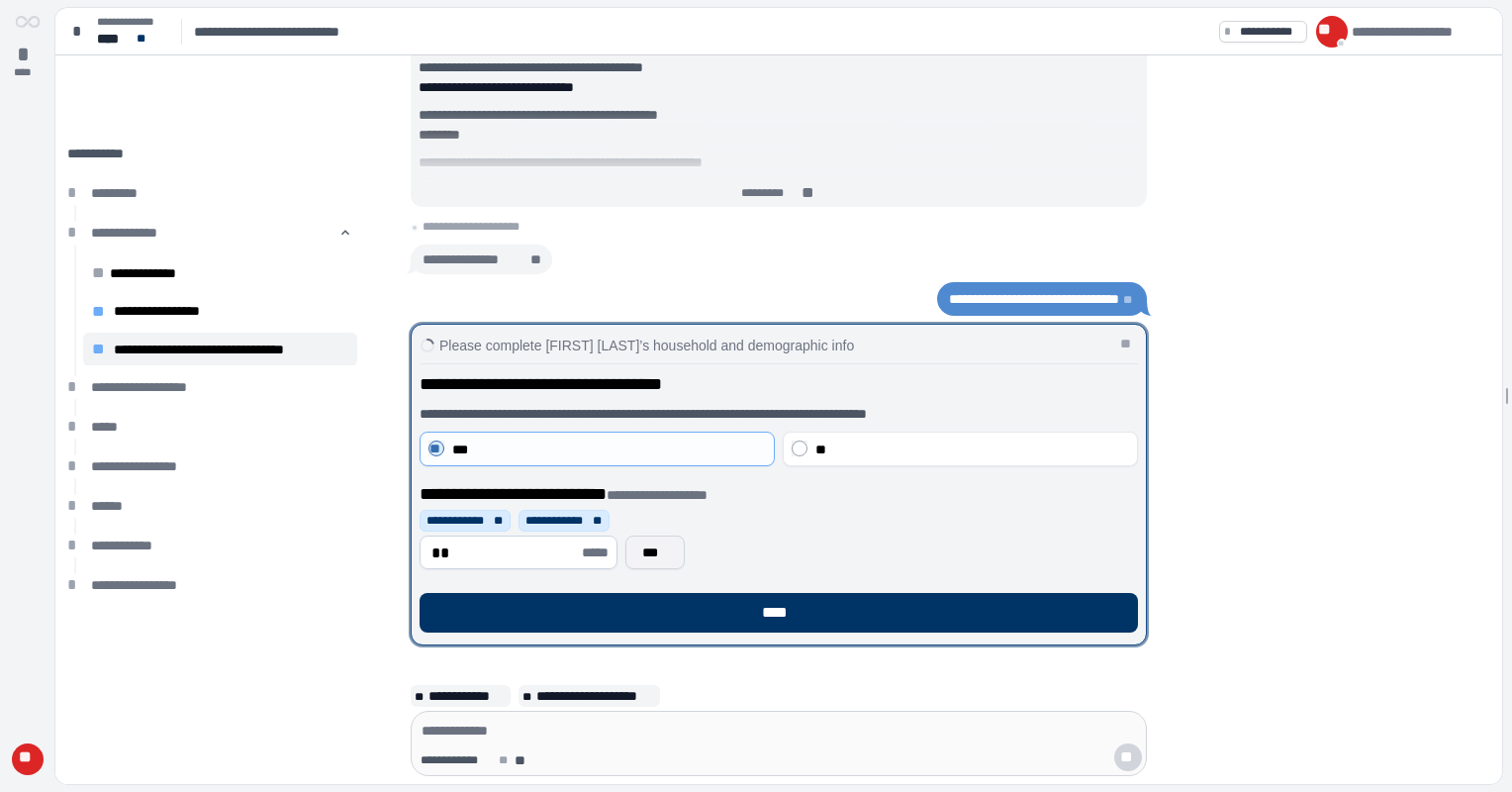 click on "***" at bounding box center [655, 552] 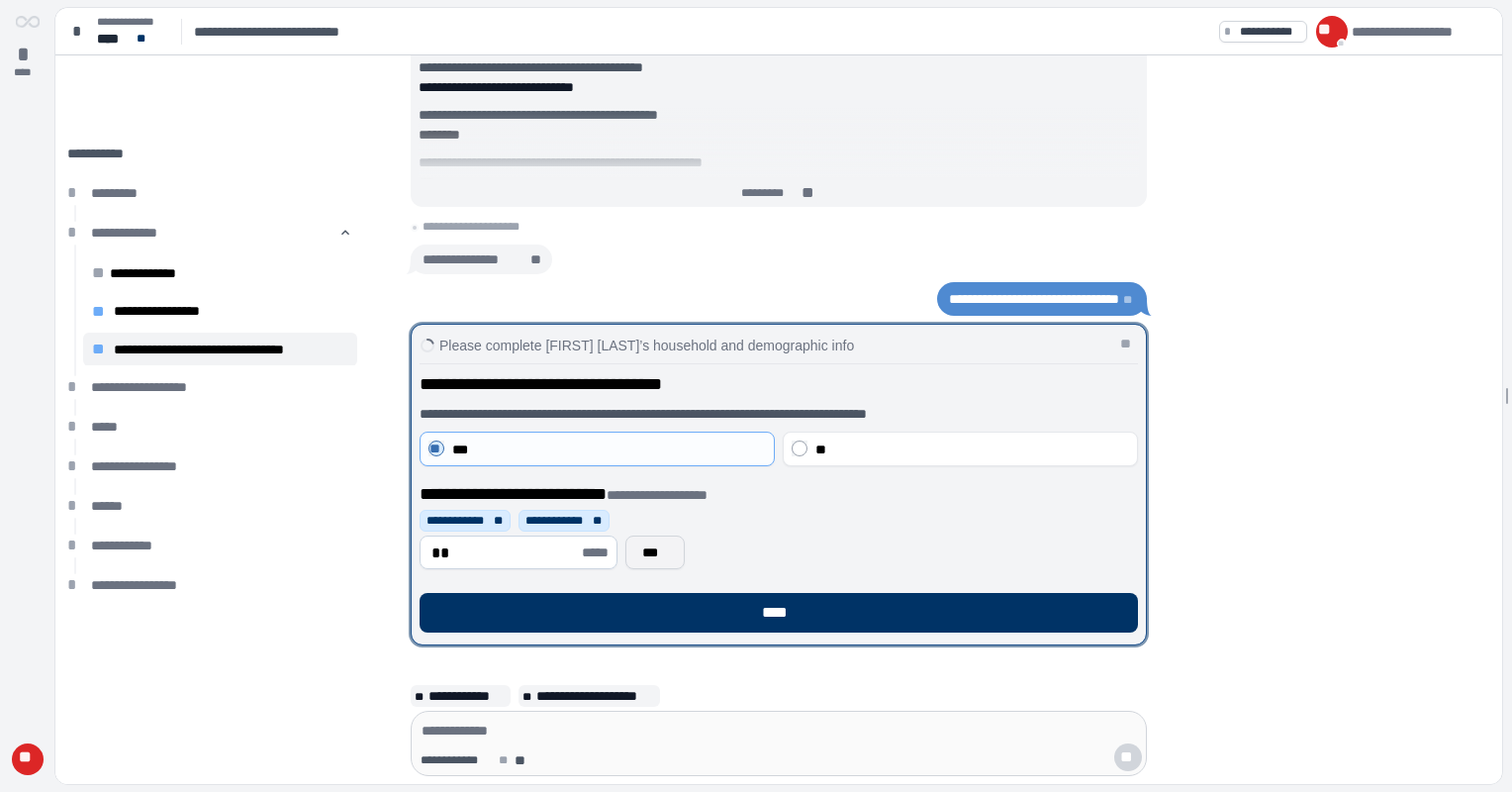 type 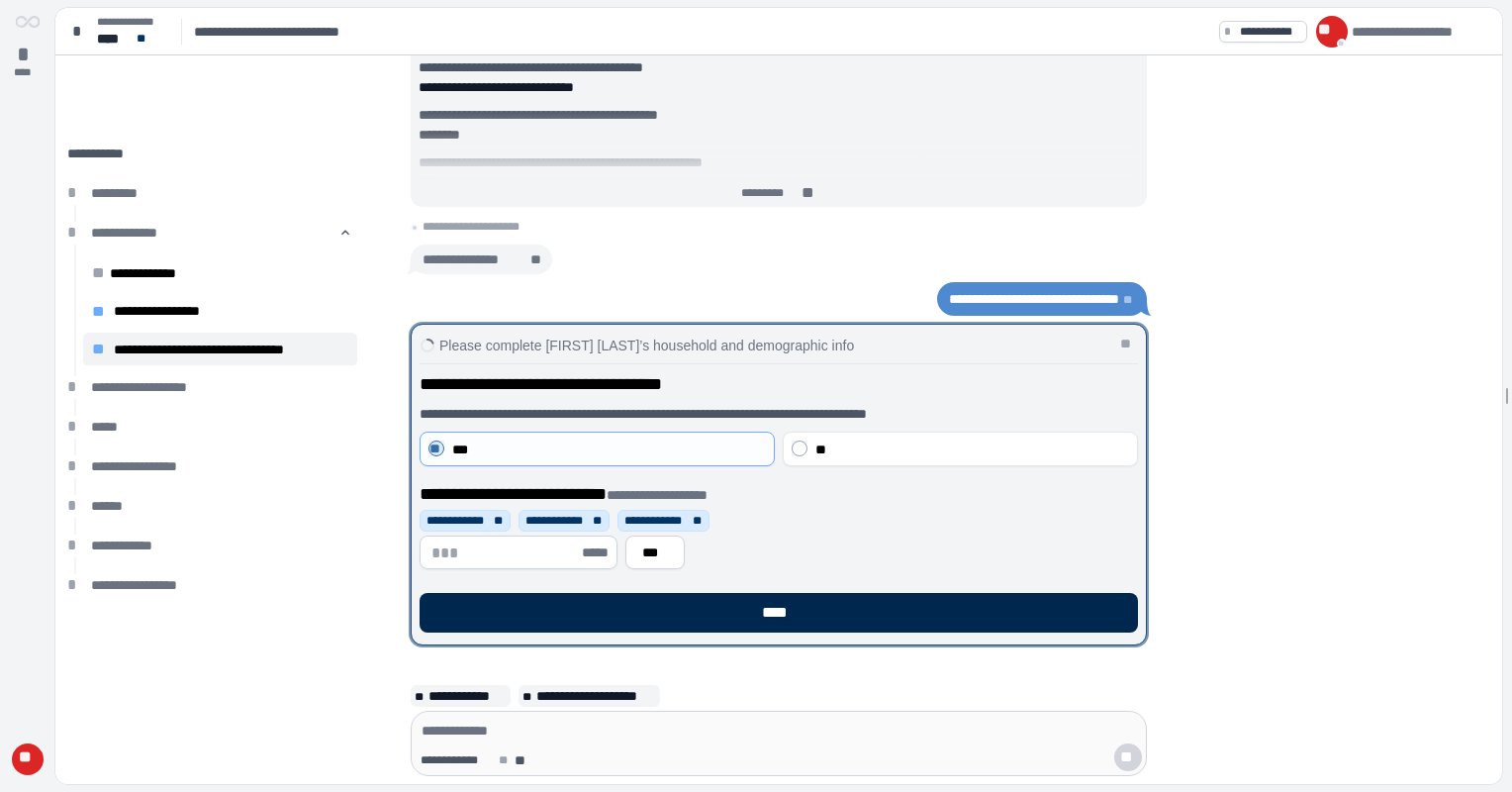 click on "****" at bounding box center (779, 613) 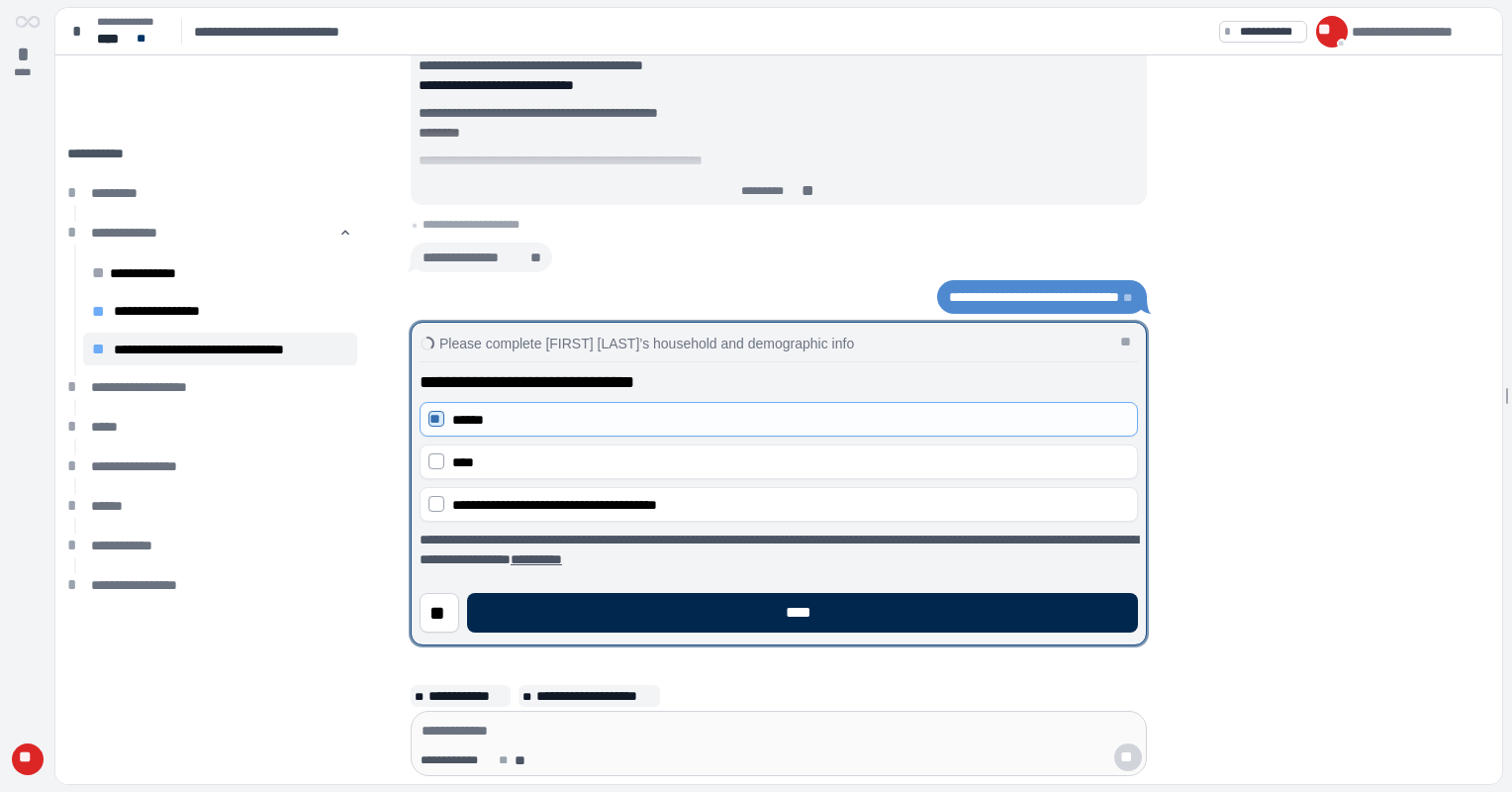 click on "****" at bounding box center [803, 613] 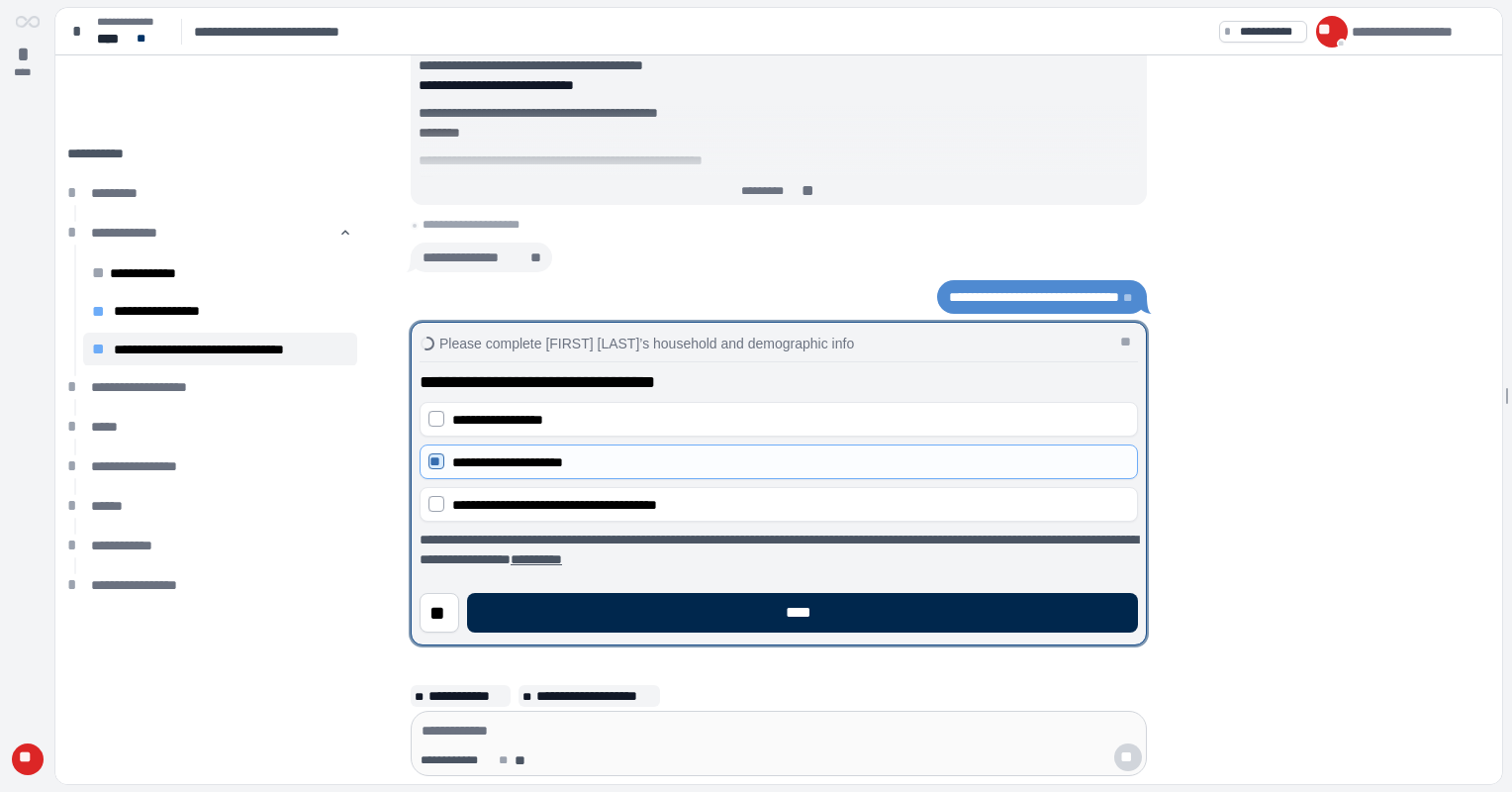 click on "****" at bounding box center (803, 613) 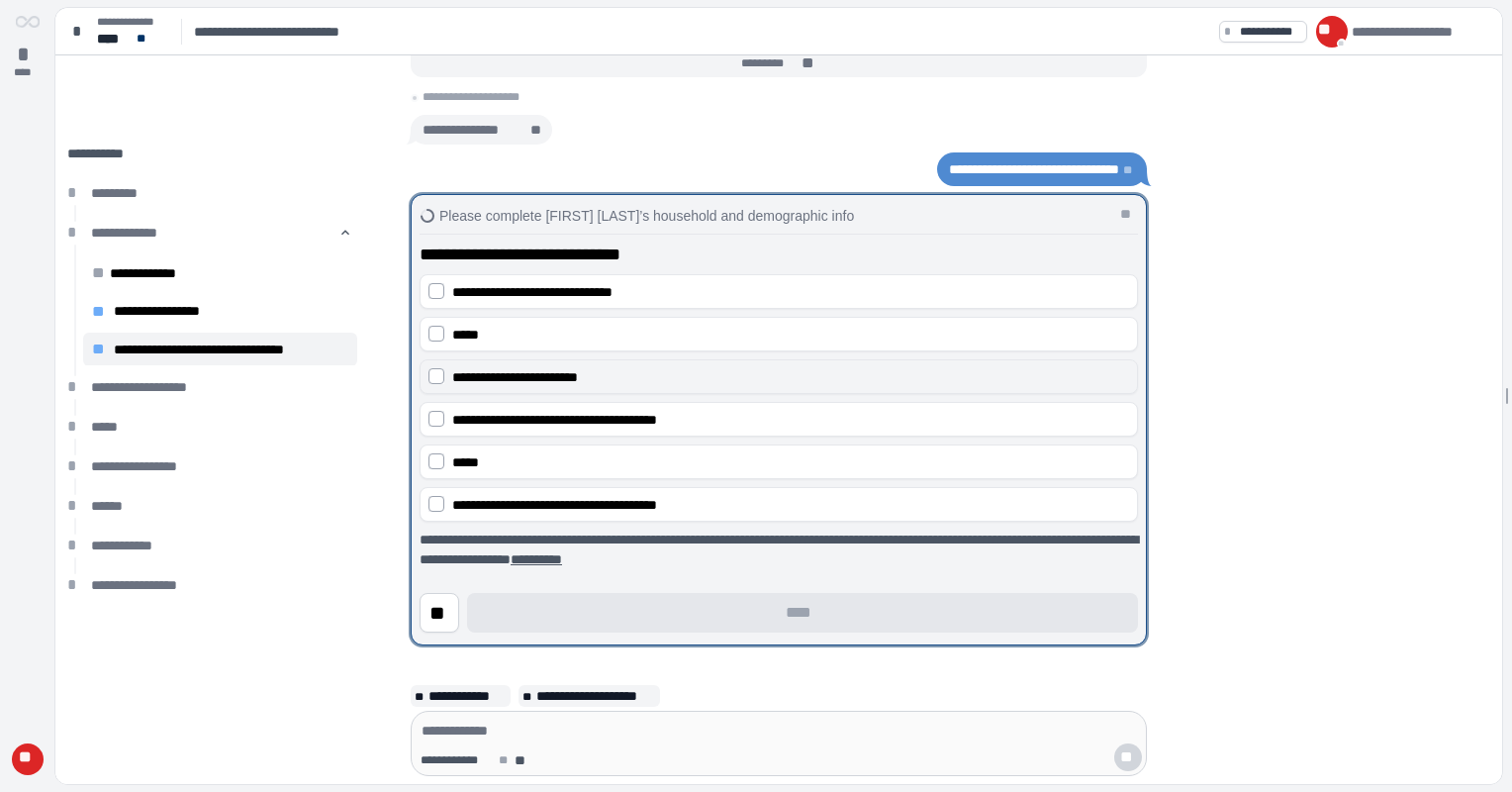 click on "**********" at bounding box center (779, 376) 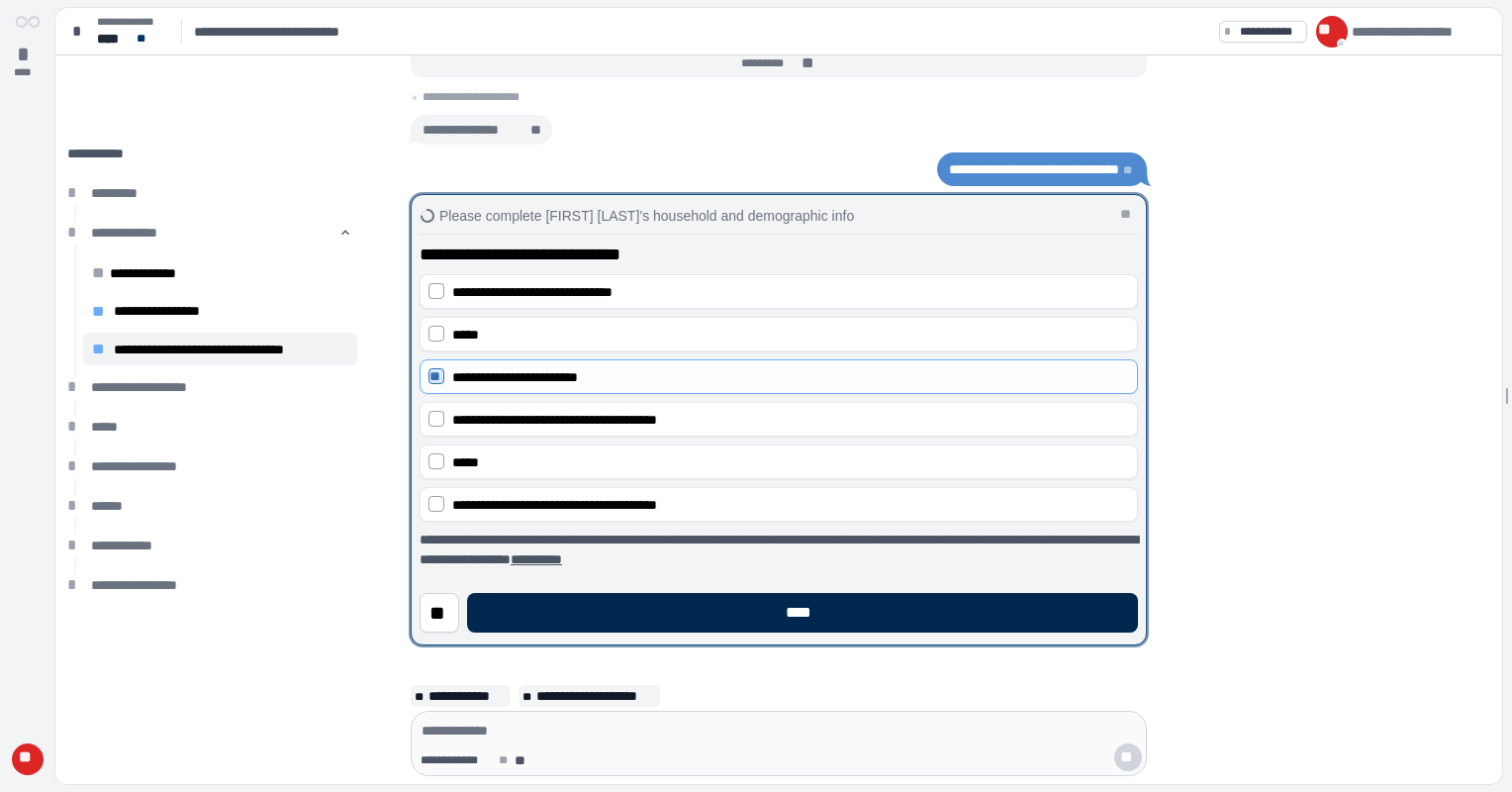 click on "****" at bounding box center [803, 613] 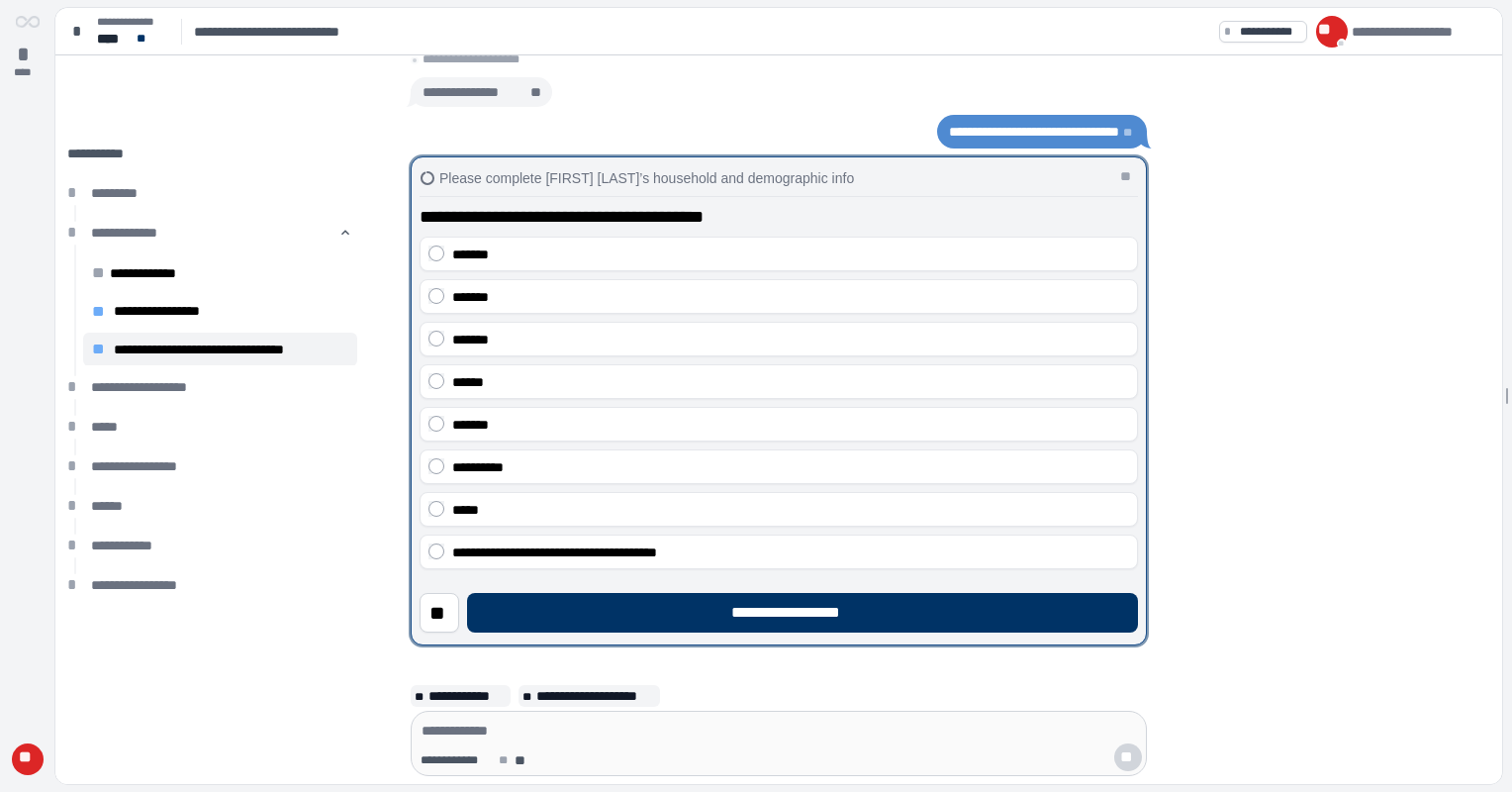 drag, startPoint x: 422, startPoint y: 254, endPoint x: 452, endPoint y: 281, distance: 40.360872 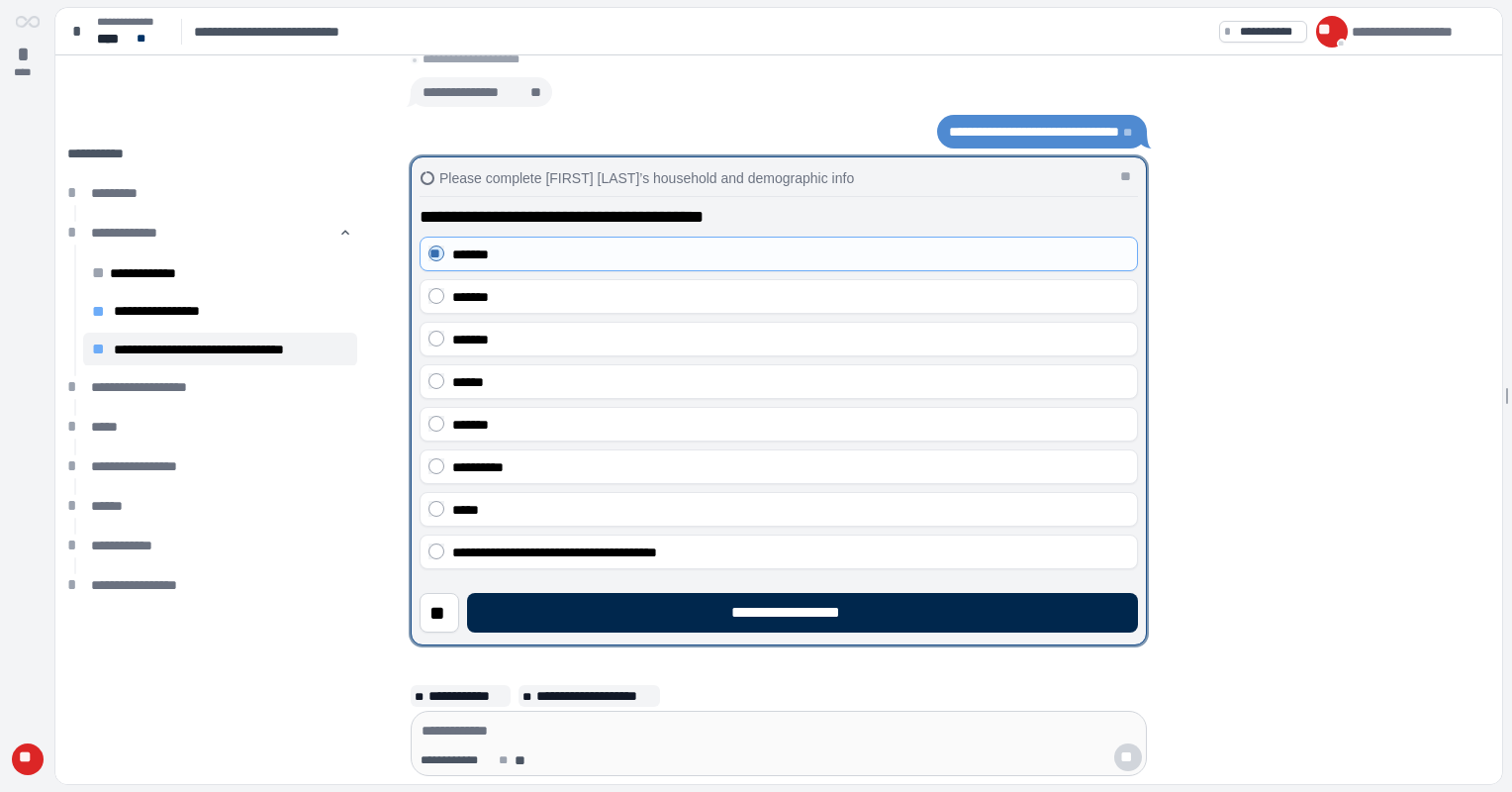 click on "**********" at bounding box center (803, 613) 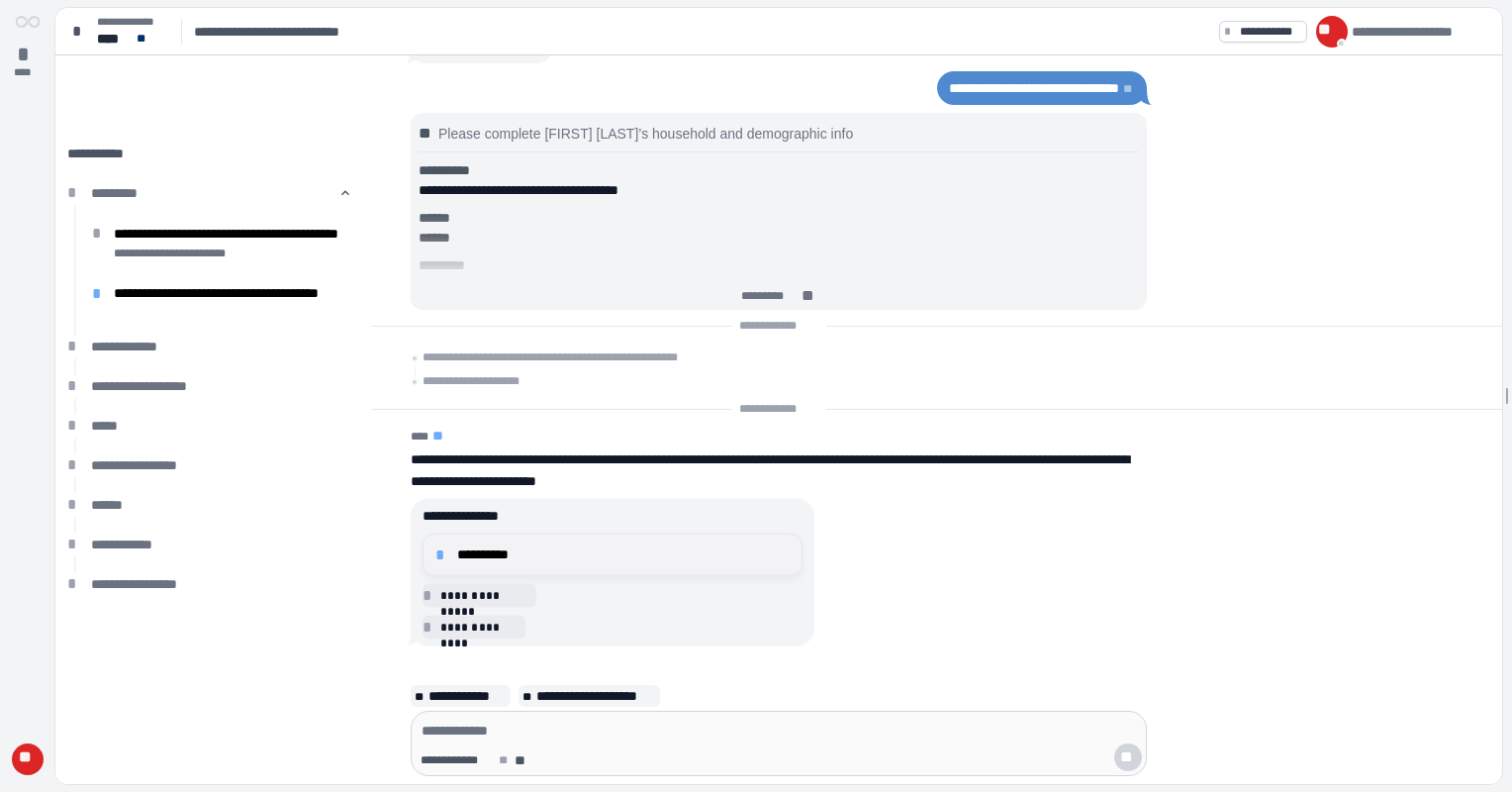 click on "*" at bounding box center (443, 554) 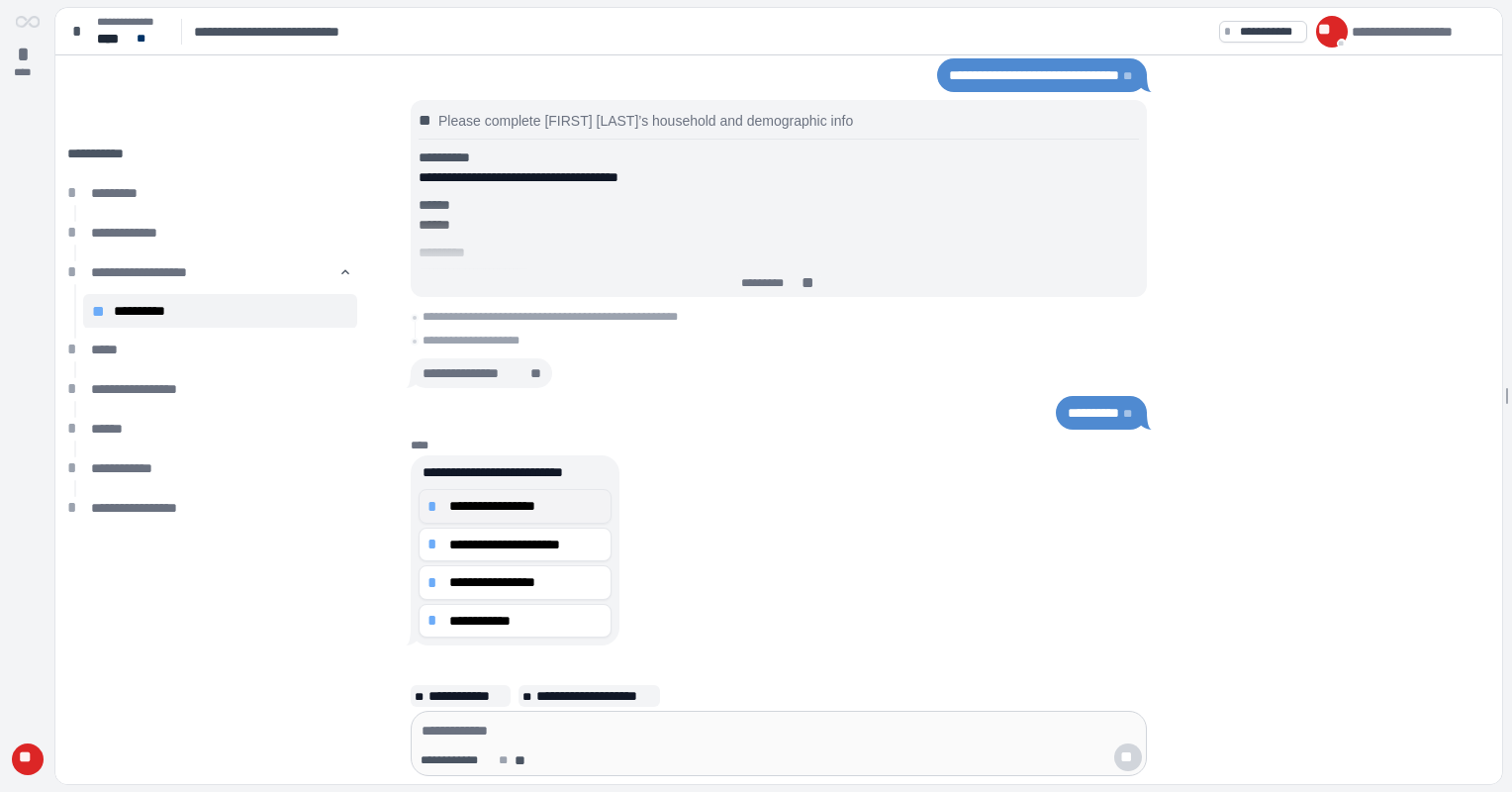 click on "*" at bounding box center [435, 507] 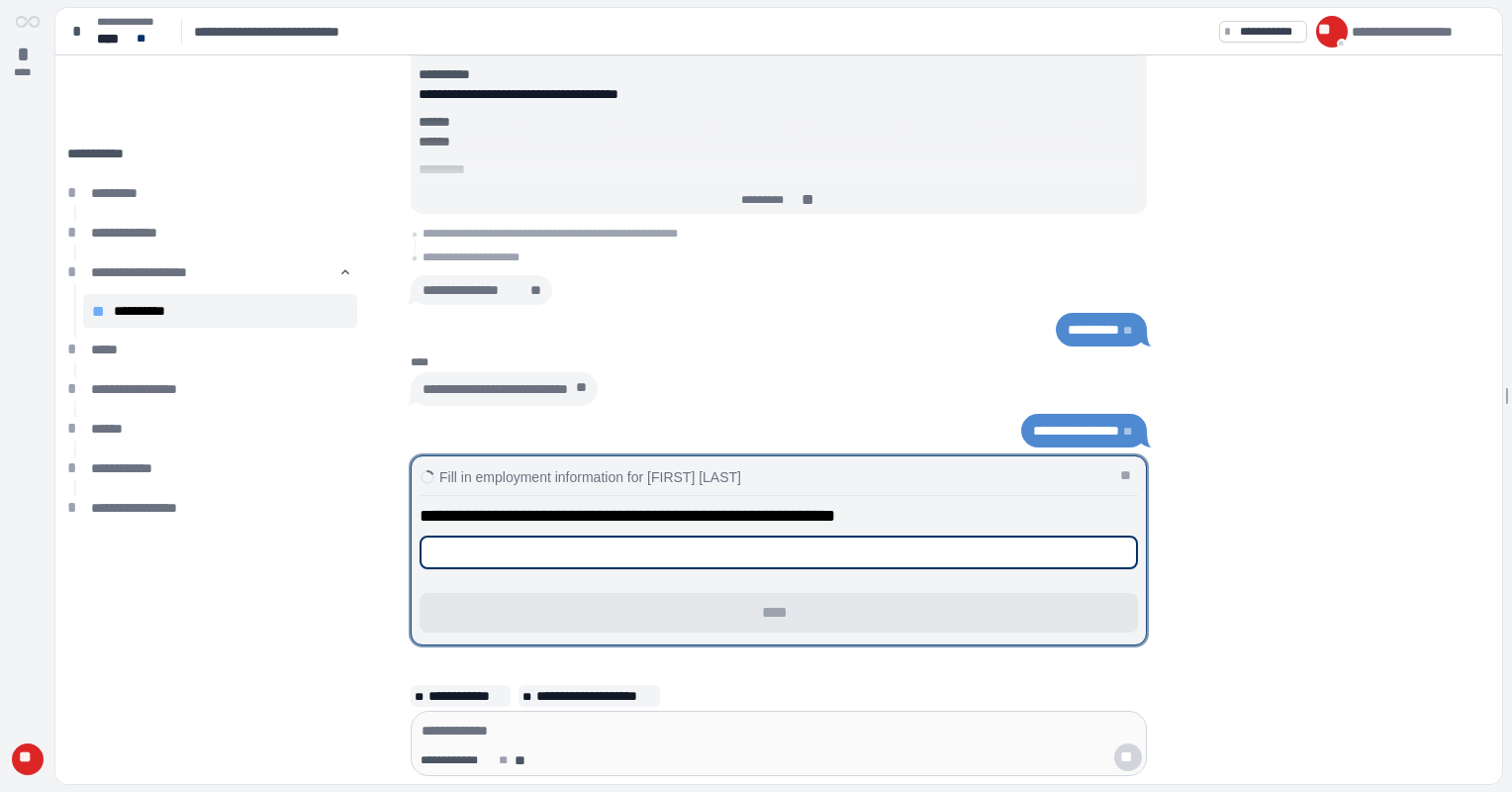 click at bounding box center (779, 552) 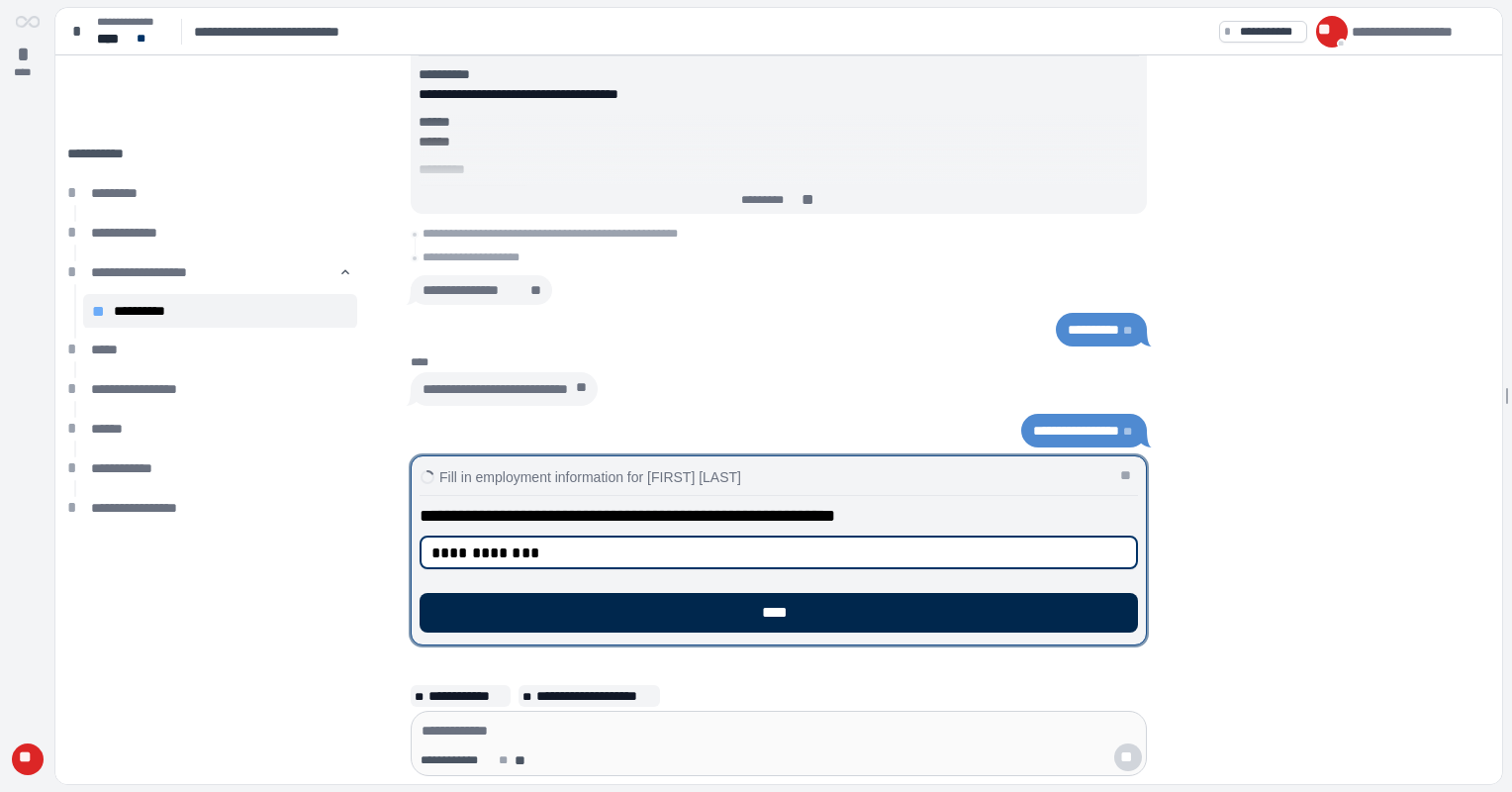 type on "**********" 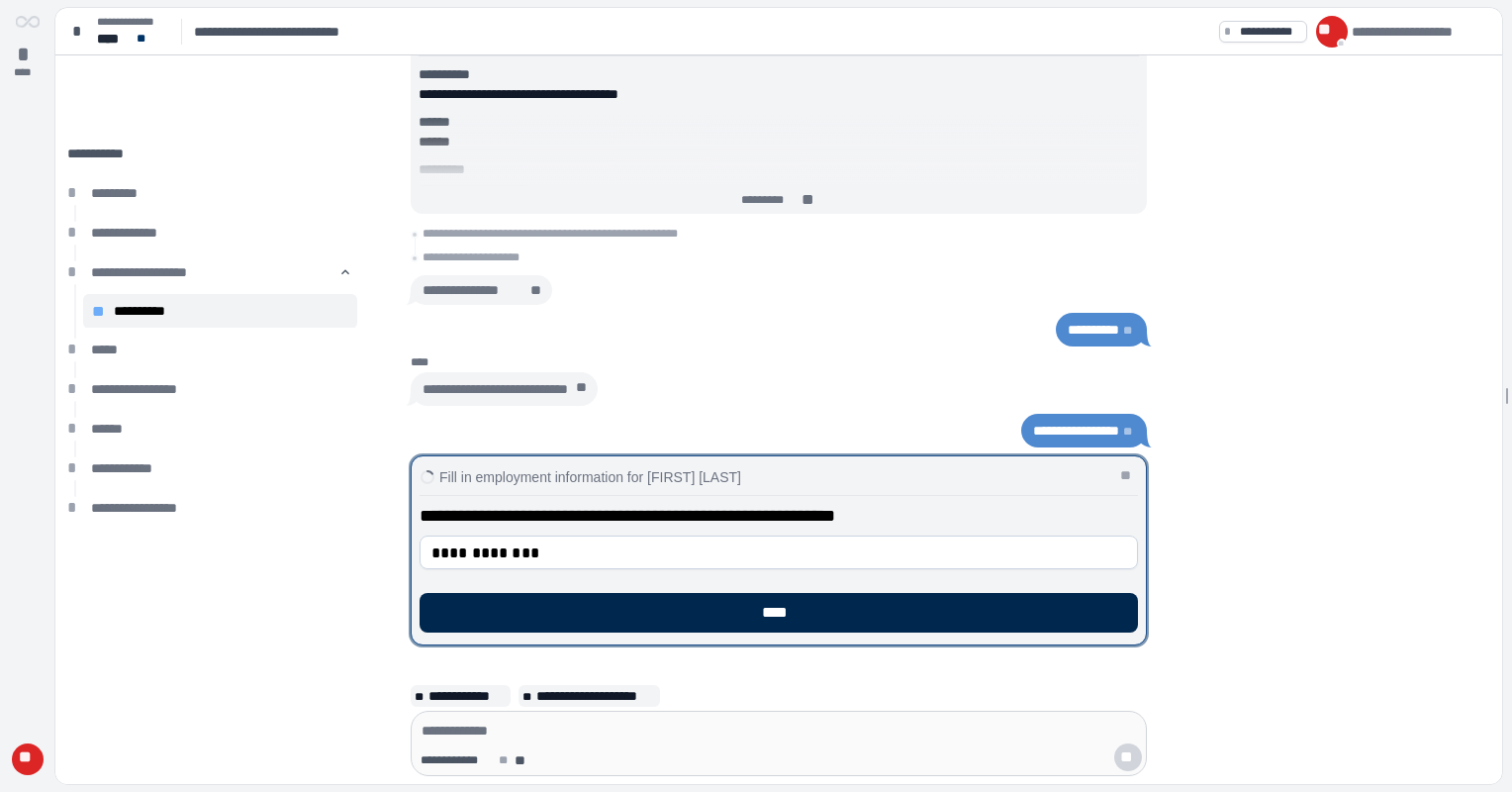 click on "****" at bounding box center (779, 613) 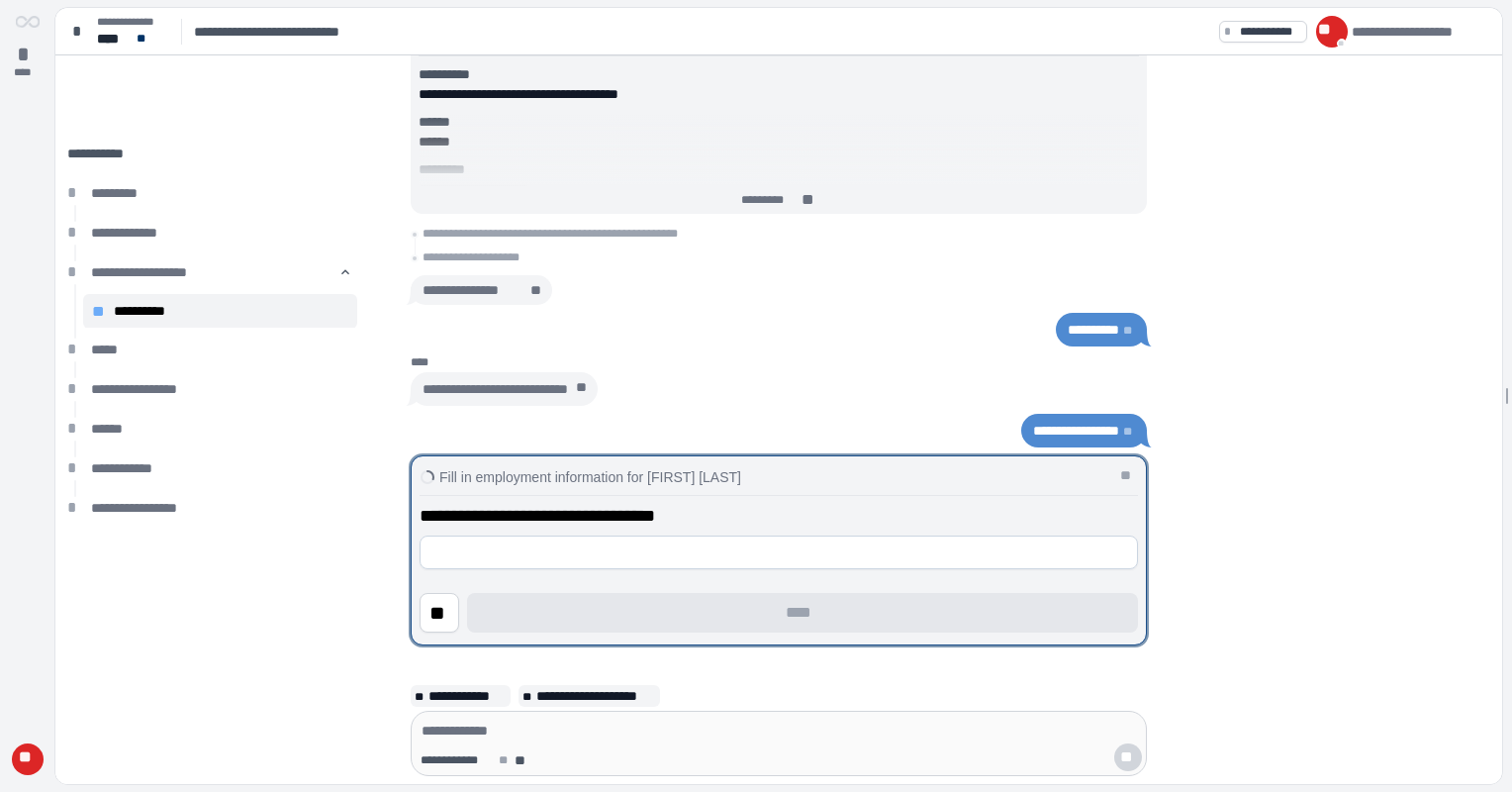 click on "**********" at bounding box center (779, 568) 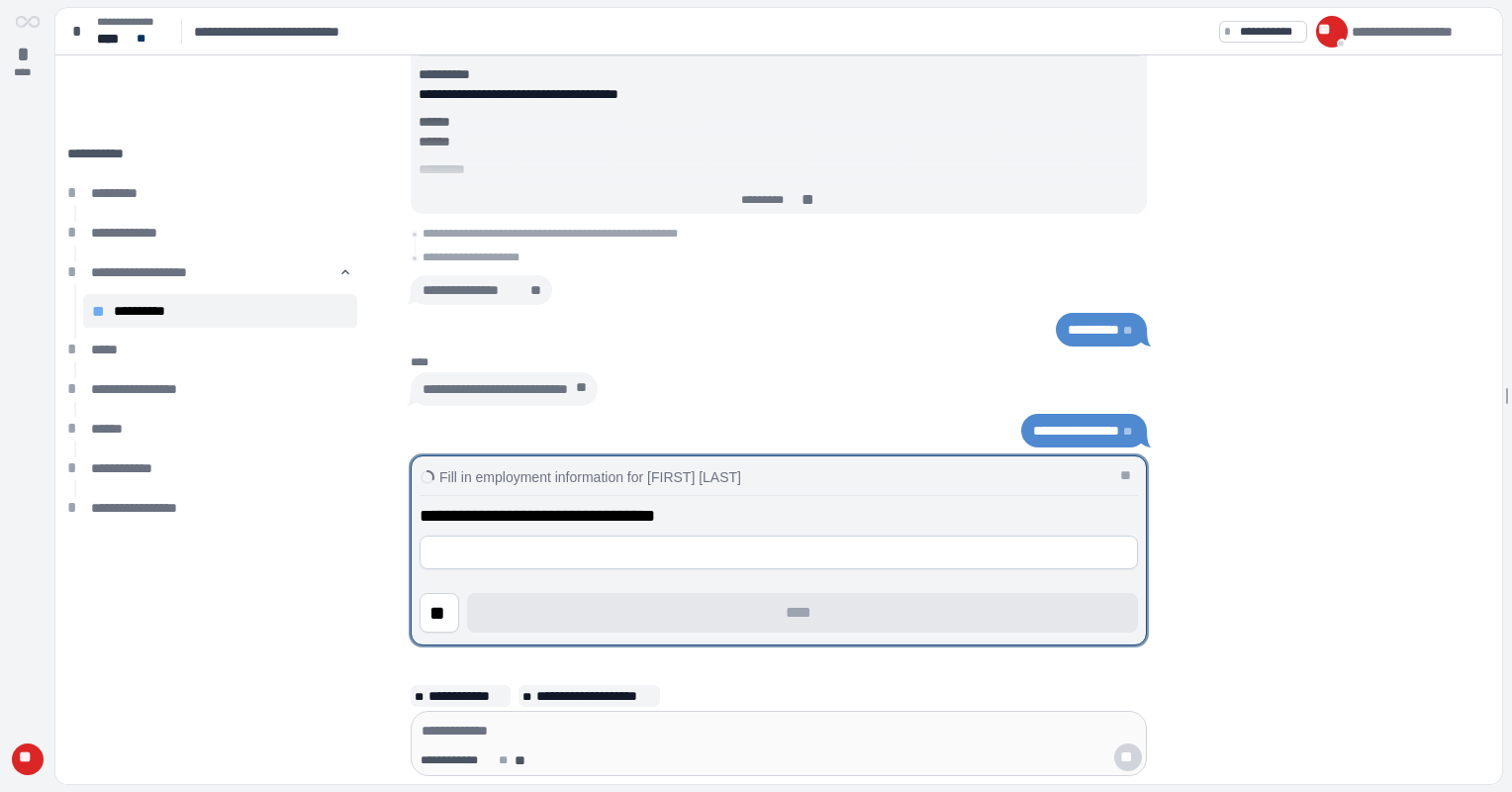 click at bounding box center (779, 552) 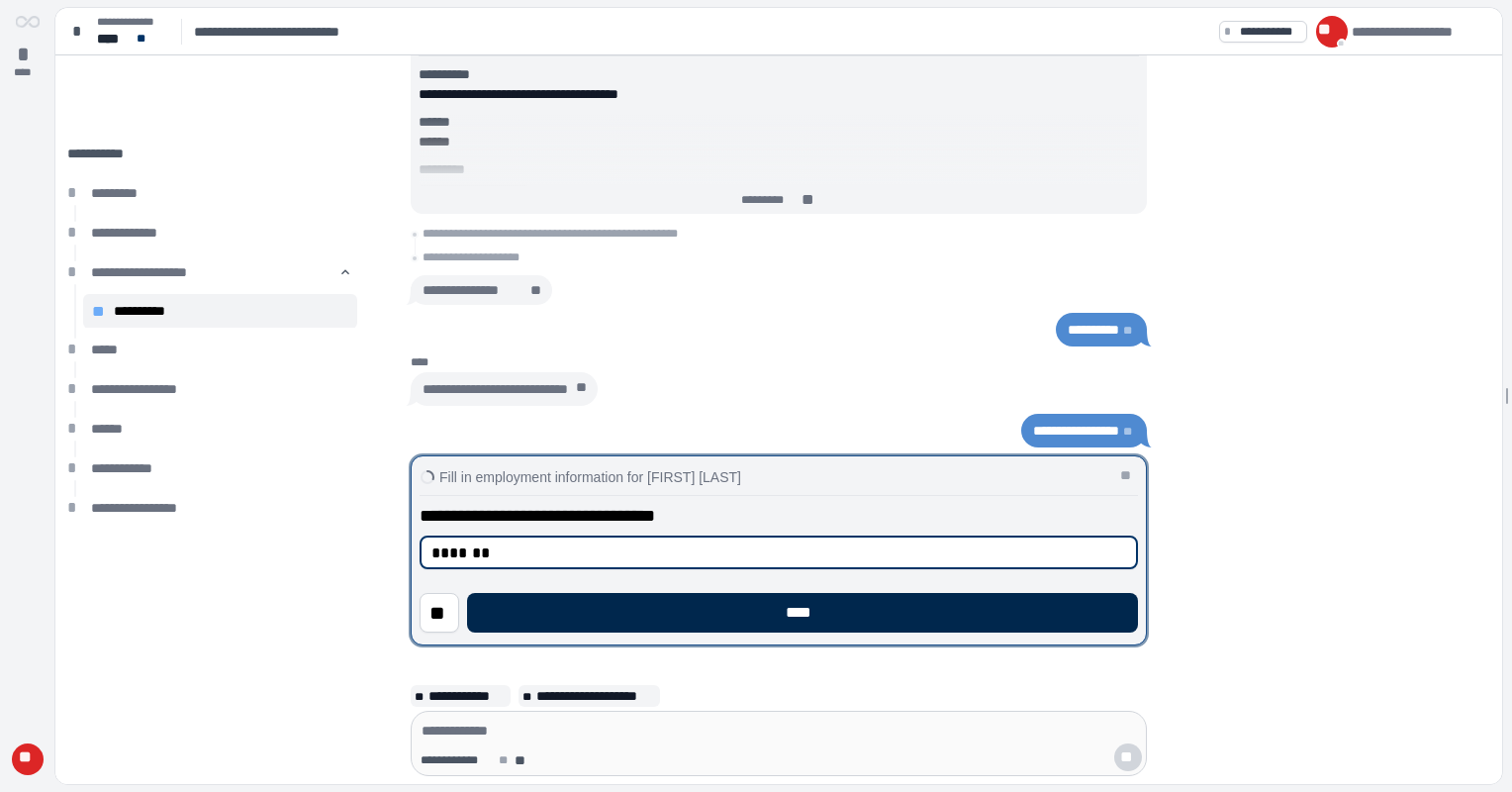 type on "*******" 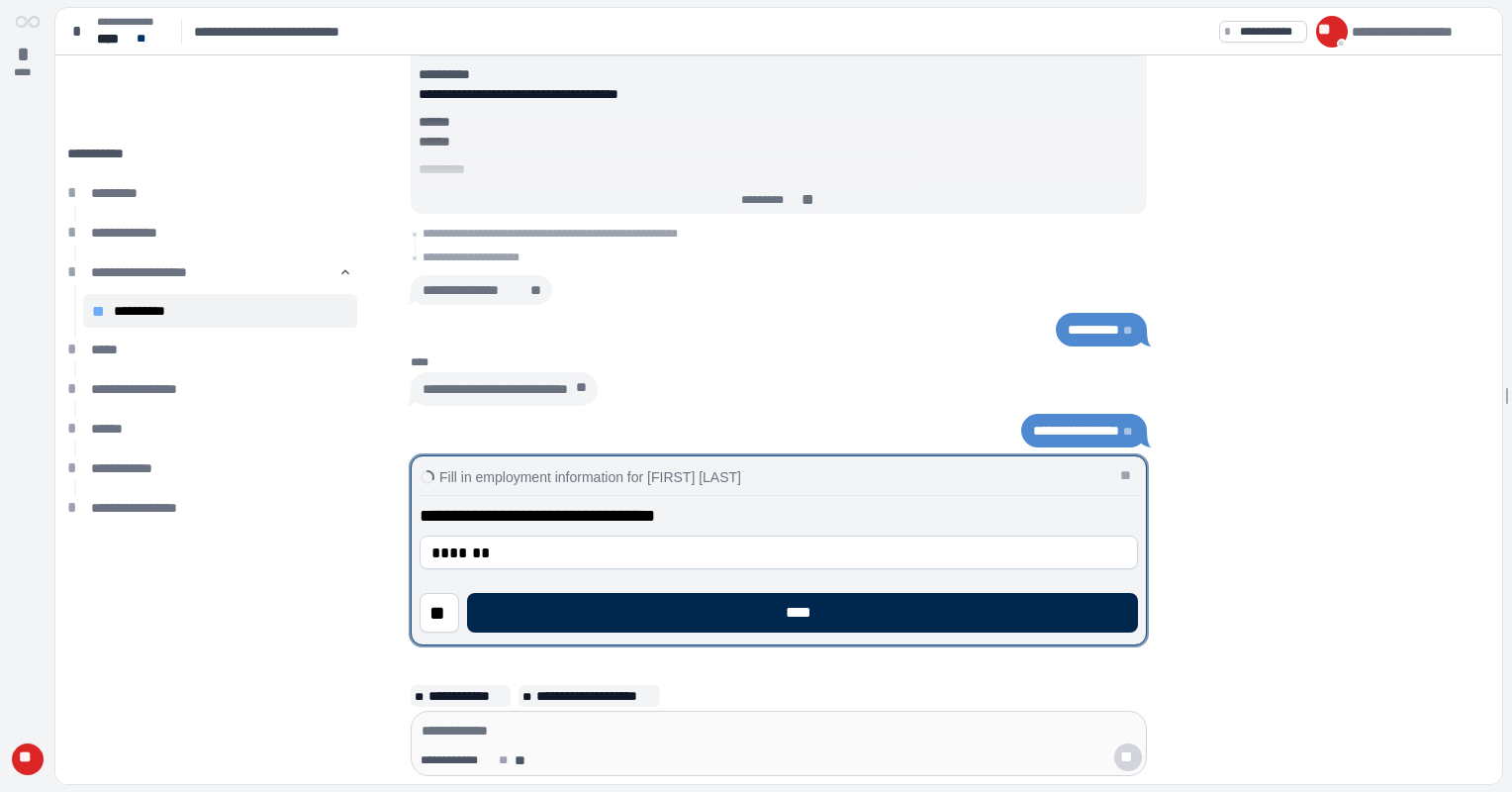 click on "****" at bounding box center (803, 613) 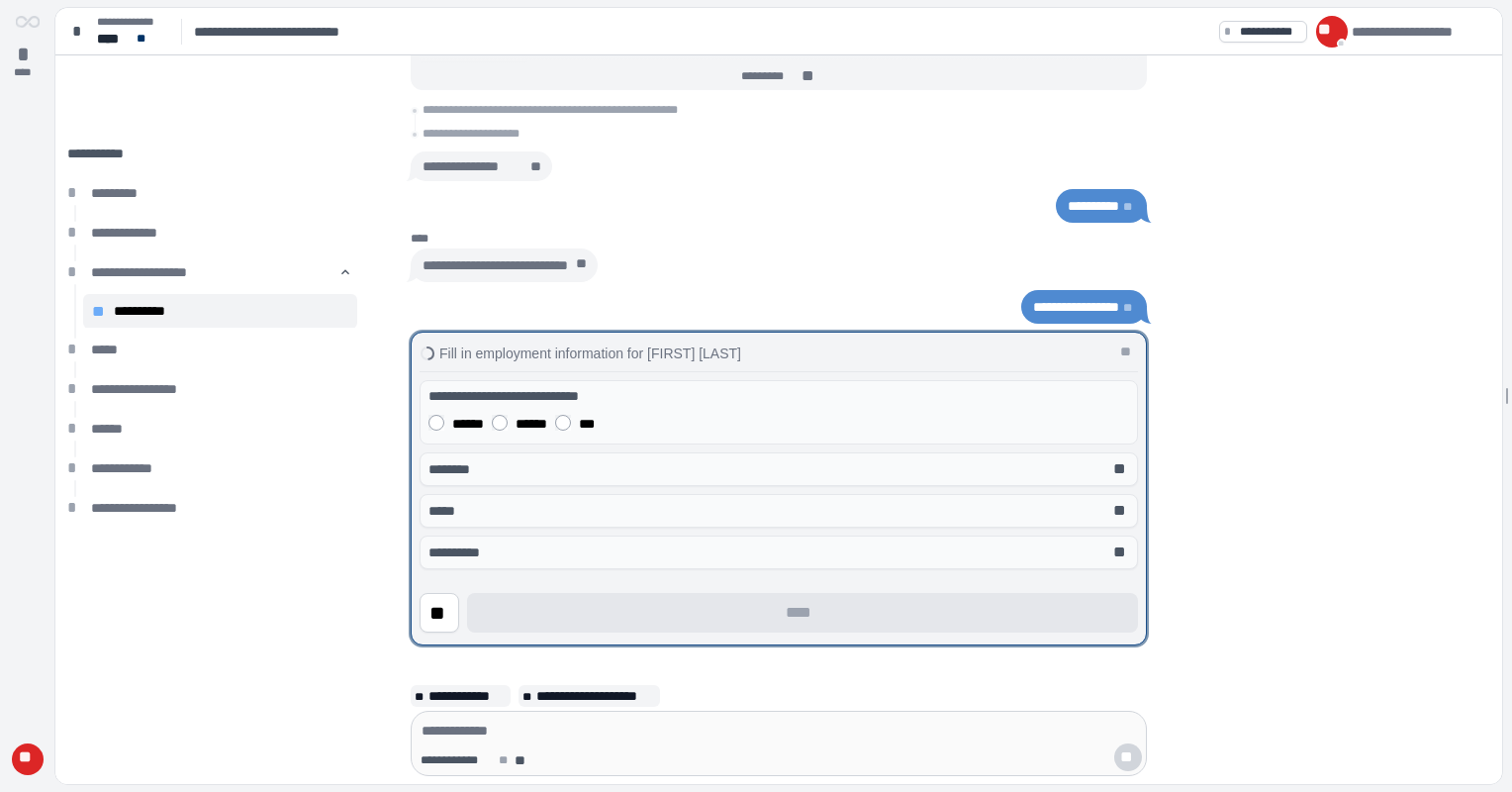 click on "**********" at bounding box center (779, 412) 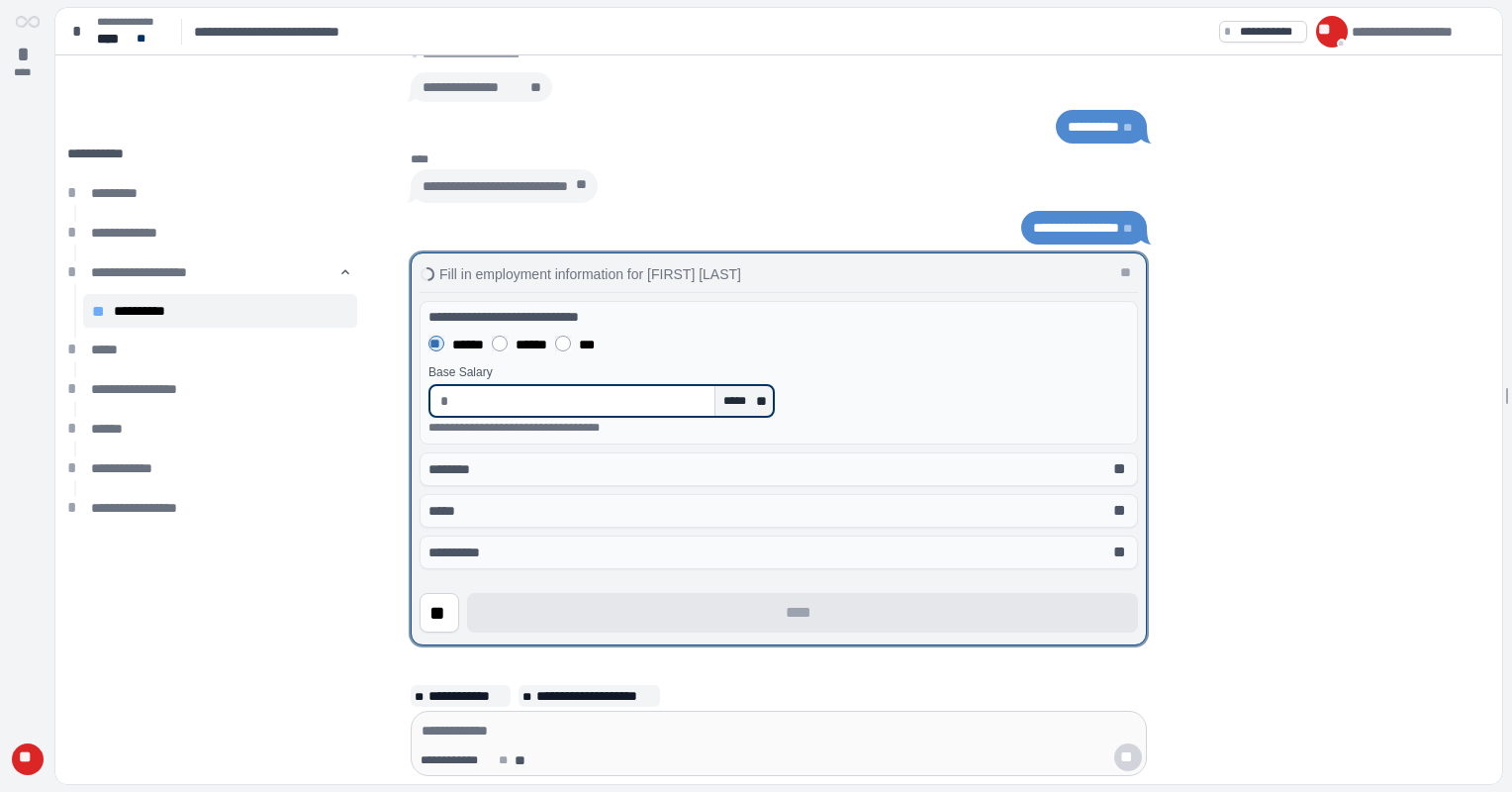 click at bounding box center [582, 401] 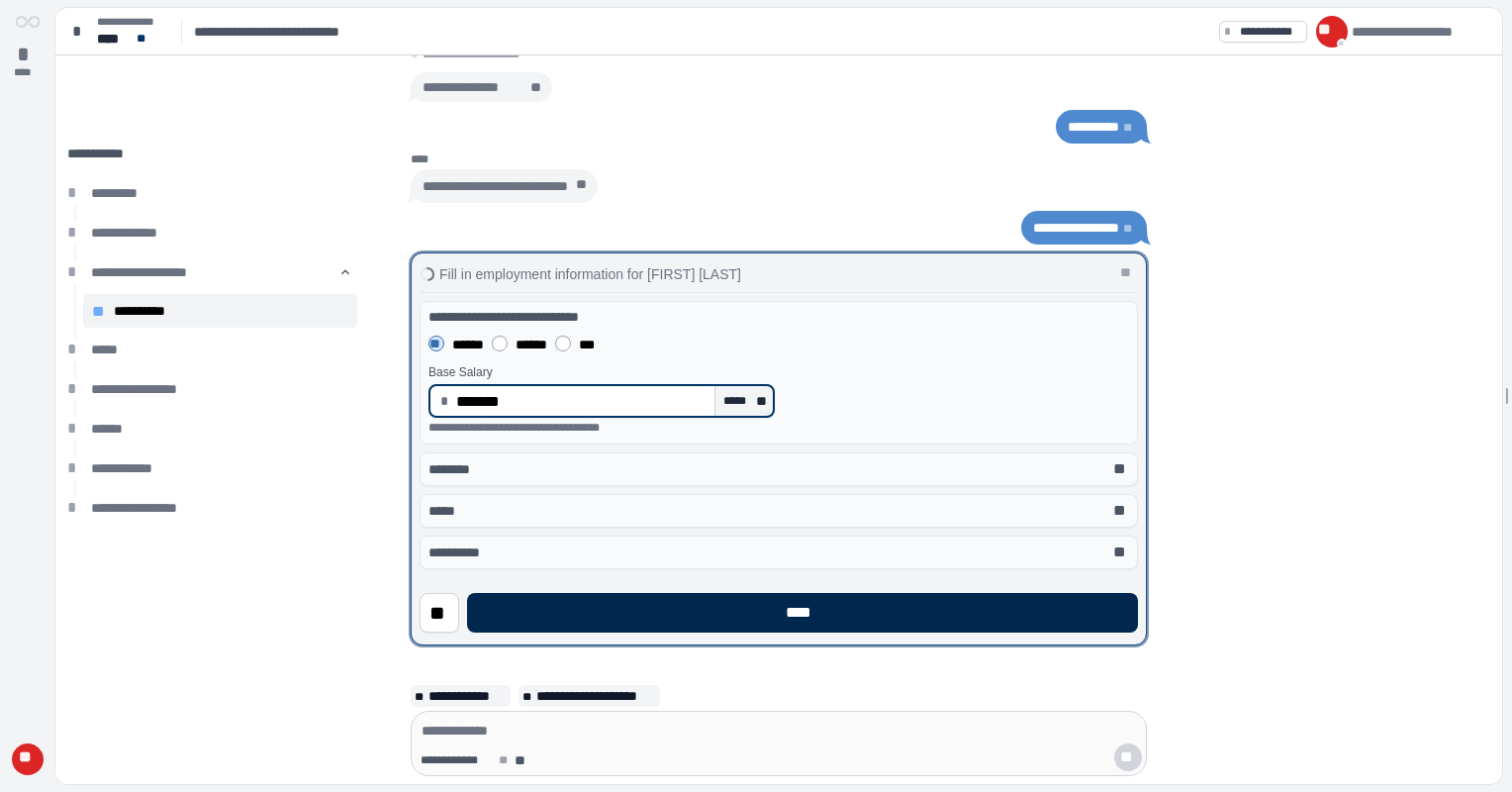 type on "**********" 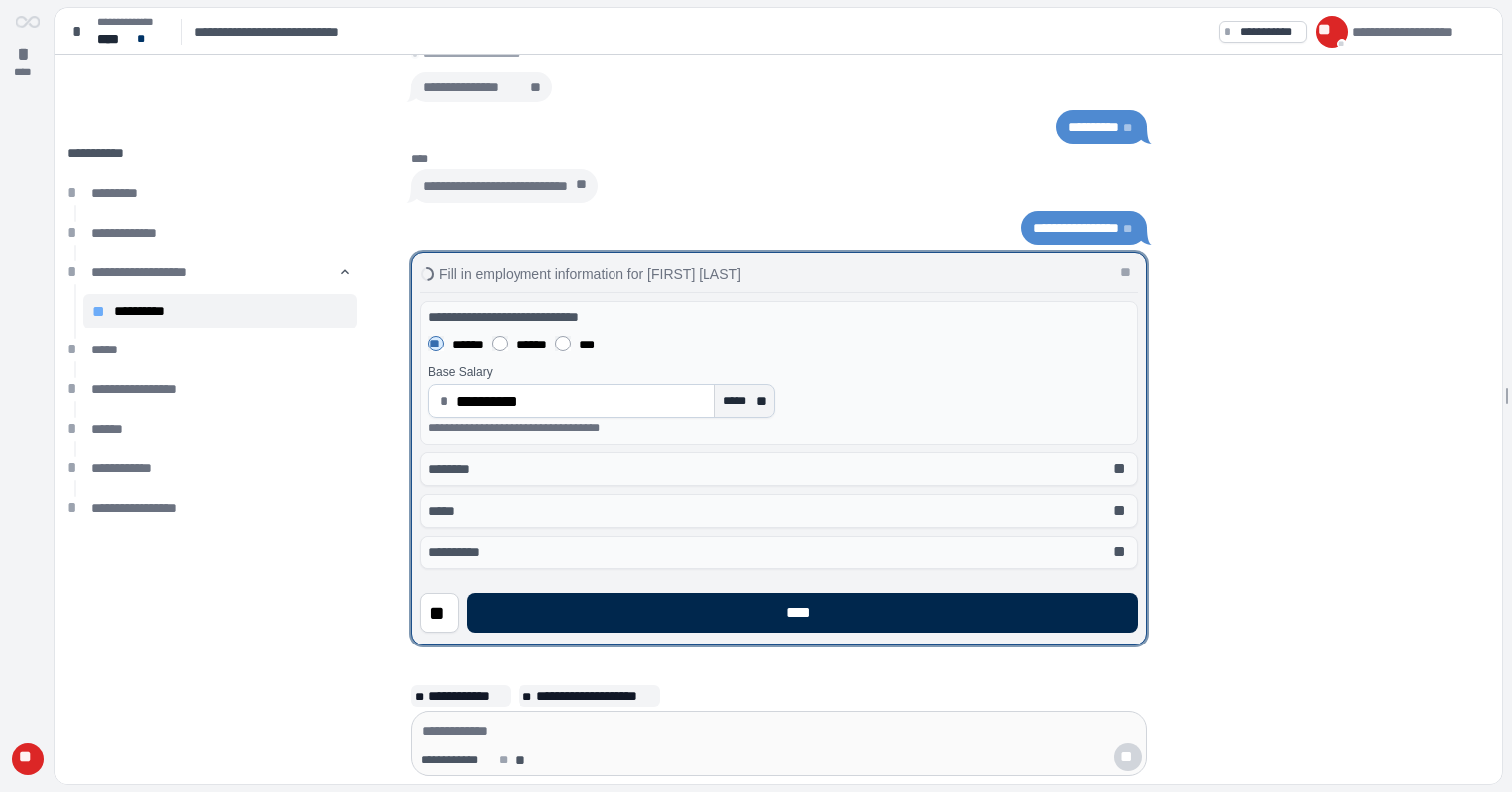 click on "****" at bounding box center (803, 613) 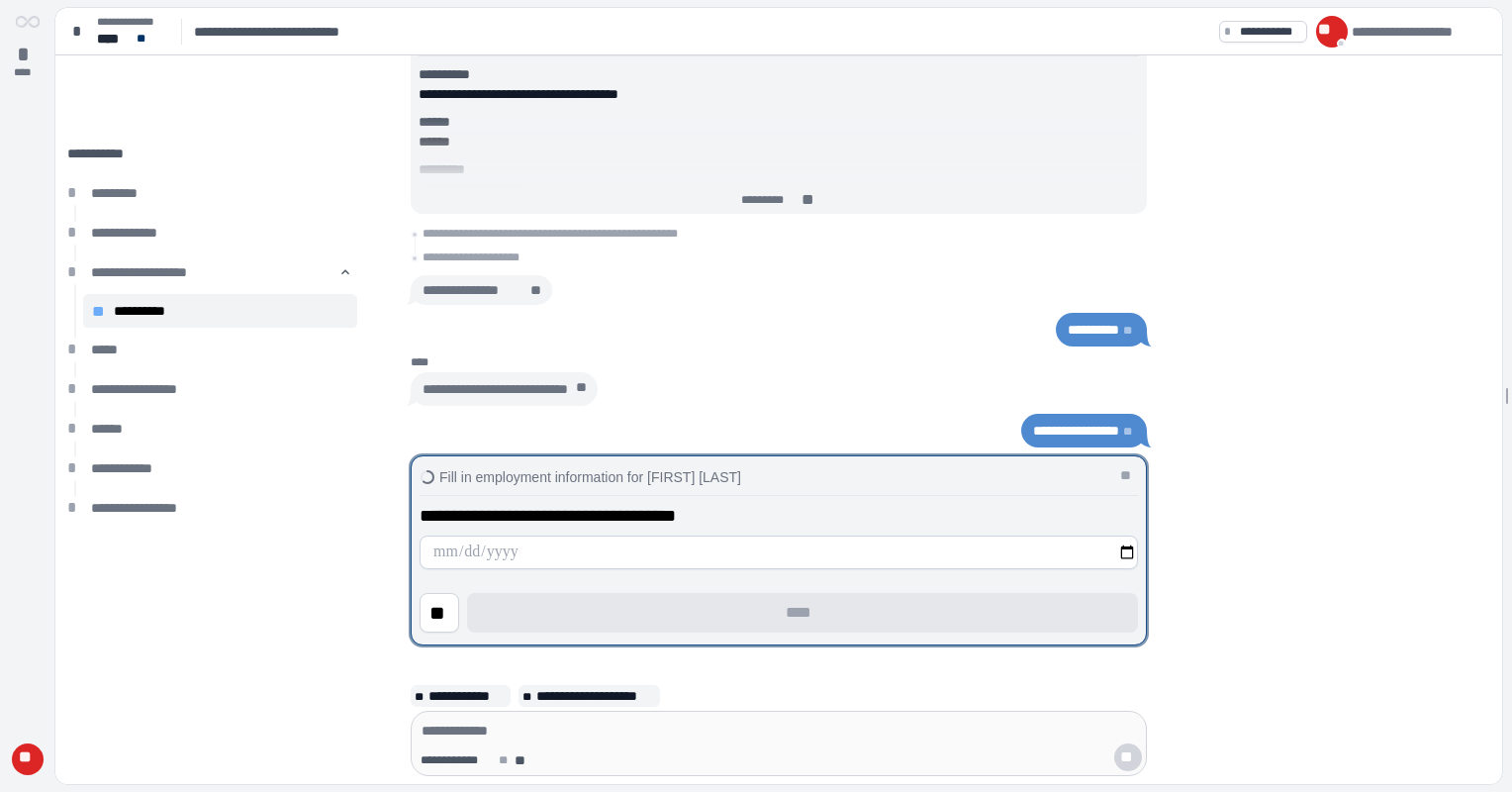 type on "**********" 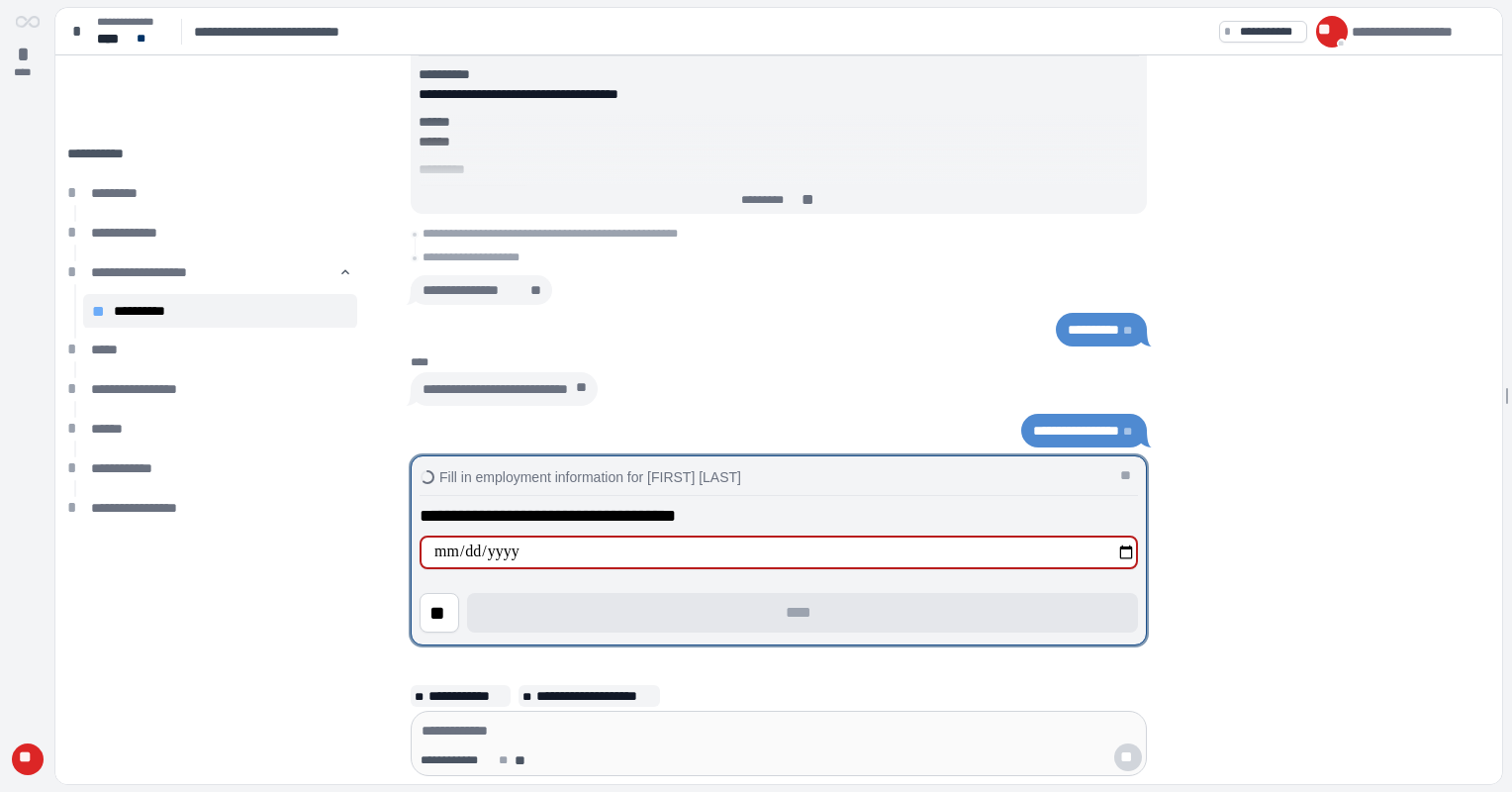 type on "**********" 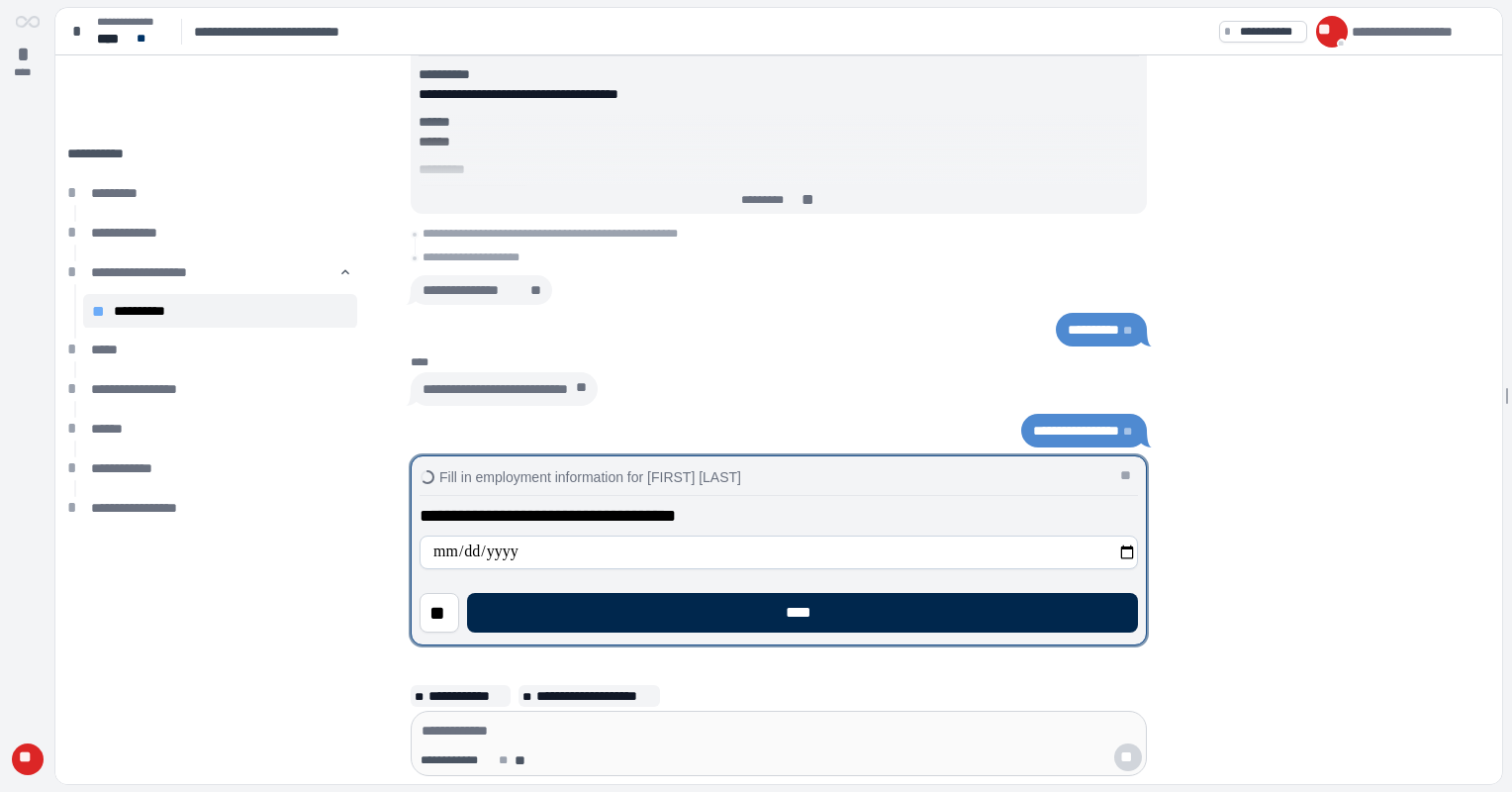 click on "****" at bounding box center (803, 613) 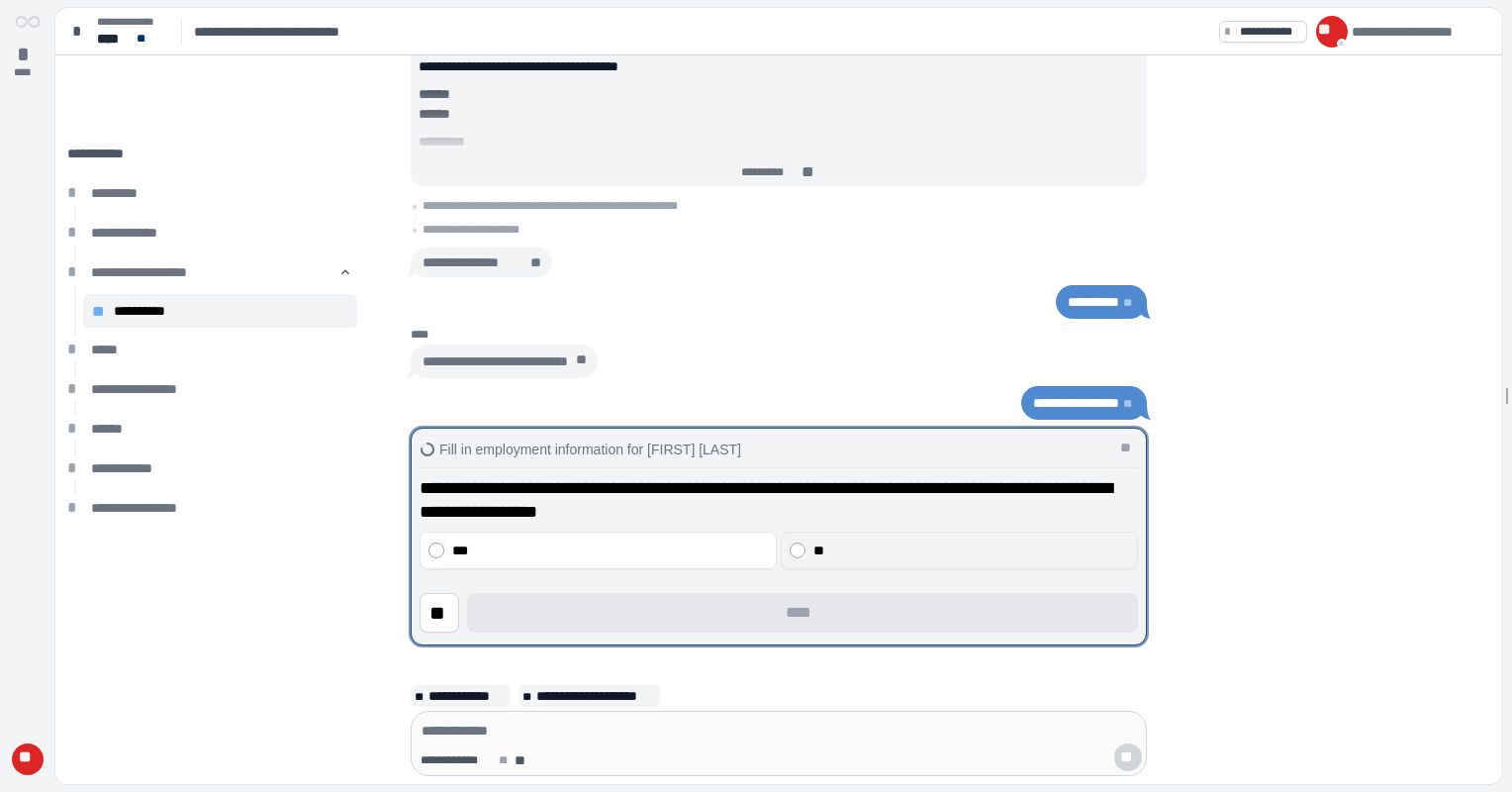 drag, startPoint x: 782, startPoint y: 551, endPoint x: 797, endPoint y: 598, distance: 49.335586 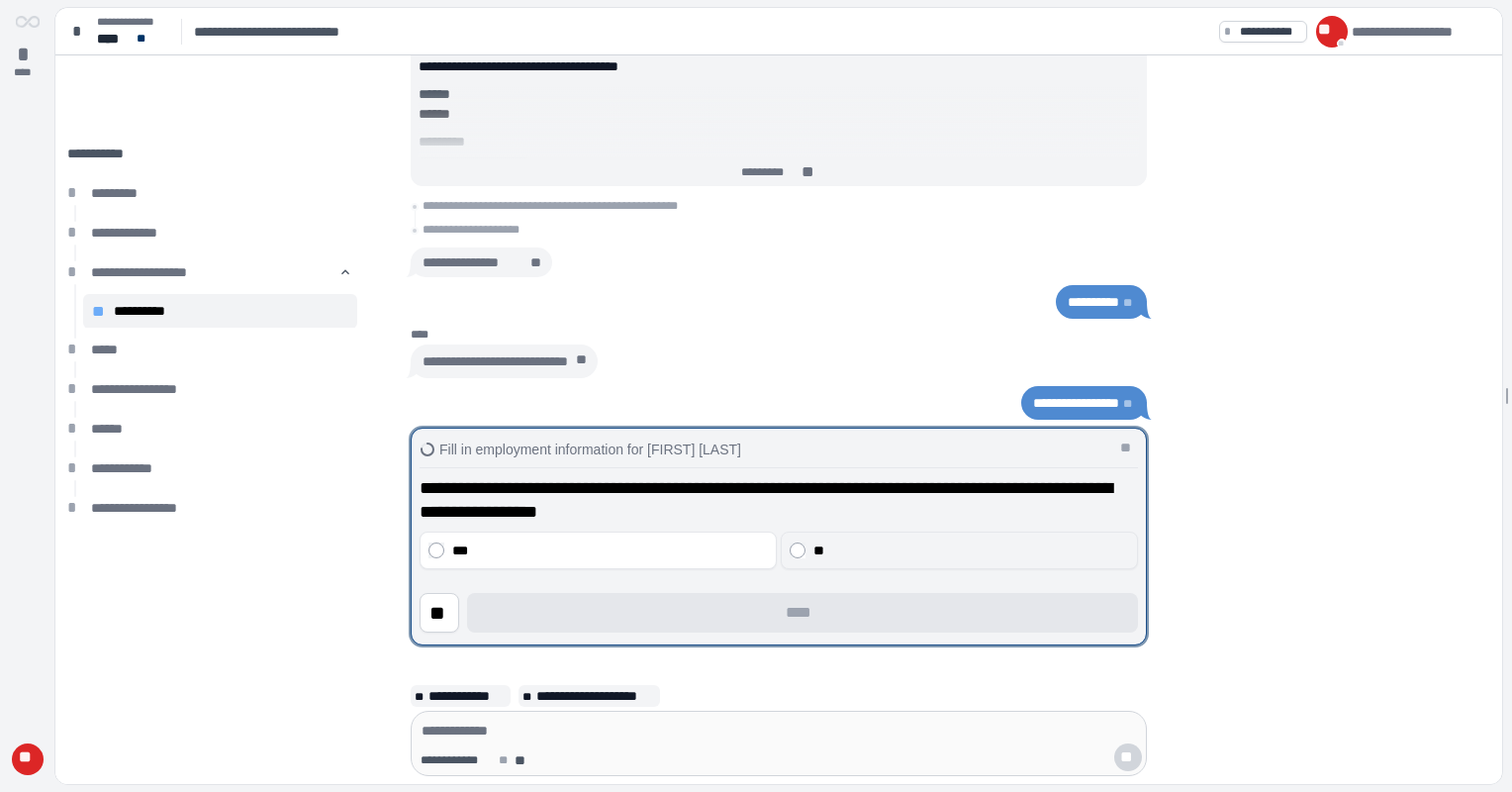 click on "**" at bounding box center (959, 550) 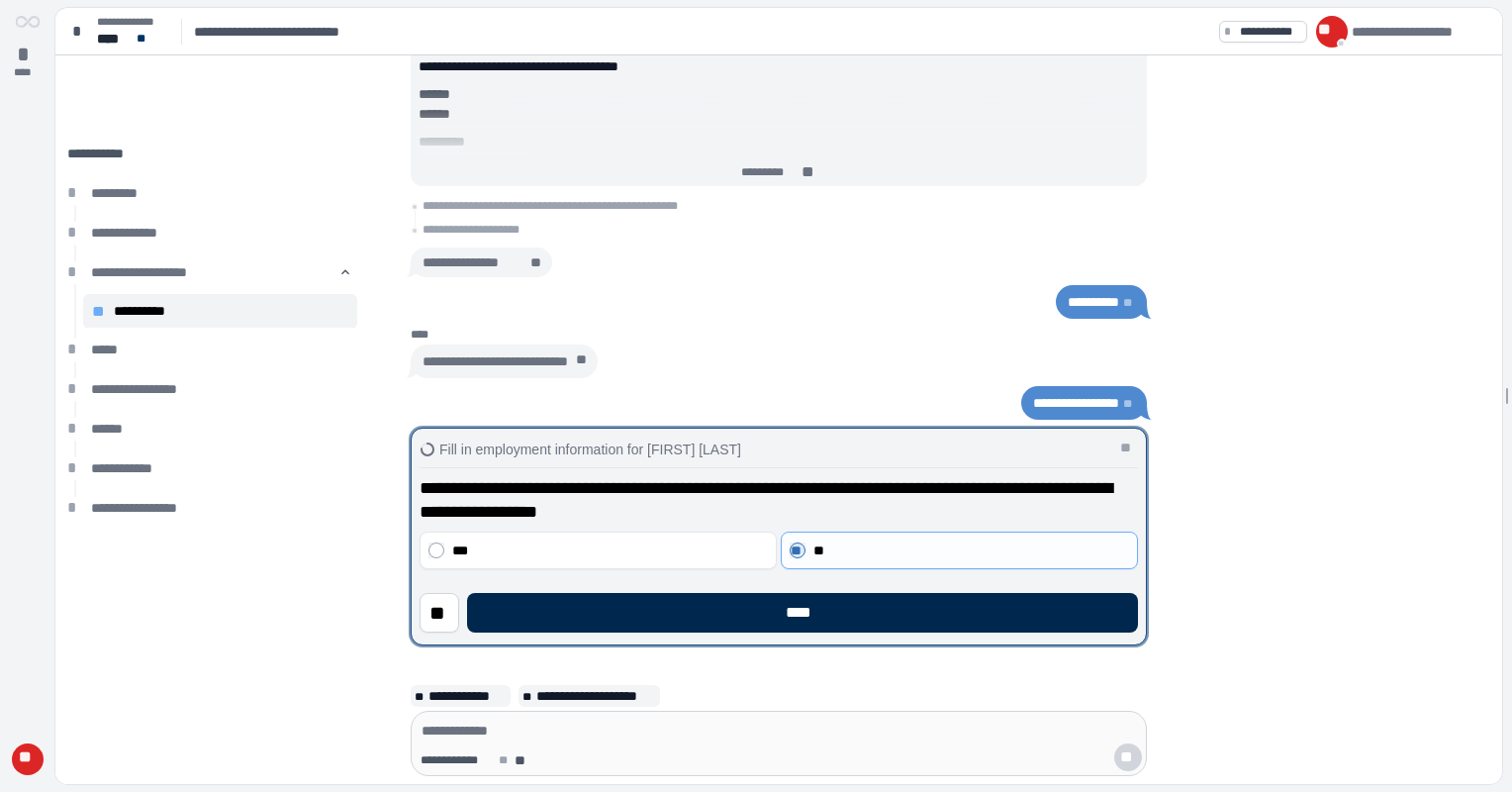 click on "****" at bounding box center [803, 613] 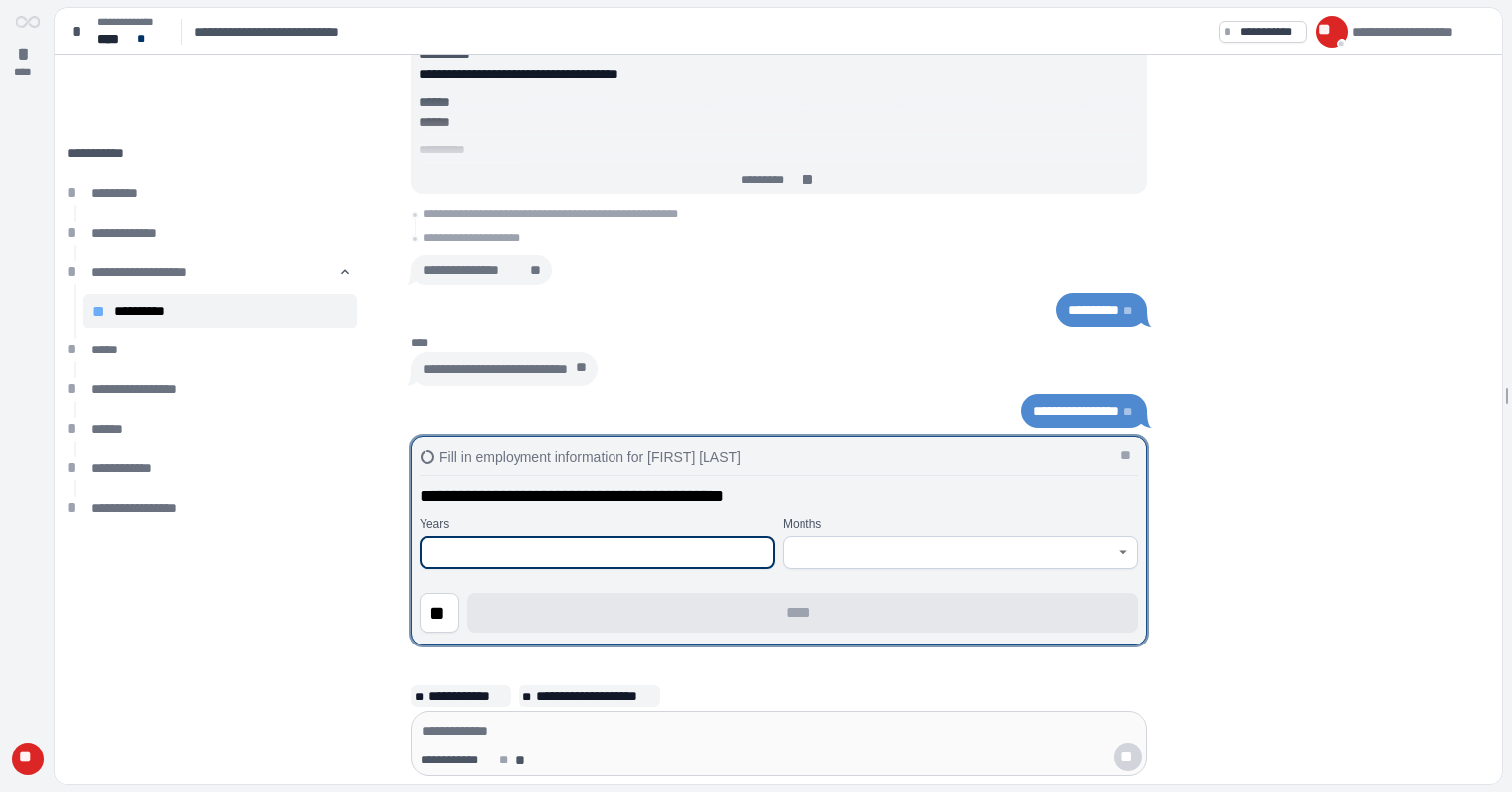 click at bounding box center [597, 552] 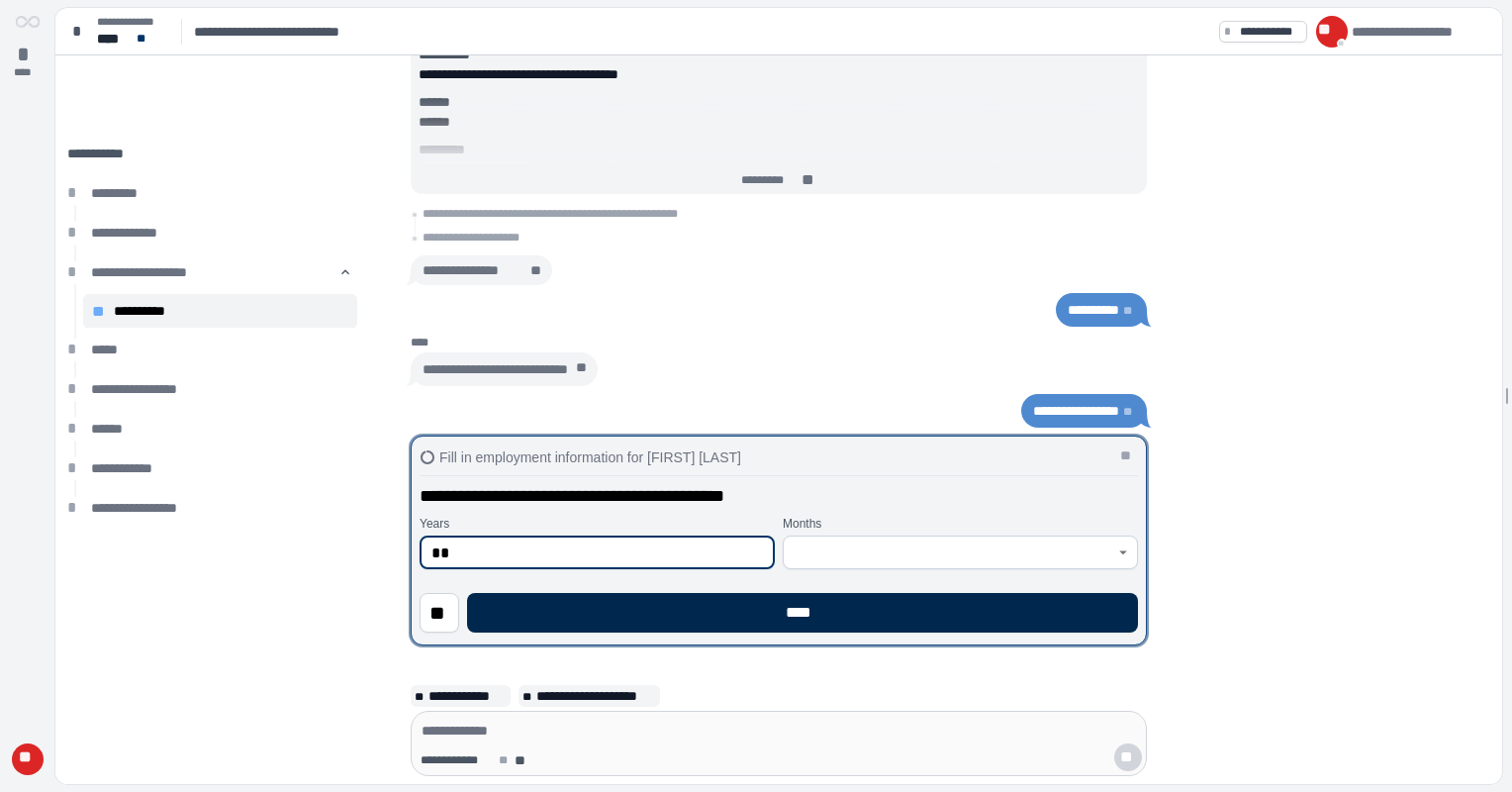 type on "**" 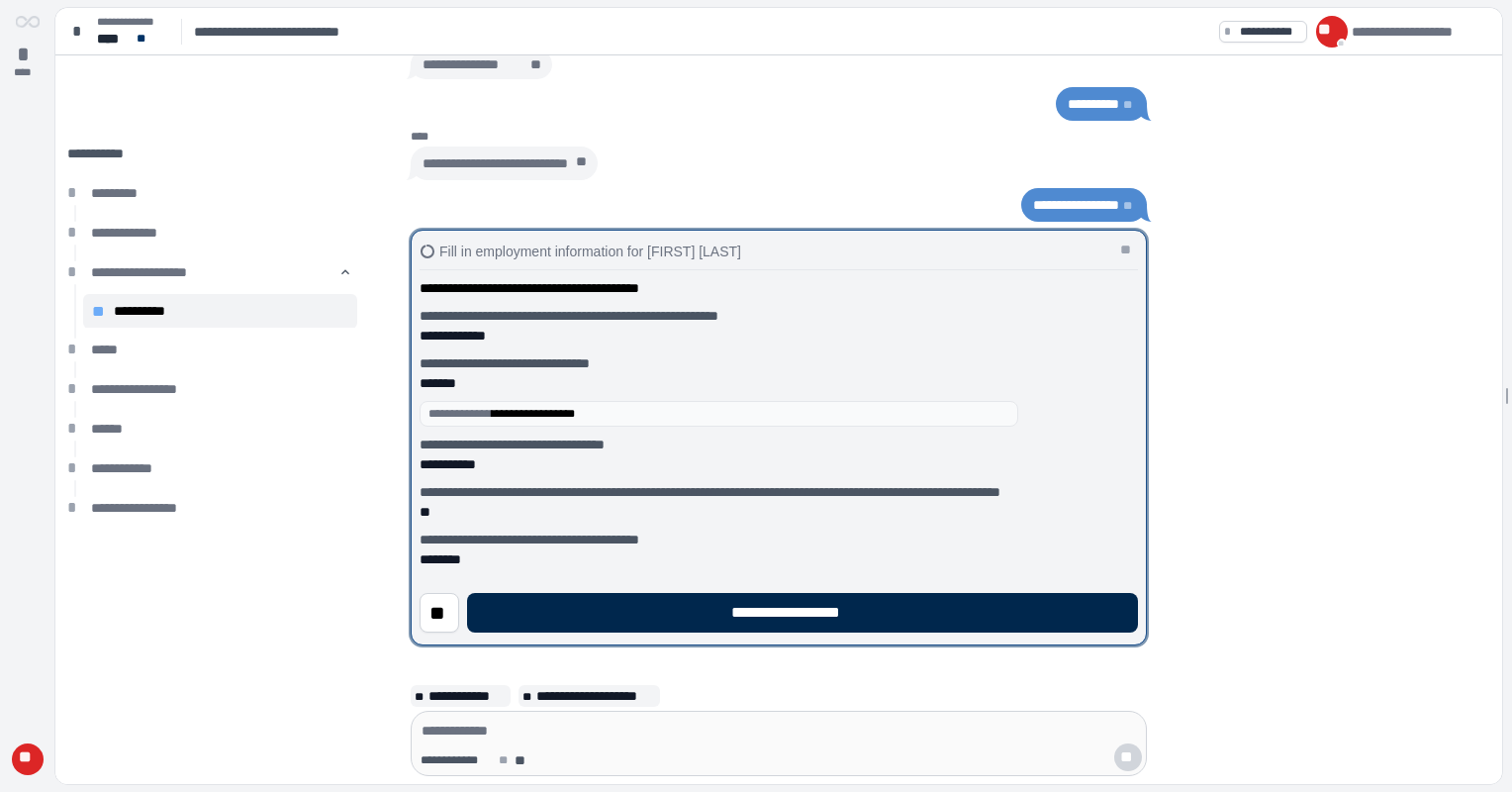 click on "**********" at bounding box center [803, 613] 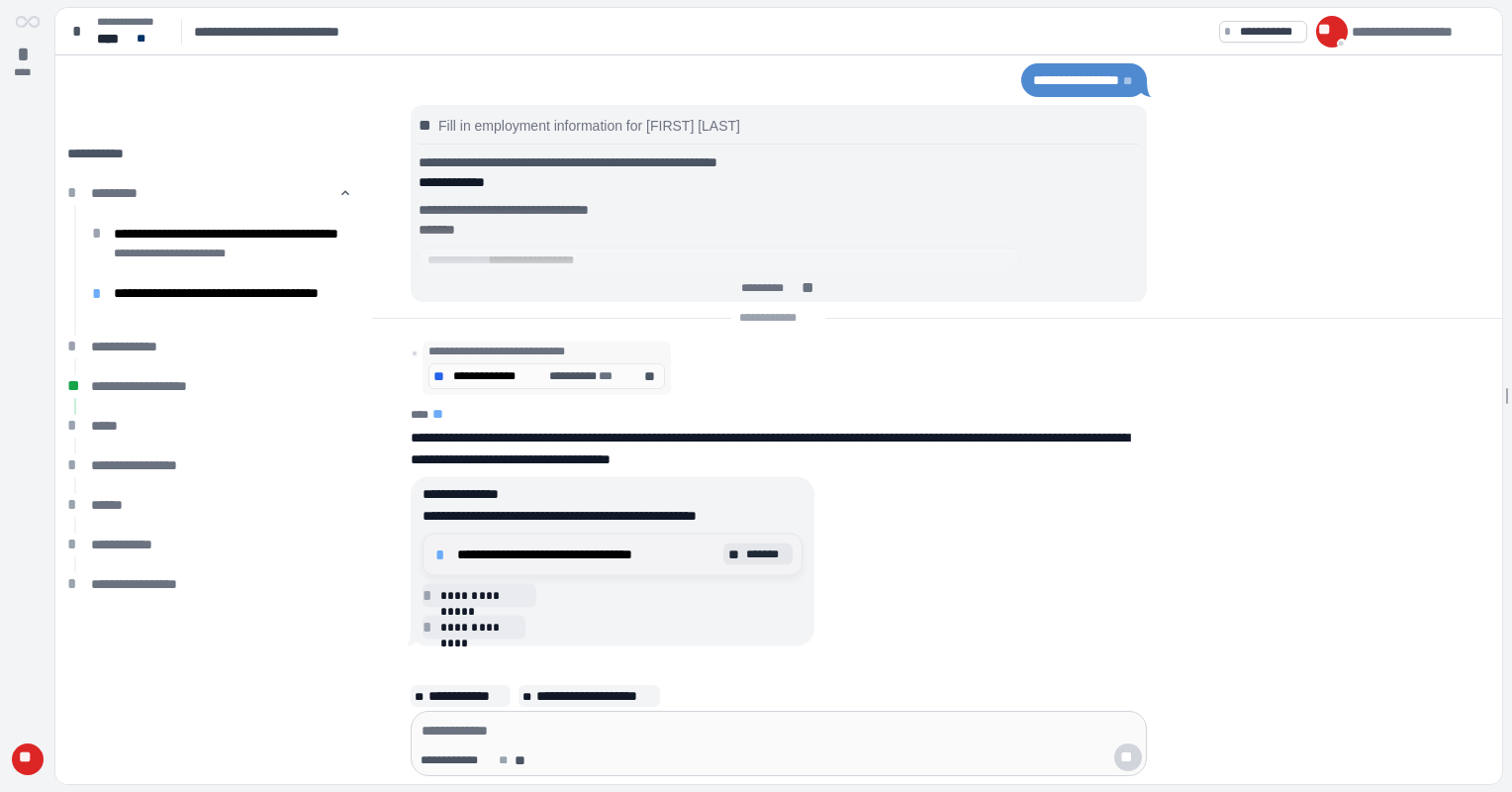 click on "*" at bounding box center (443, 554) 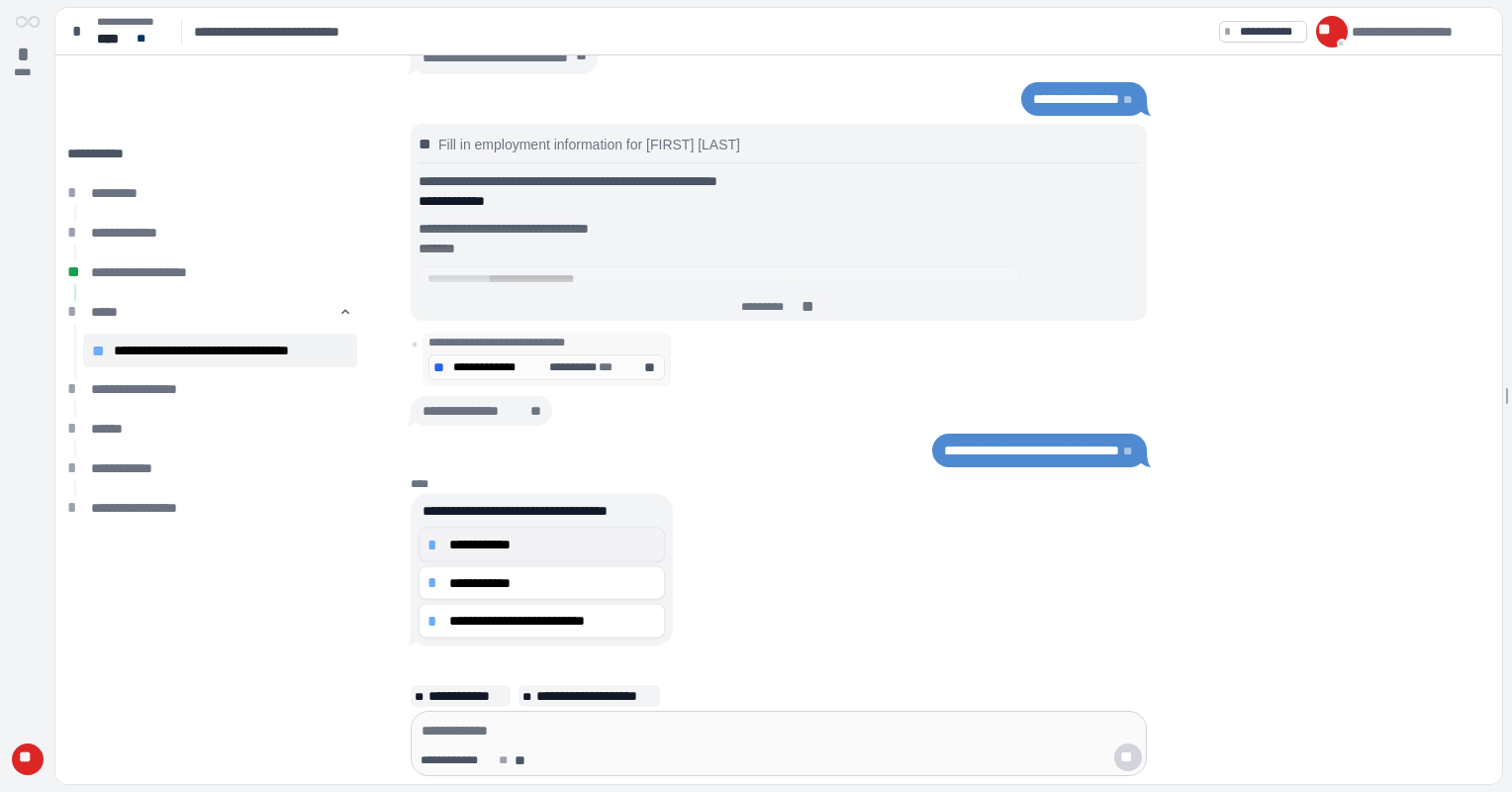 click on "*" at bounding box center [435, 544] 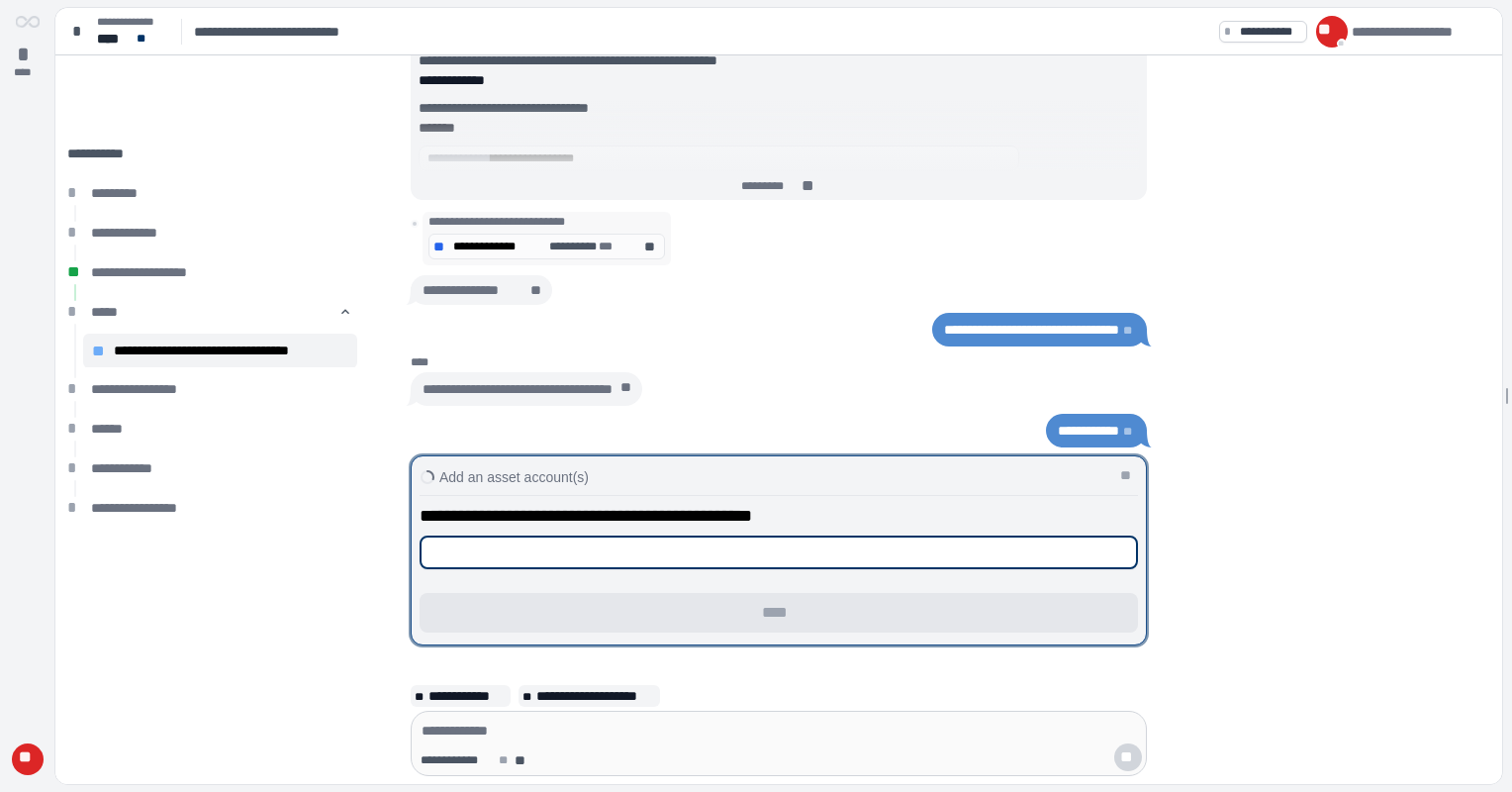 click at bounding box center [779, 552] 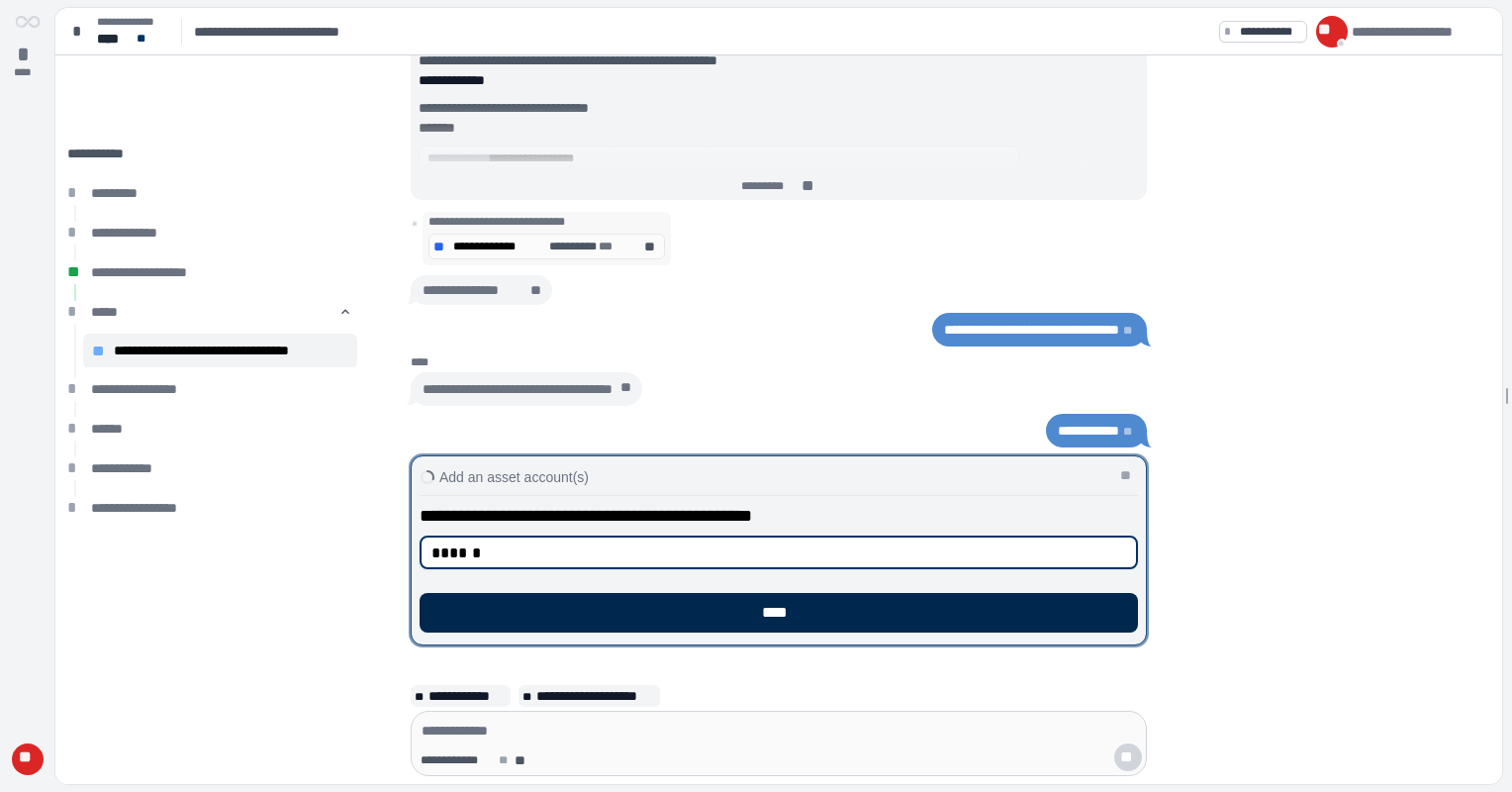 type on "******" 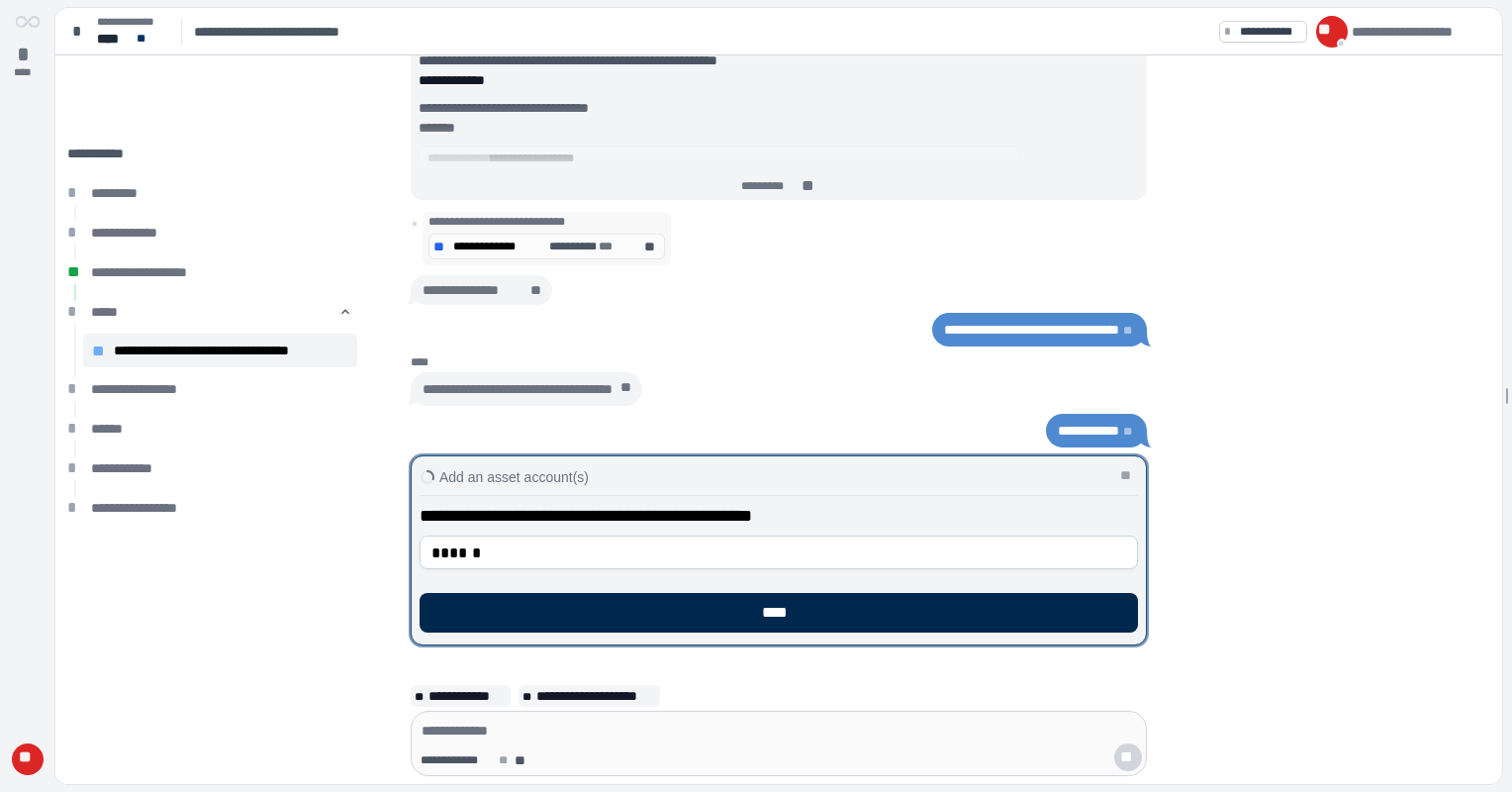 click on "****" at bounding box center [779, 613] 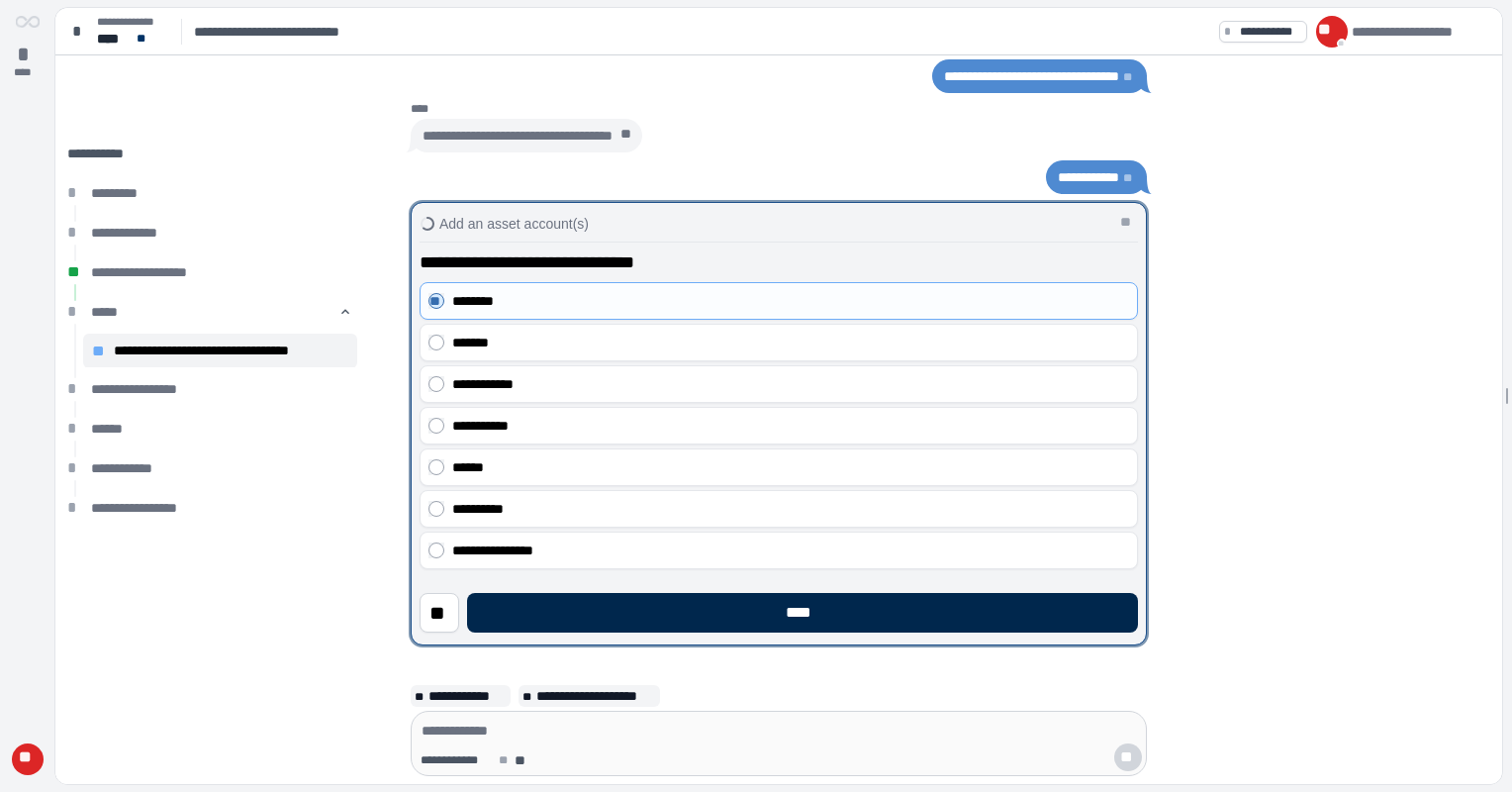 click on "****" at bounding box center [803, 613] 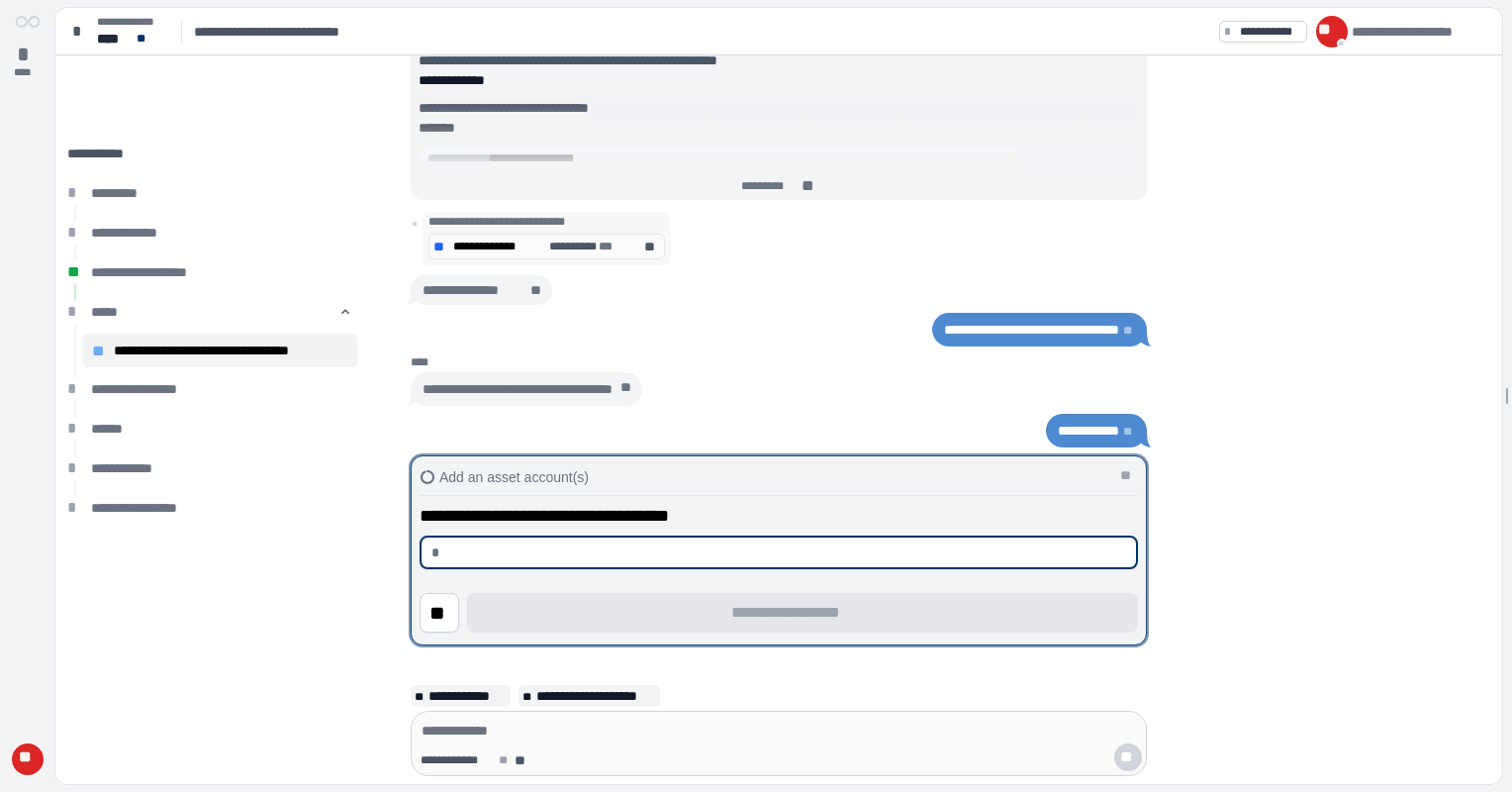 click at bounding box center [787, 552] 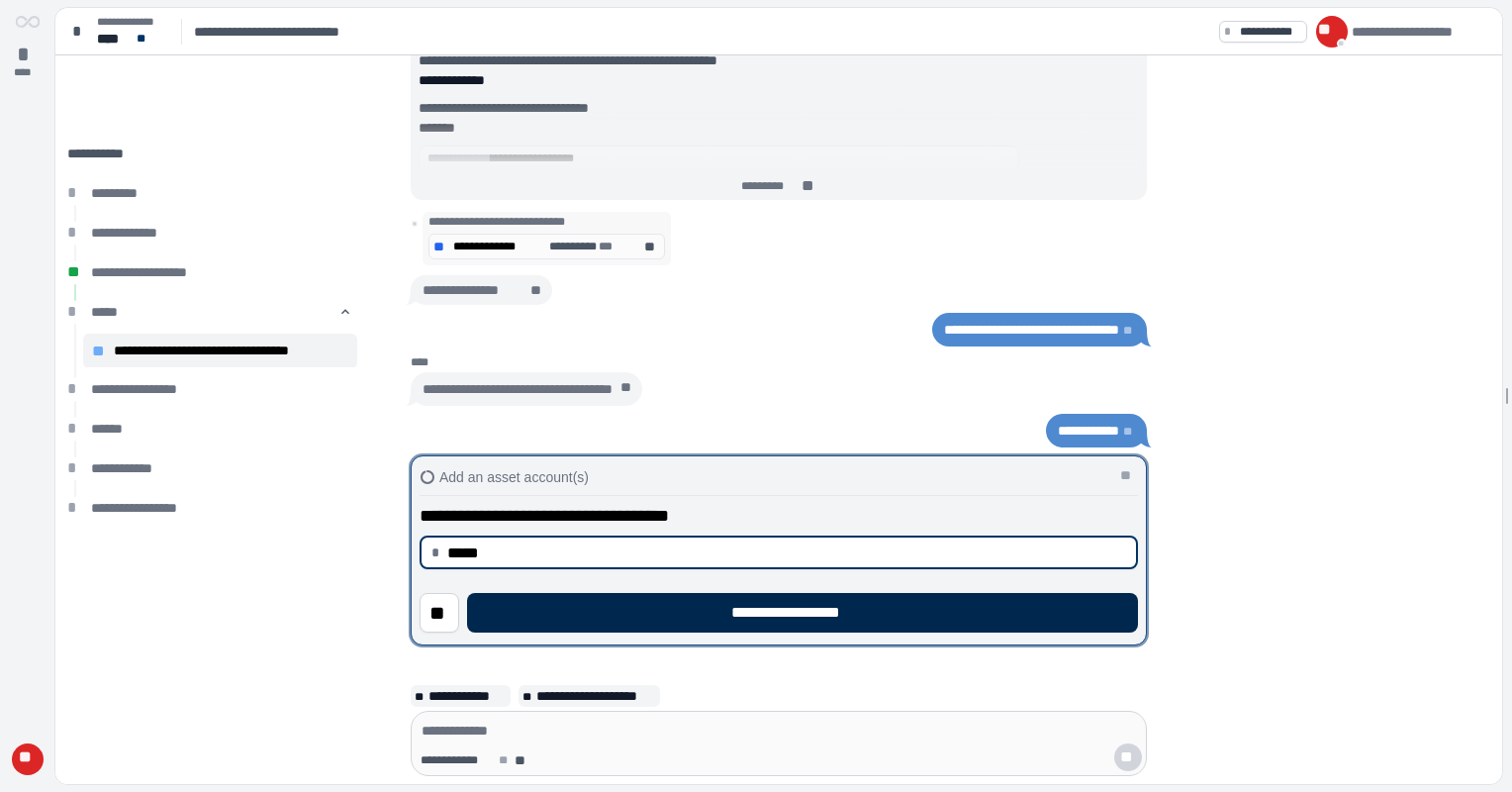 type on "********" 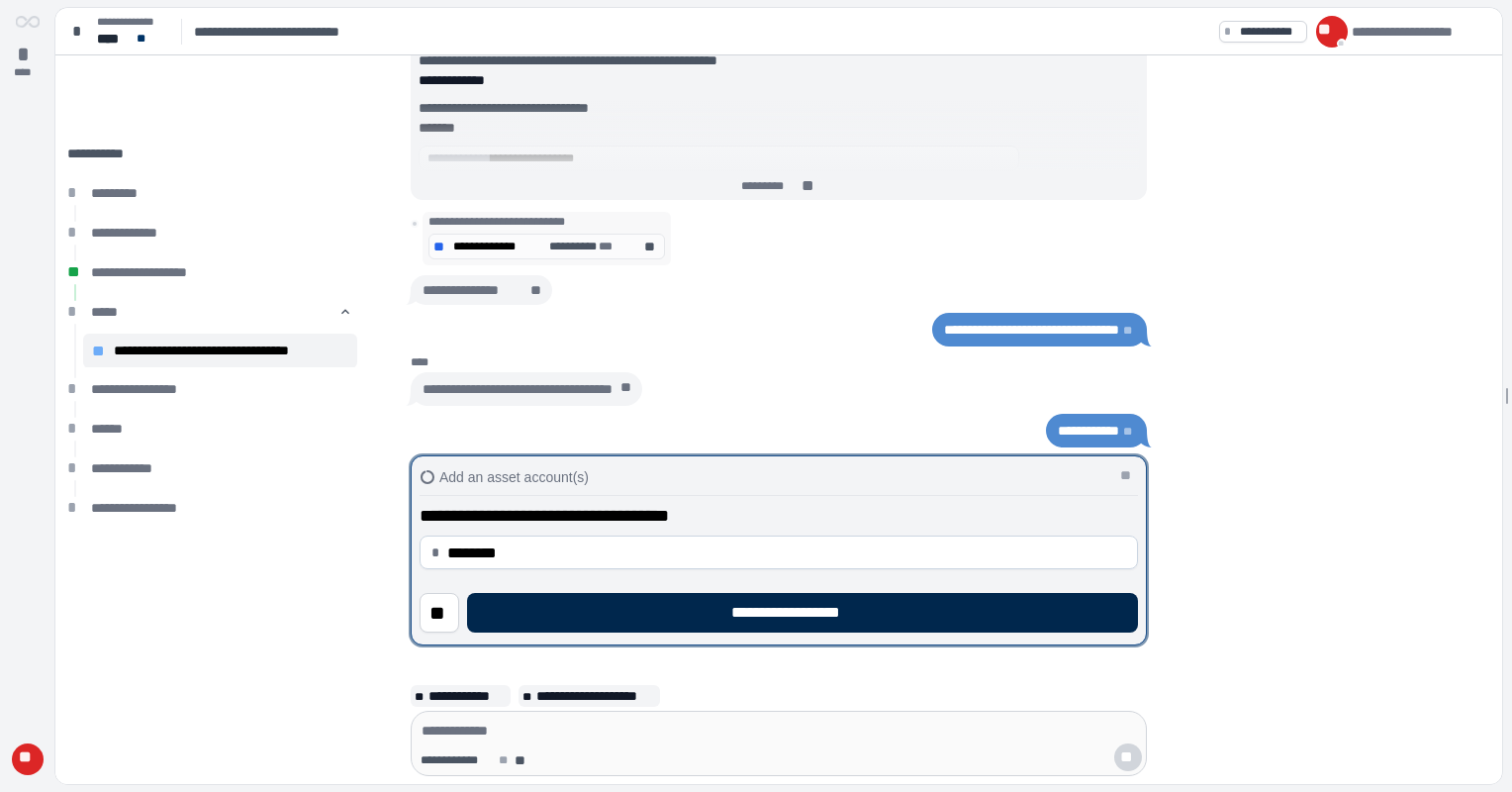 click on "**********" at bounding box center [803, 613] 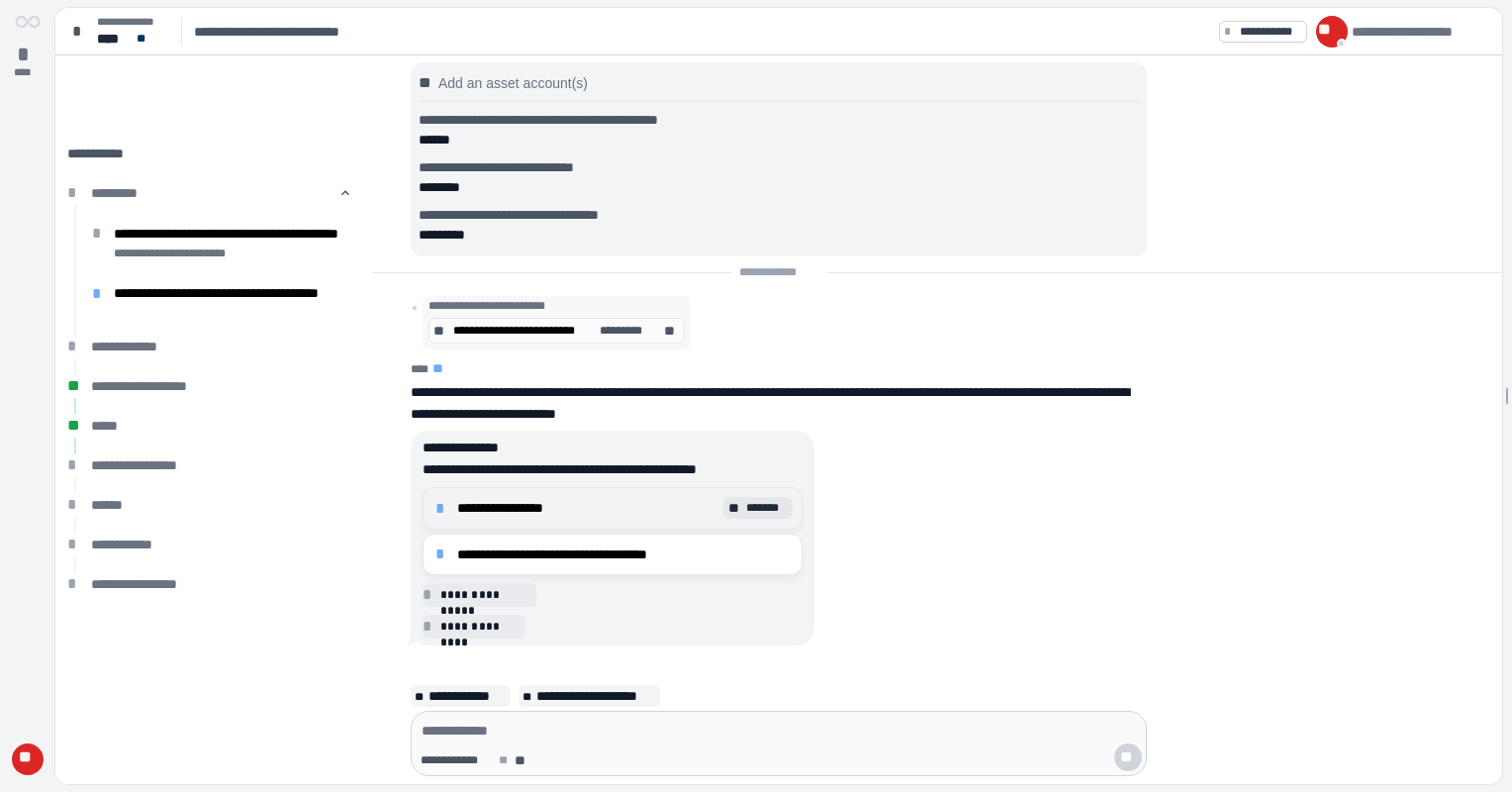 click on "*" at bounding box center [443, 509] 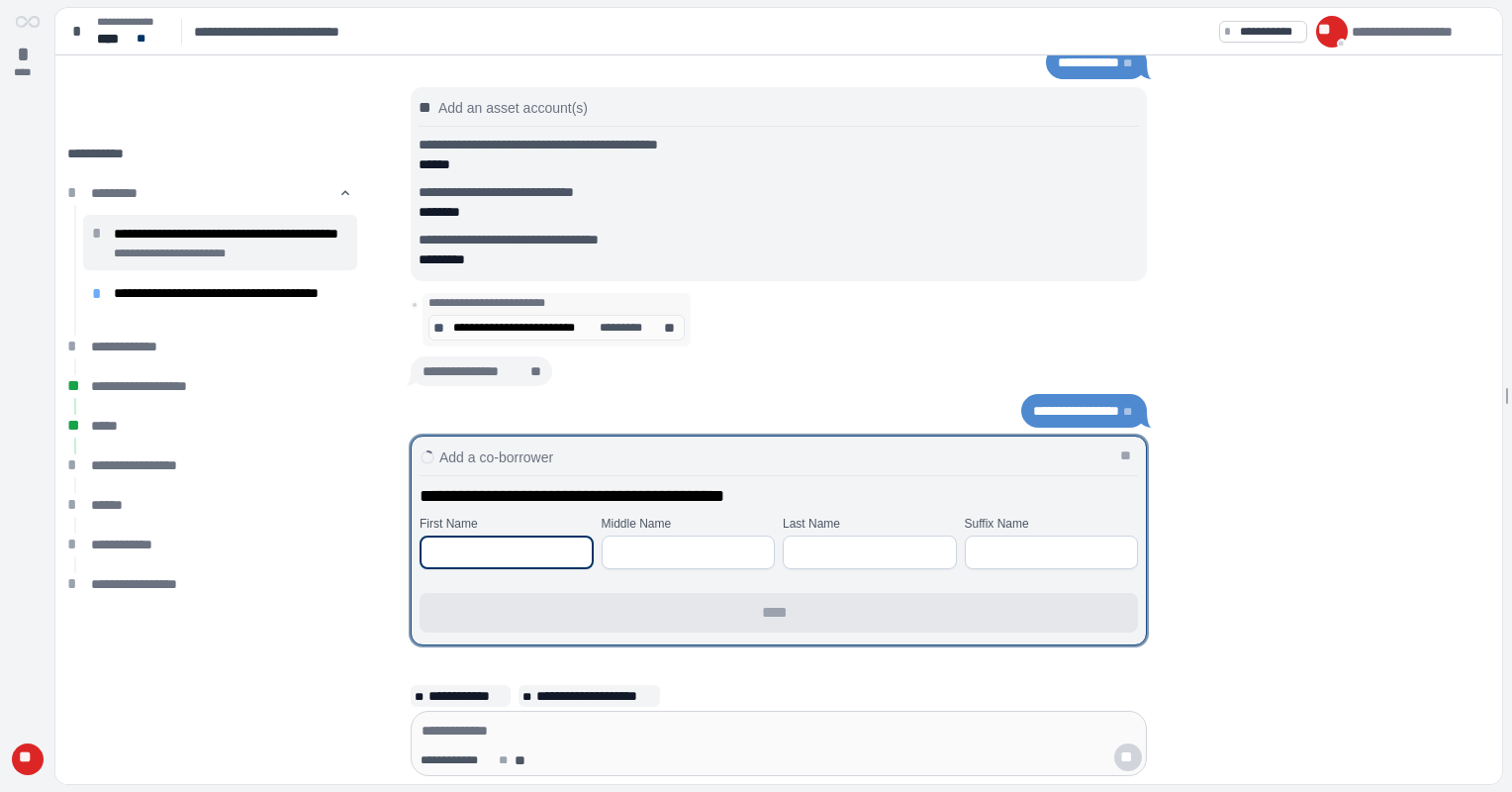 click at bounding box center (507, 552) 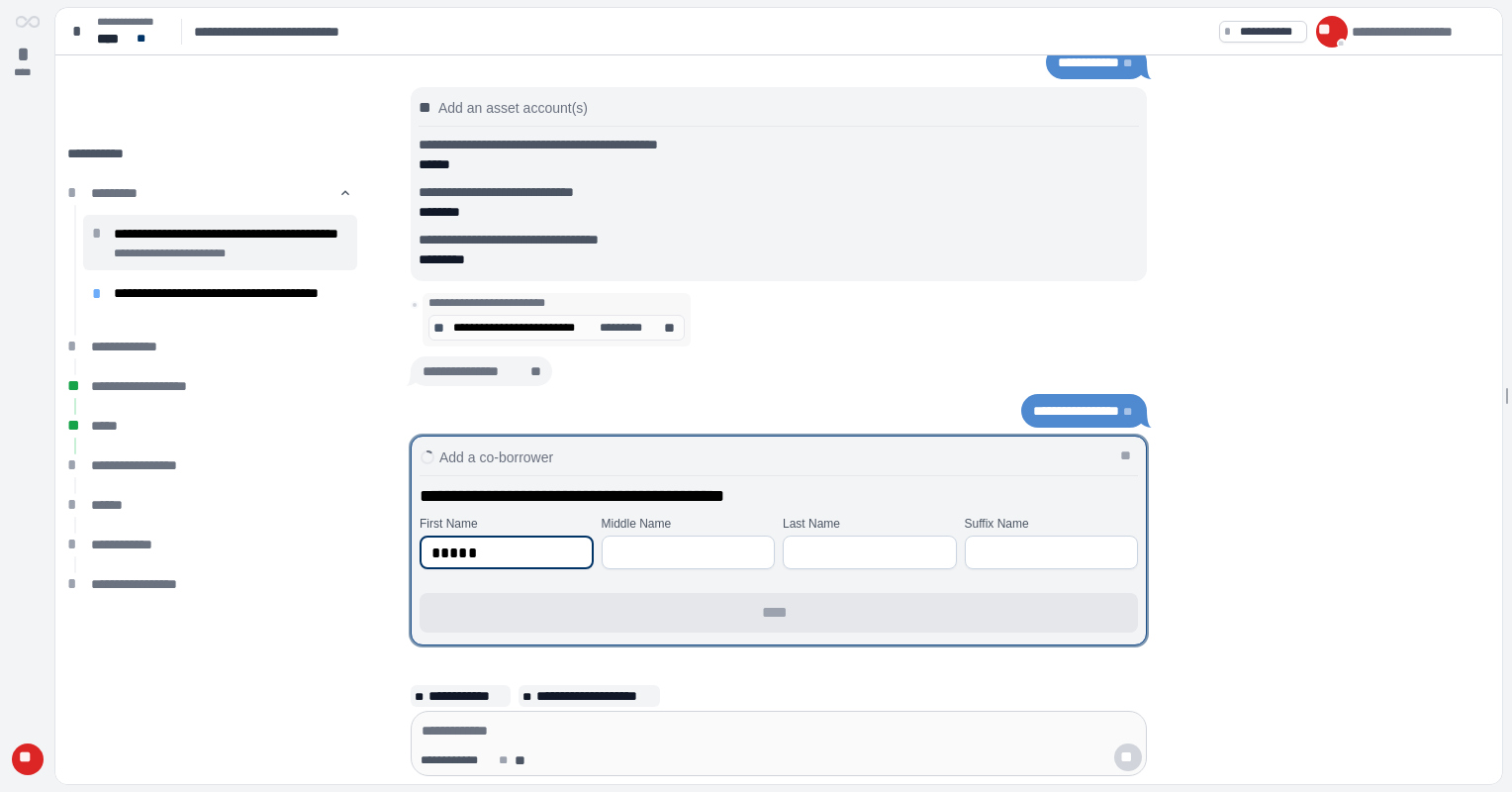 type on "*****" 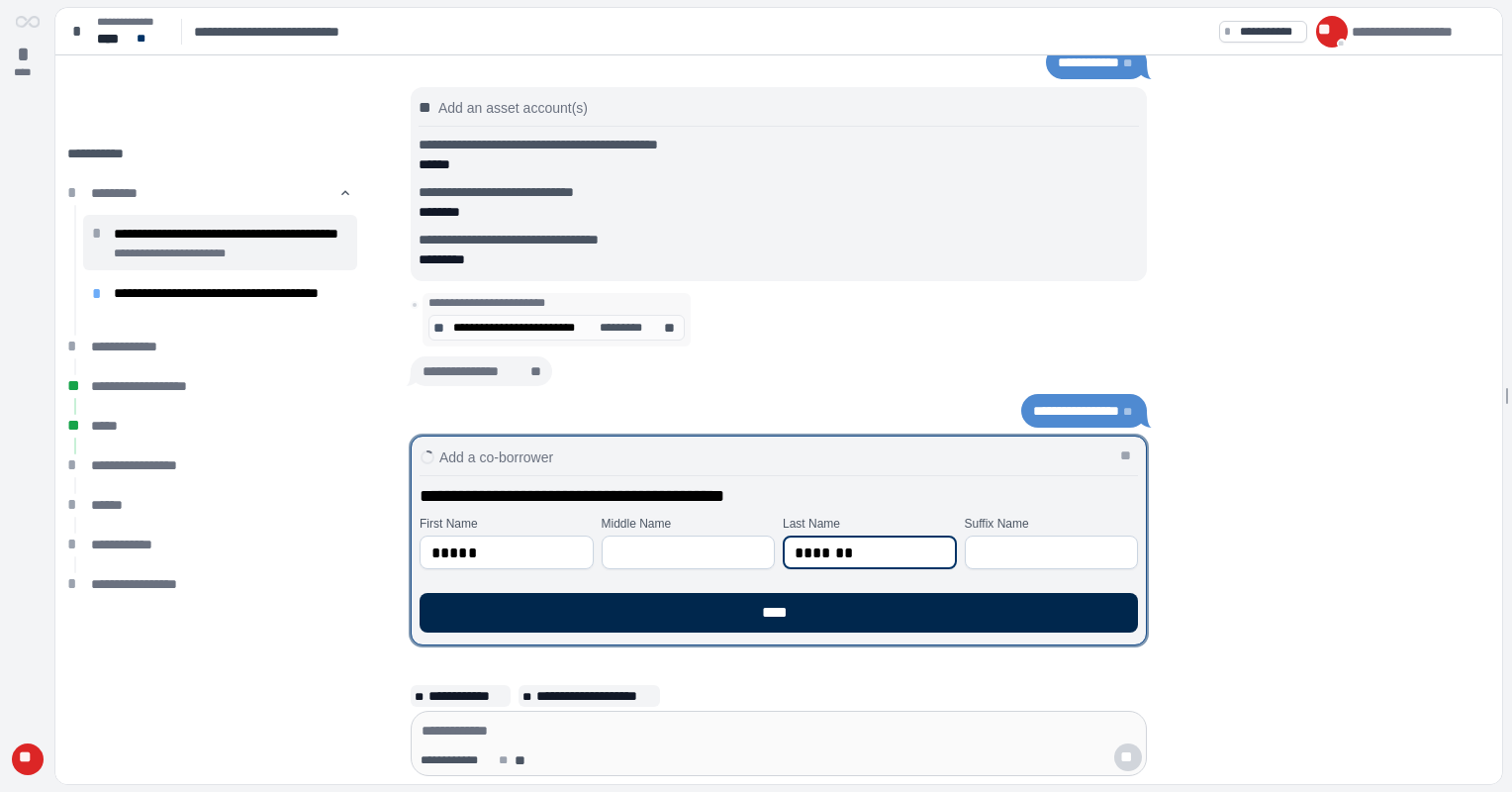 type on "*******" 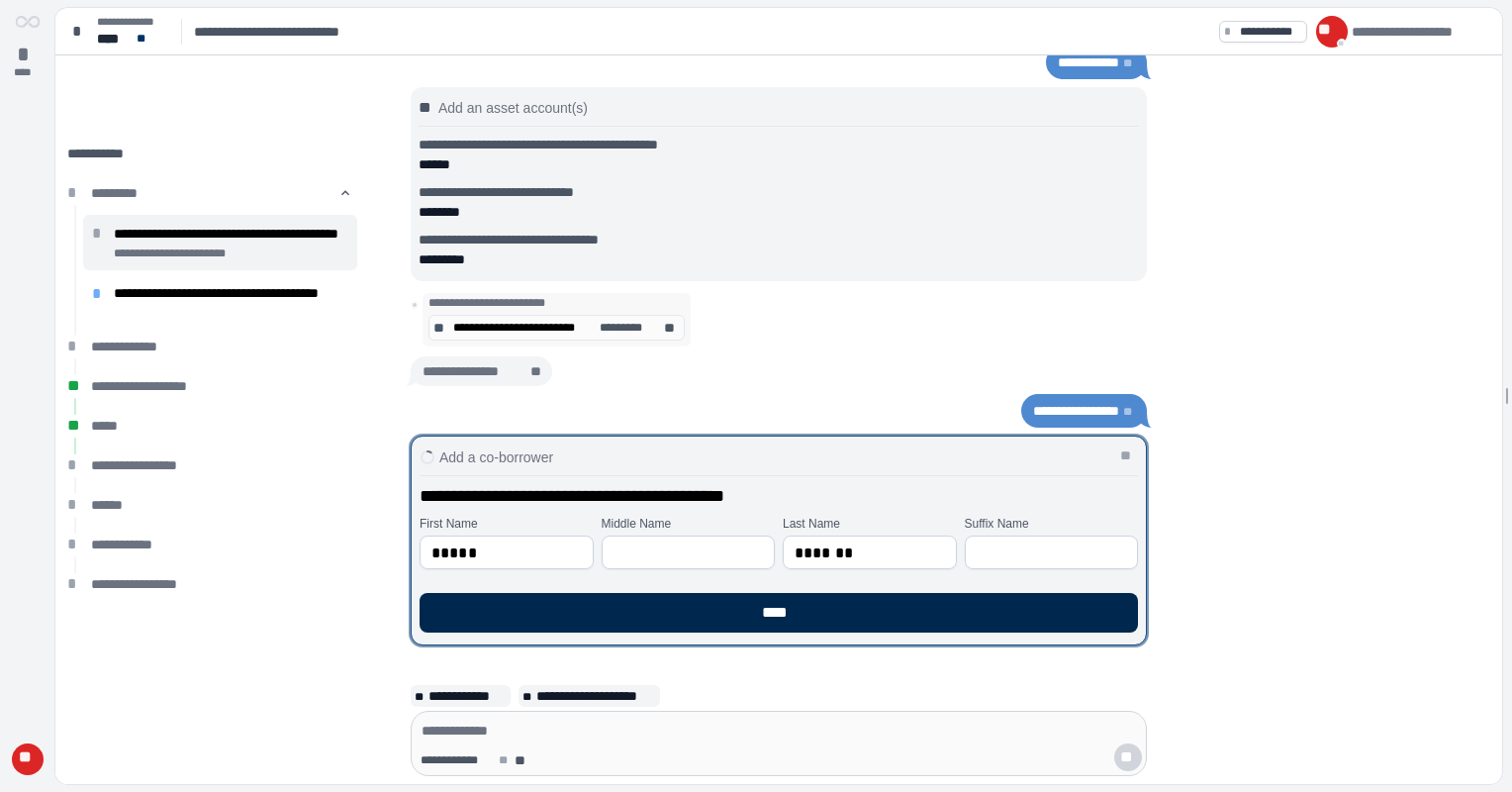 click on "****" at bounding box center [779, 613] 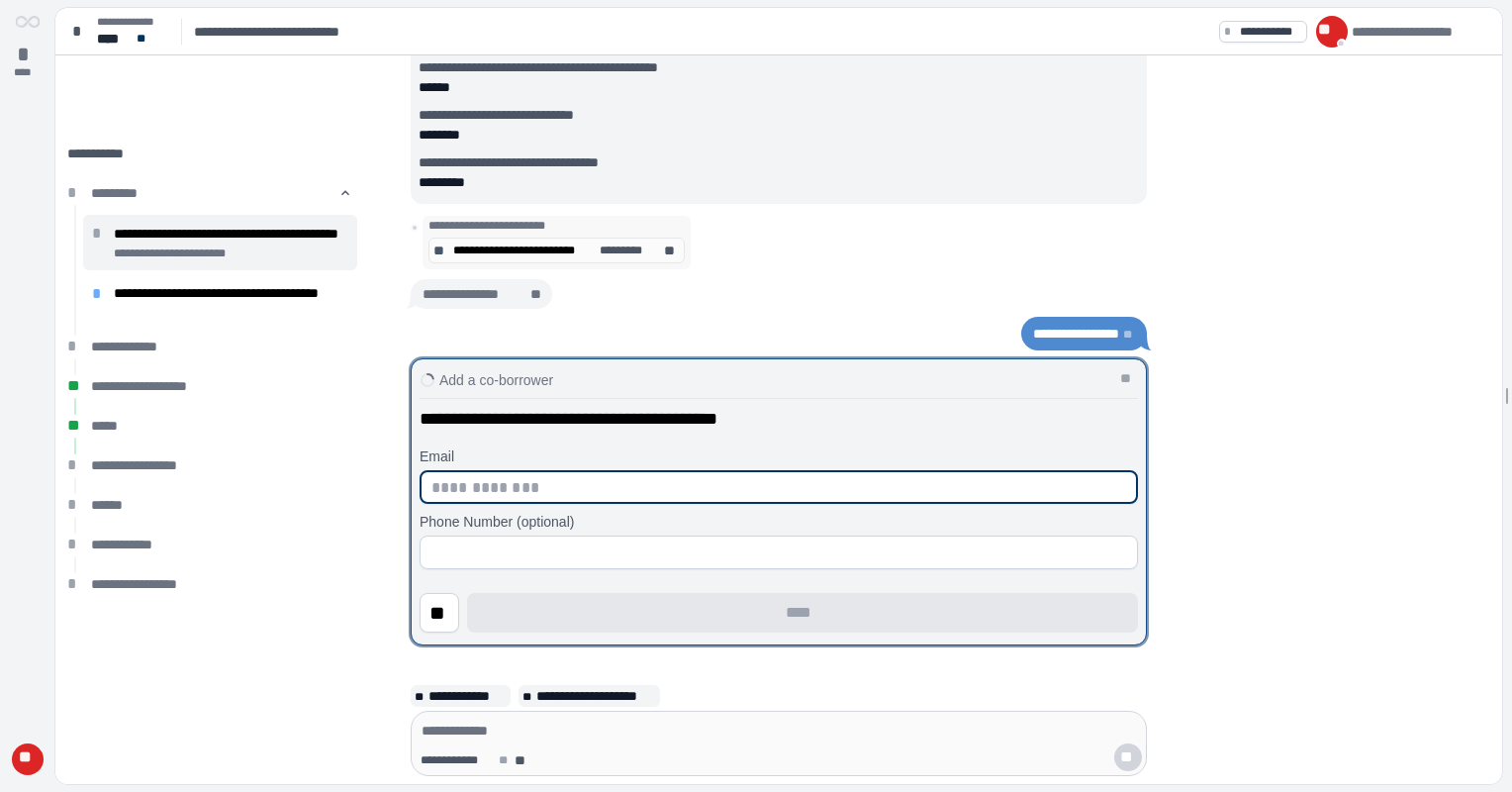 click at bounding box center [779, 487] 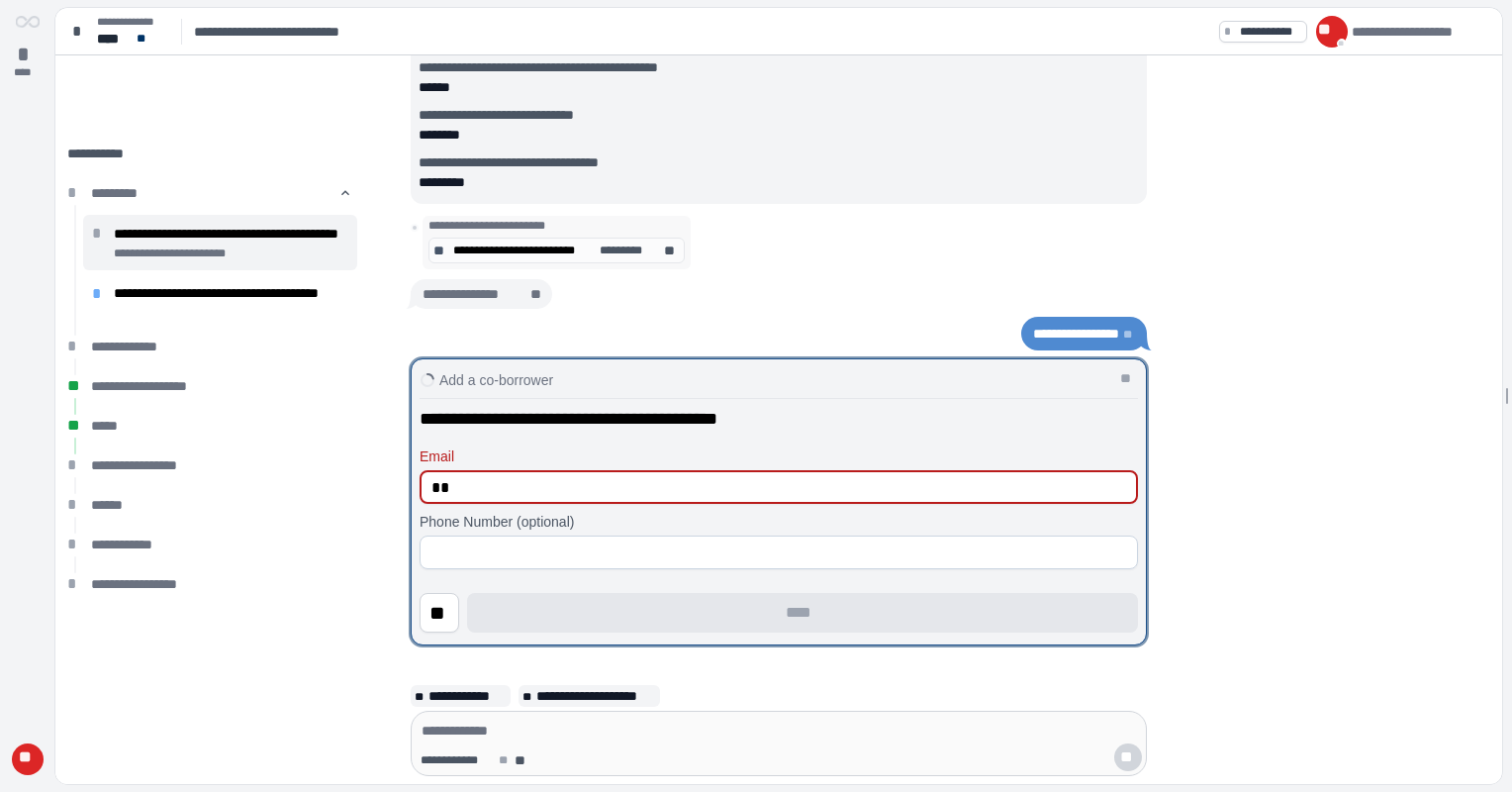 type on "*" 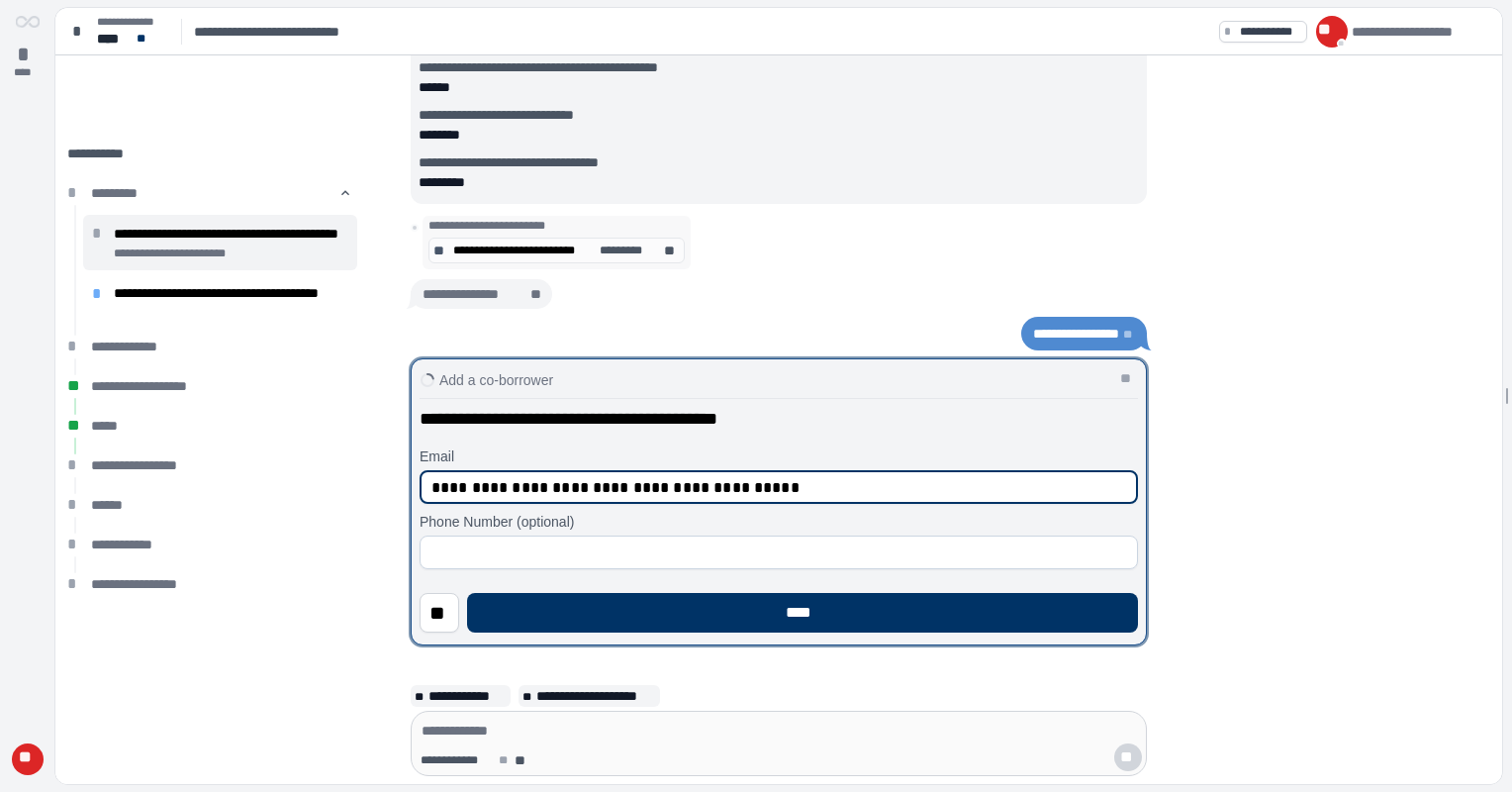 type on "**********" 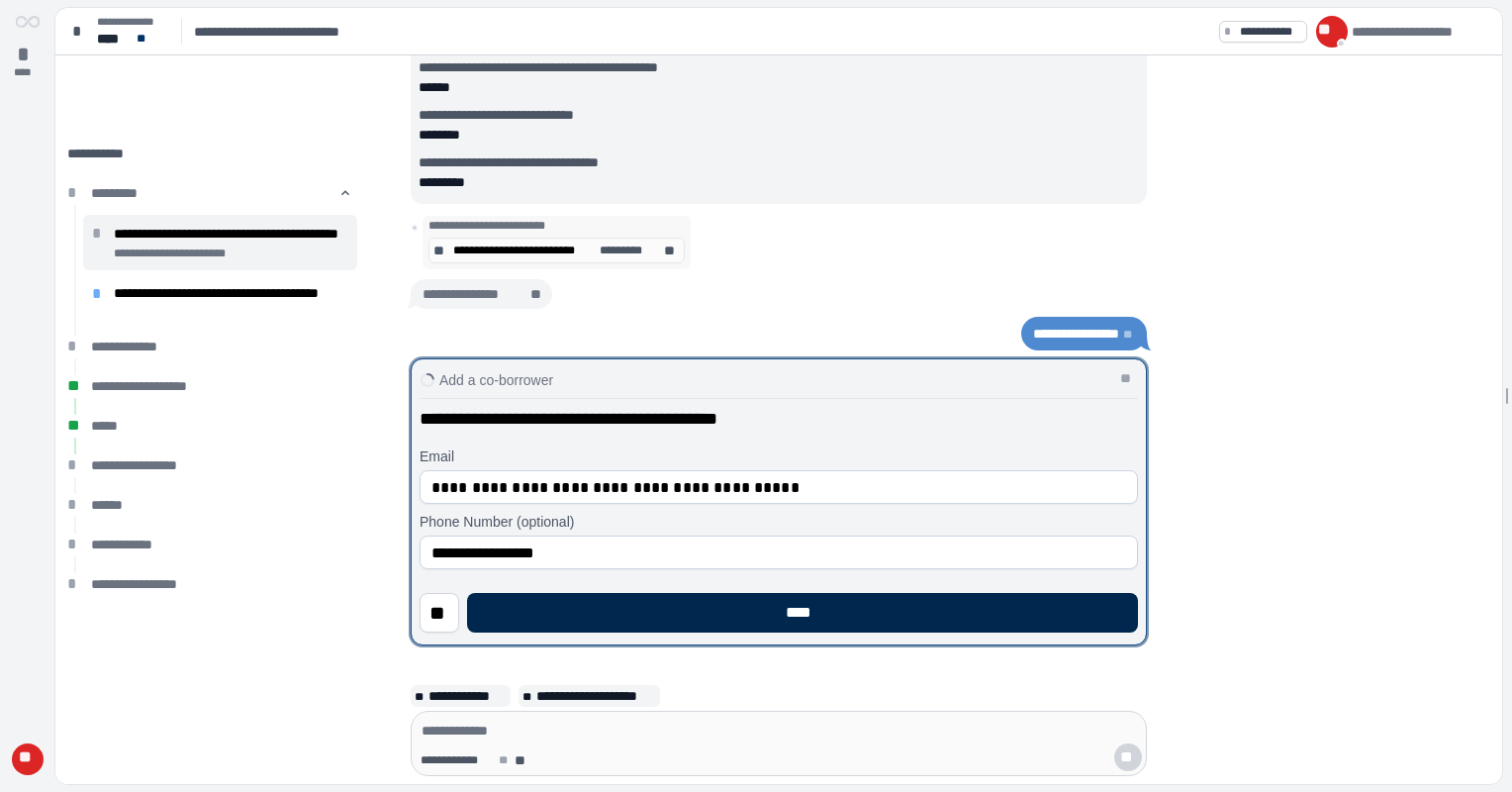 type on "**********" 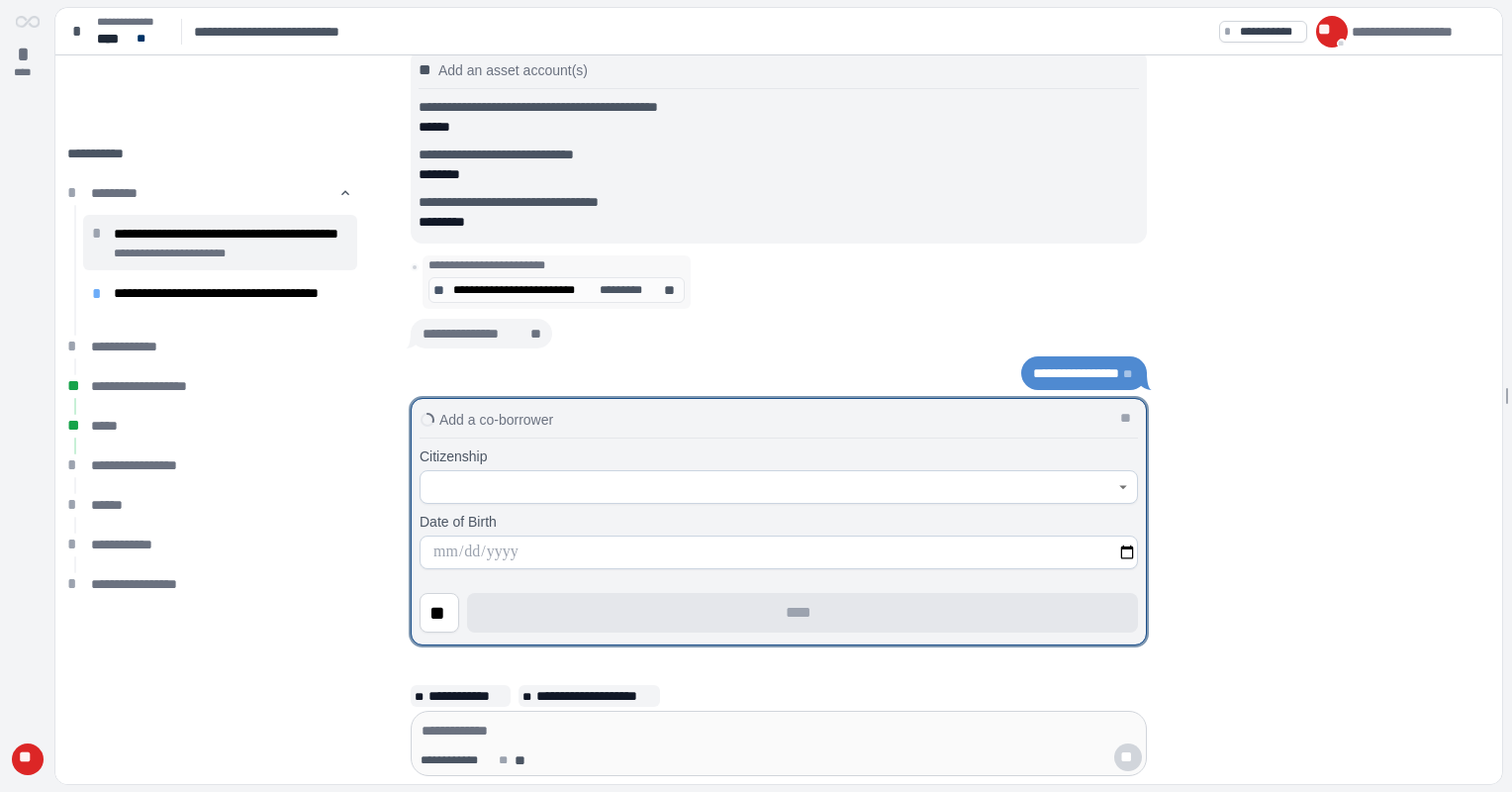 click 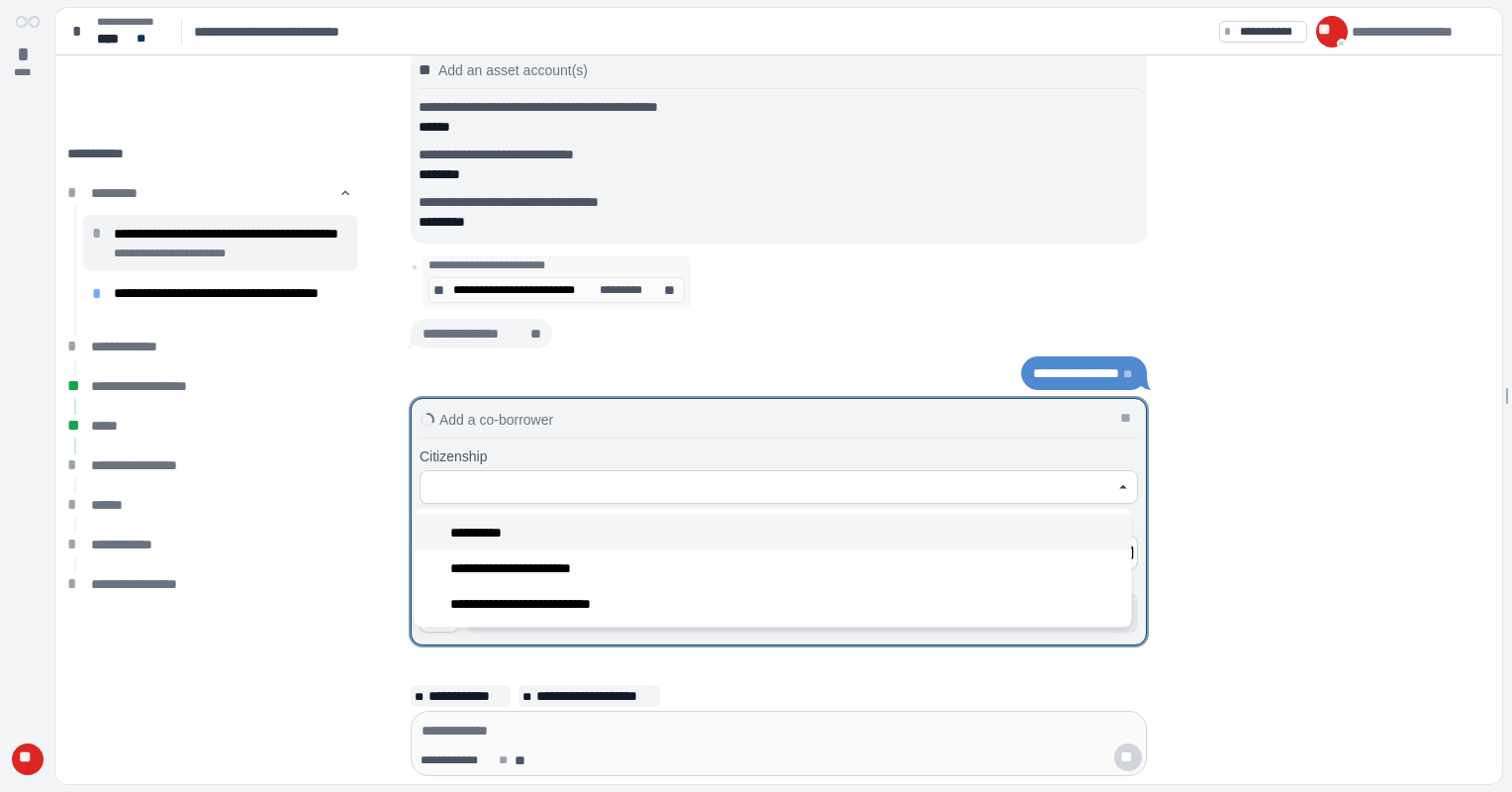 click on "**********" at bounding box center (481, 533) 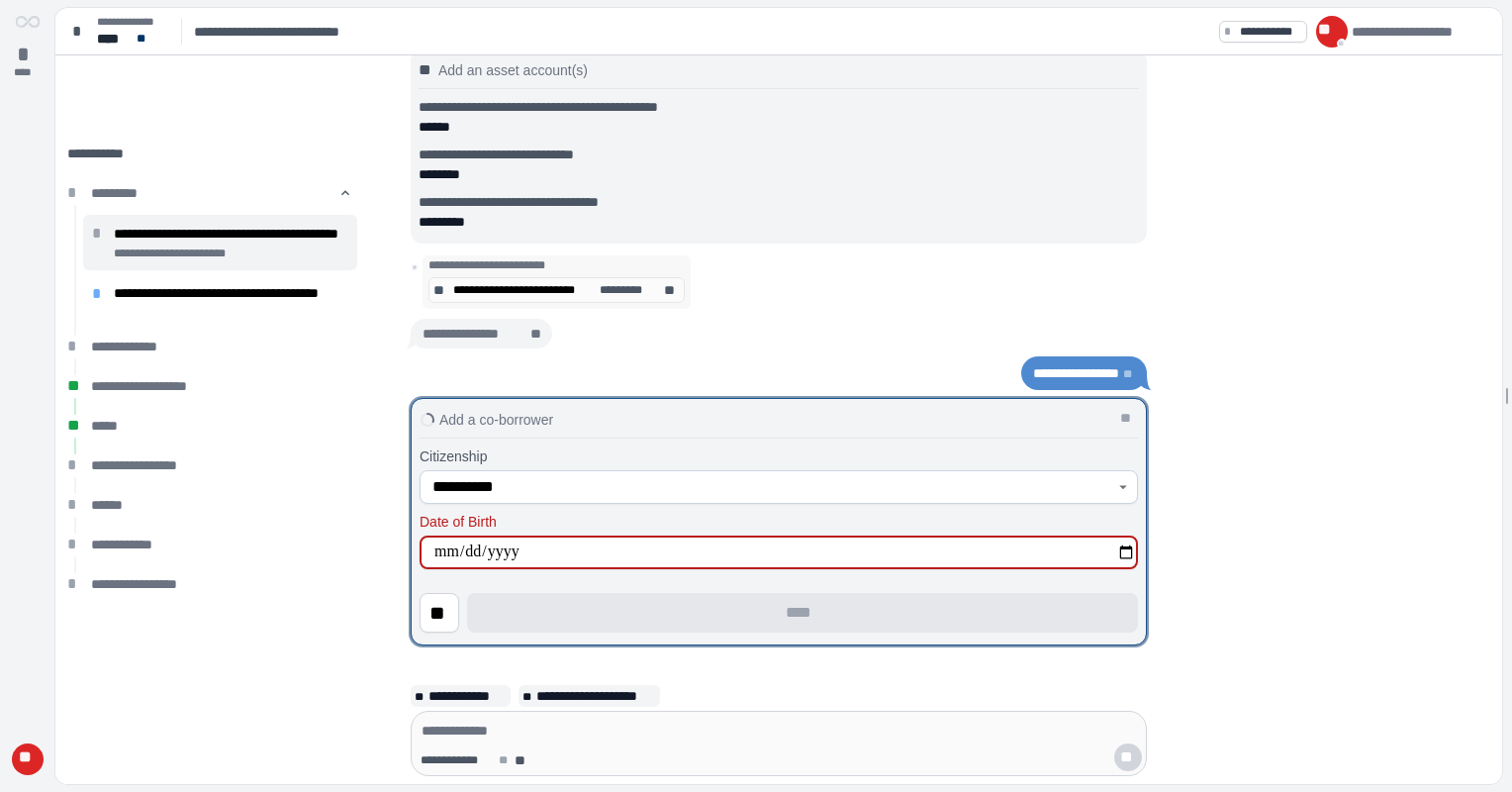 type on "**********" 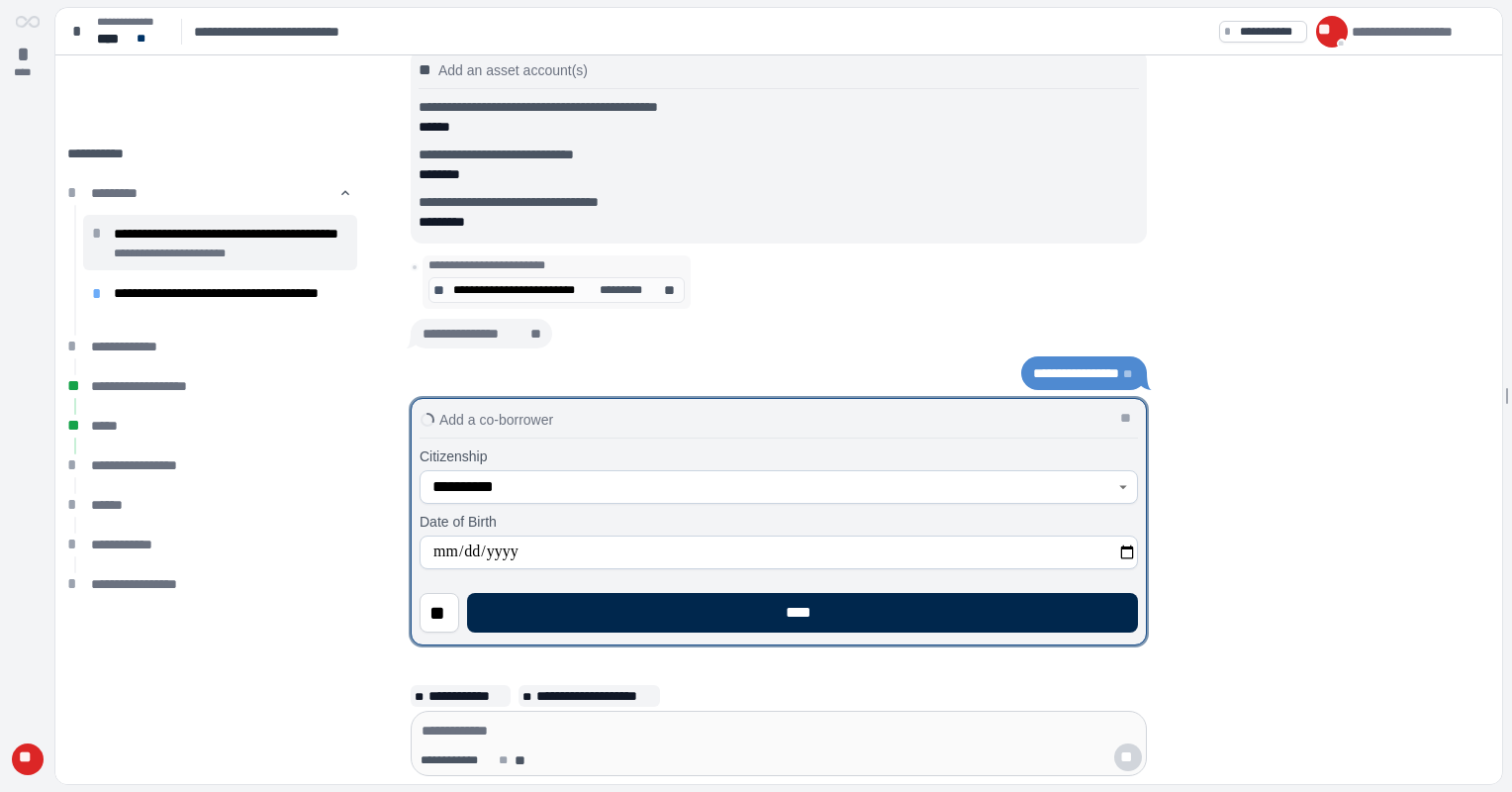 click on "****" at bounding box center (803, 613) 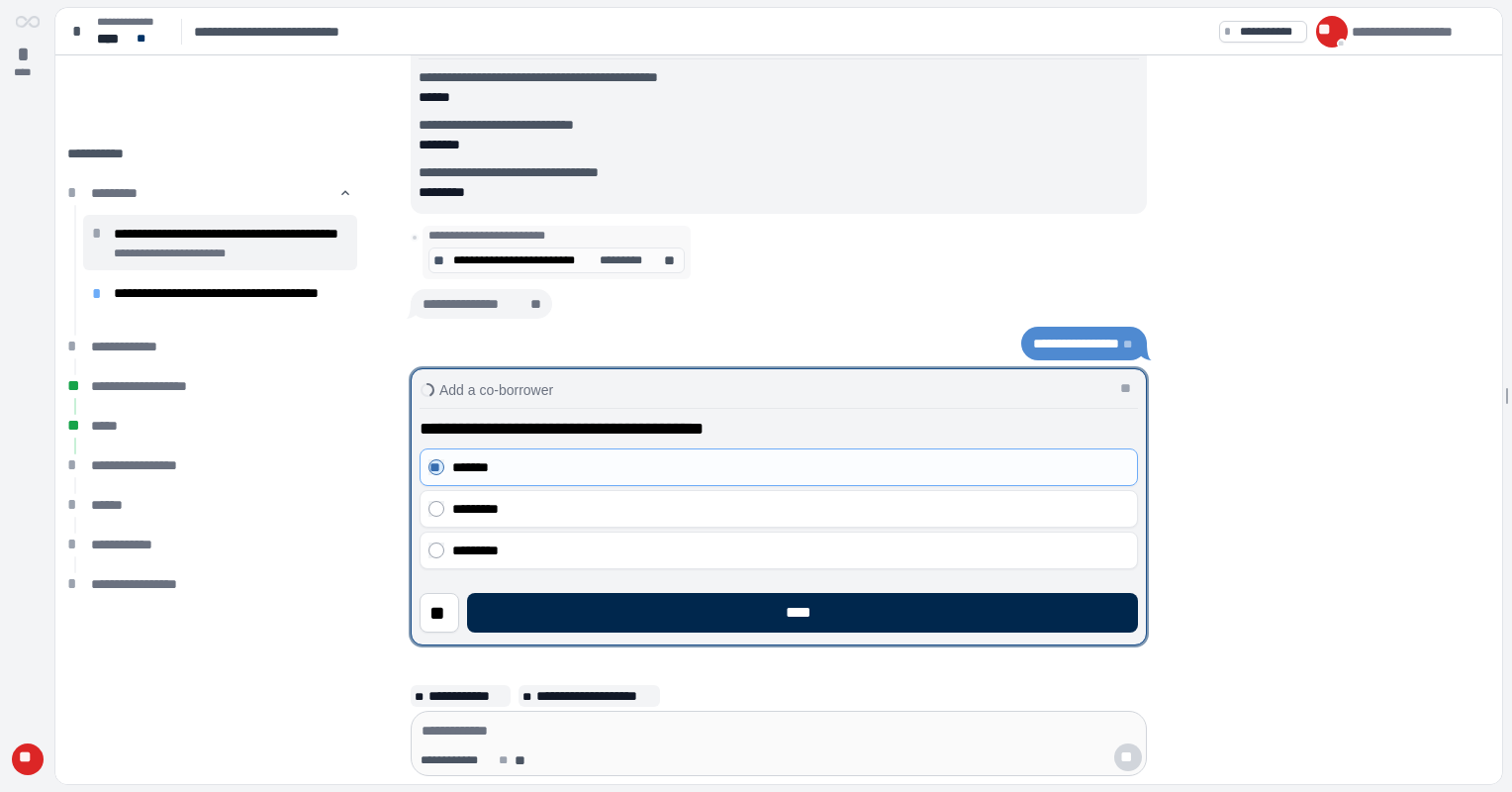 click on "****" at bounding box center [803, 613] 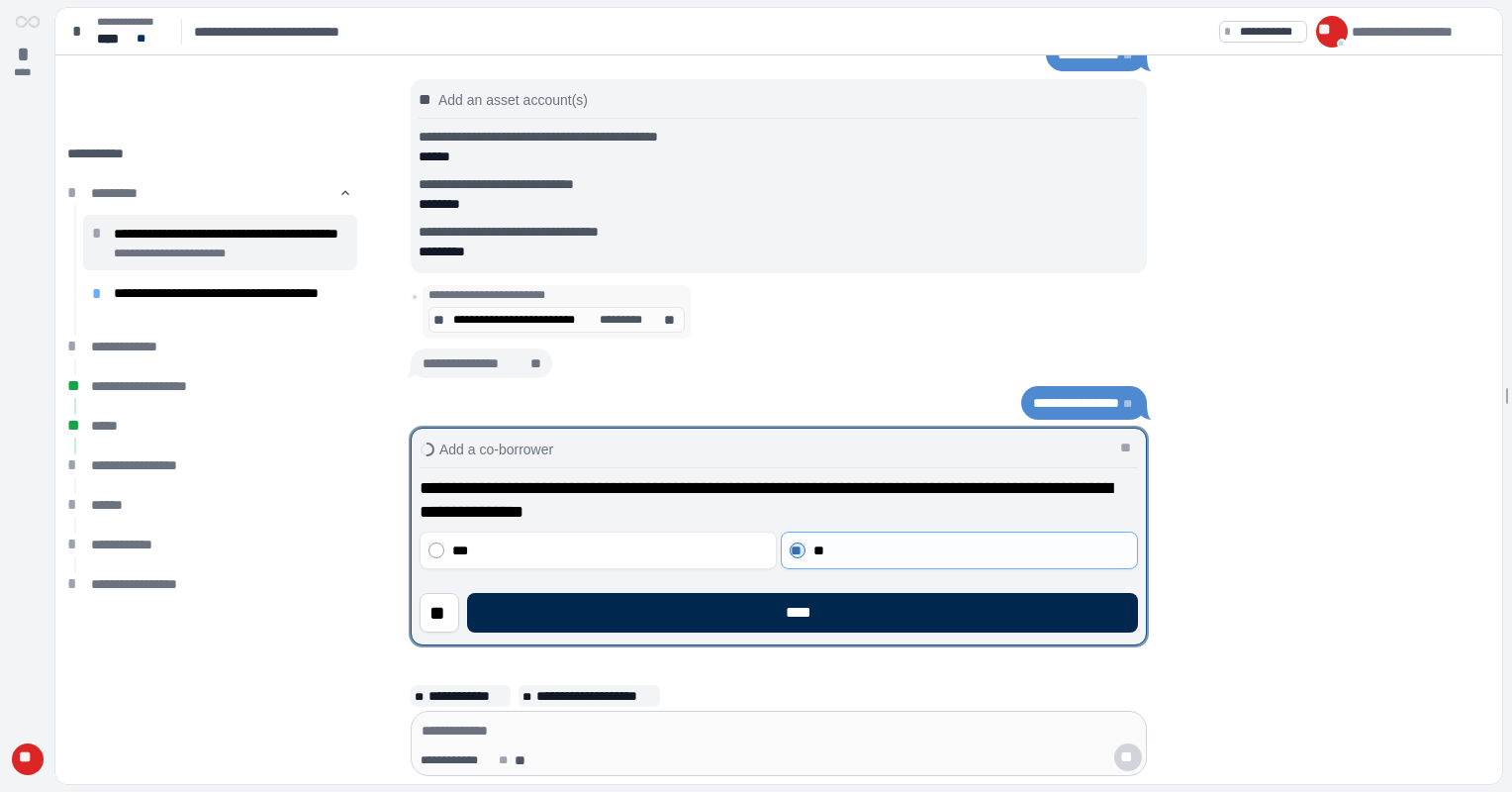 click on "****" at bounding box center (803, 613) 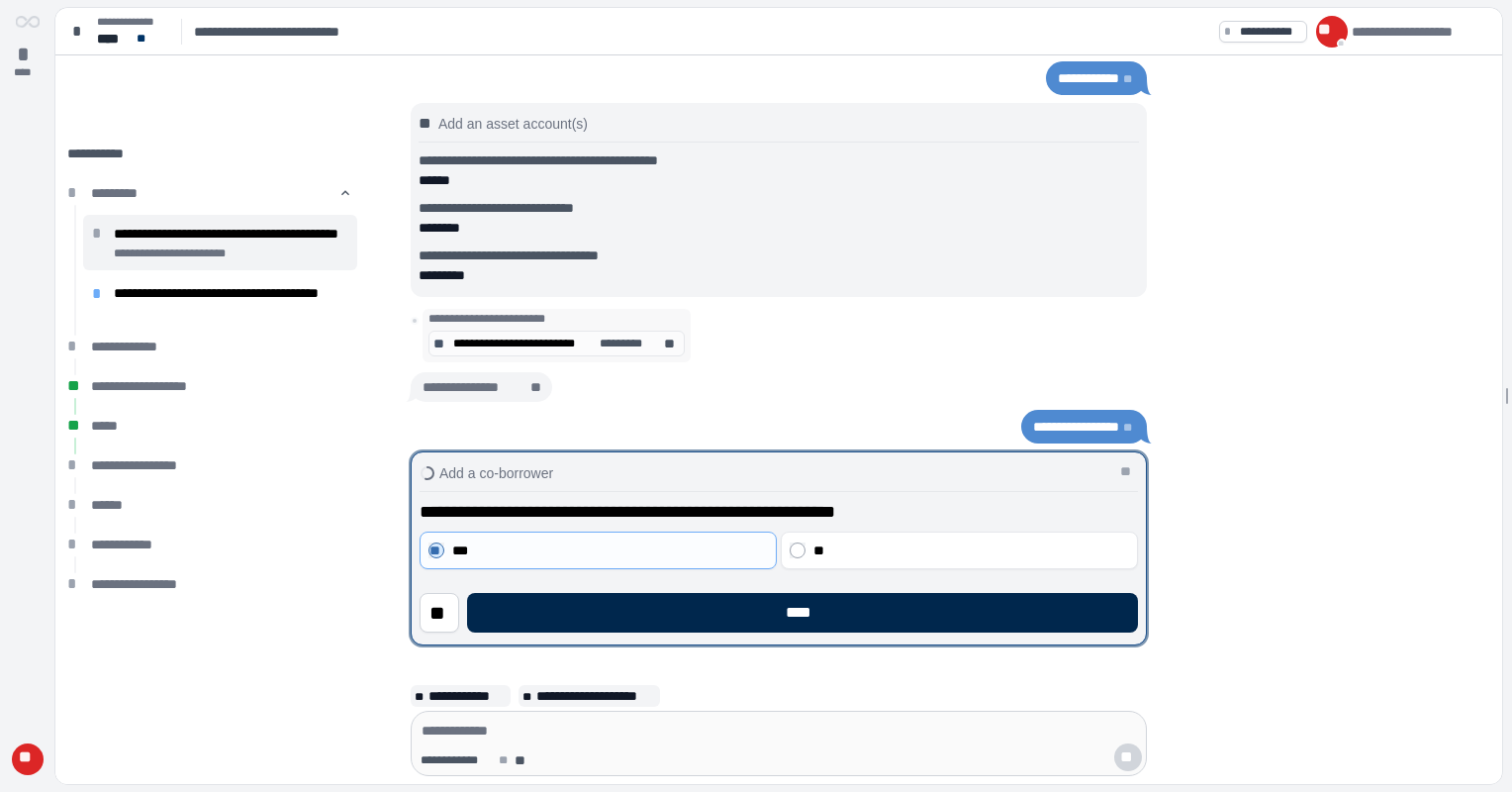 click on "****" at bounding box center [803, 613] 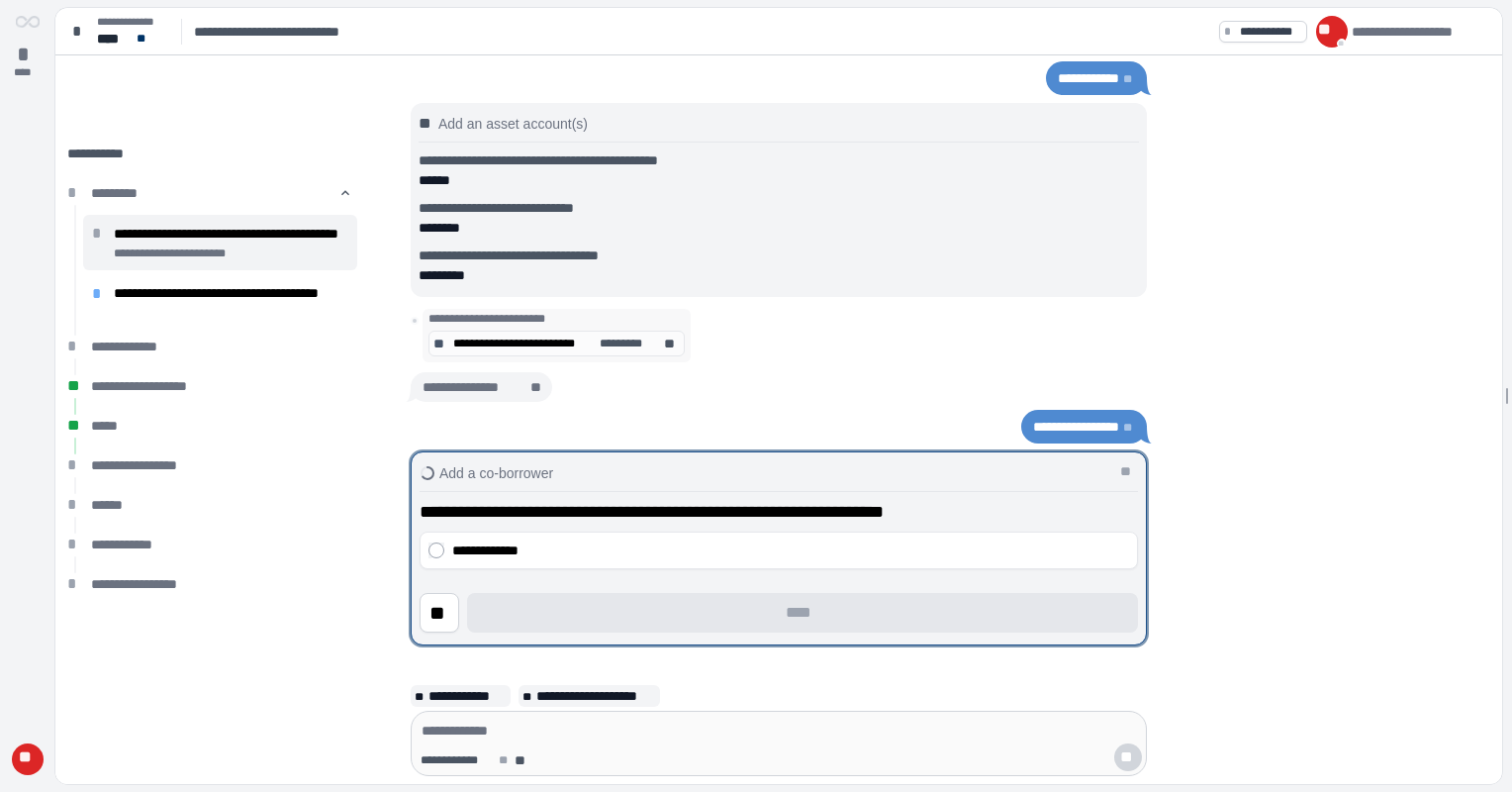 click on "**********" at bounding box center [779, 566] 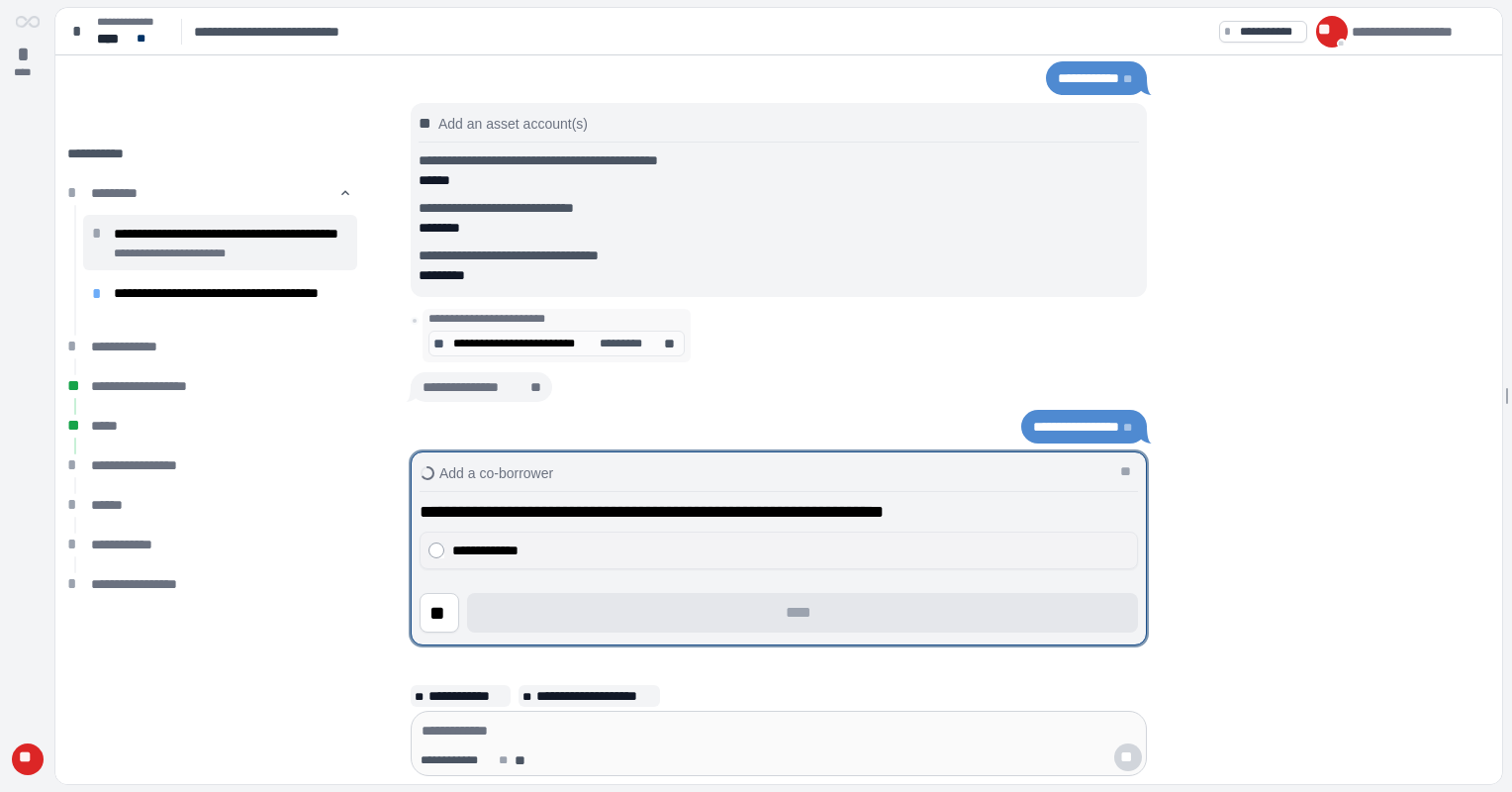 click on "**********" at bounding box center [779, 550] 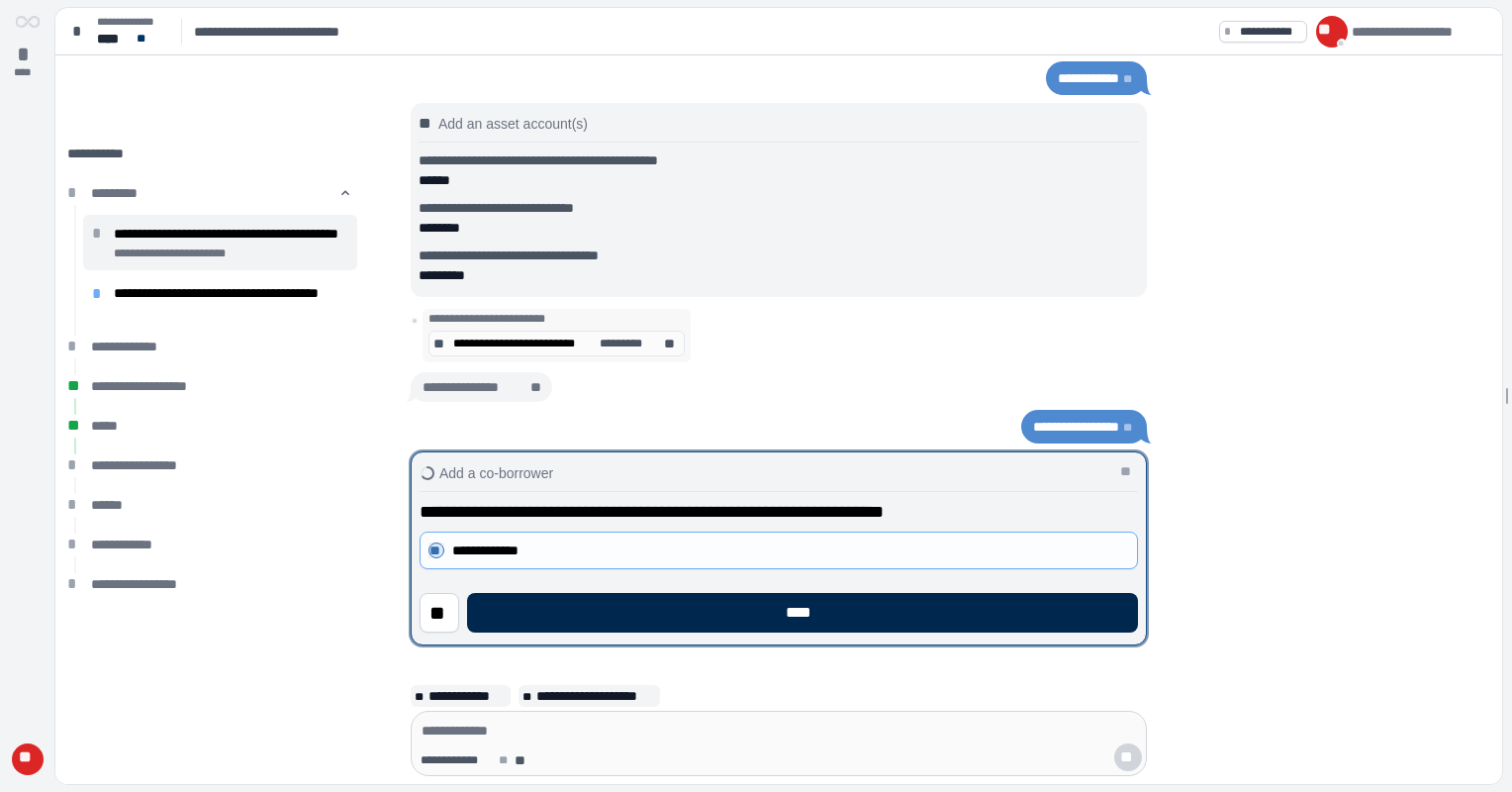 click on "****" at bounding box center (803, 613) 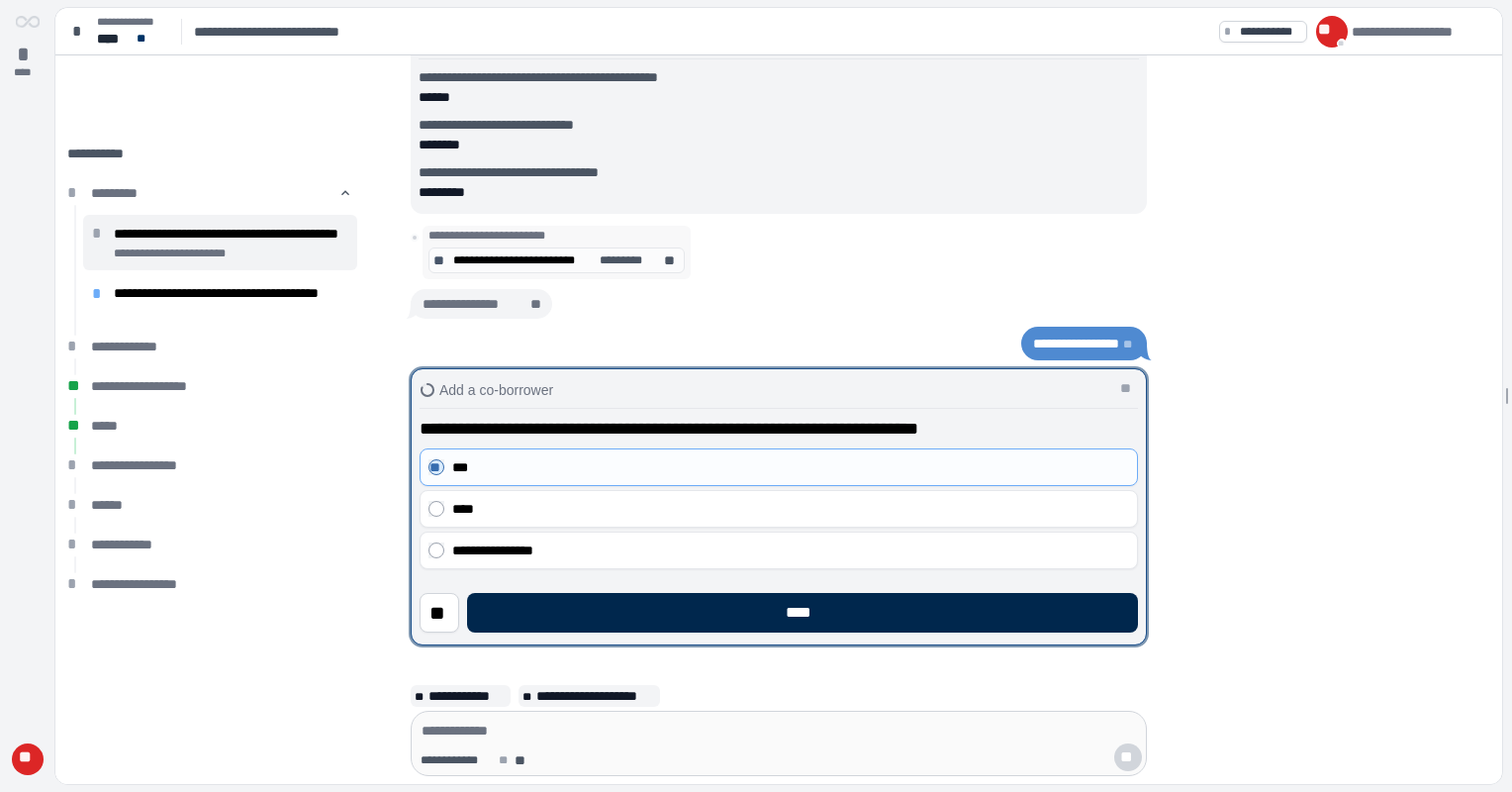 click on "****" at bounding box center [803, 613] 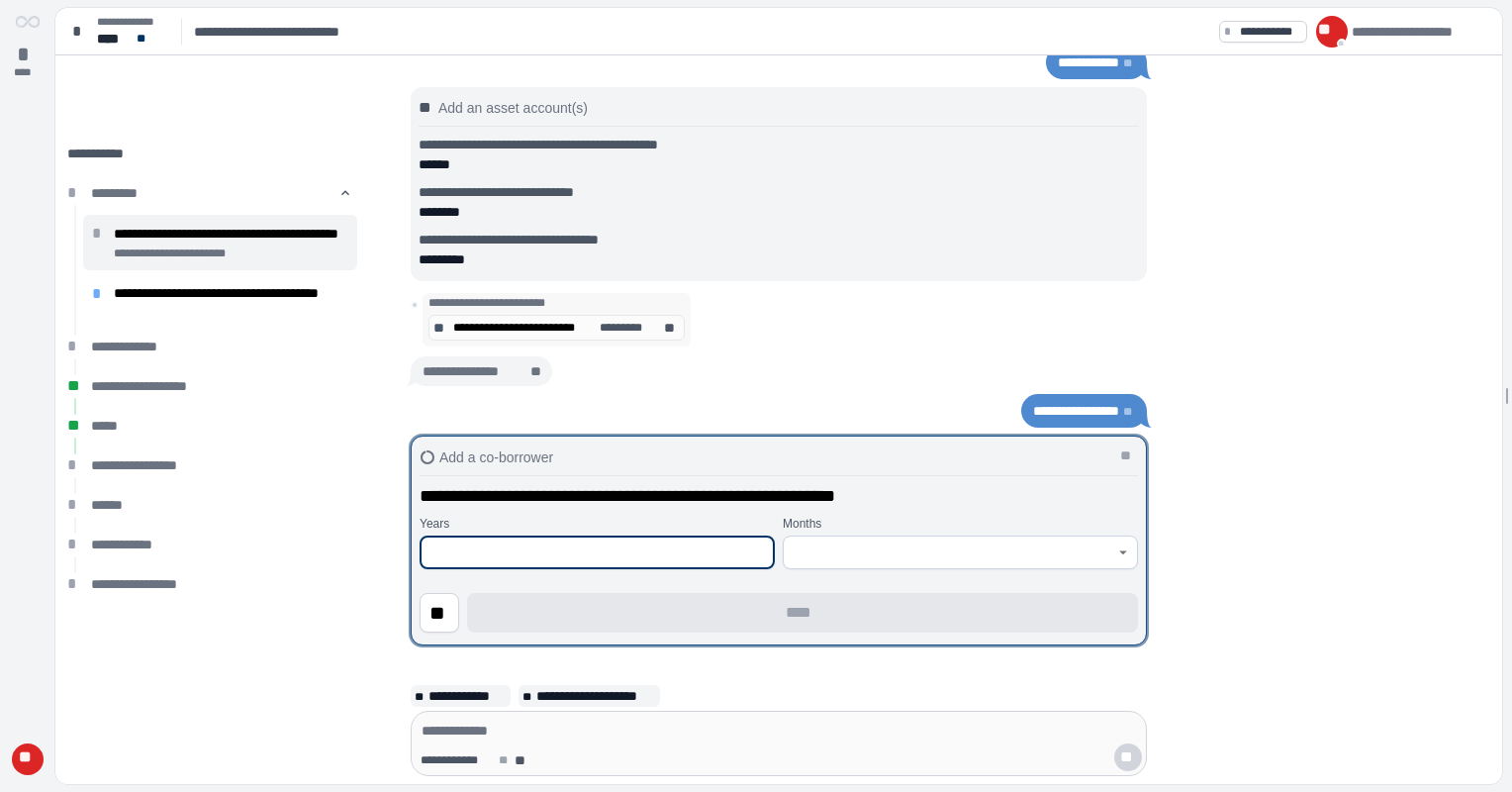 click at bounding box center (597, 552) 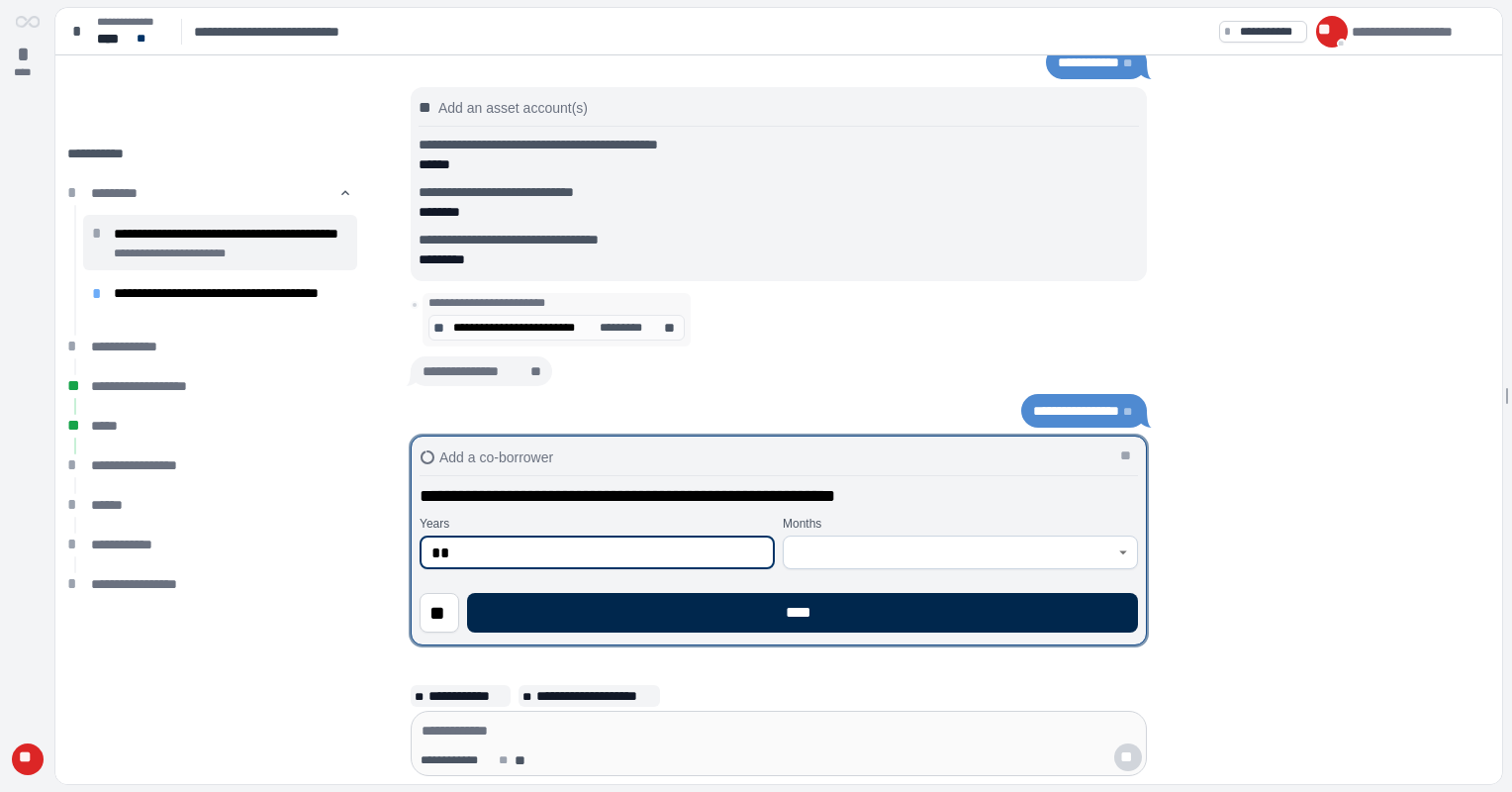 type on "**" 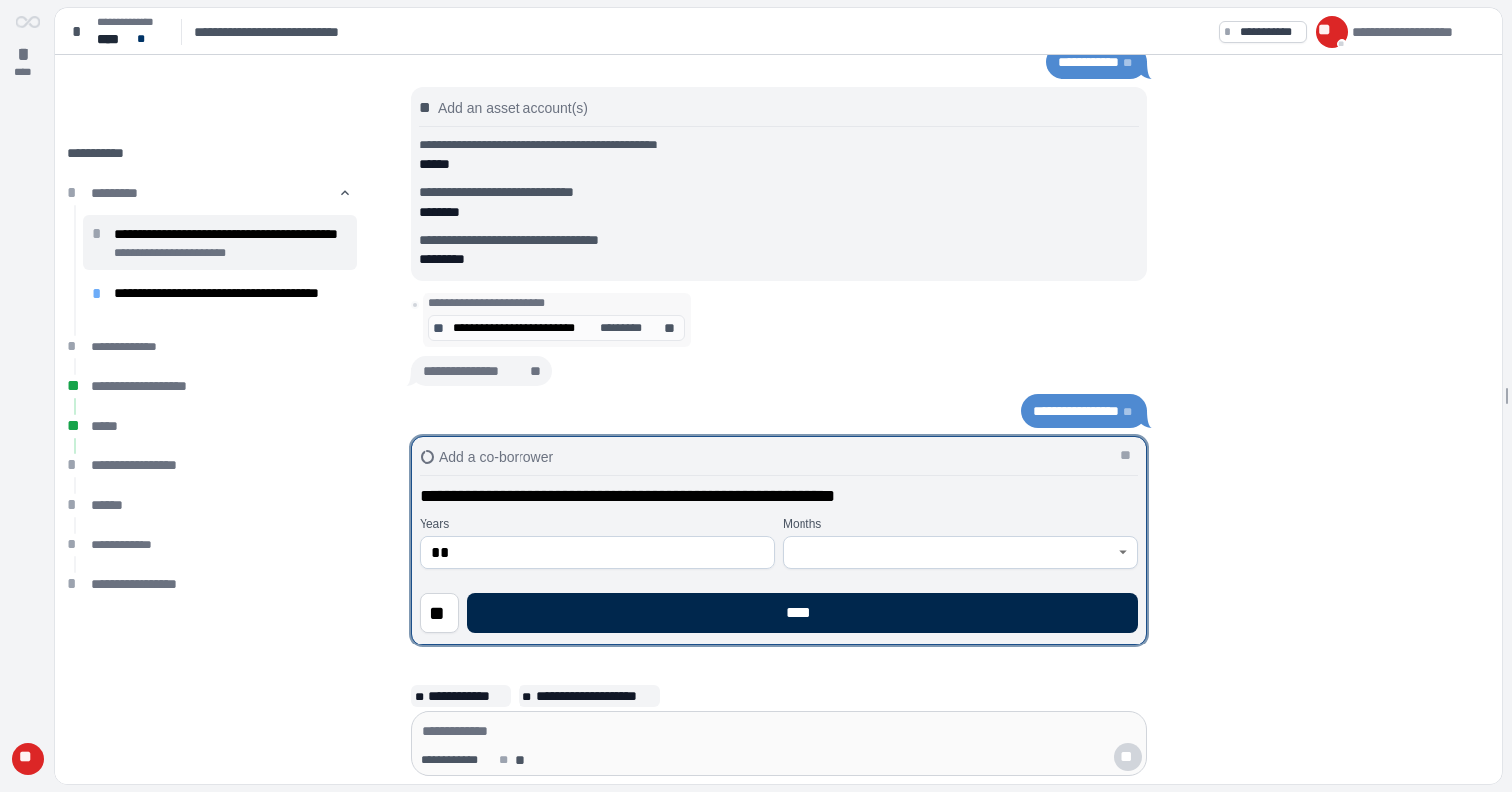 click on "****" at bounding box center [803, 613] 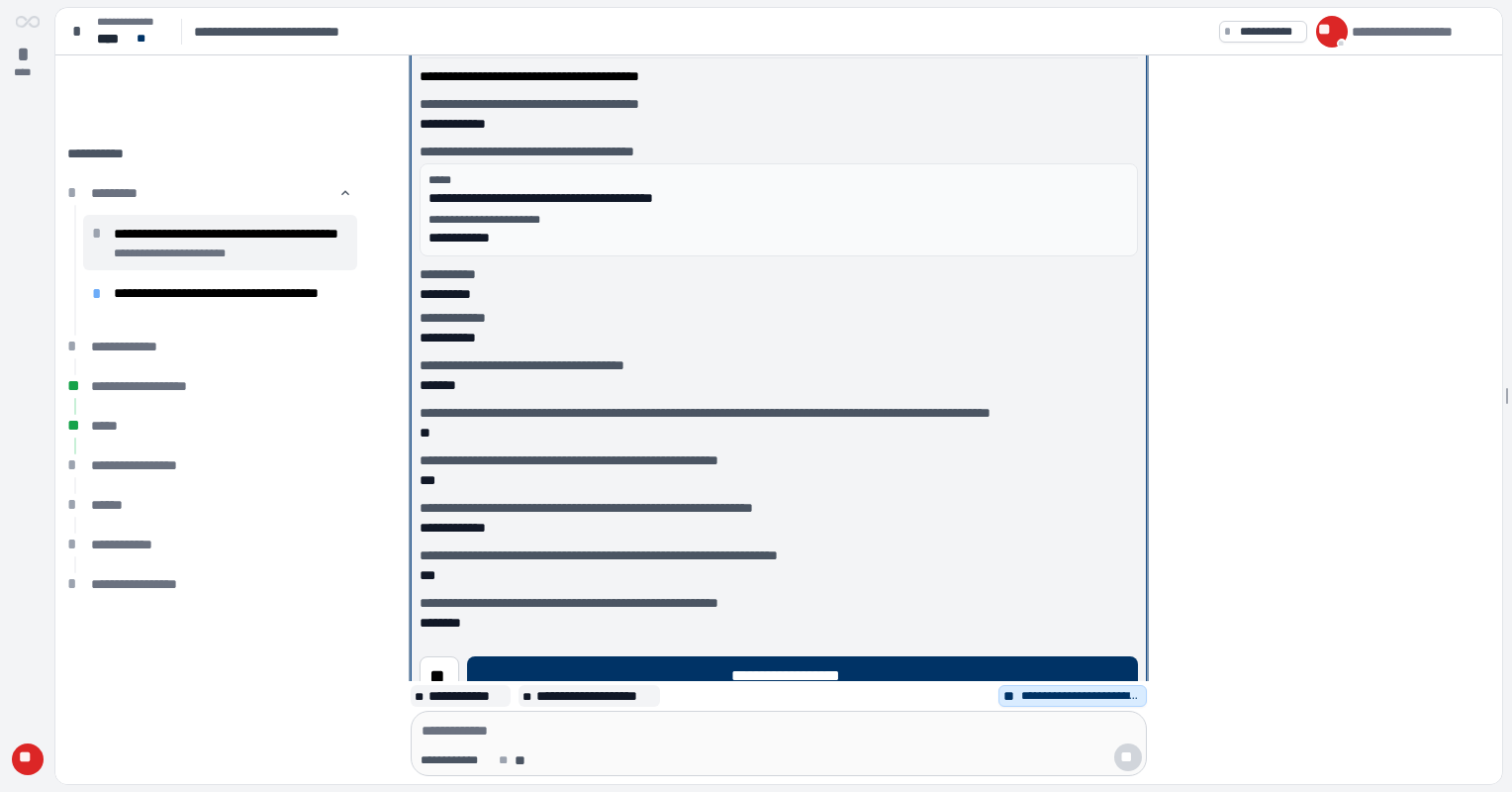 scroll, scrollTop: 0, scrollLeft: 0, axis: both 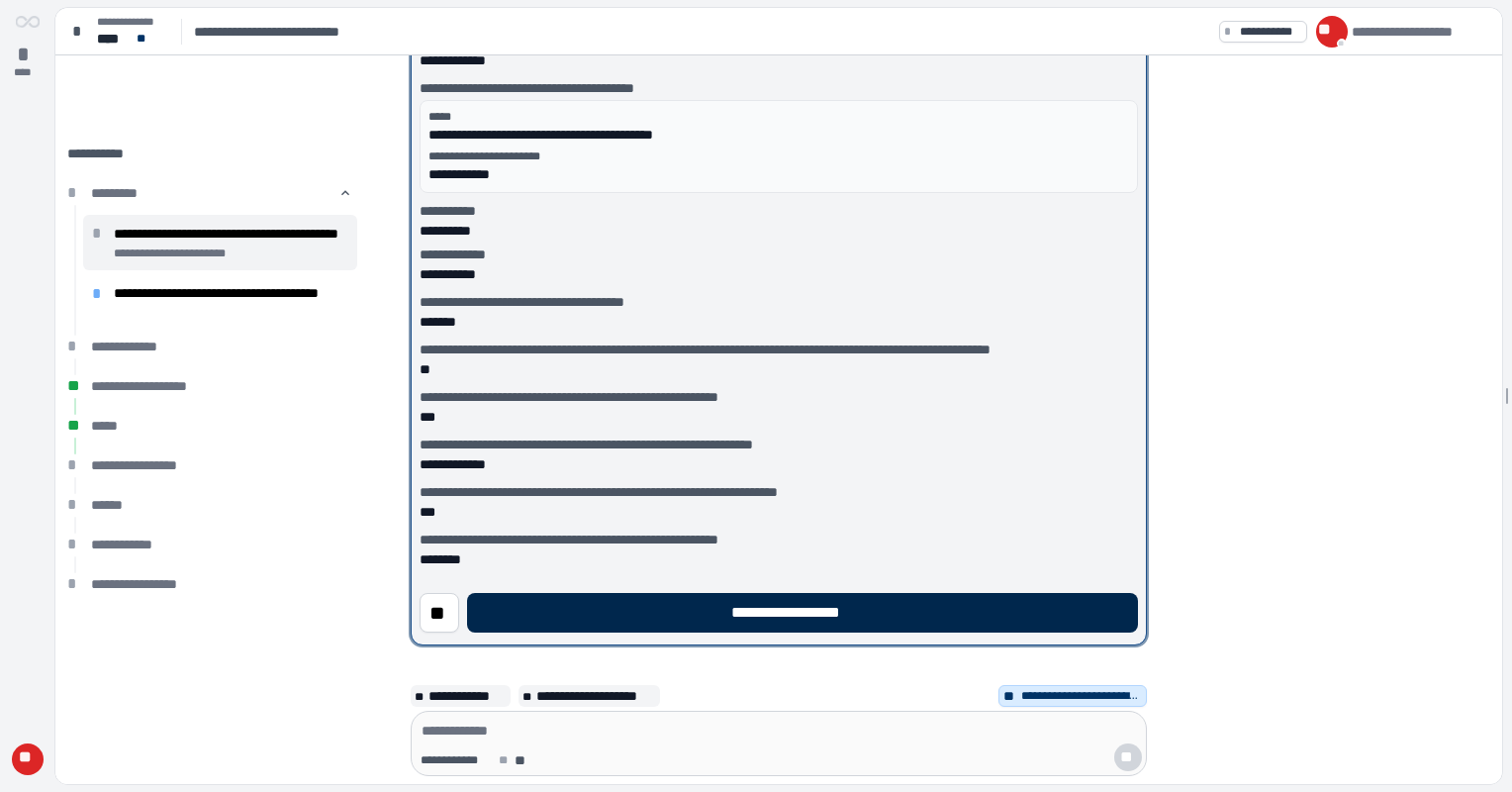 click on "**********" at bounding box center (803, 613) 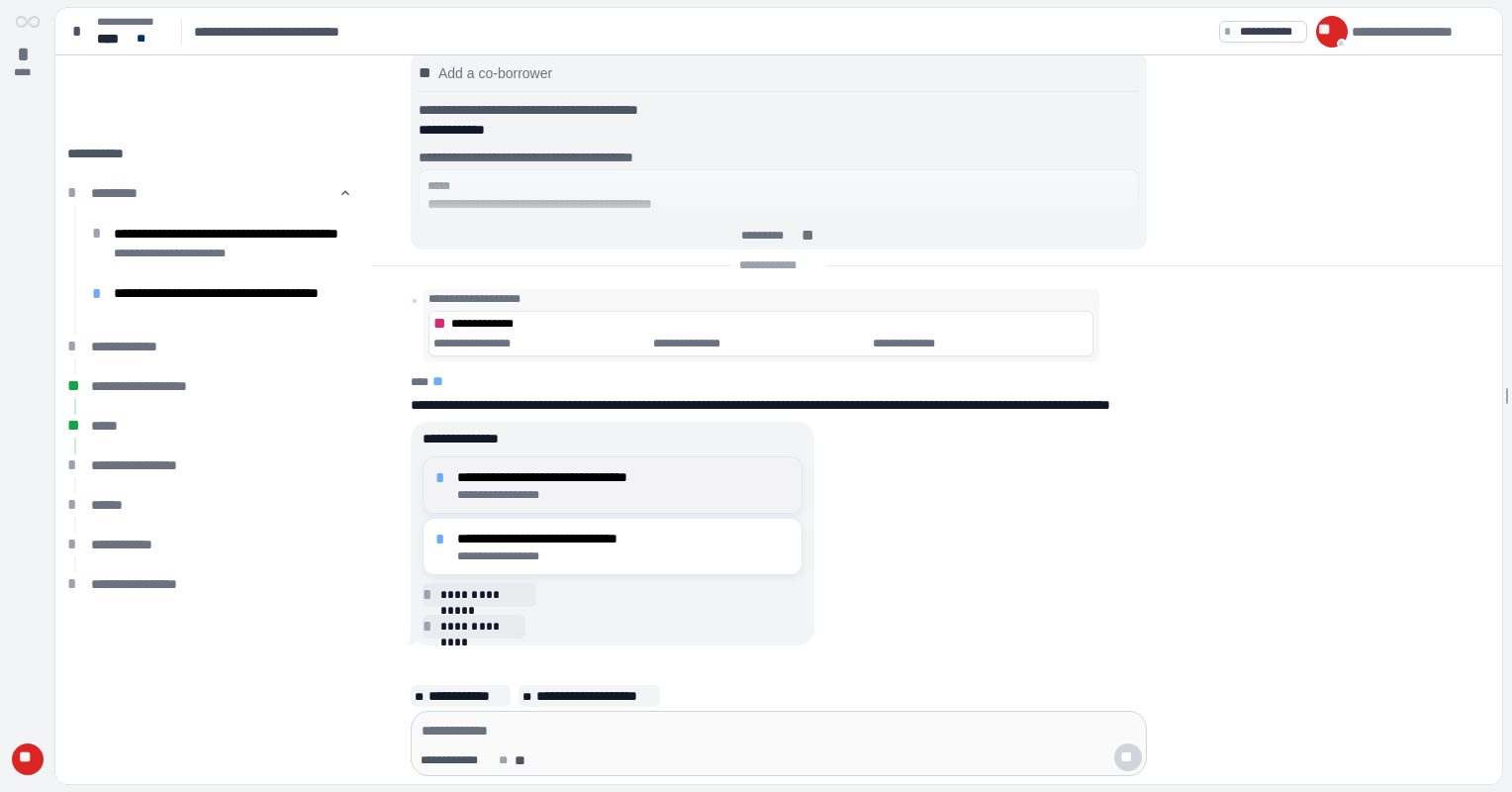 click on "*" at bounding box center [443, 478] 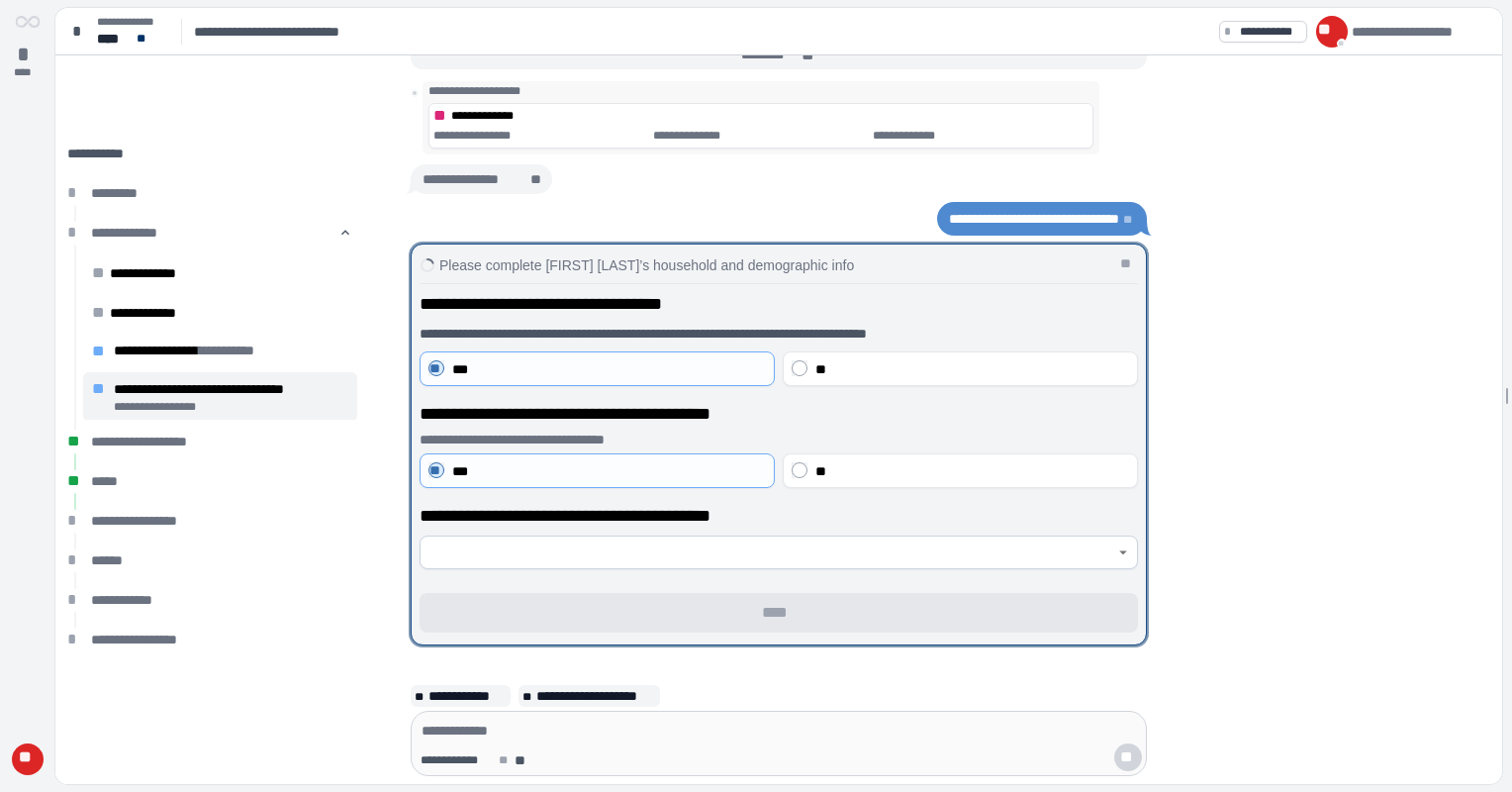 click 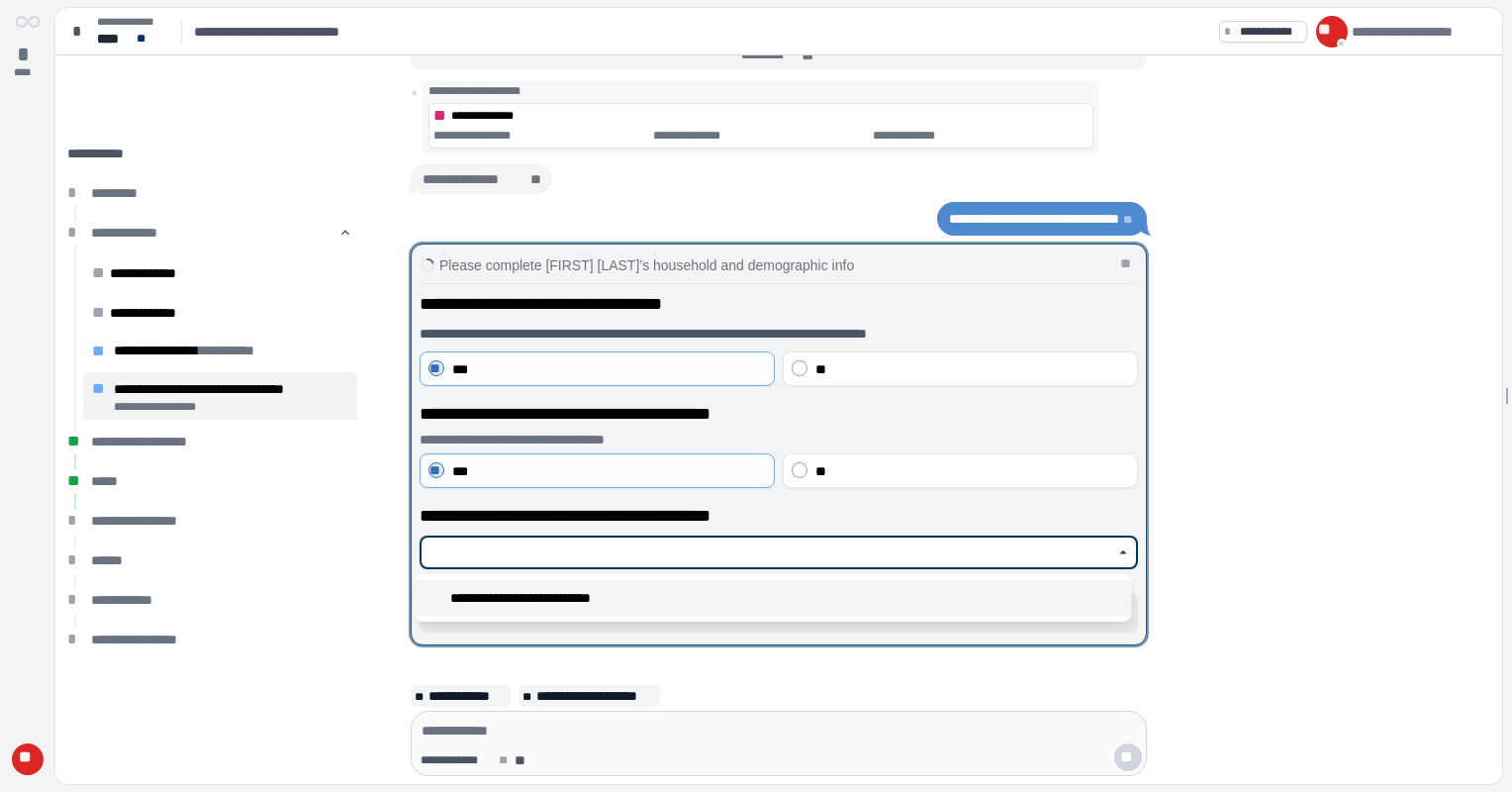 click on "**********" at bounding box center [772, 598] 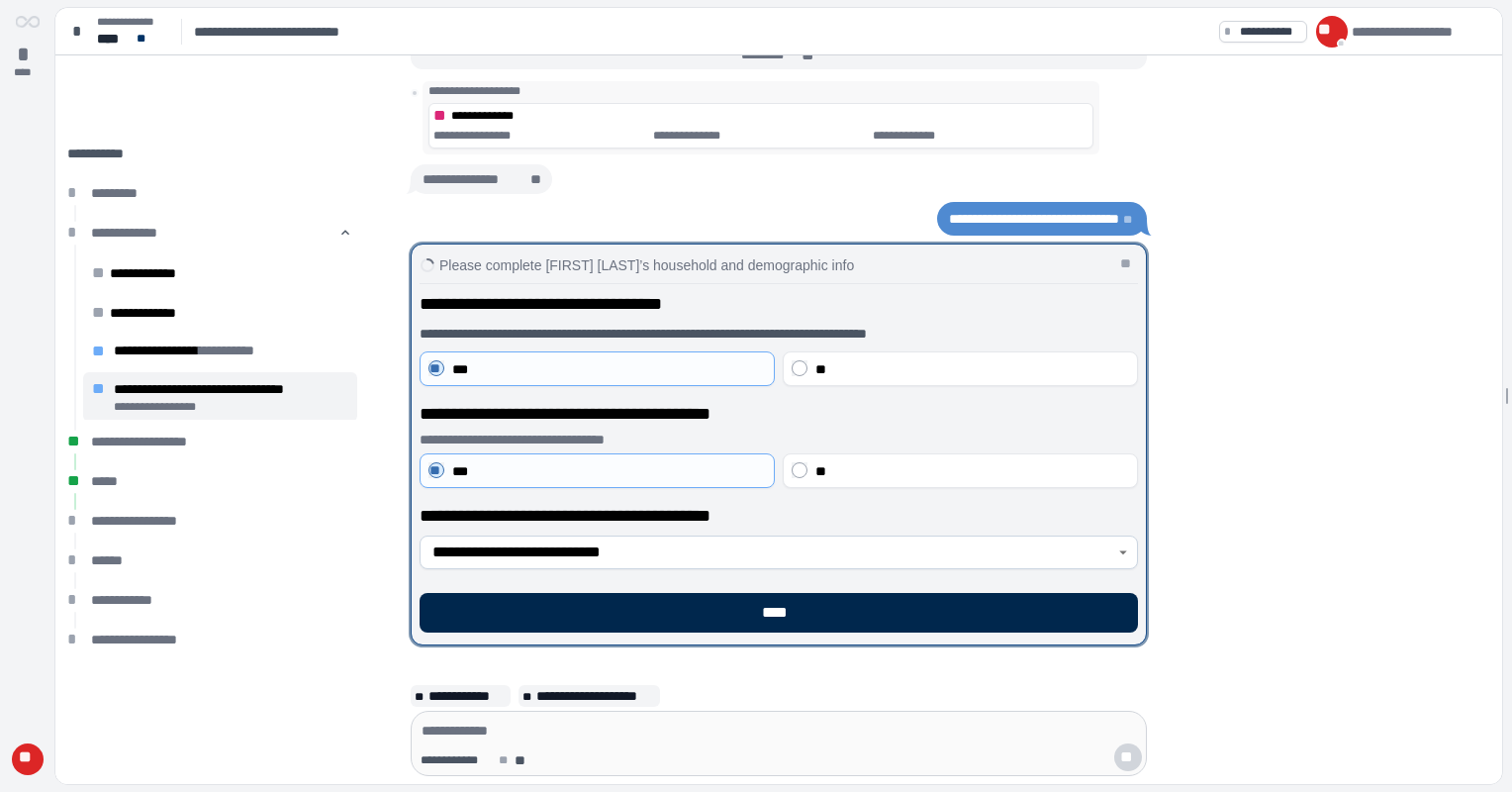 click on "****" at bounding box center [779, 613] 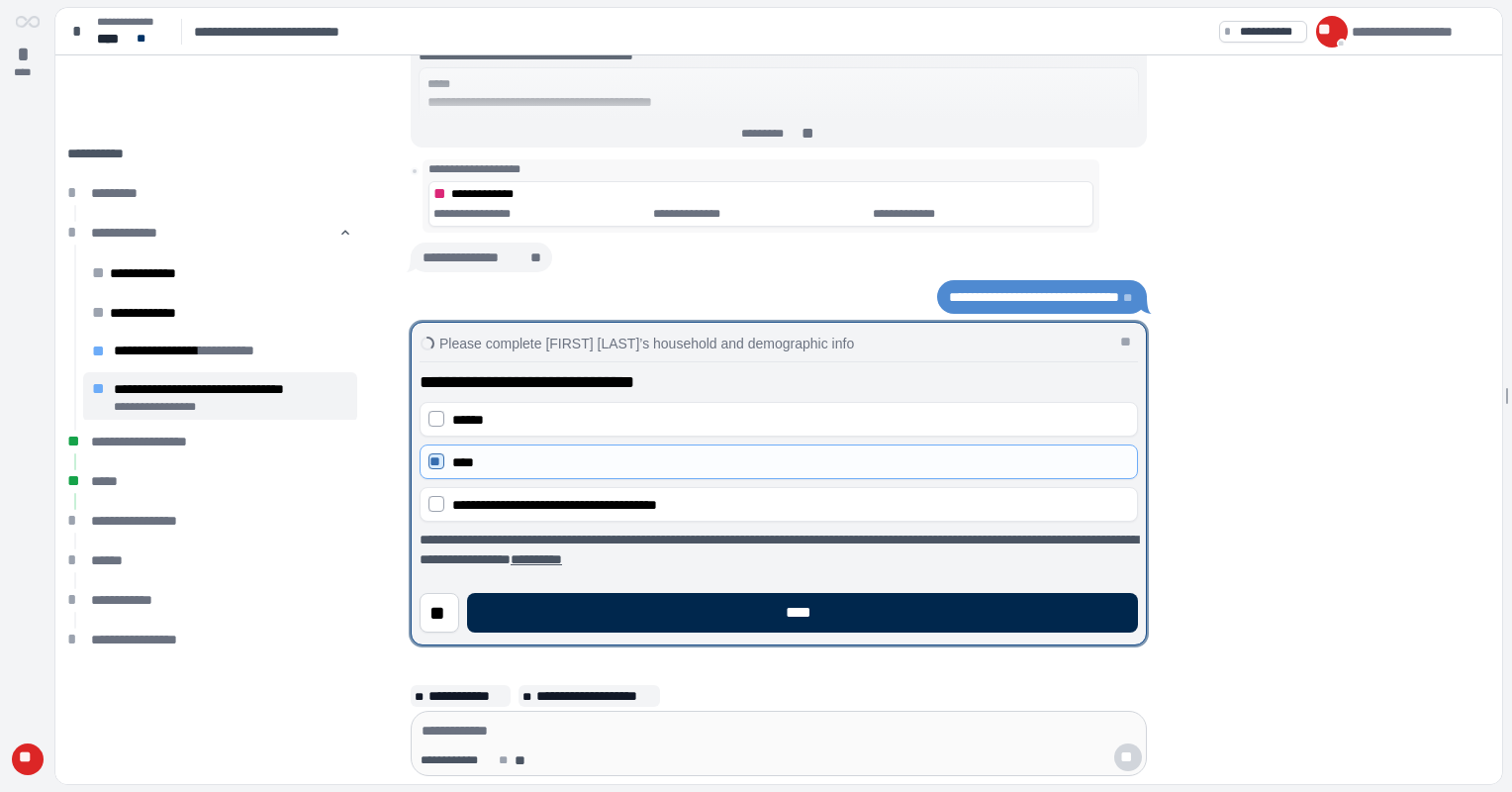 click on "****" at bounding box center (803, 613) 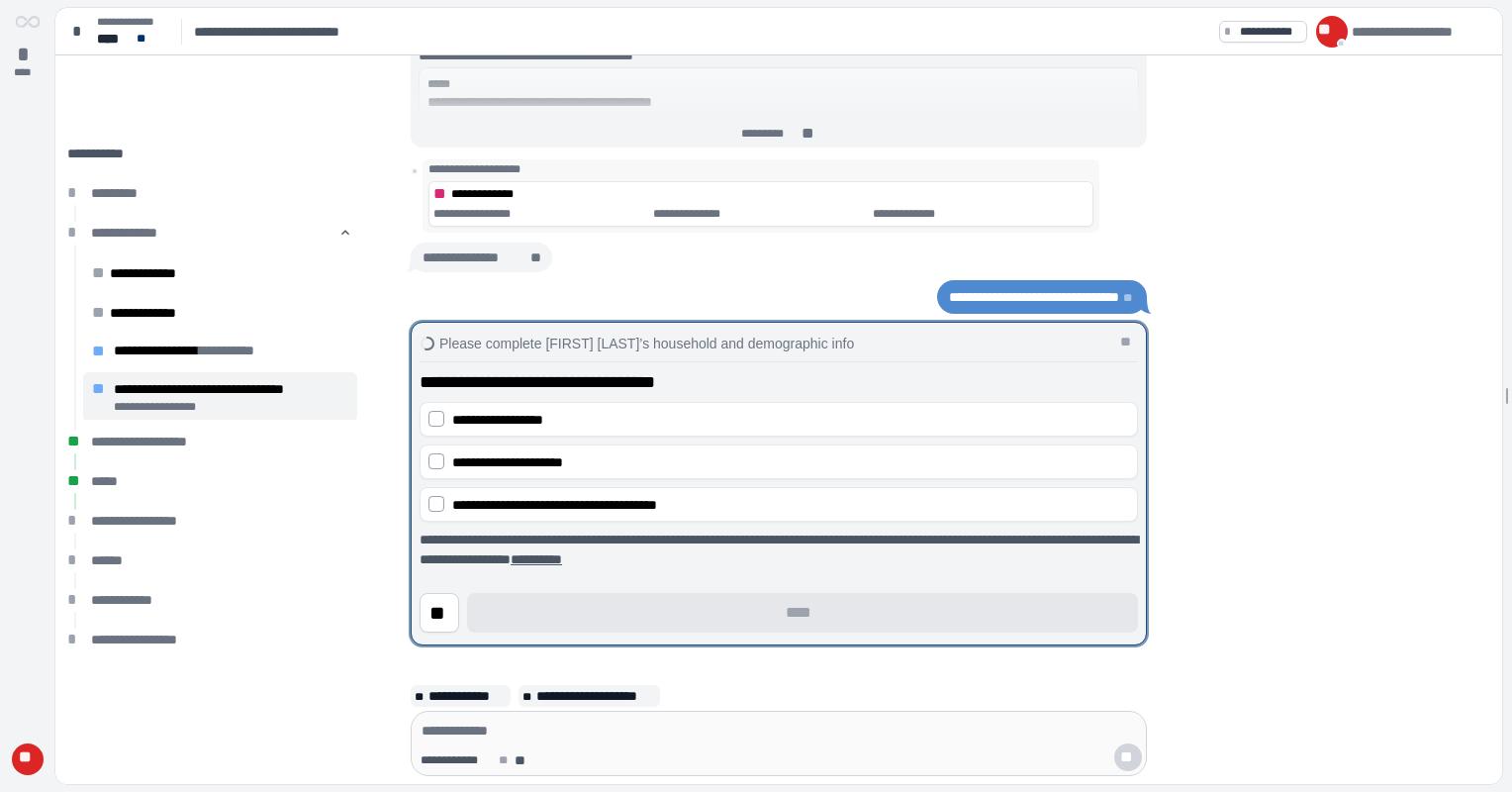 click on "**********" at bounding box center [779, 461] 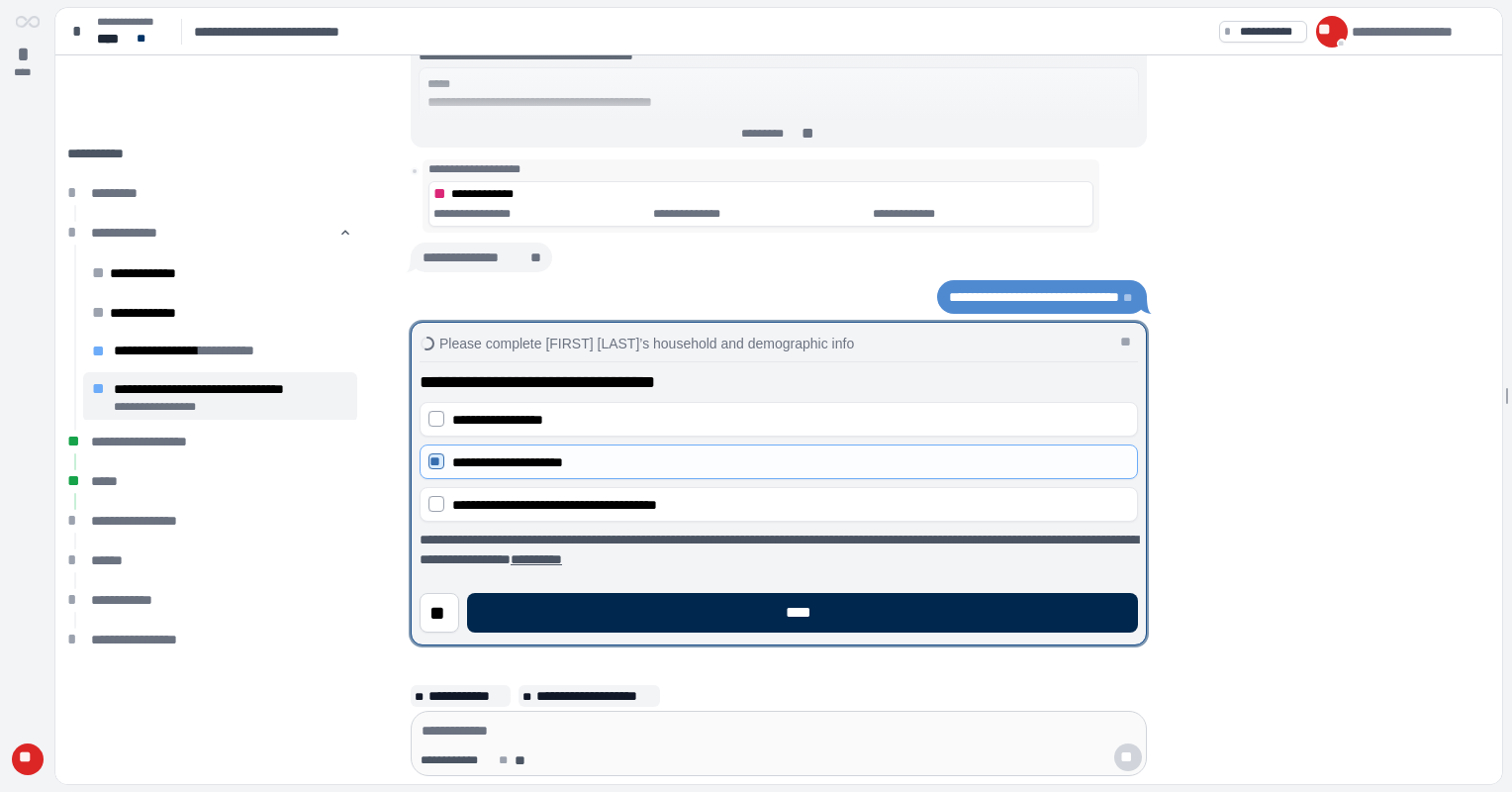 click on "****" at bounding box center (803, 613) 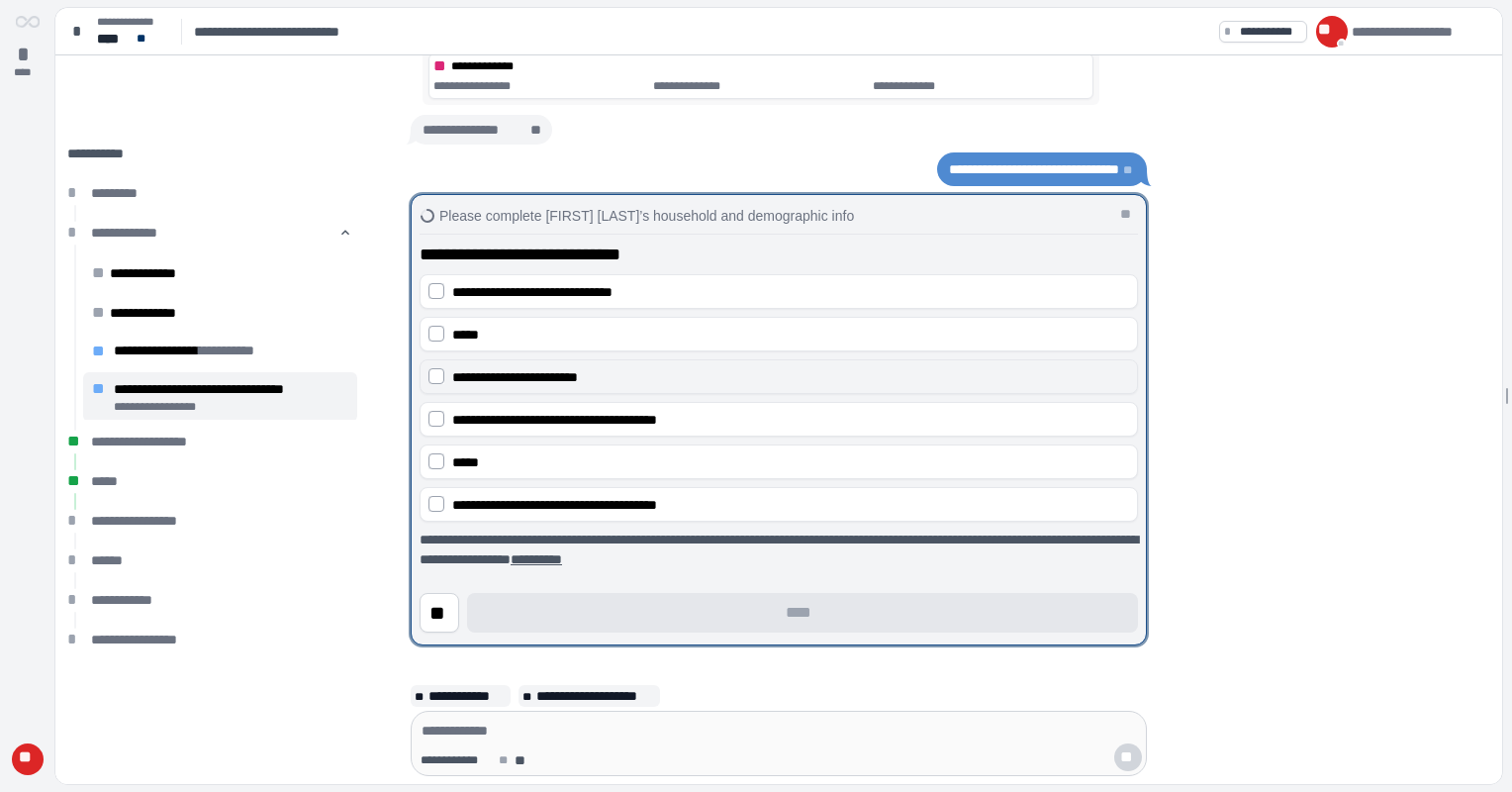 drag, startPoint x: 441, startPoint y: 371, endPoint x: 495, endPoint y: 443, distance: 90 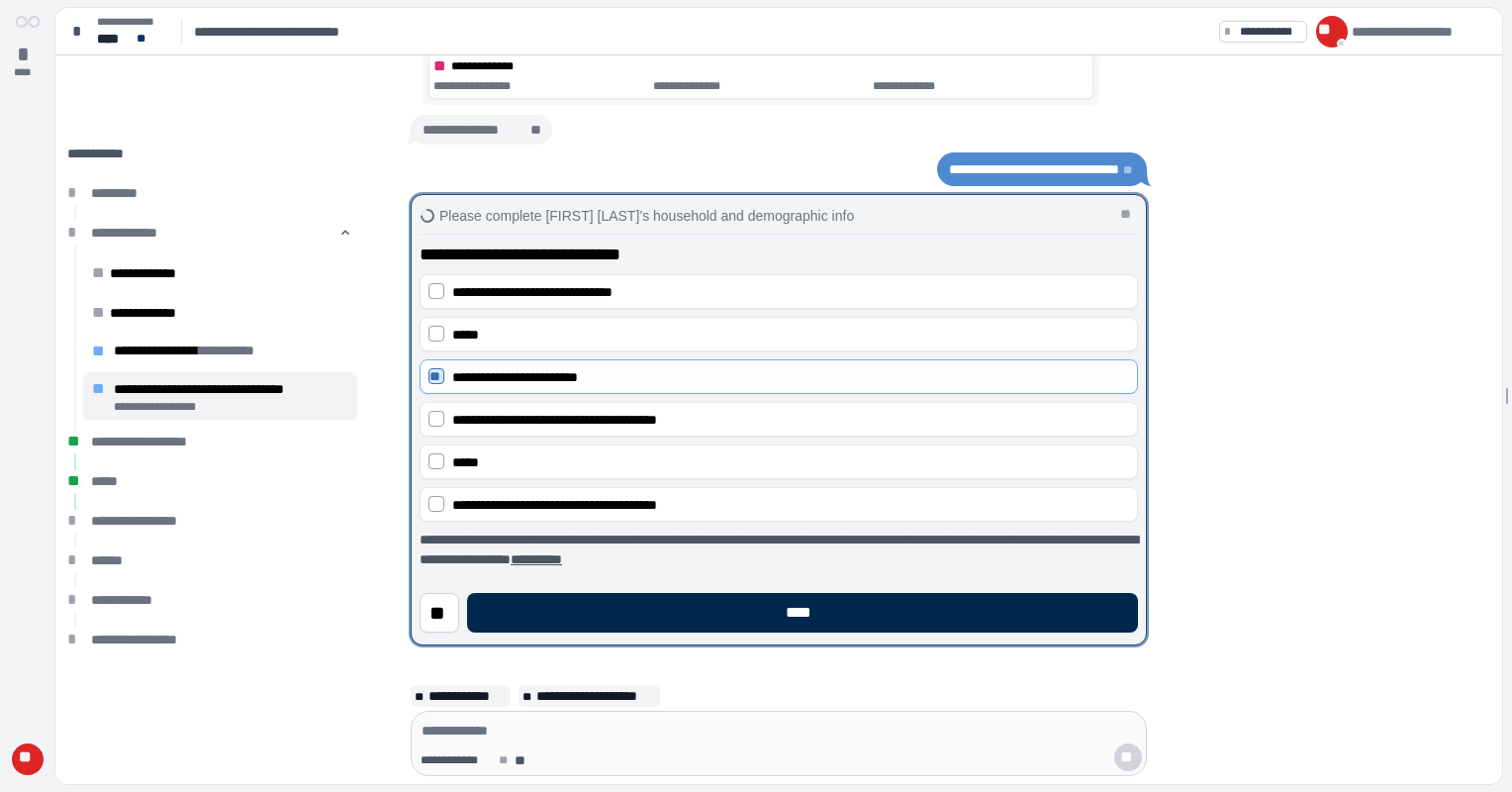 click on "****" at bounding box center (803, 613) 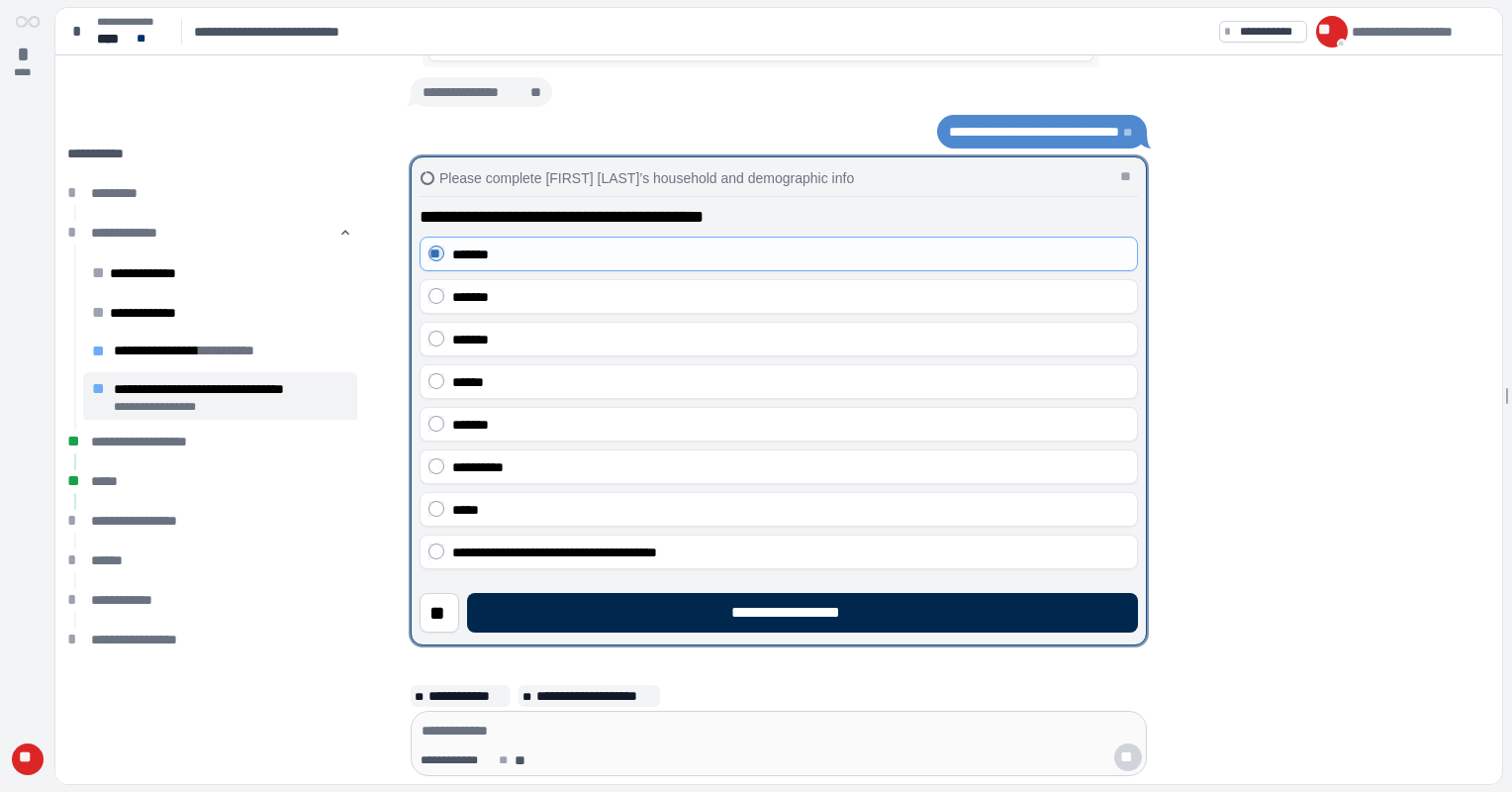 click on "**********" at bounding box center (803, 613) 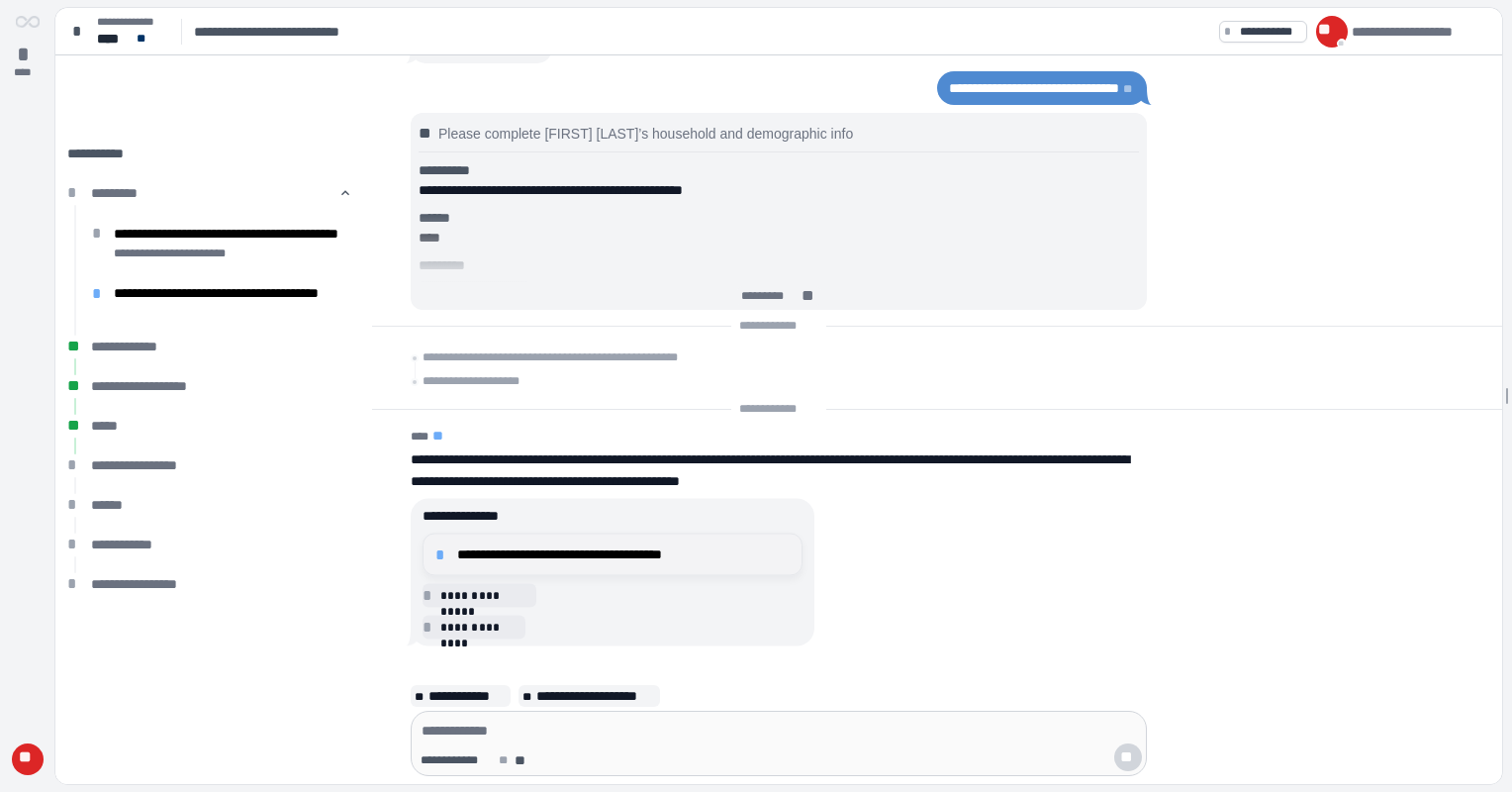click on "*" at bounding box center [443, 554] 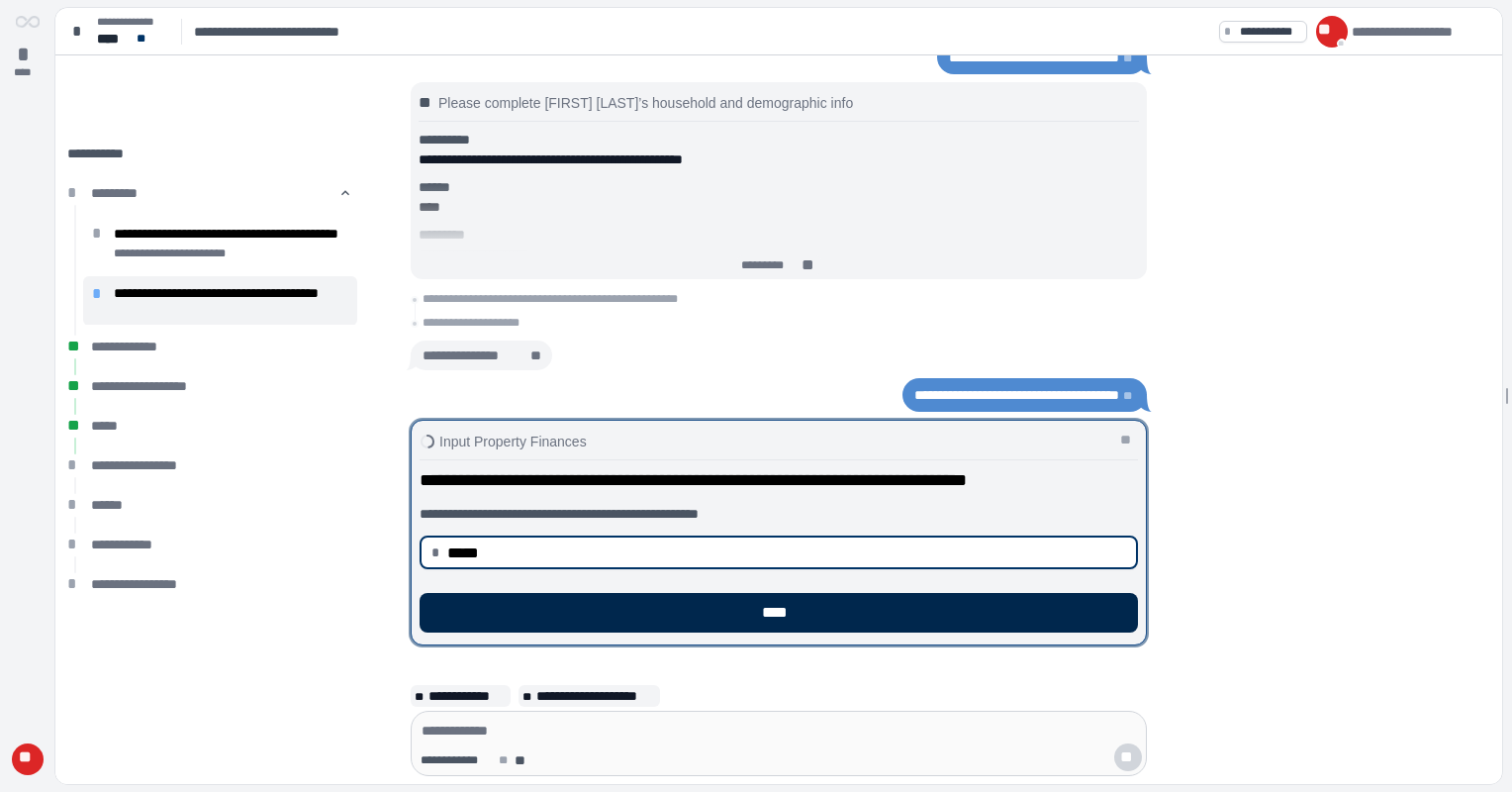 type on "********" 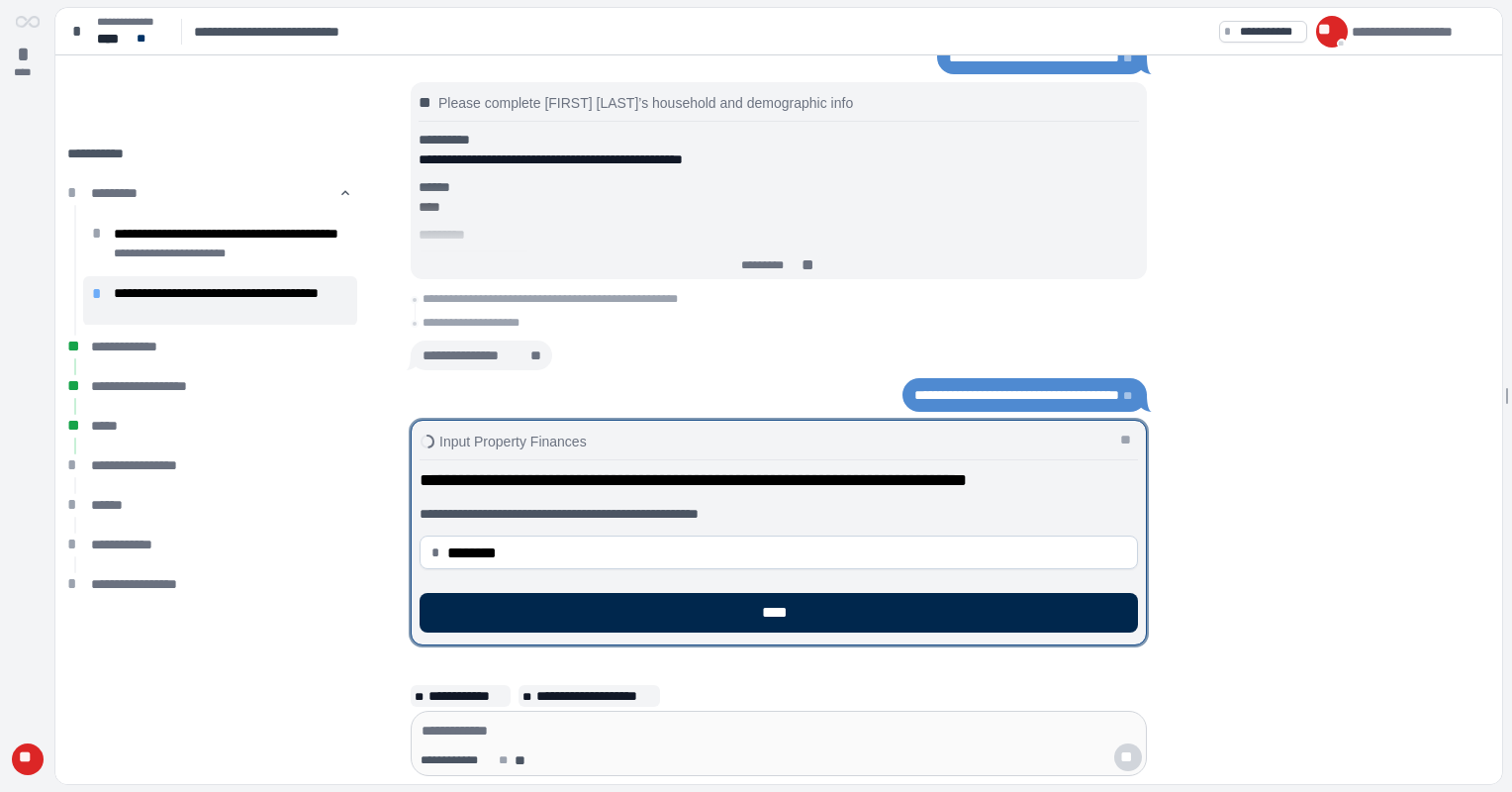 click on "****" at bounding box center (779, 613) 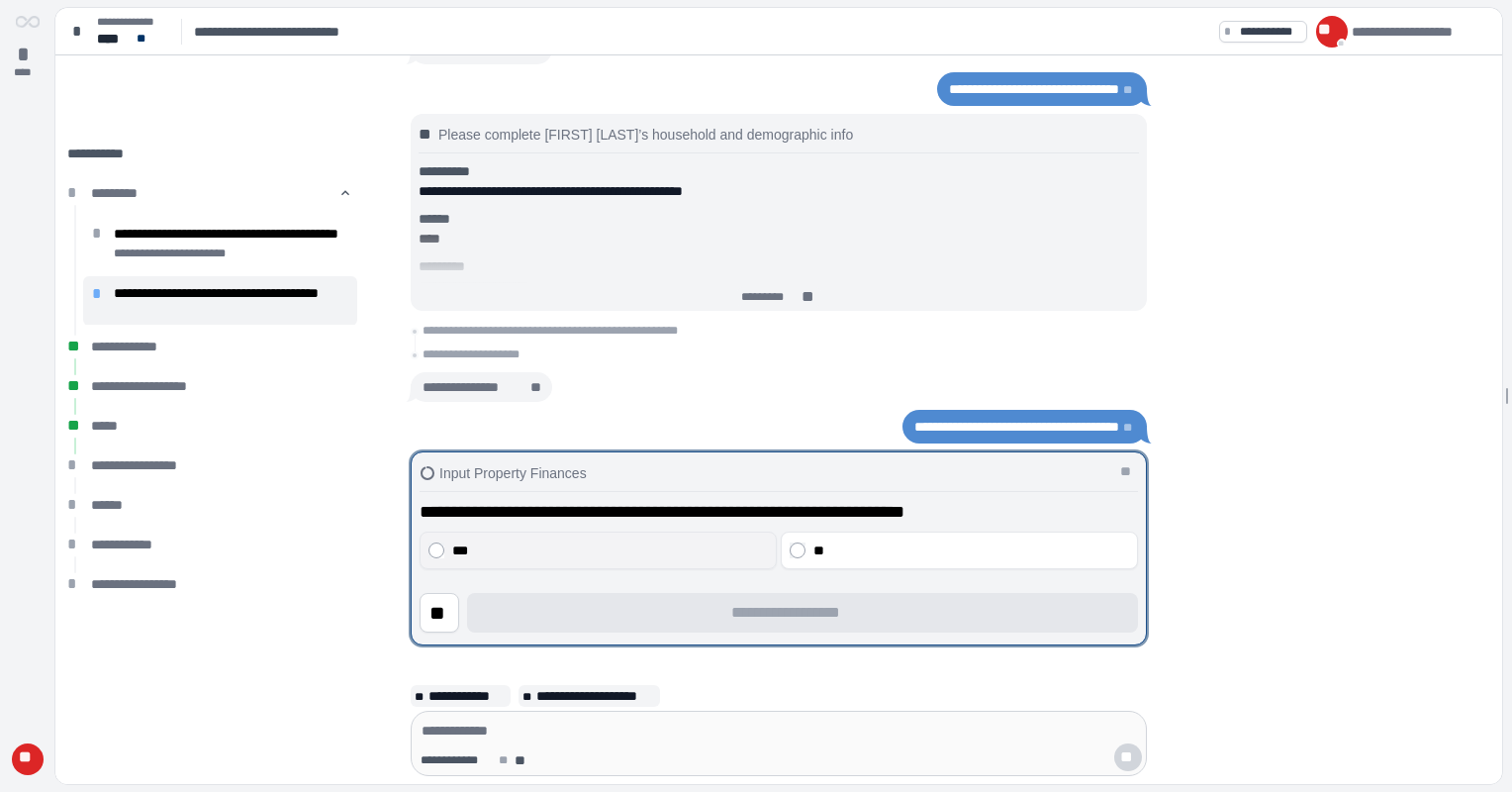 click on "***" at bounding box center (598, 550) 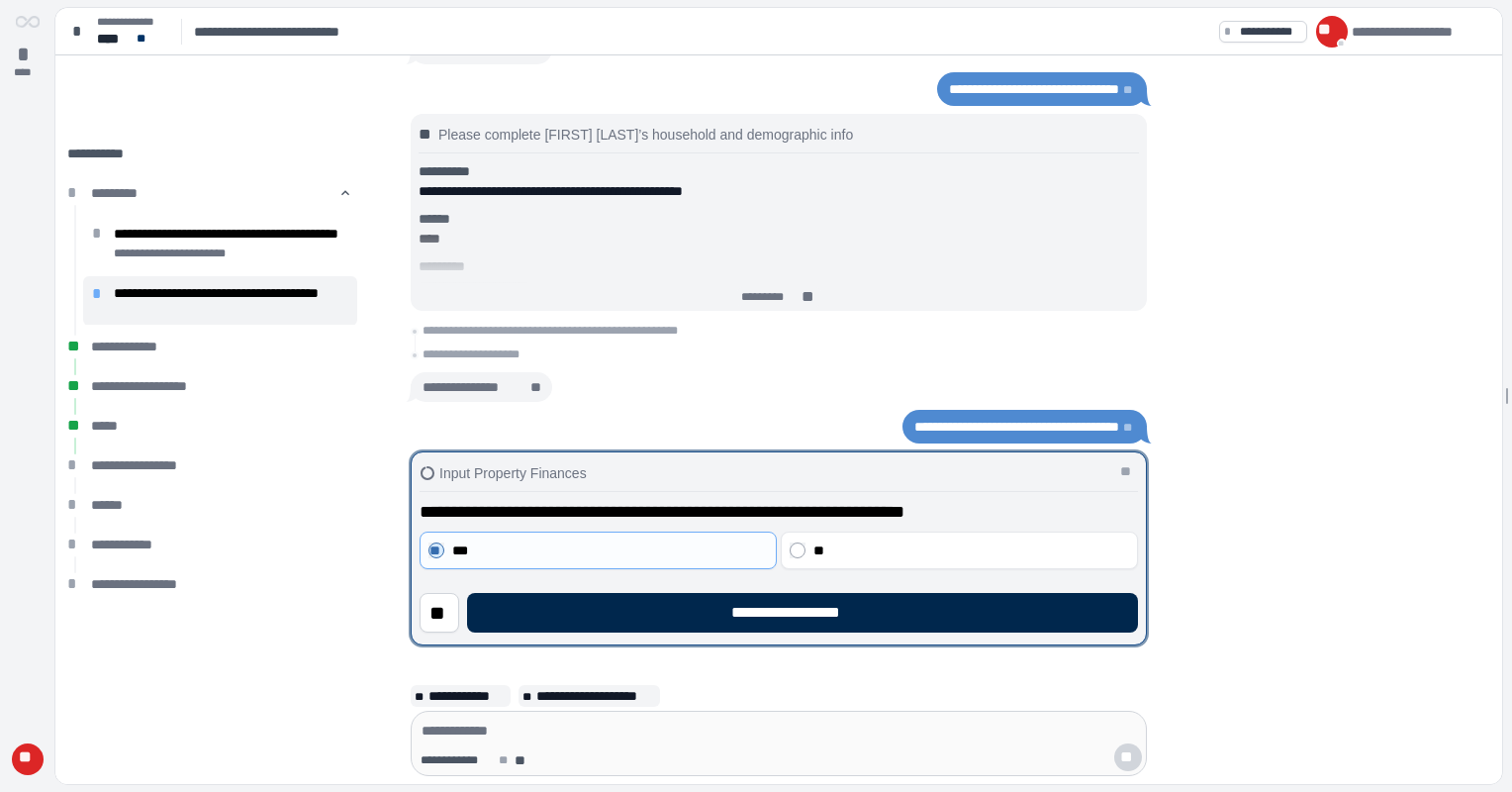 click on "**********" at bounding box center [803, 613] 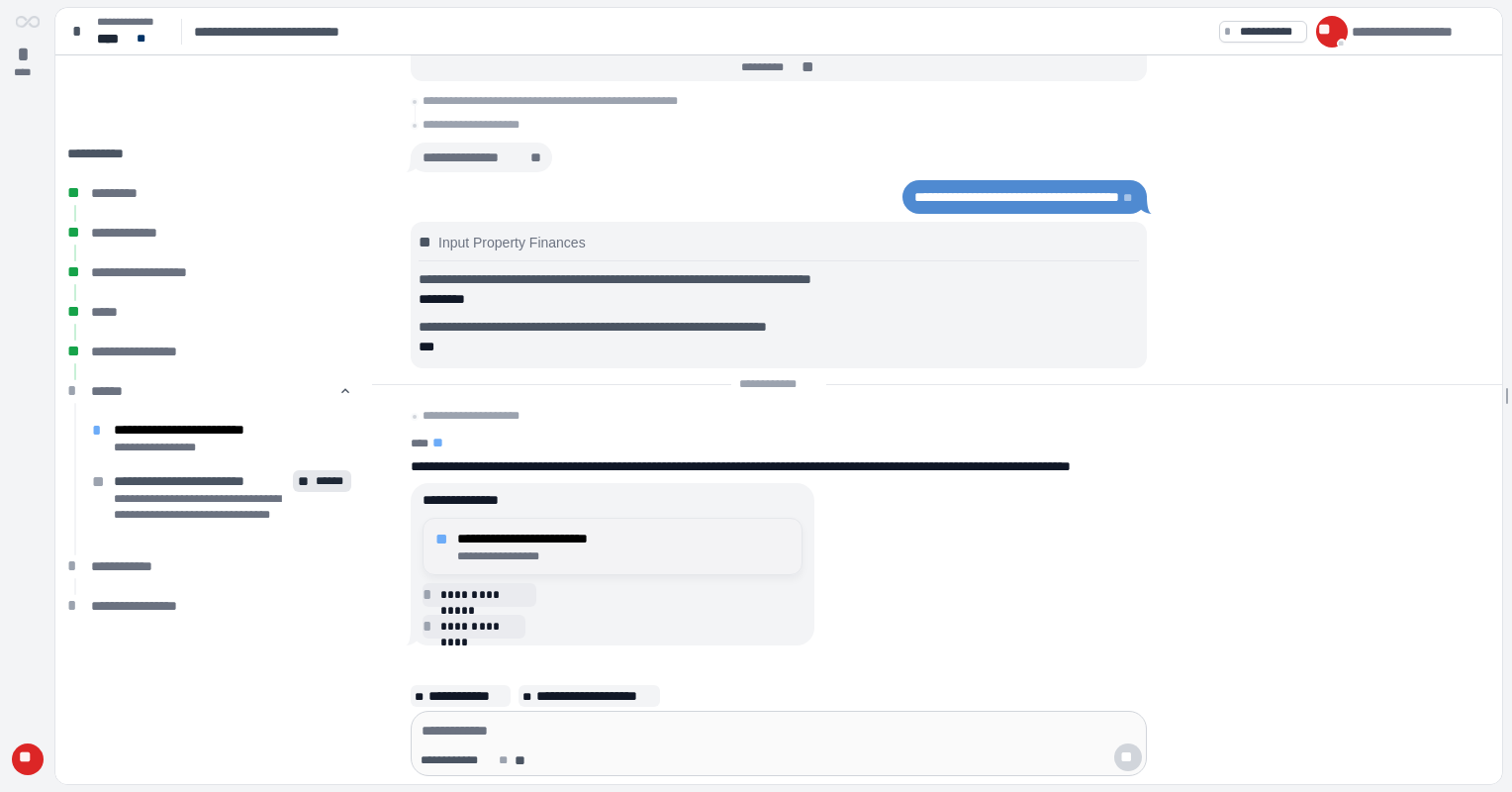 click on "**********" at bounding box center [623, 539] 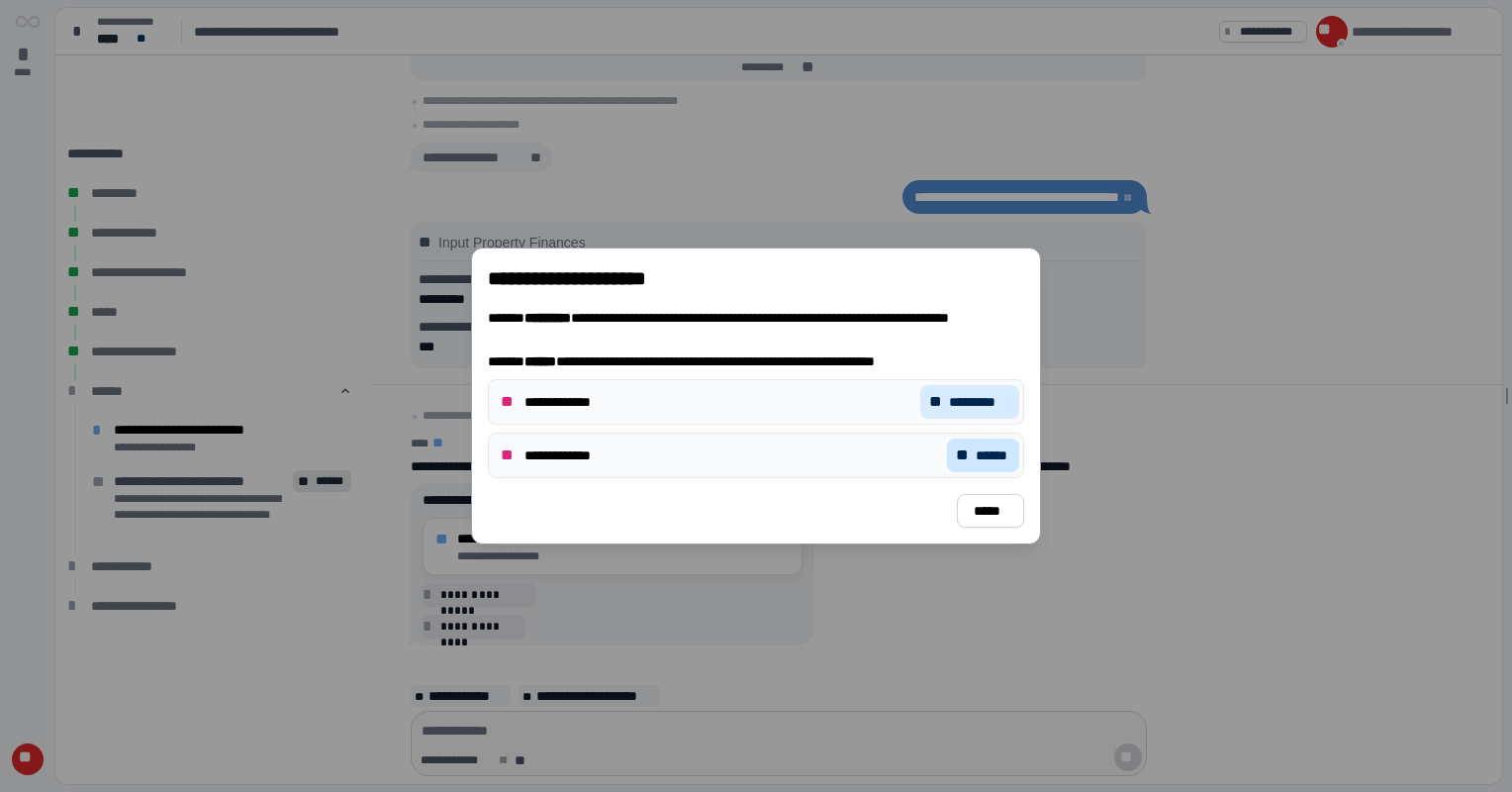 click on "**" at bounding box center (964, 455) 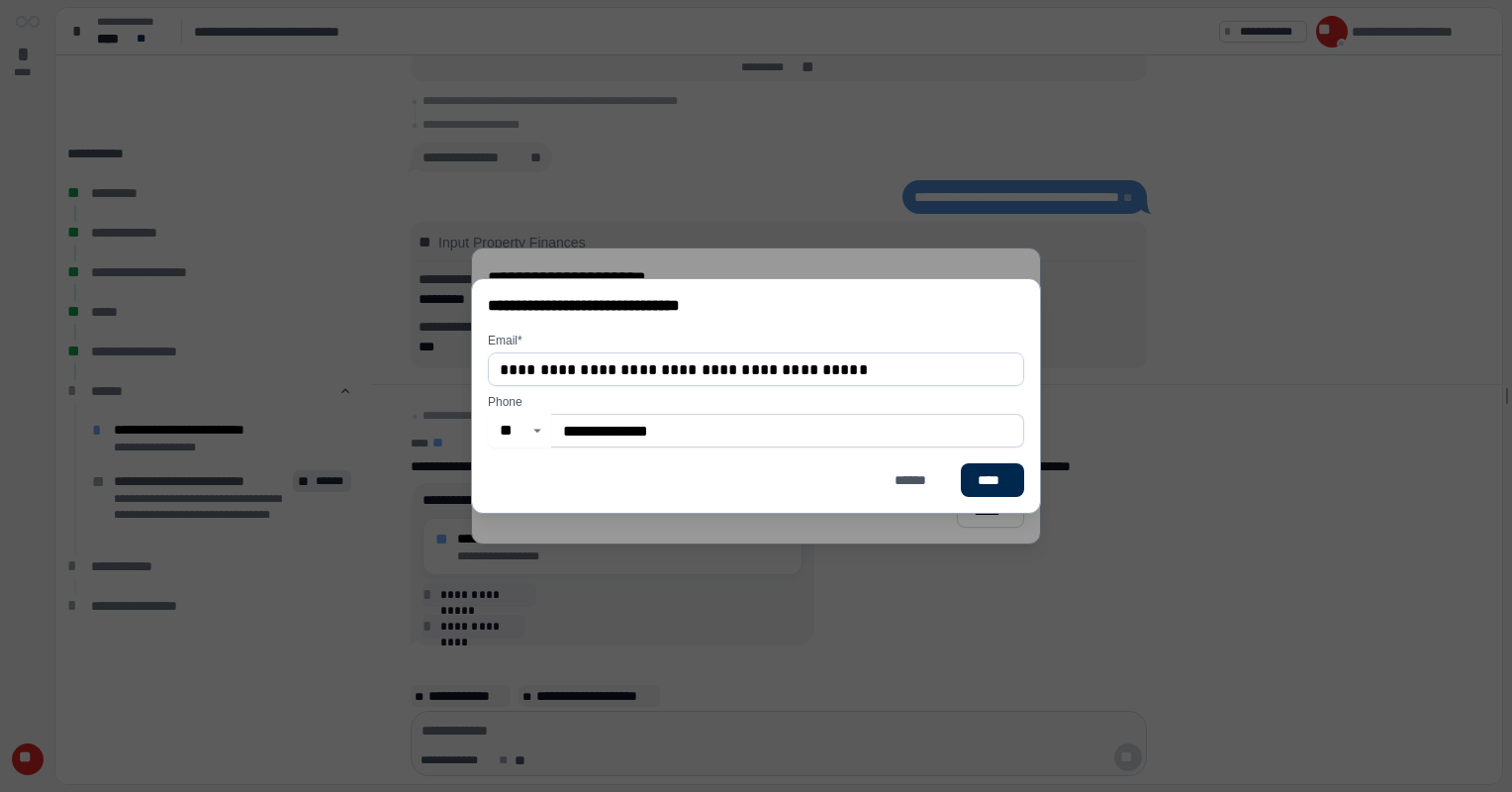 click on "****" at bounding box center (992, 480) 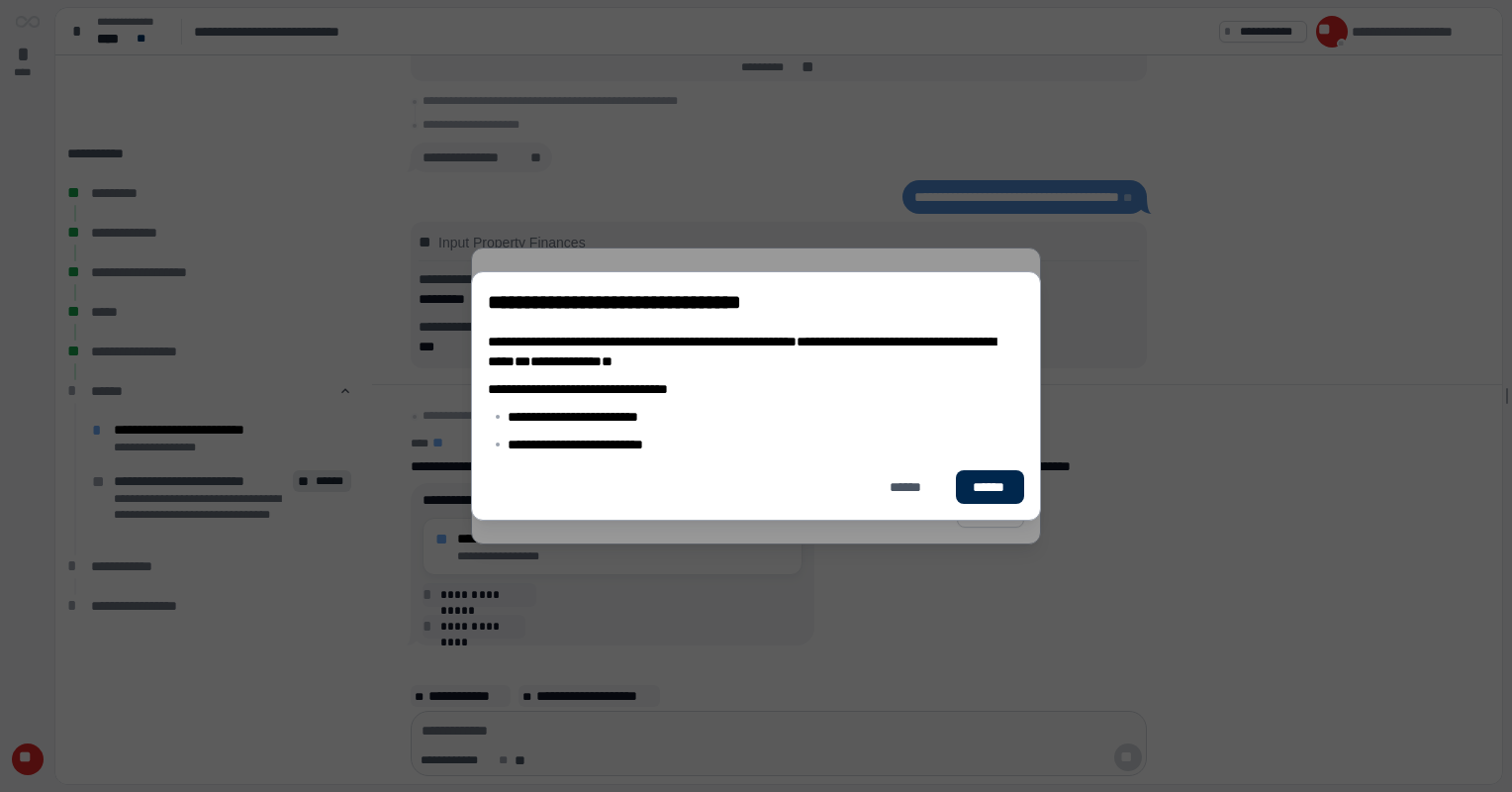 click on "******" at bounding box center (990, 487) 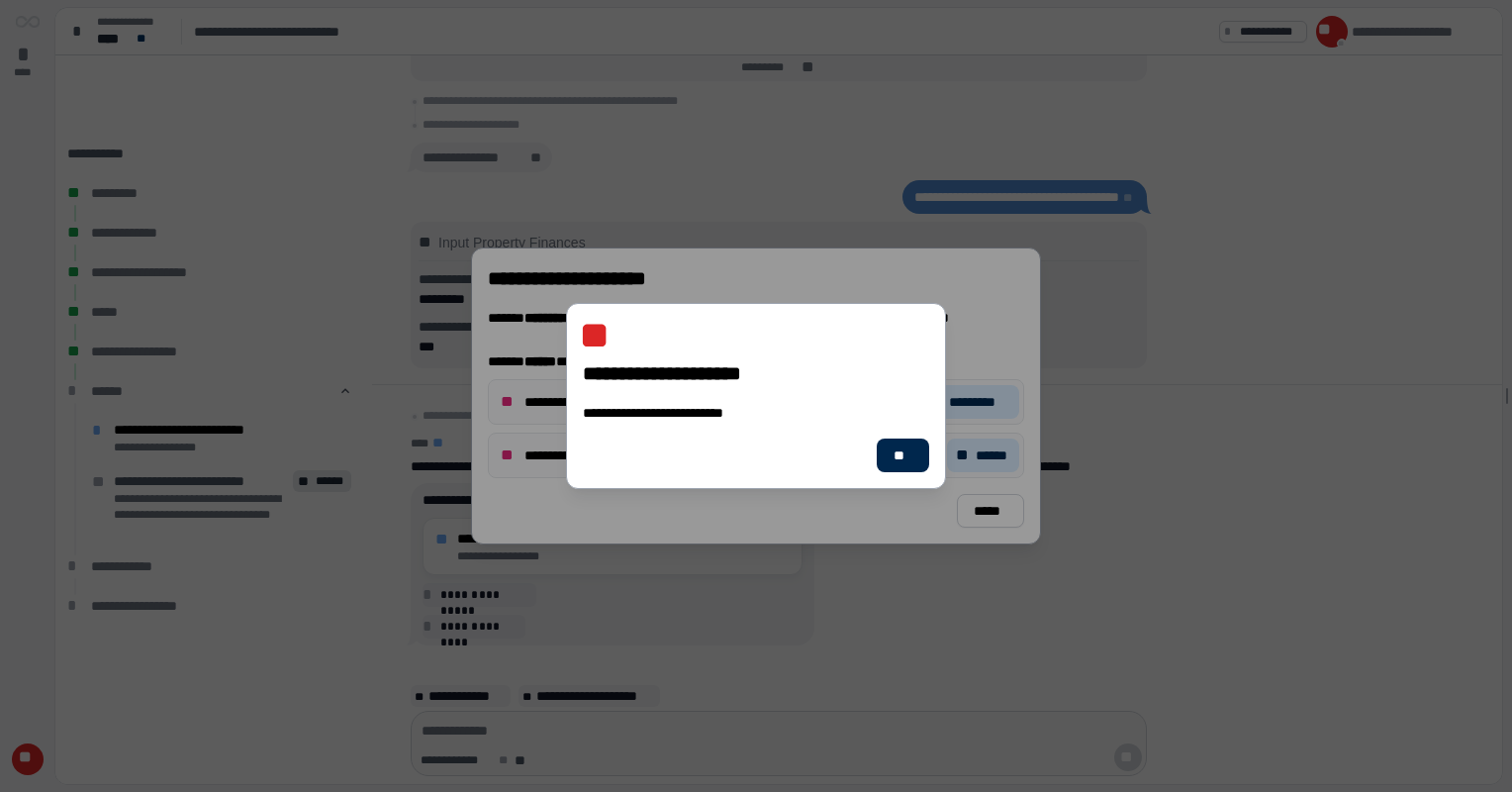 click on "**" at bounding box center (902, 455) 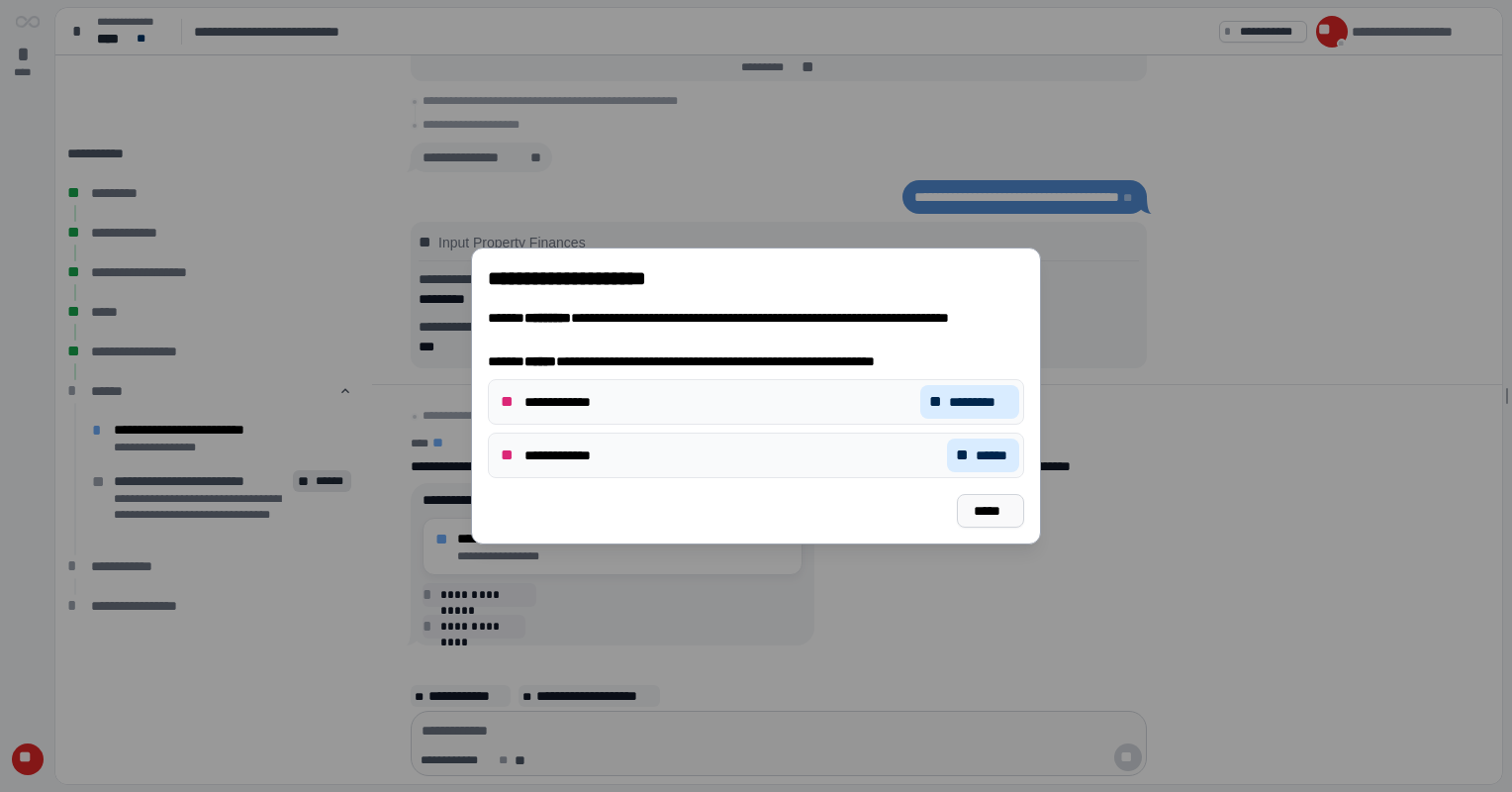 click on "*****" at bounding box center (991, 511) 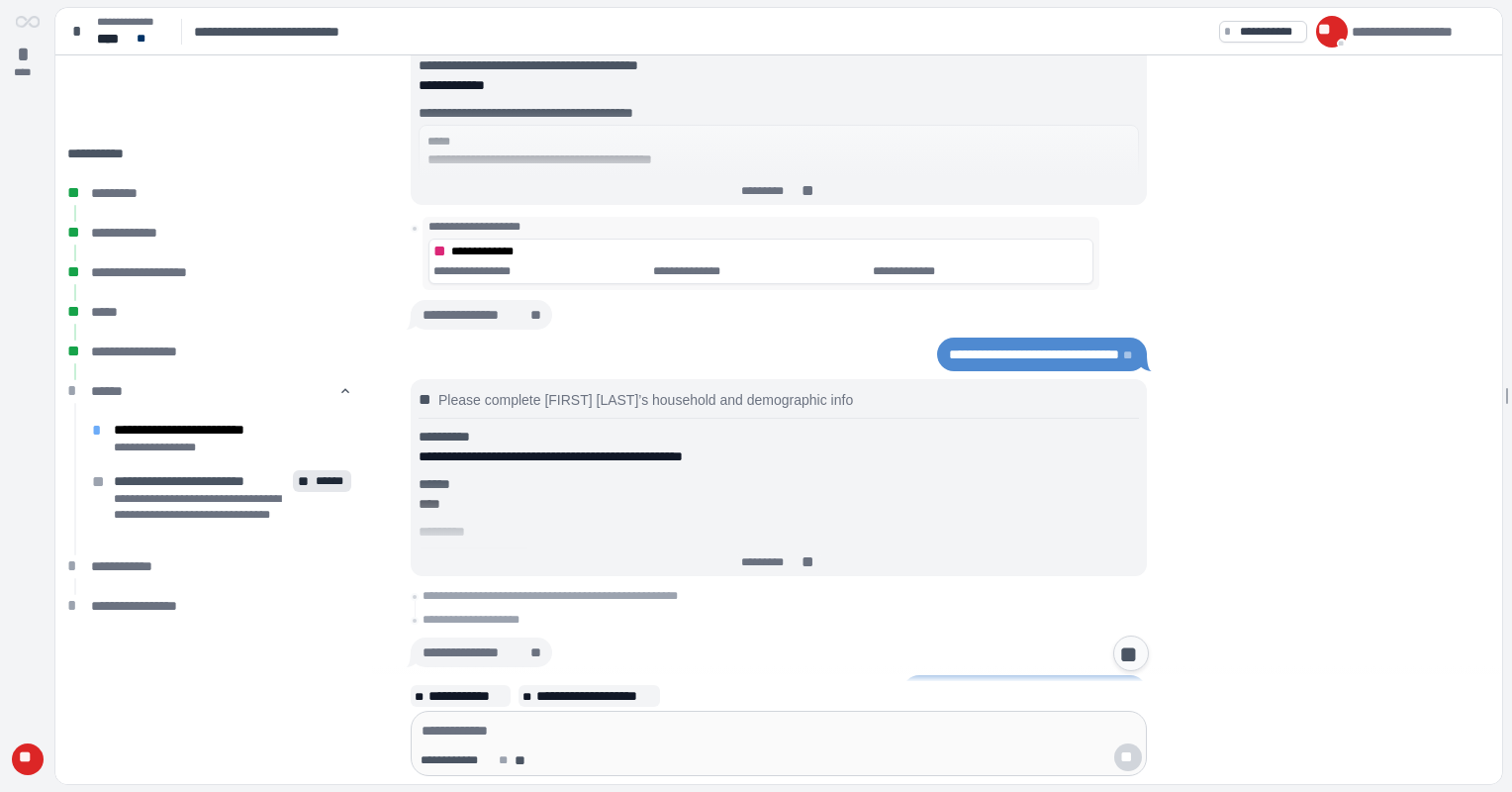 scroll, scrollTop: 594, scrollLeft: 0, axis: vertical 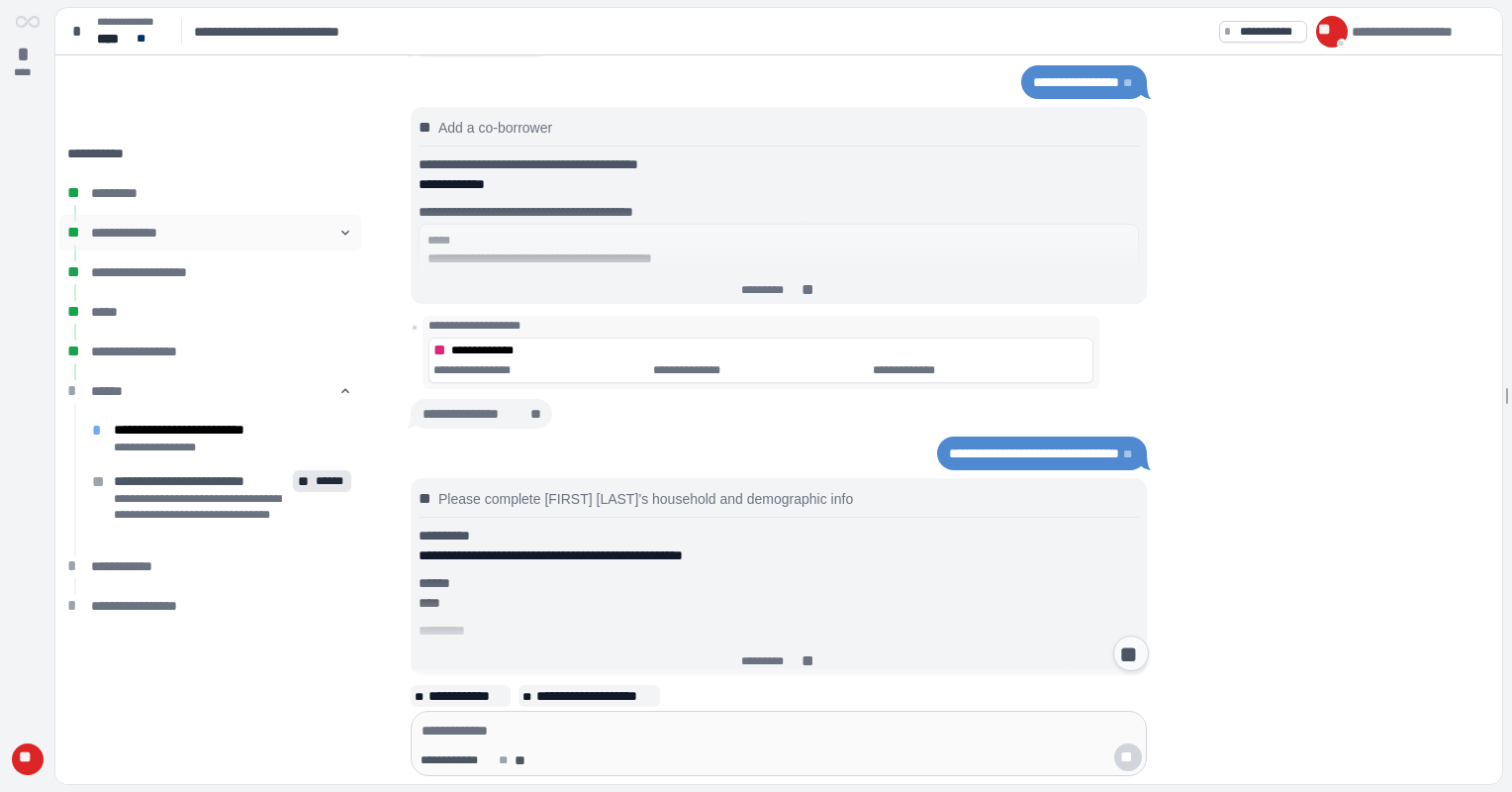 click on "󰅀" at bounding box center [345, 233] 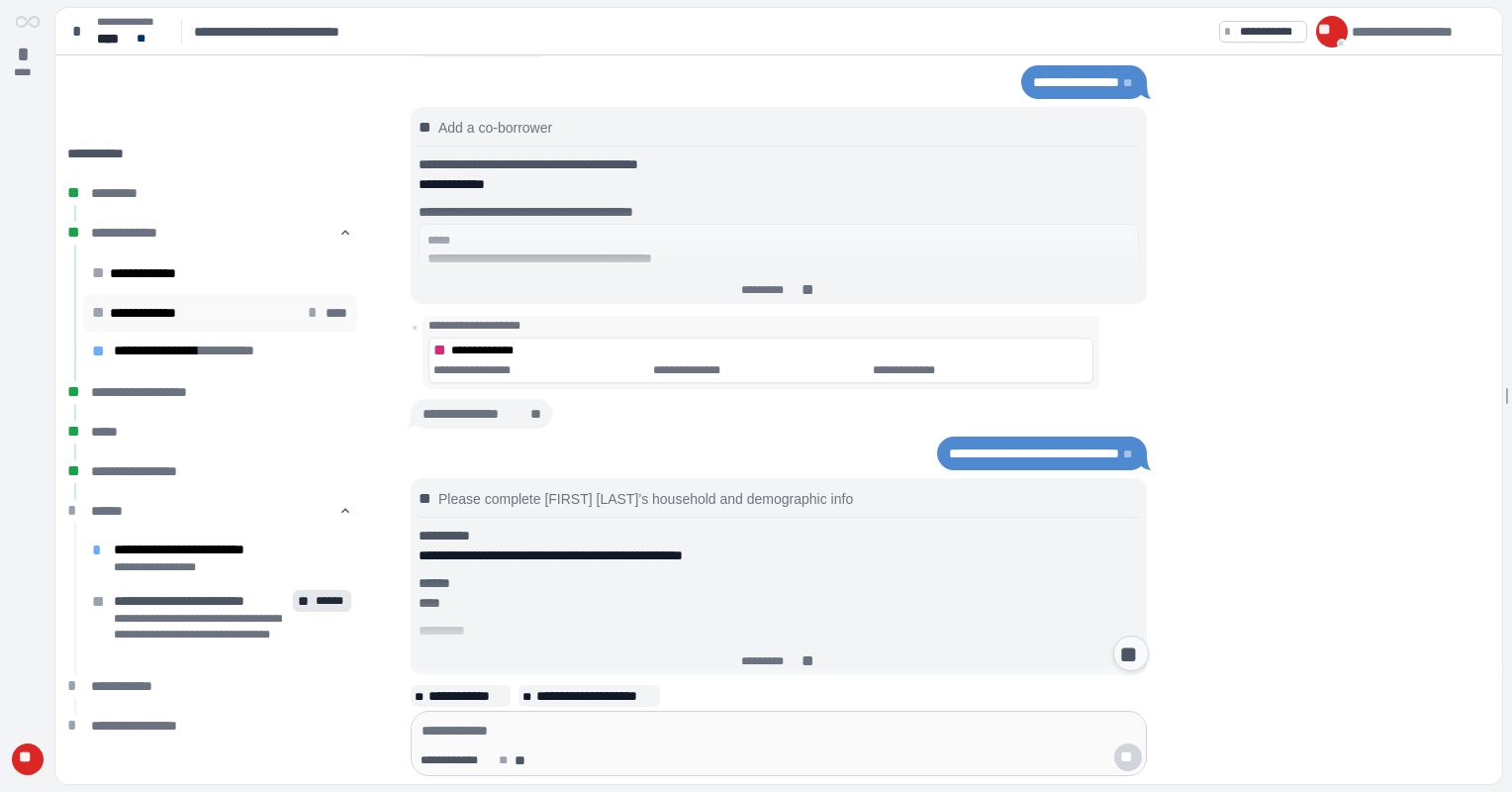click on "**********" at bounding box center [152, 313] 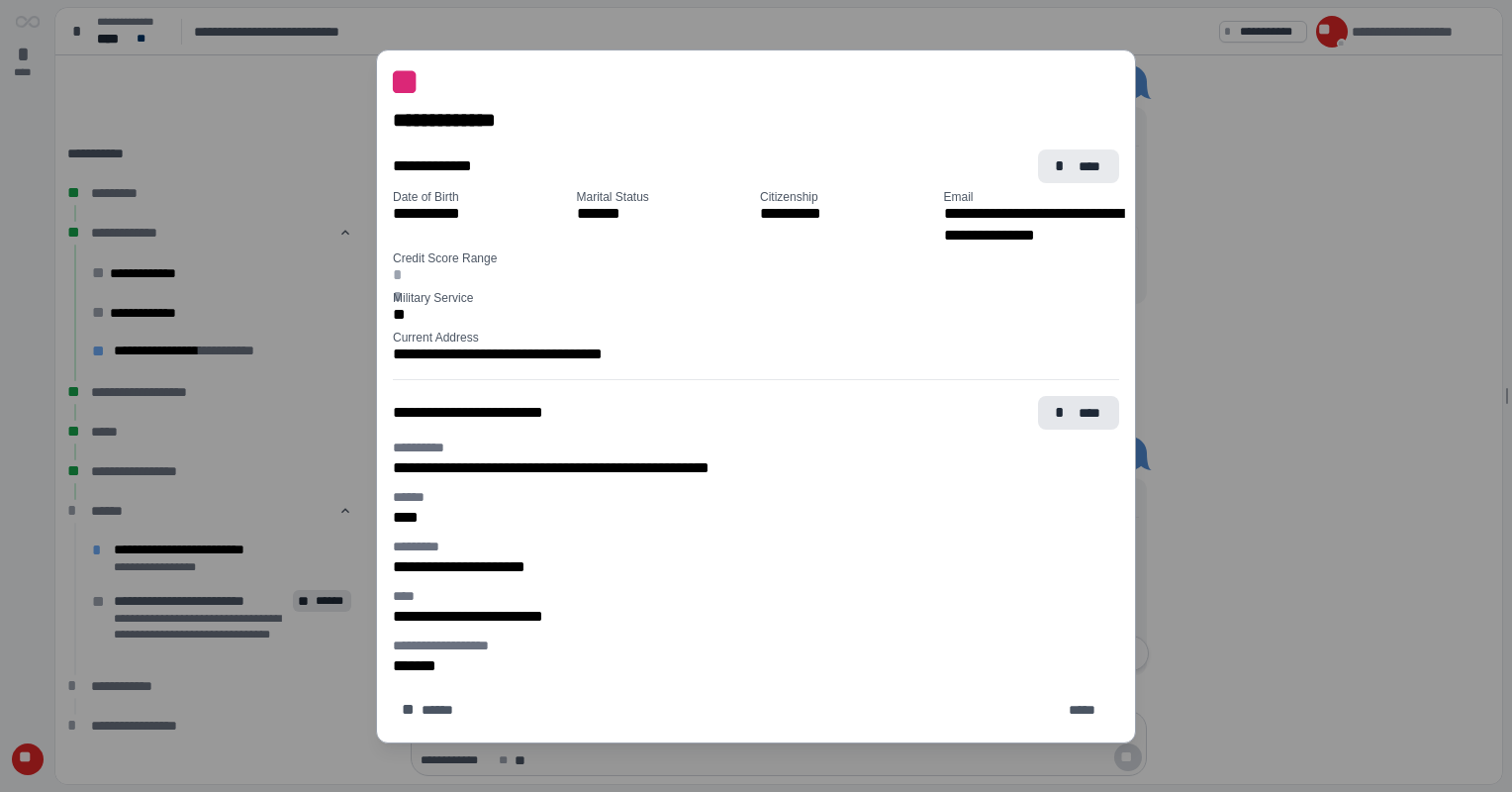click on "* ****" at bounding box center (1079, 166) 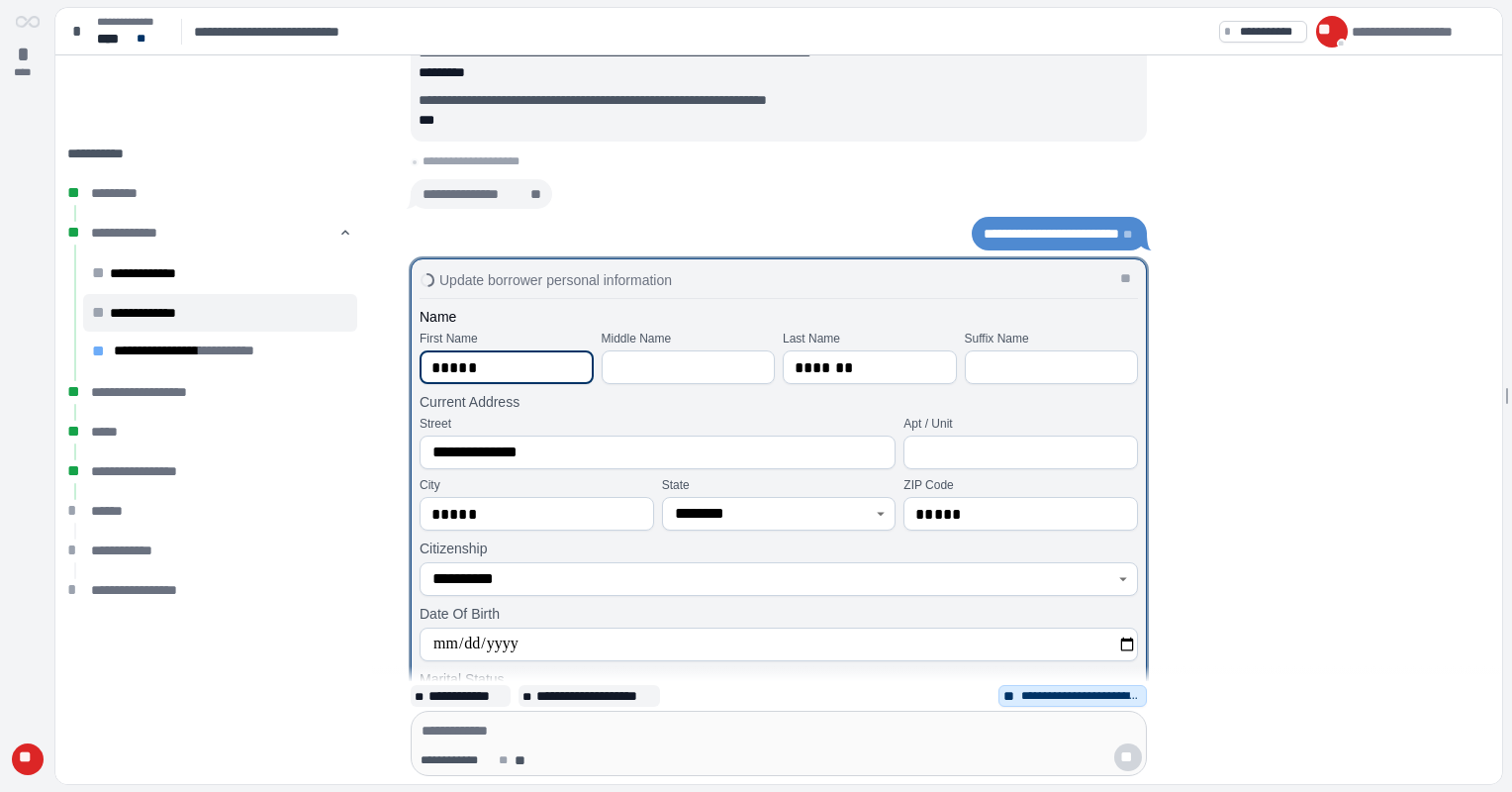 scroll, scrollTop: 0, scrollLeft: 0, axis: both 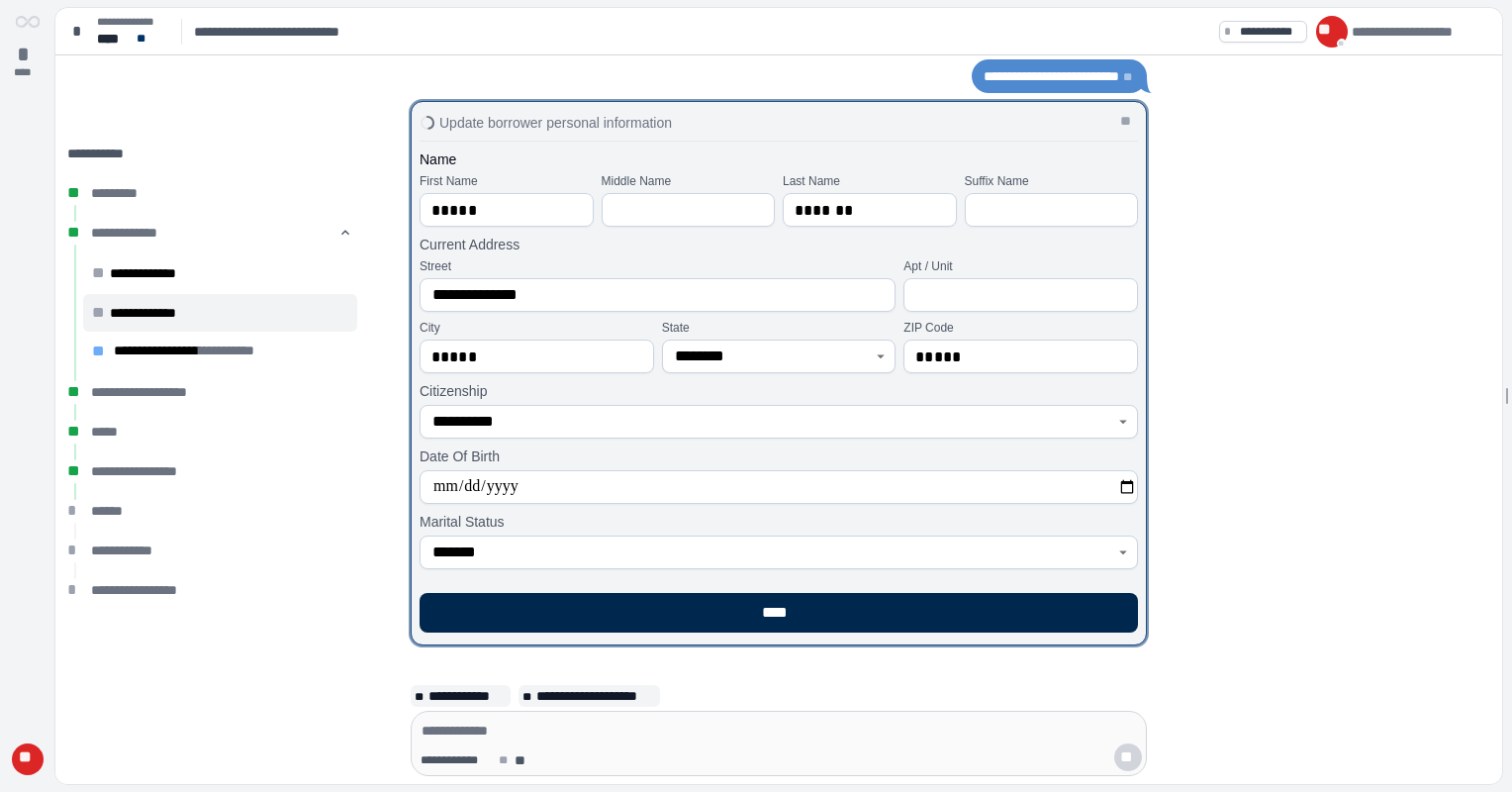 click on "****" at bounding box center (779, 613) 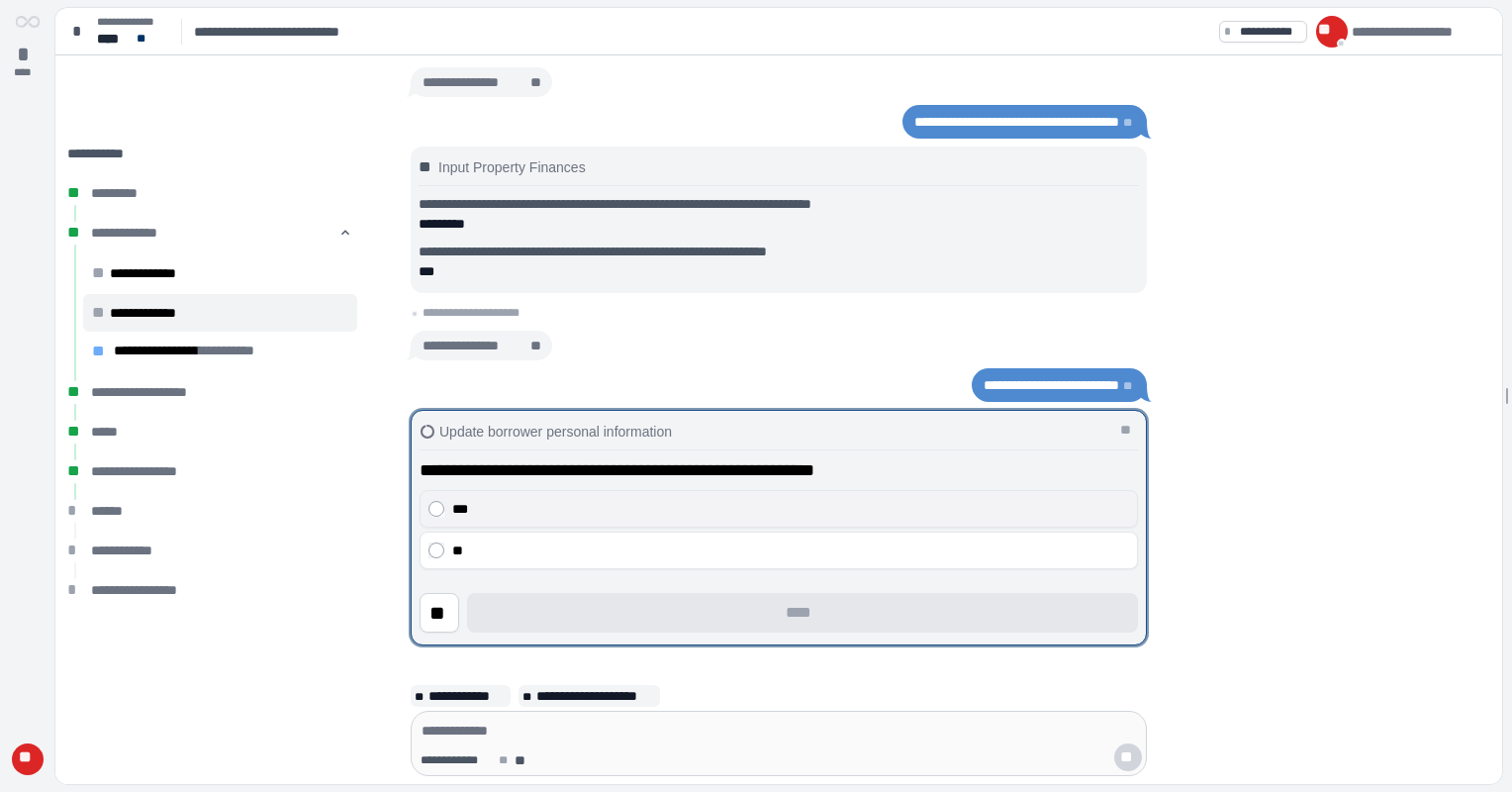 click on "***" at bounding box center (779, 509) 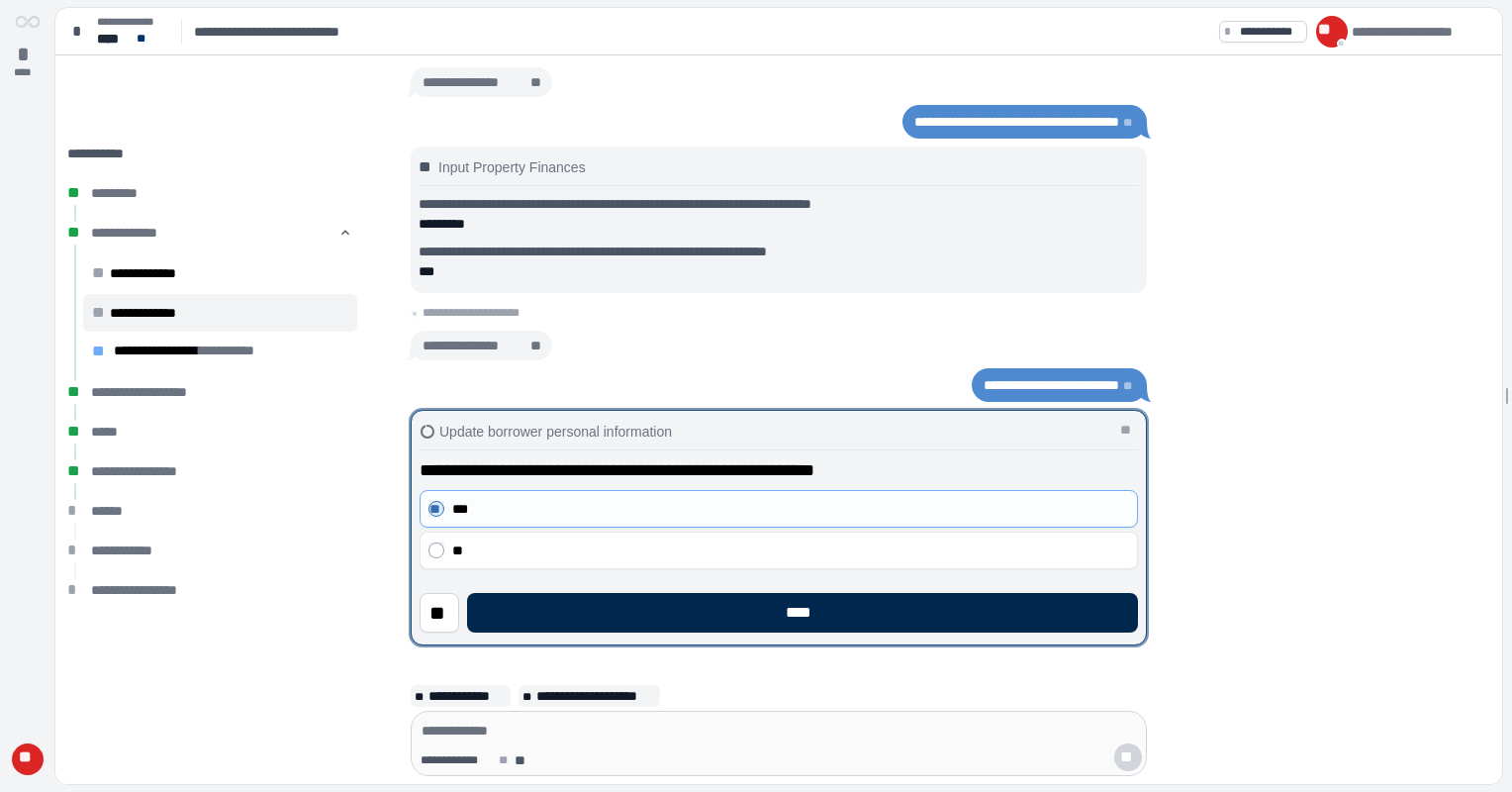 click on "****" at bounding box center (803, 613) 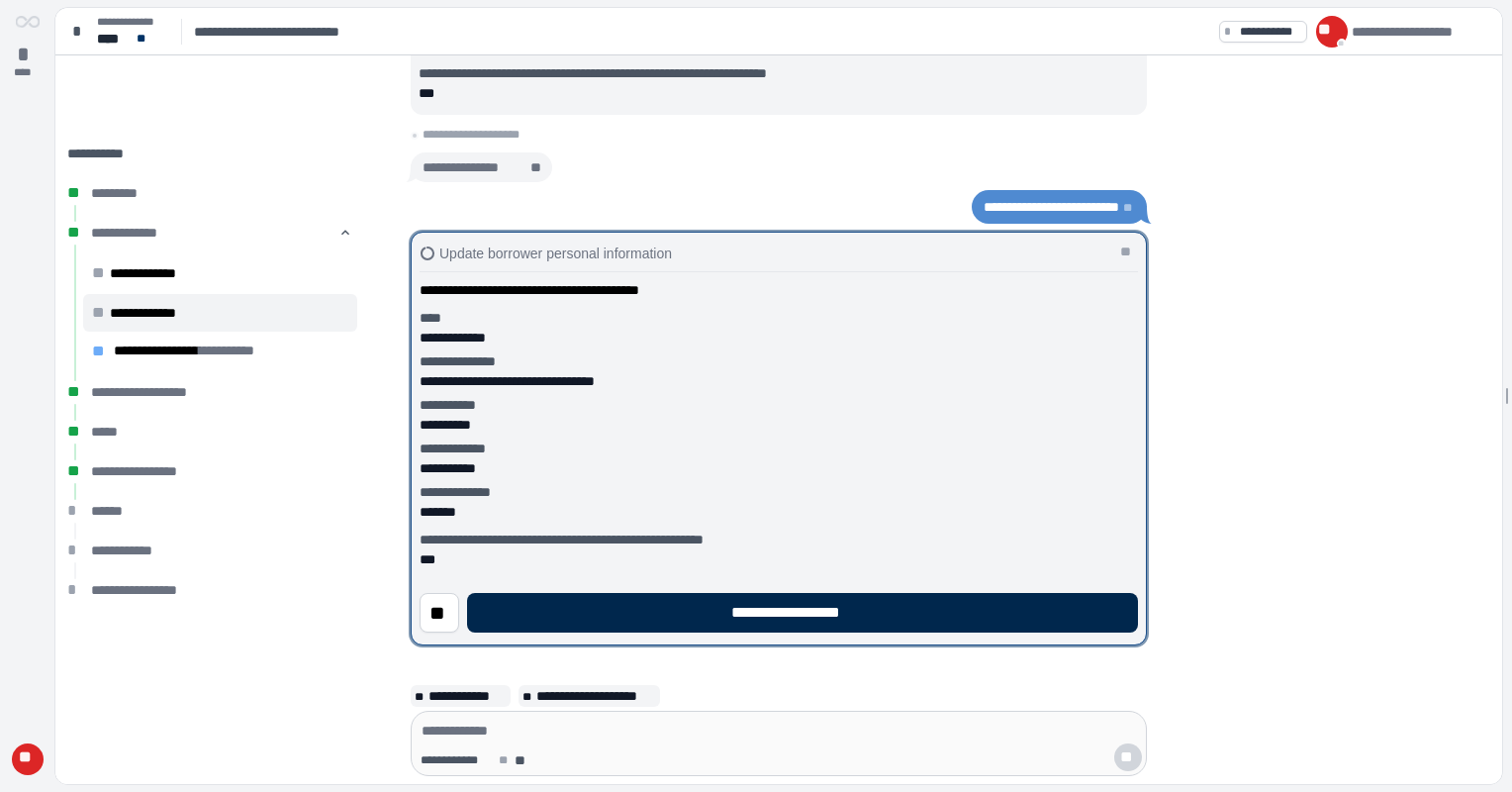 click on "**********" at bounding box center [803, 613] 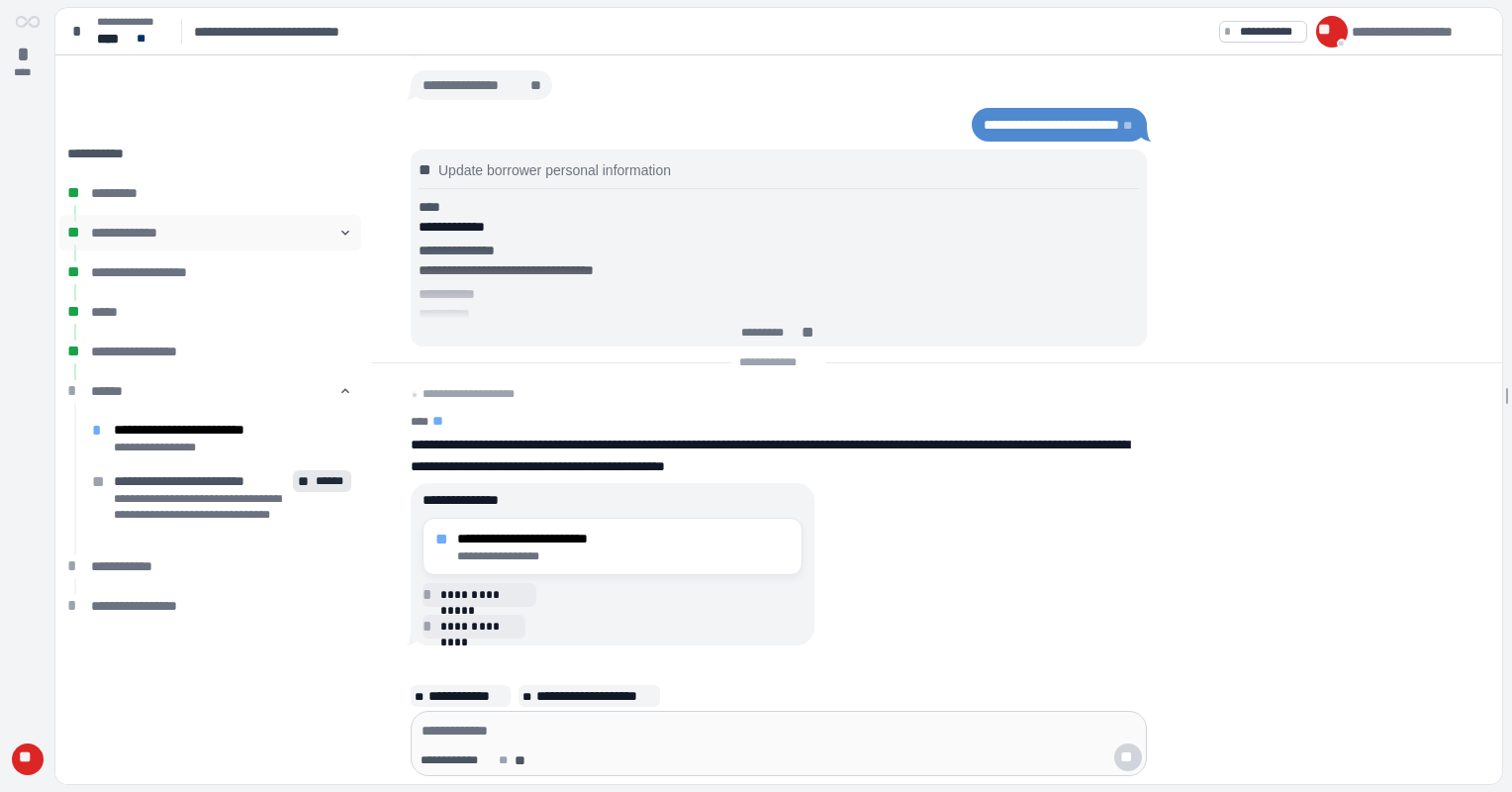click on "󰅀" at bounding box center [345, 233] 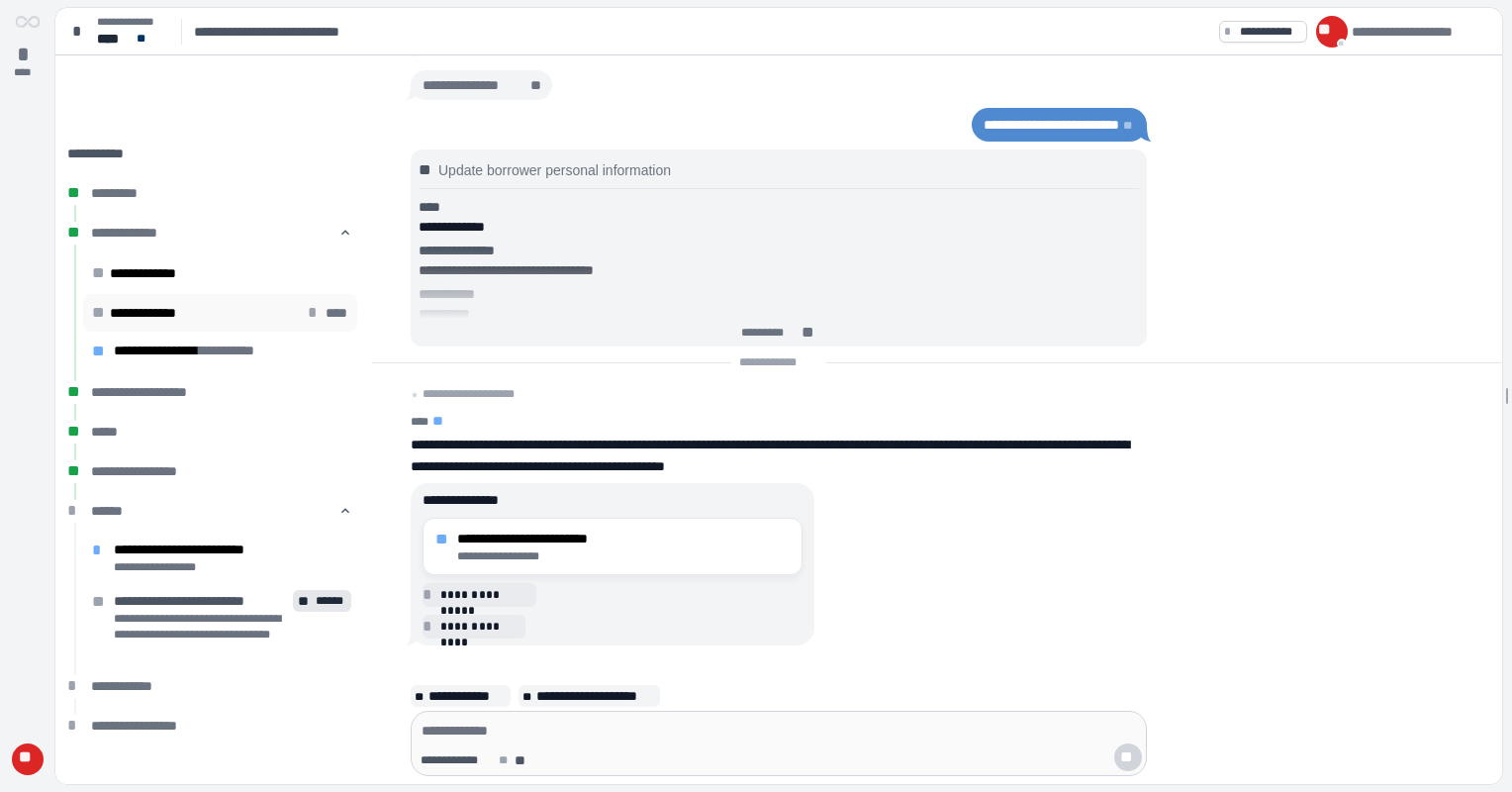 click on "**********" at bounding box center [152, 313] 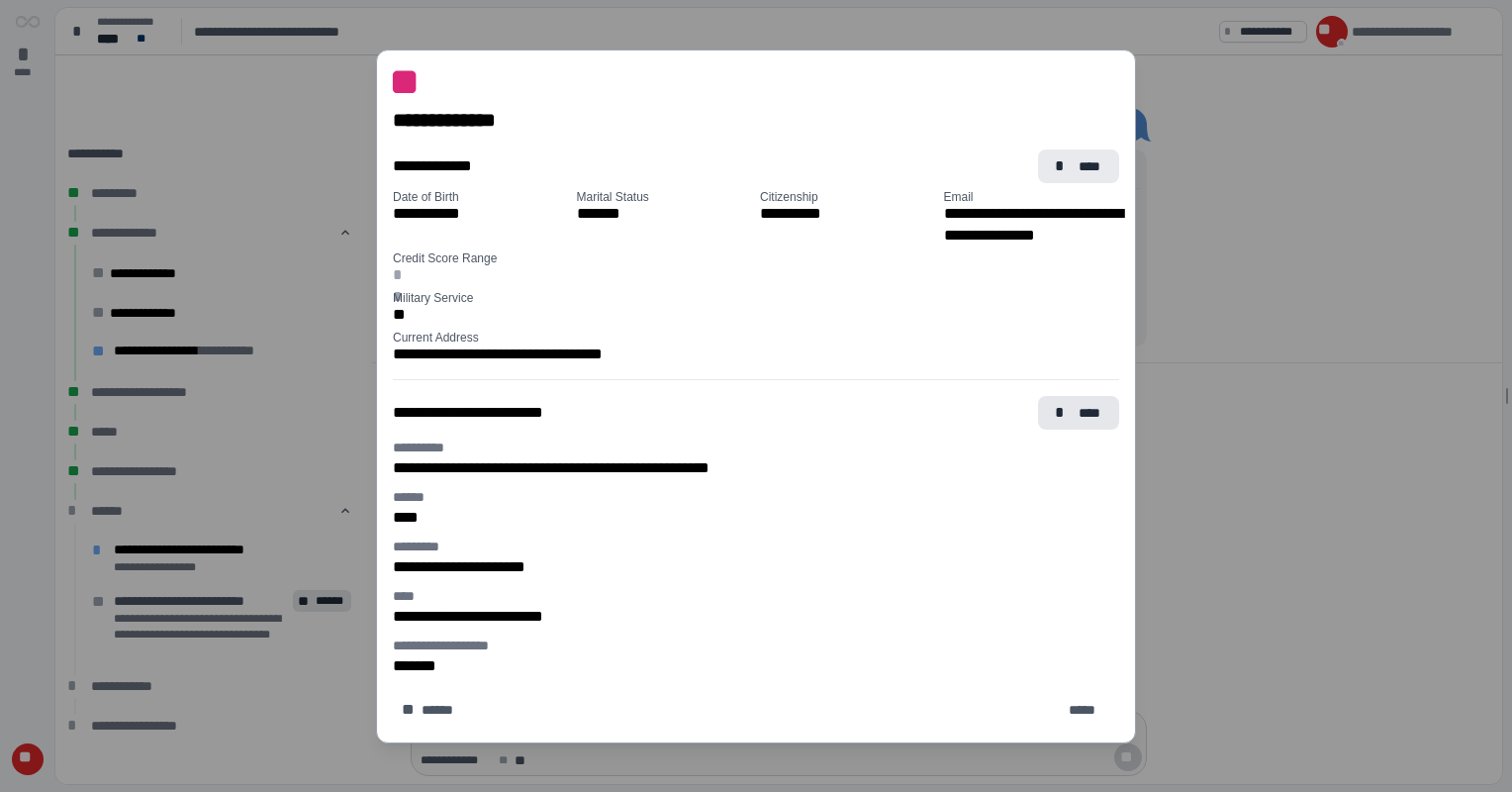 click on "* ****" at bounding box center (1079, 166) 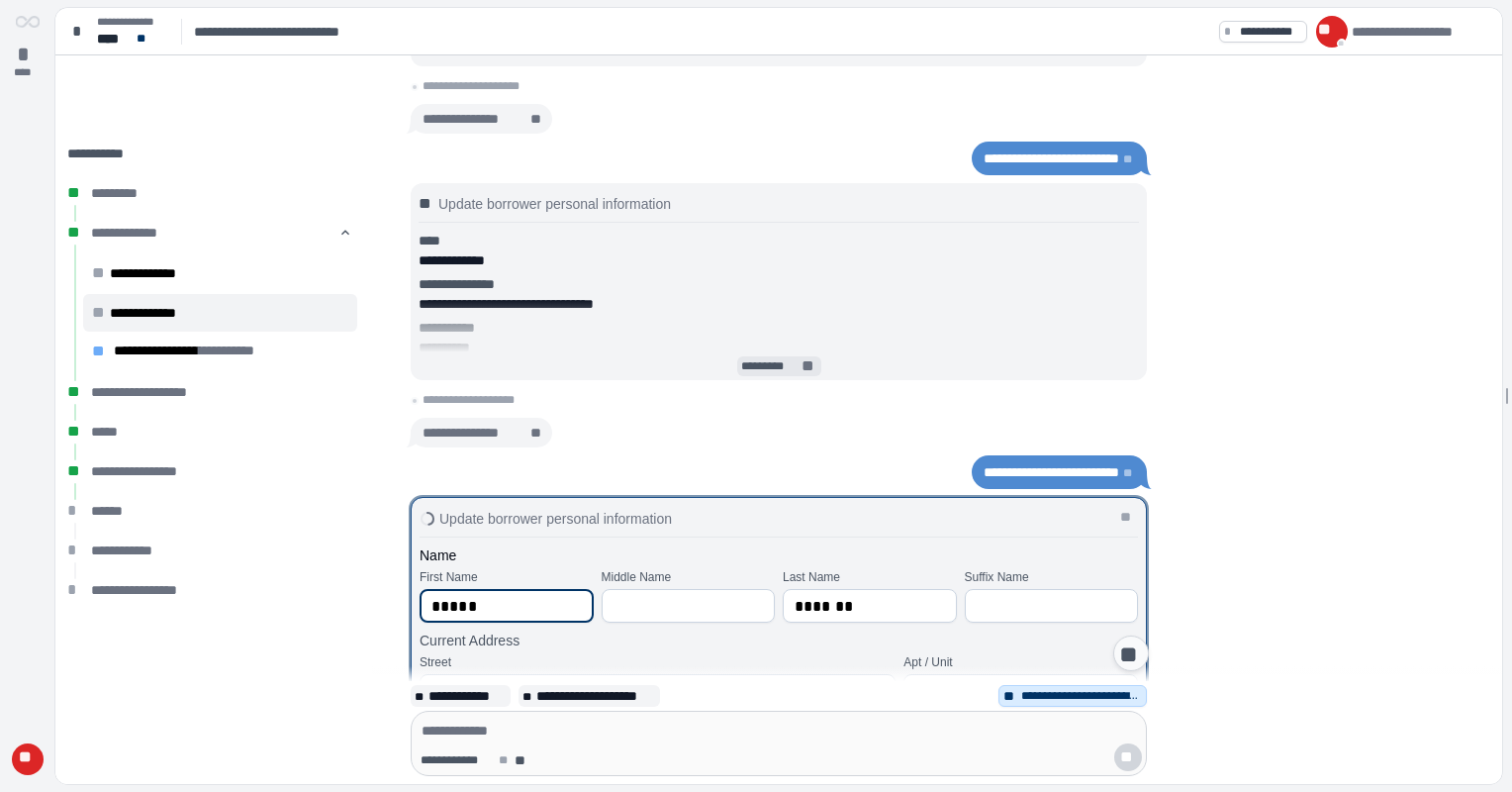 scroll, scrollTop: 495, scrollLeft: 0, axis: vertical 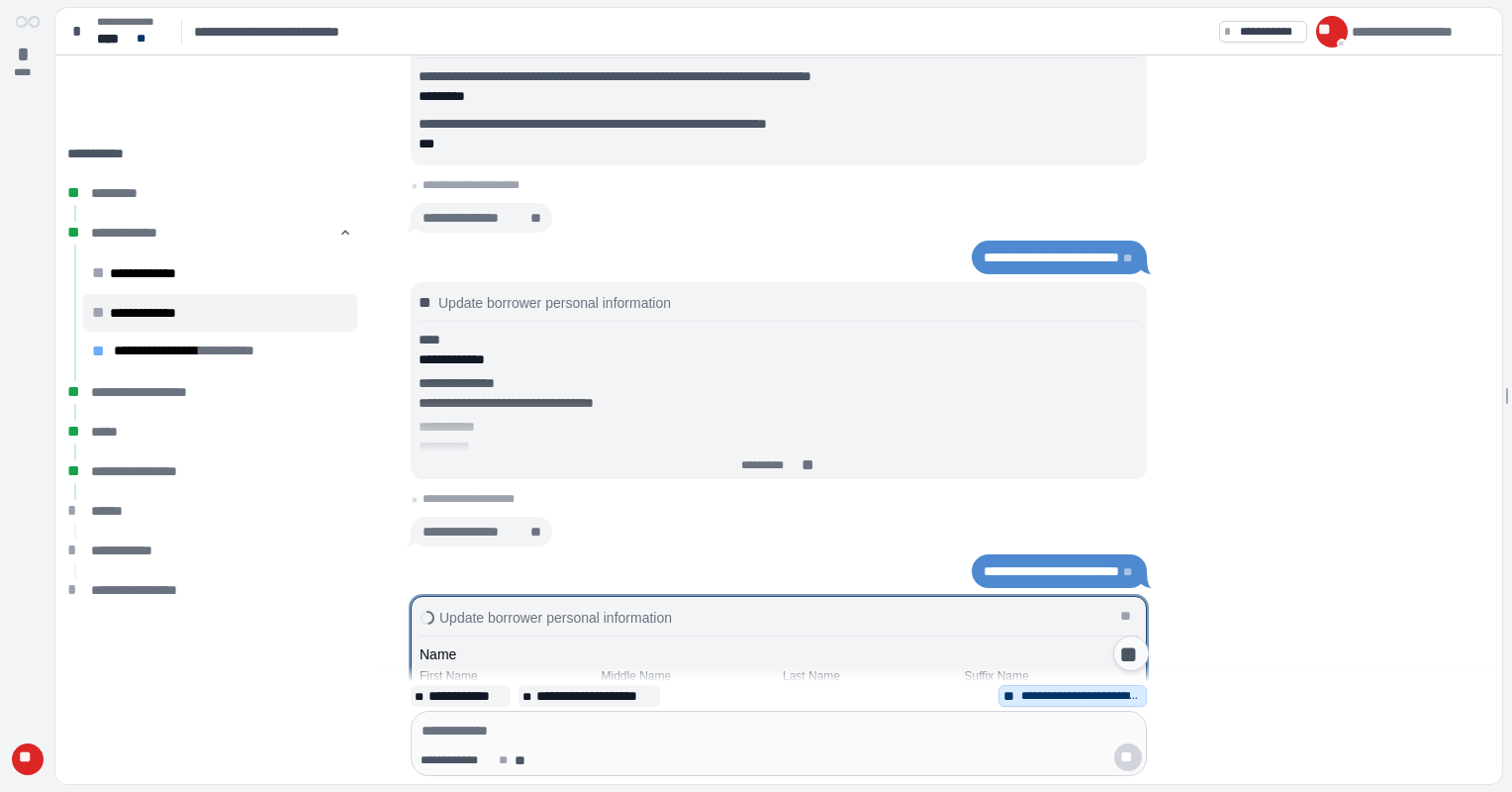 click on "**********" at bounding box center [1051, 257] 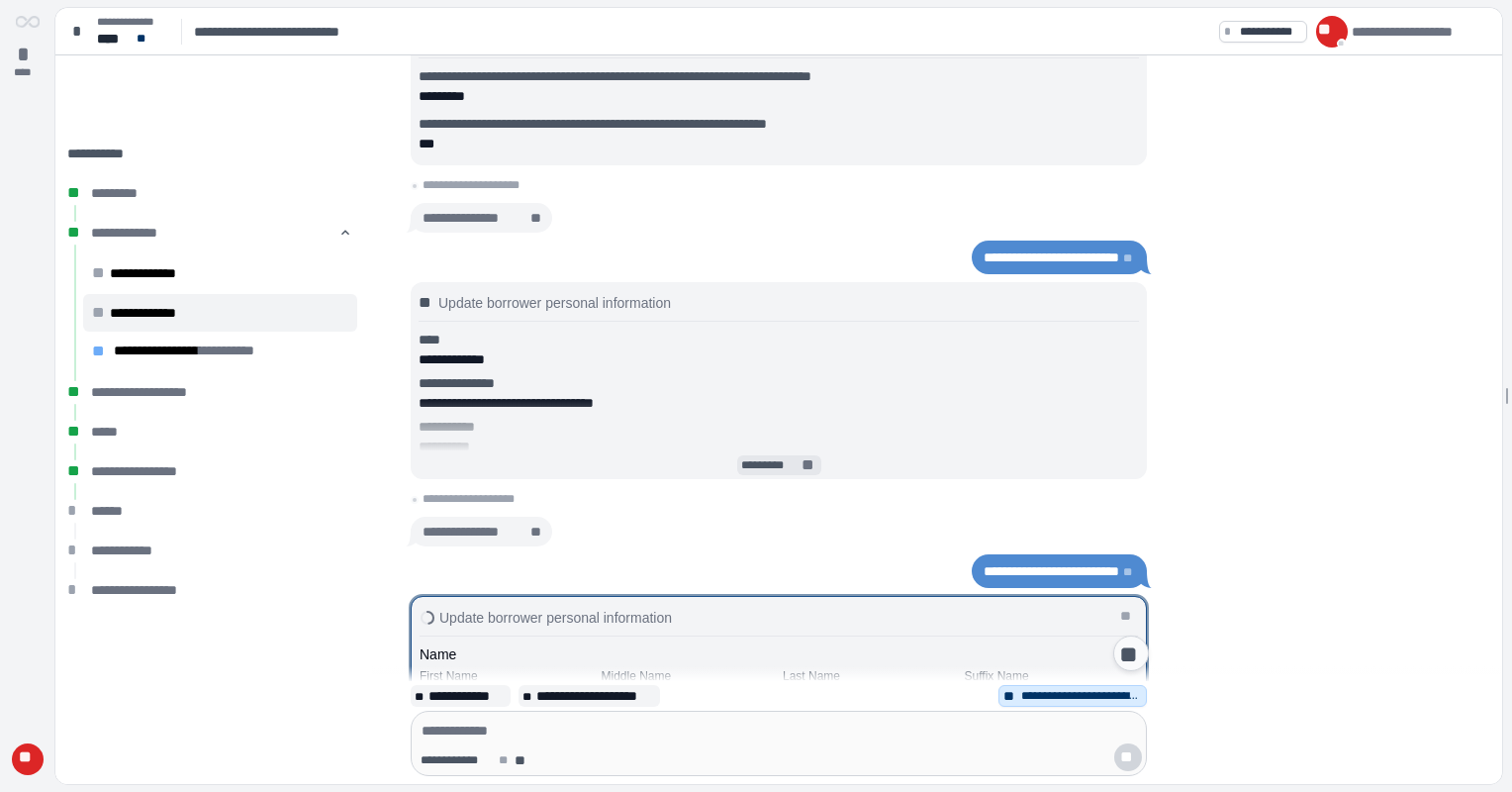 click on "*********" at bounding box center (770, 465) 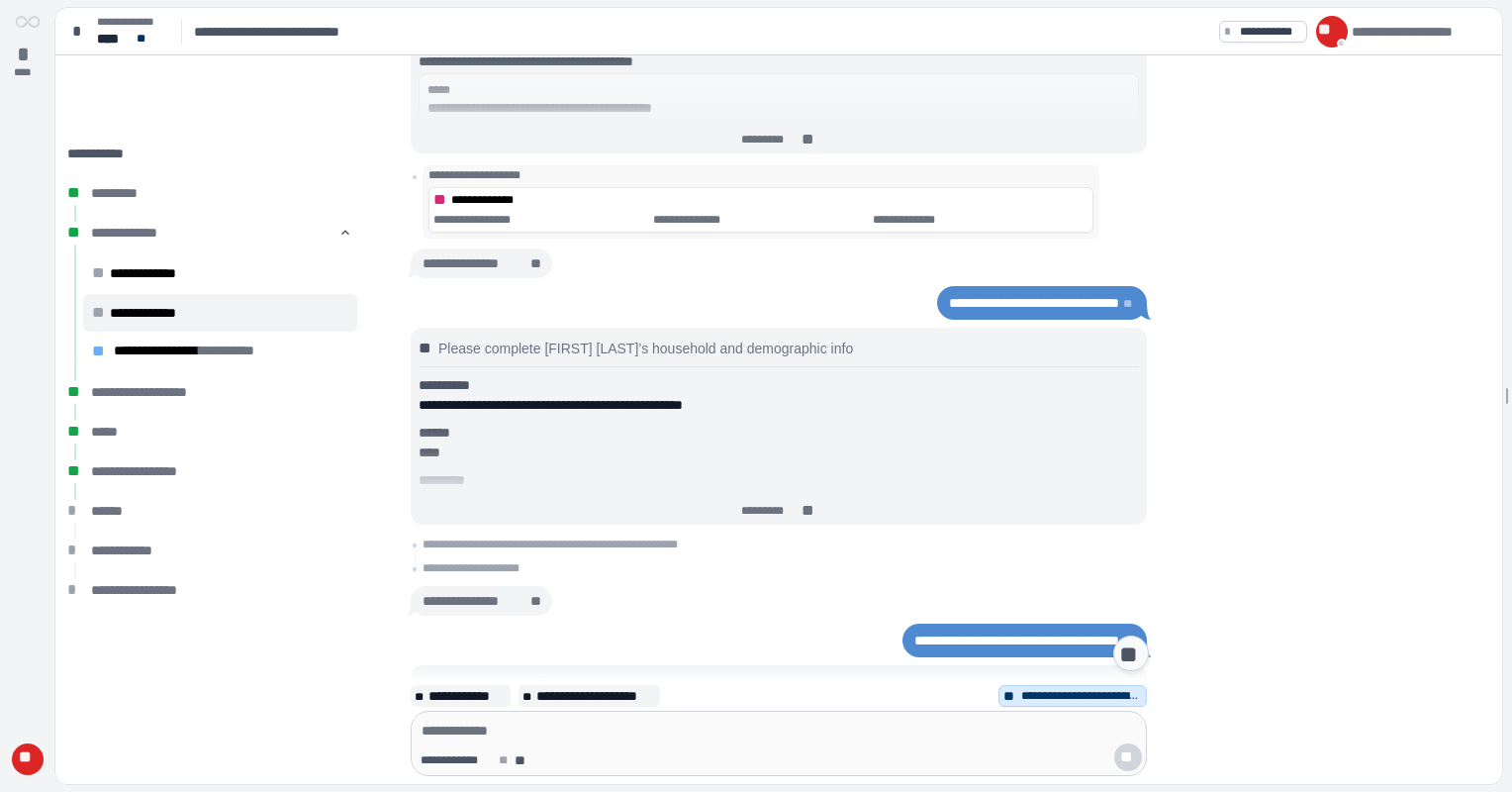 scroll, scrollTop: 1386, scrollLeft: 0, axis: vertical 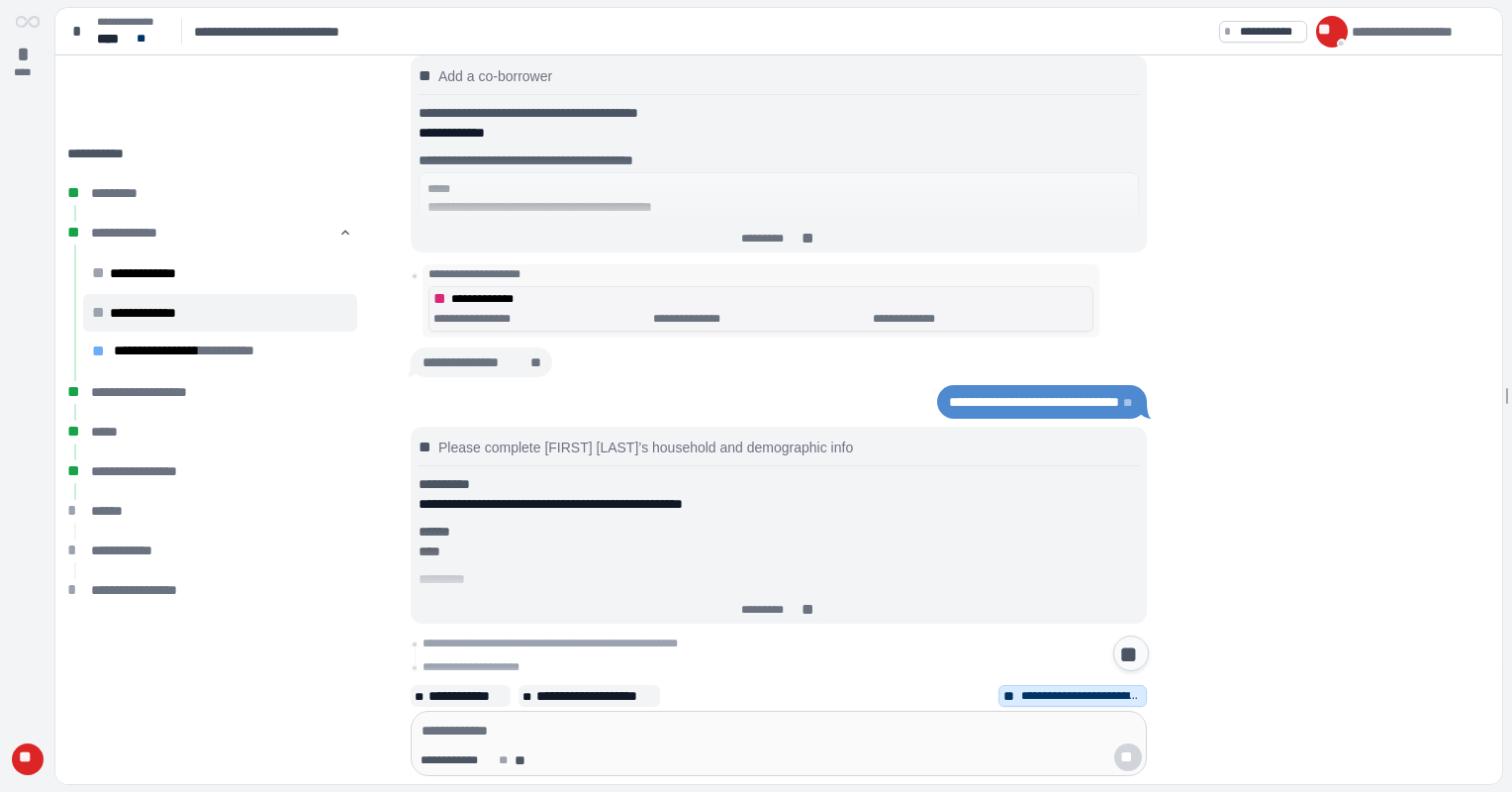 click on "**********" at bounding box center [761, 301] 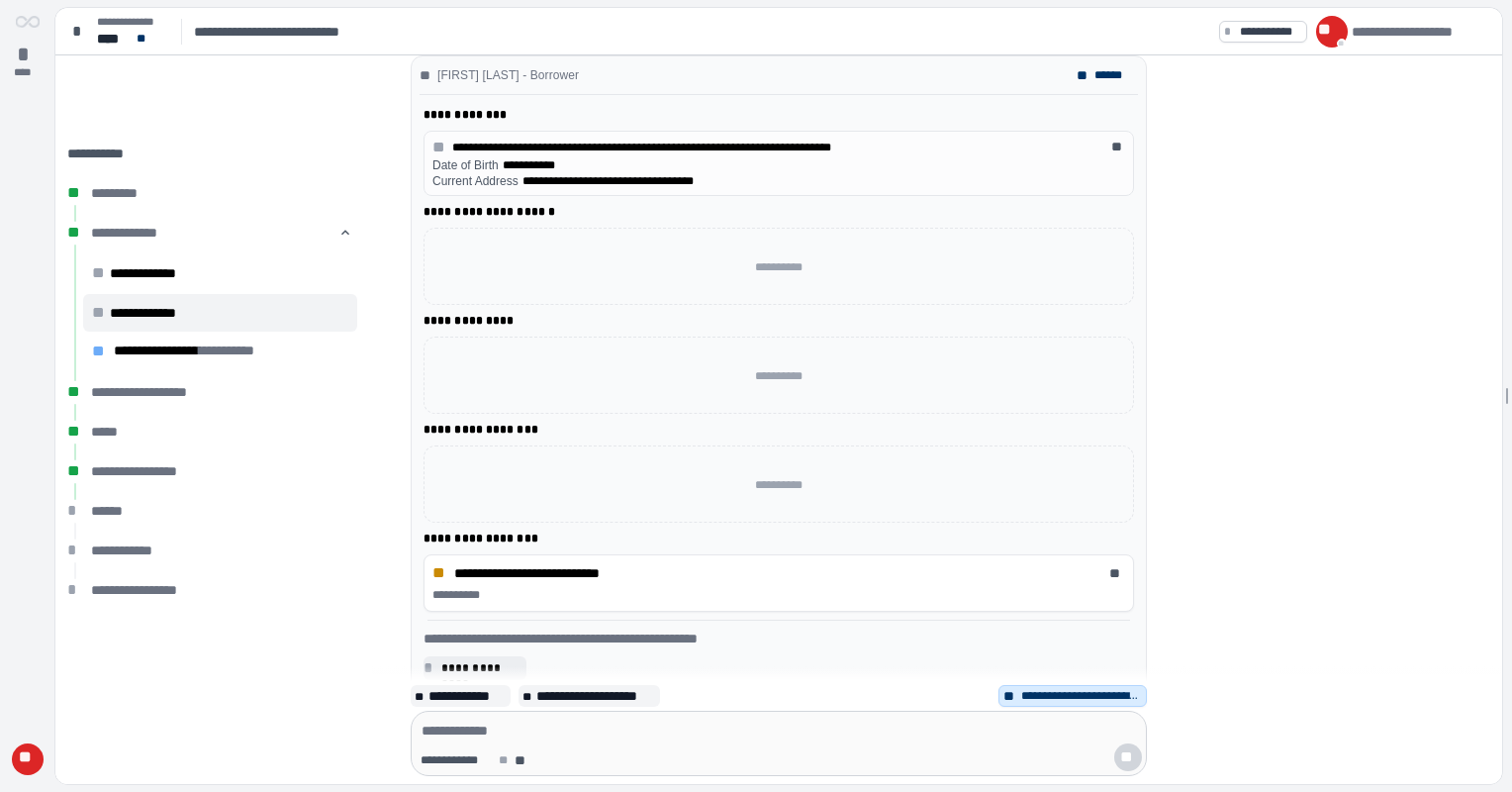 scroll, scrollTop: 0, scrollLeft: 0, axis: both 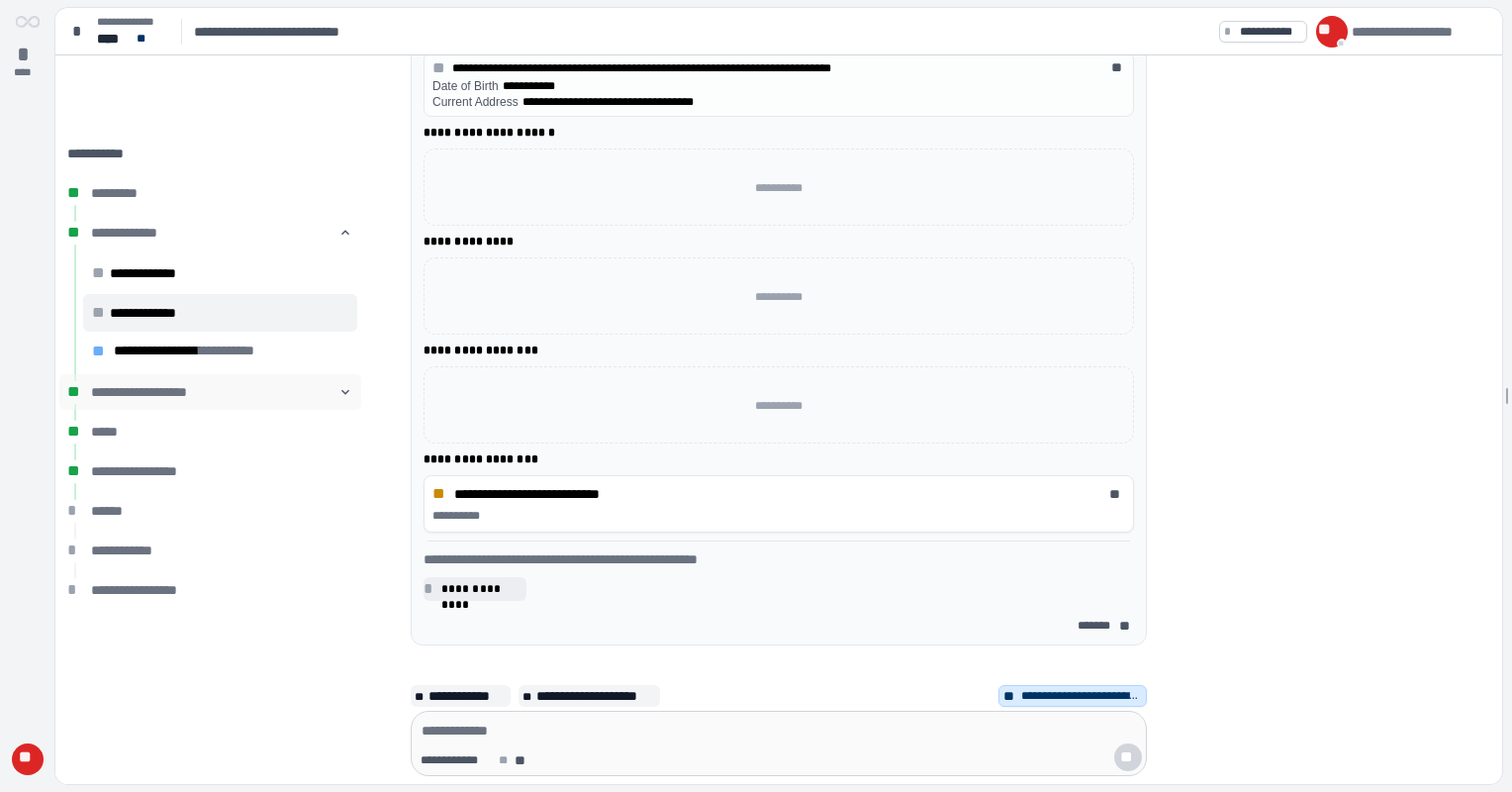 click on "󰅀" at bounding box center (345, 392) 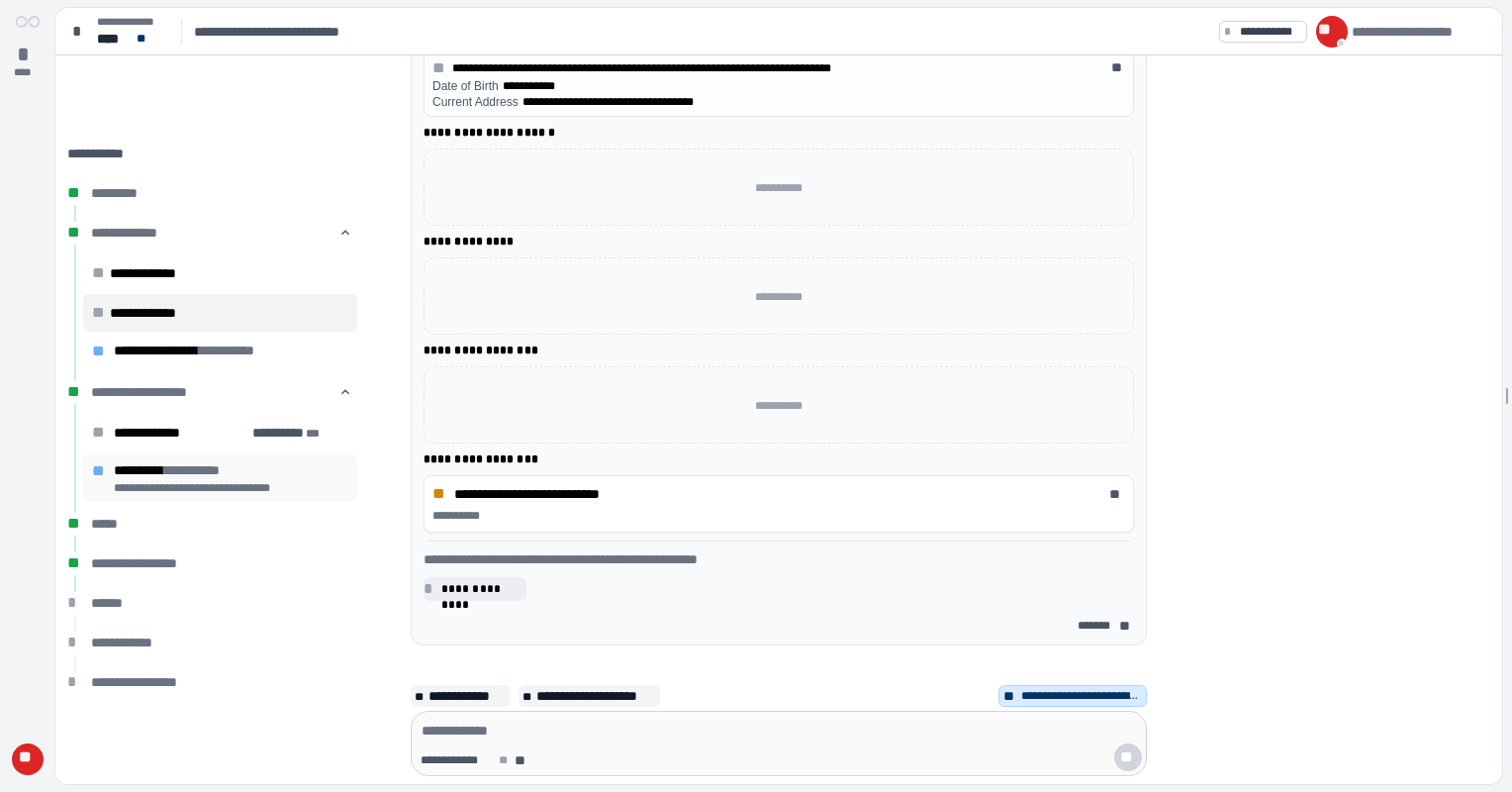 click on "**********" at bounding box center [231, 470] 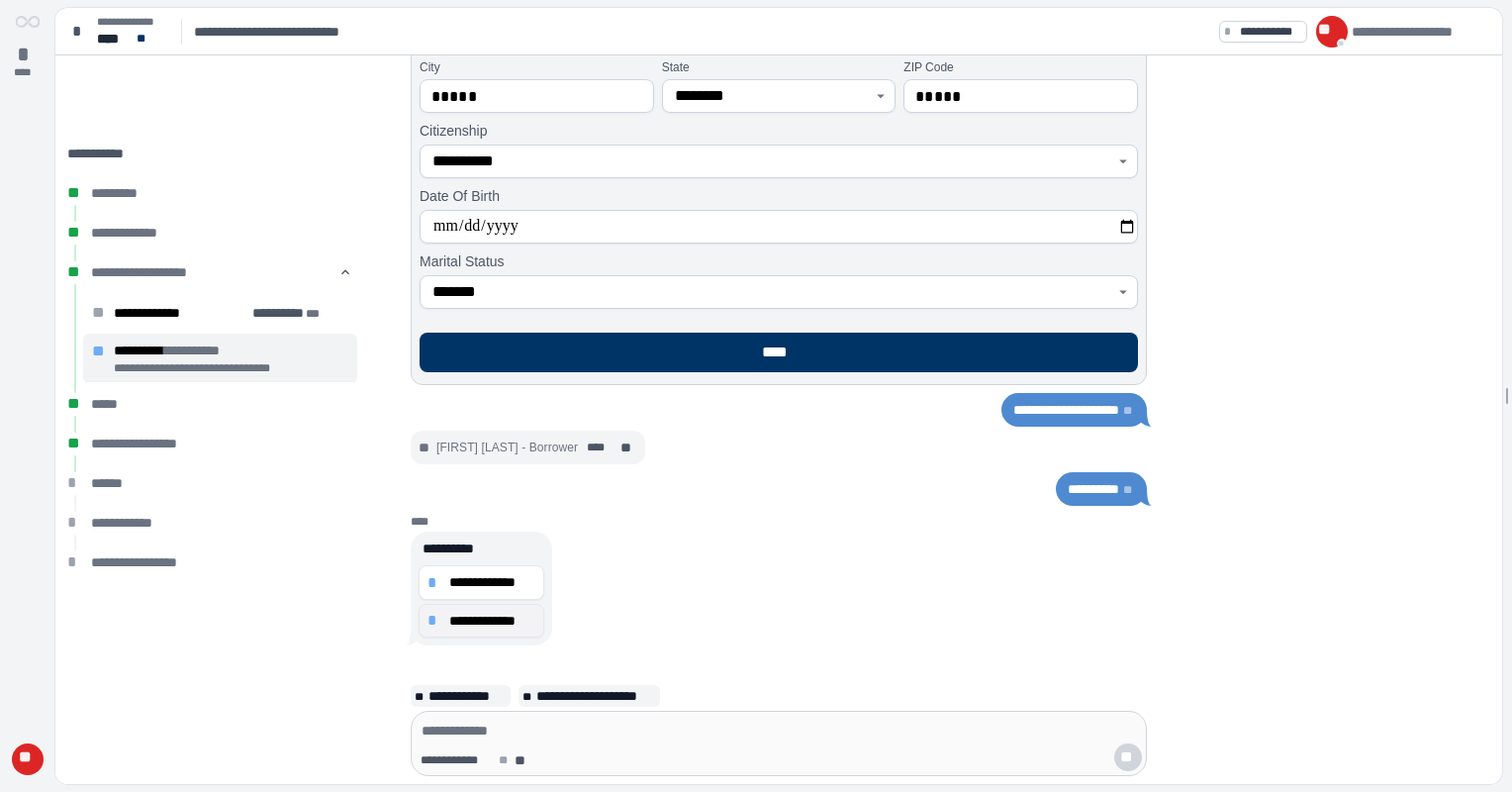 click on "**********" at bounding box center [481, 621] 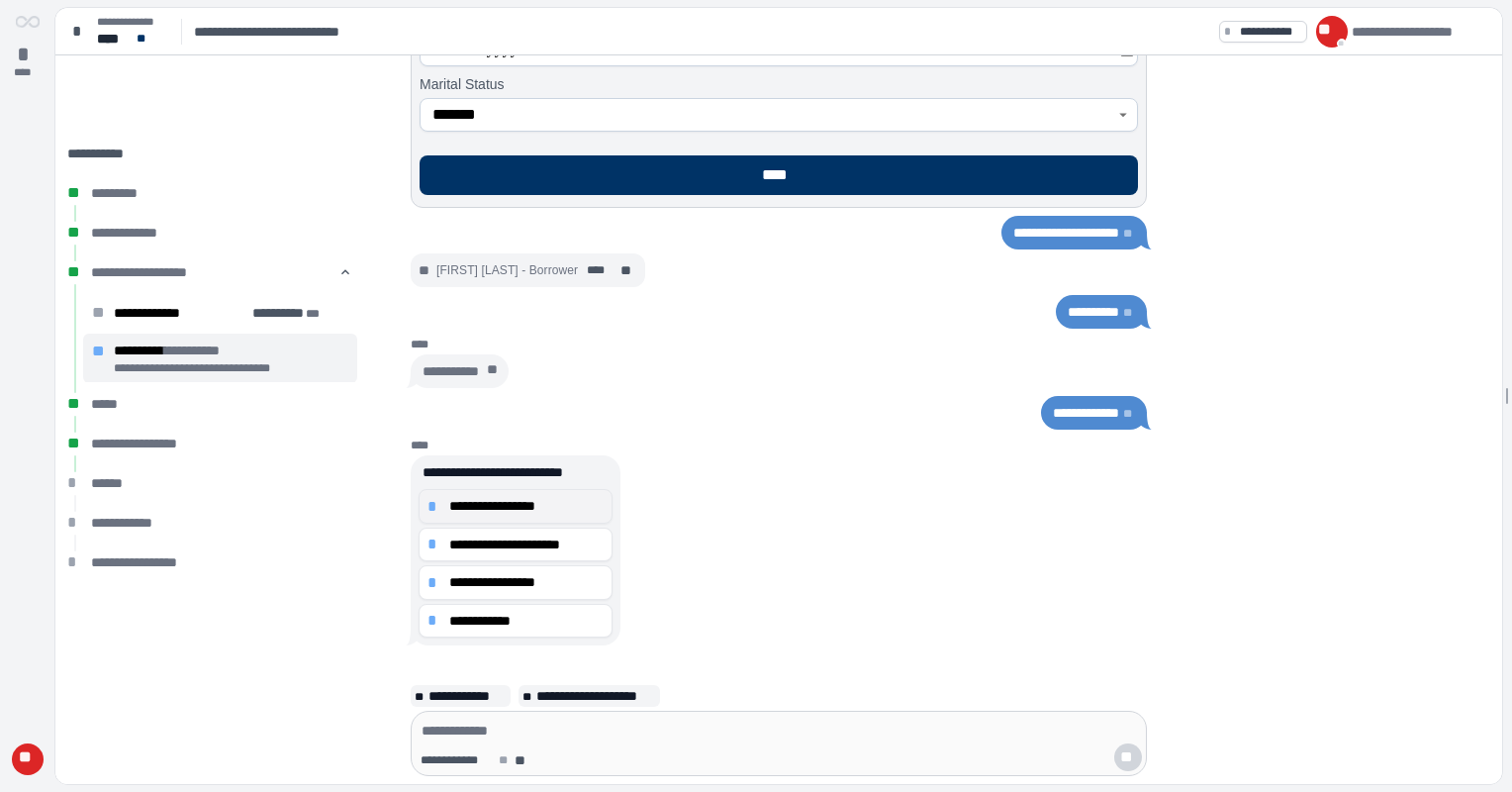 click on "*" at bounding box center (435, 507) 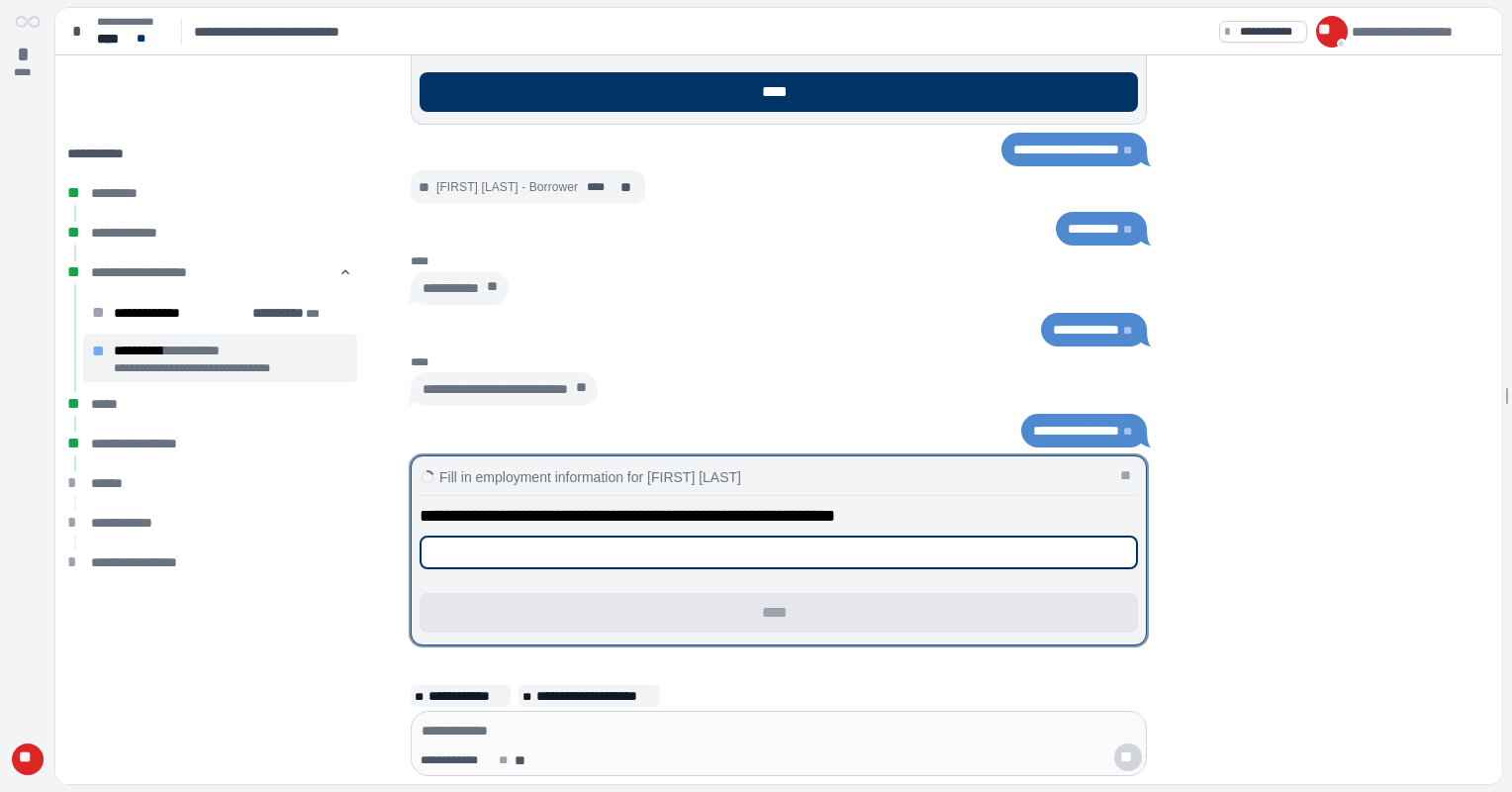 click at bounding box center [779, 552] 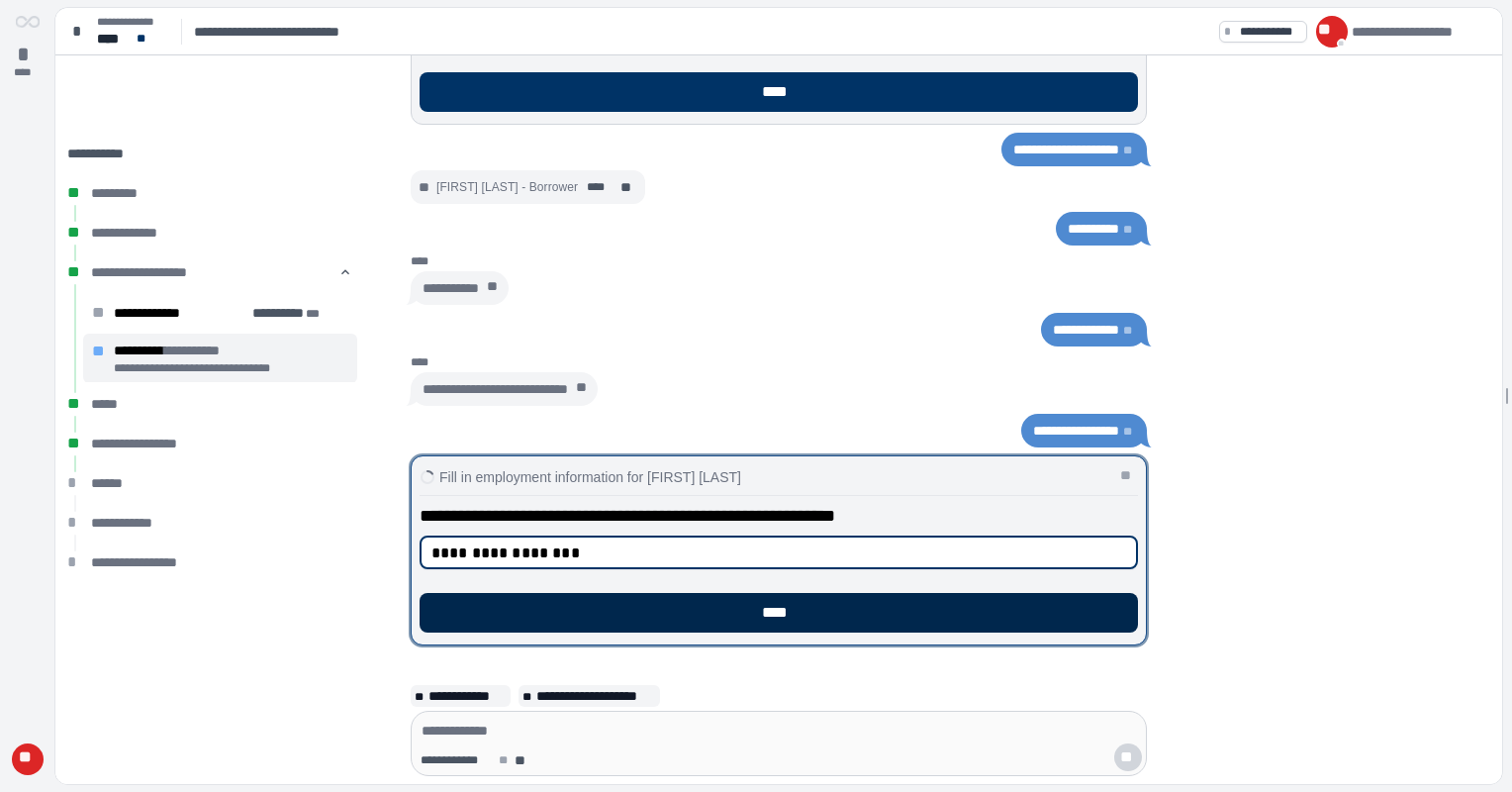 type on "**********" 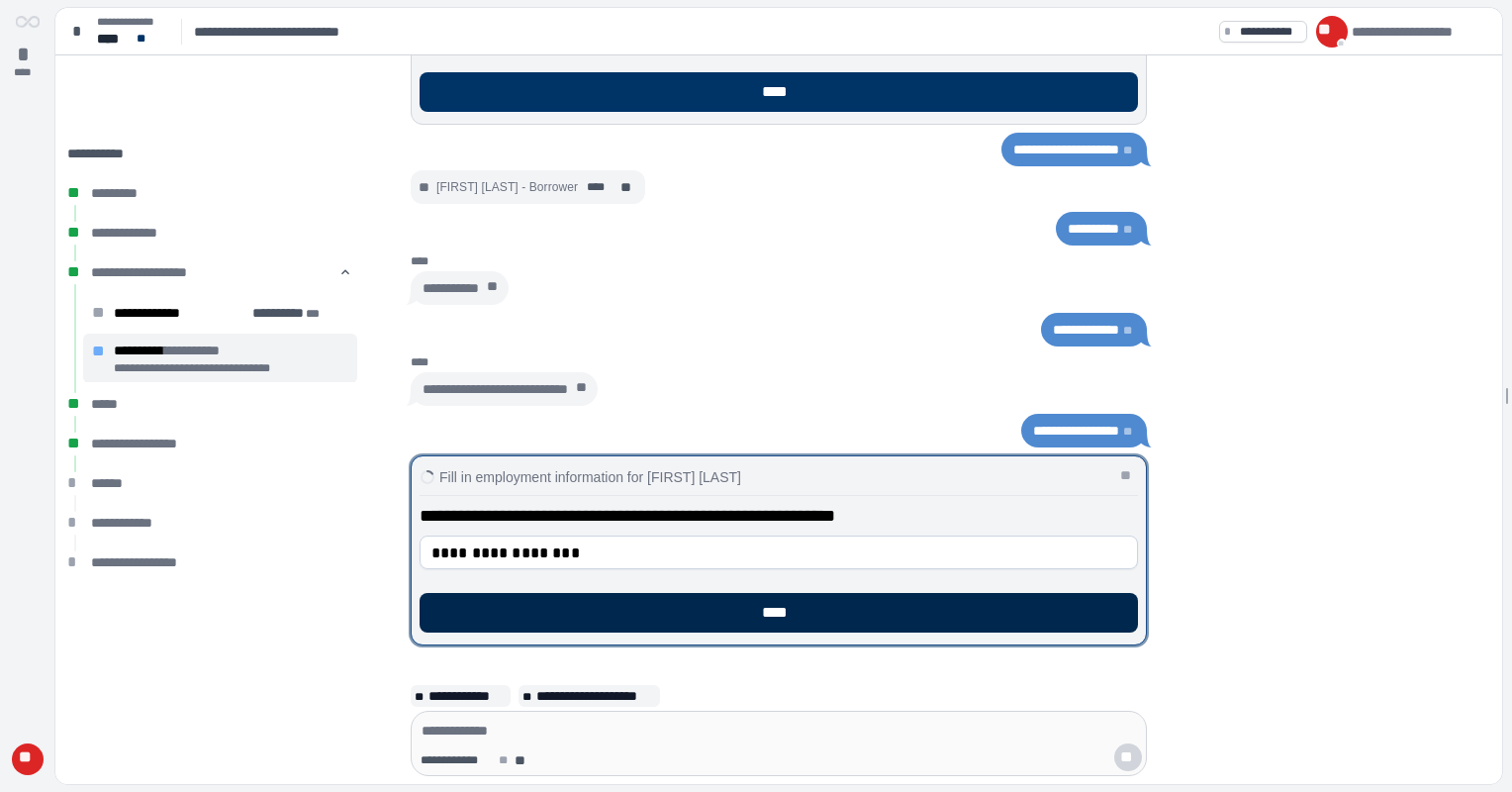 click on "****" at bounding box center (779, 613) 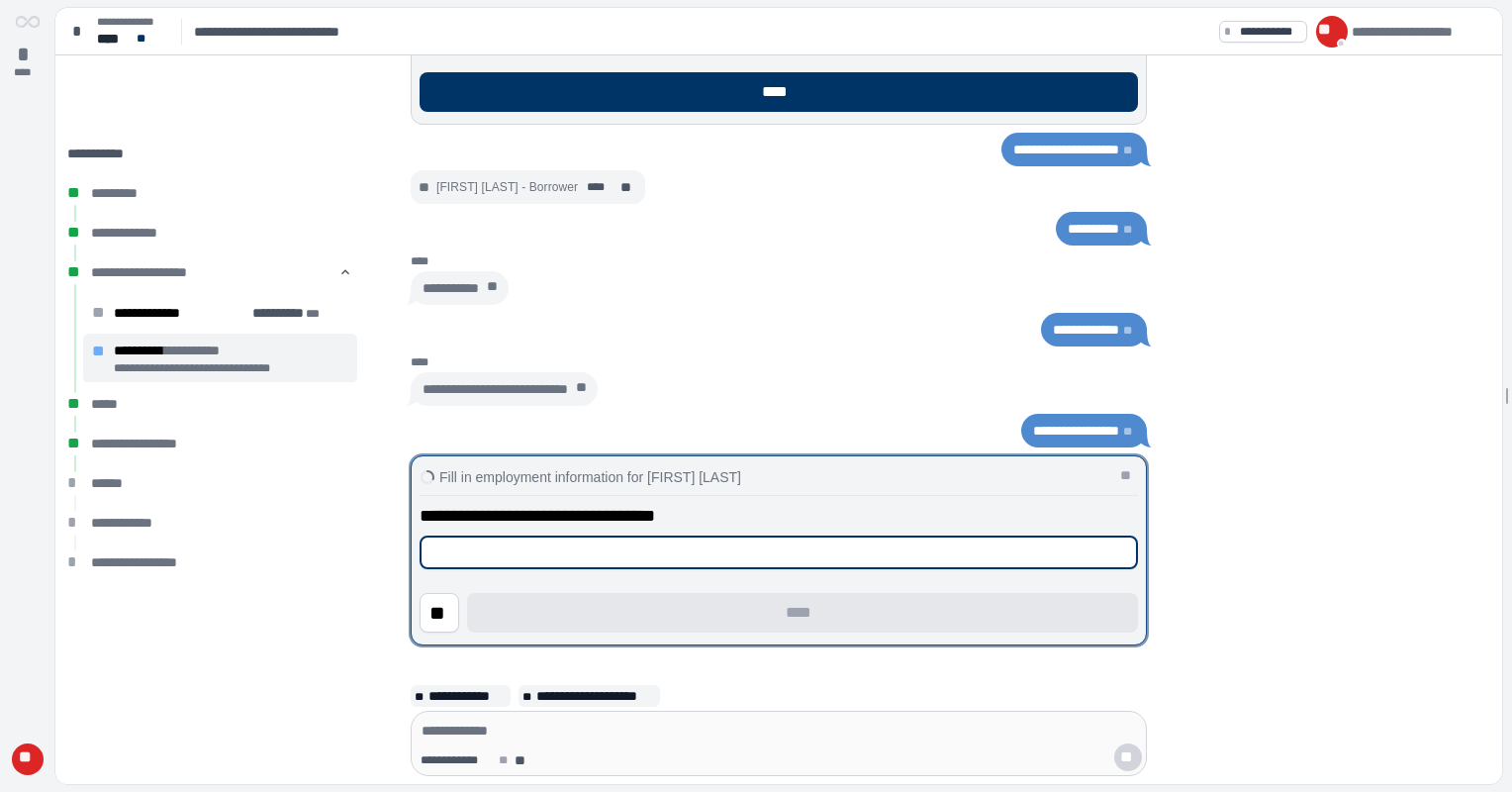 click at bounding box center (779, 552) 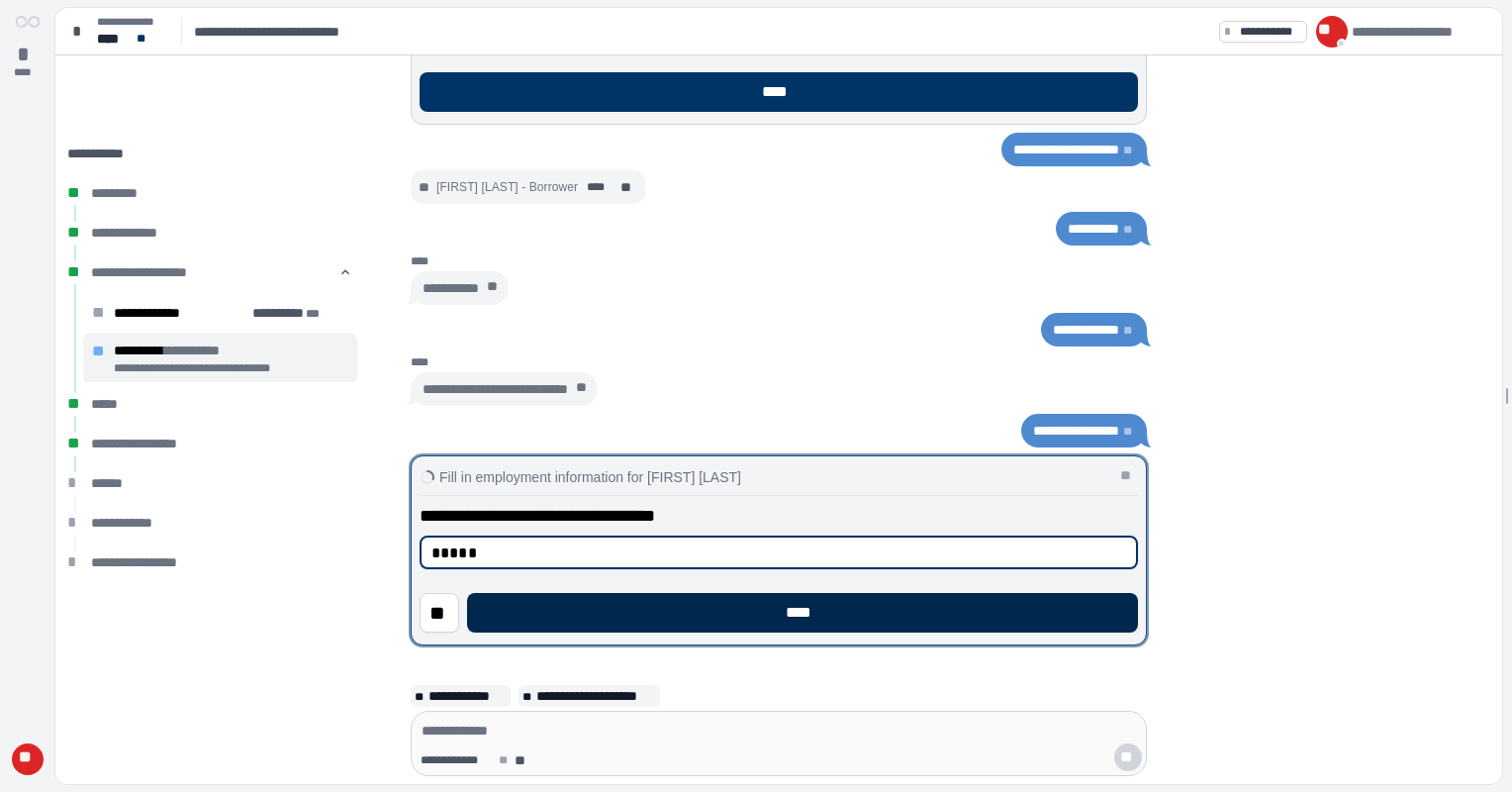 type on "*****" 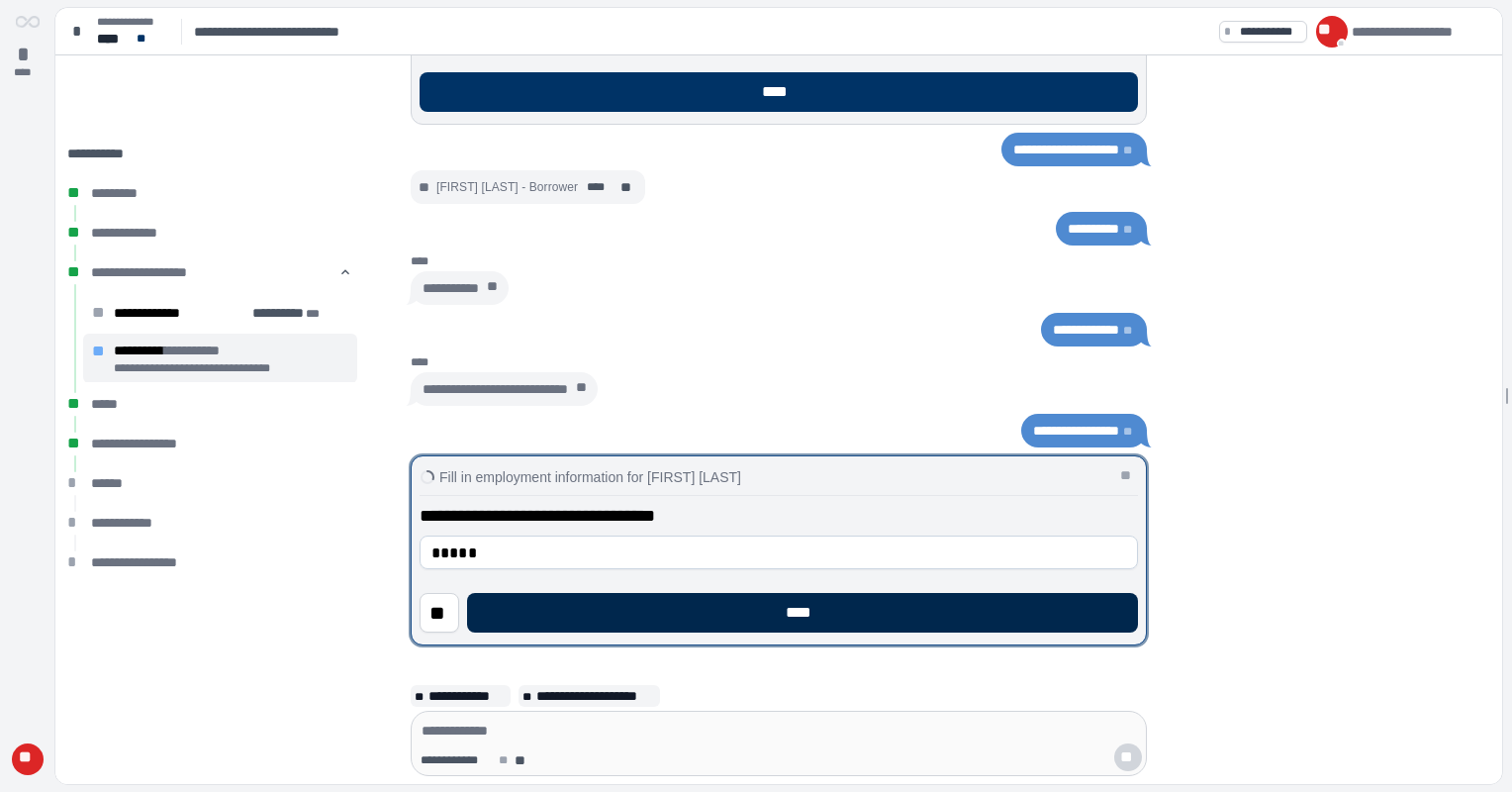 click on "****" at bounding box center [803, 613] 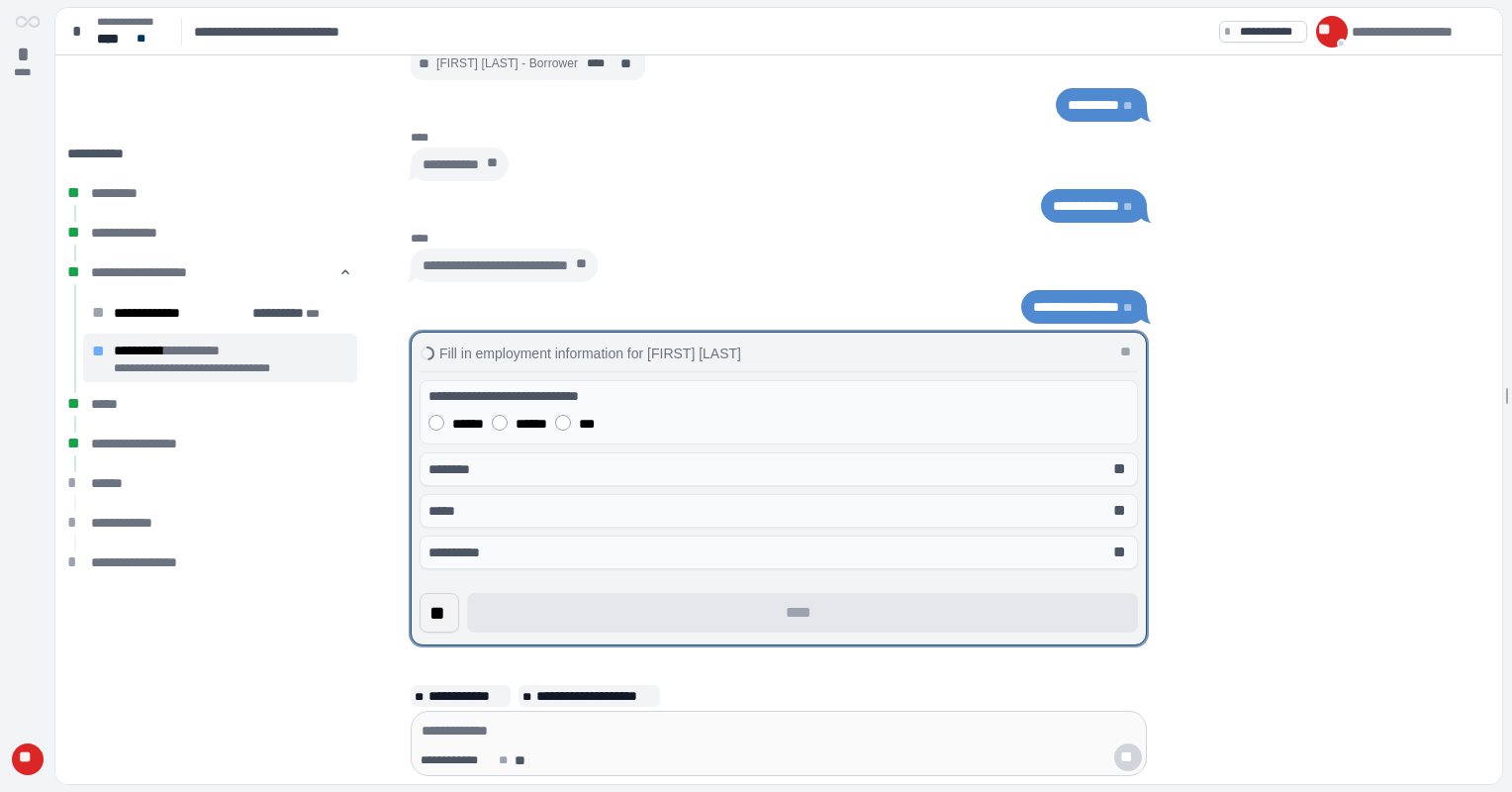 click on "**" at bounding box center (439, 613) 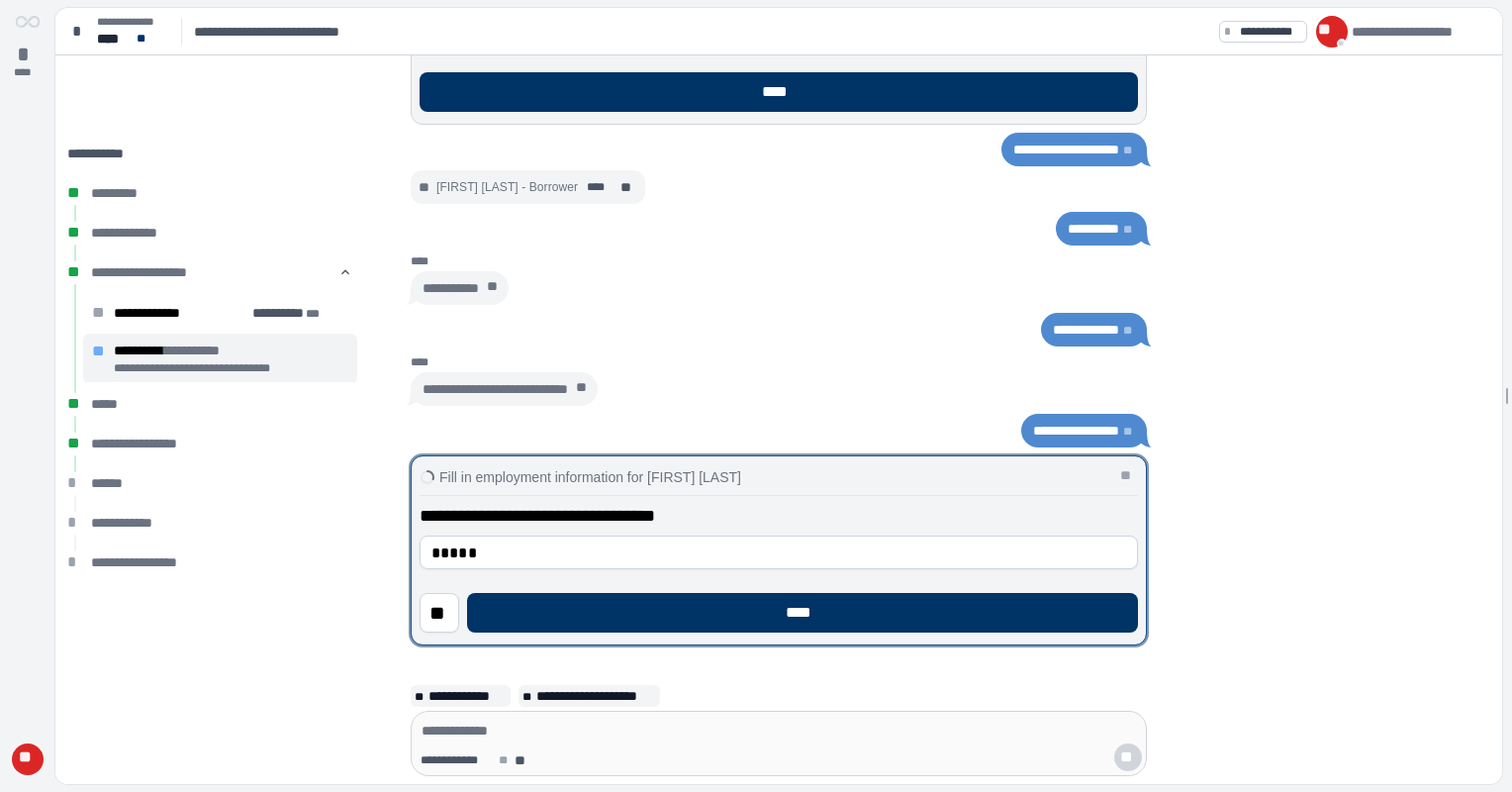 click on "**" at bounding box center (439, 613) 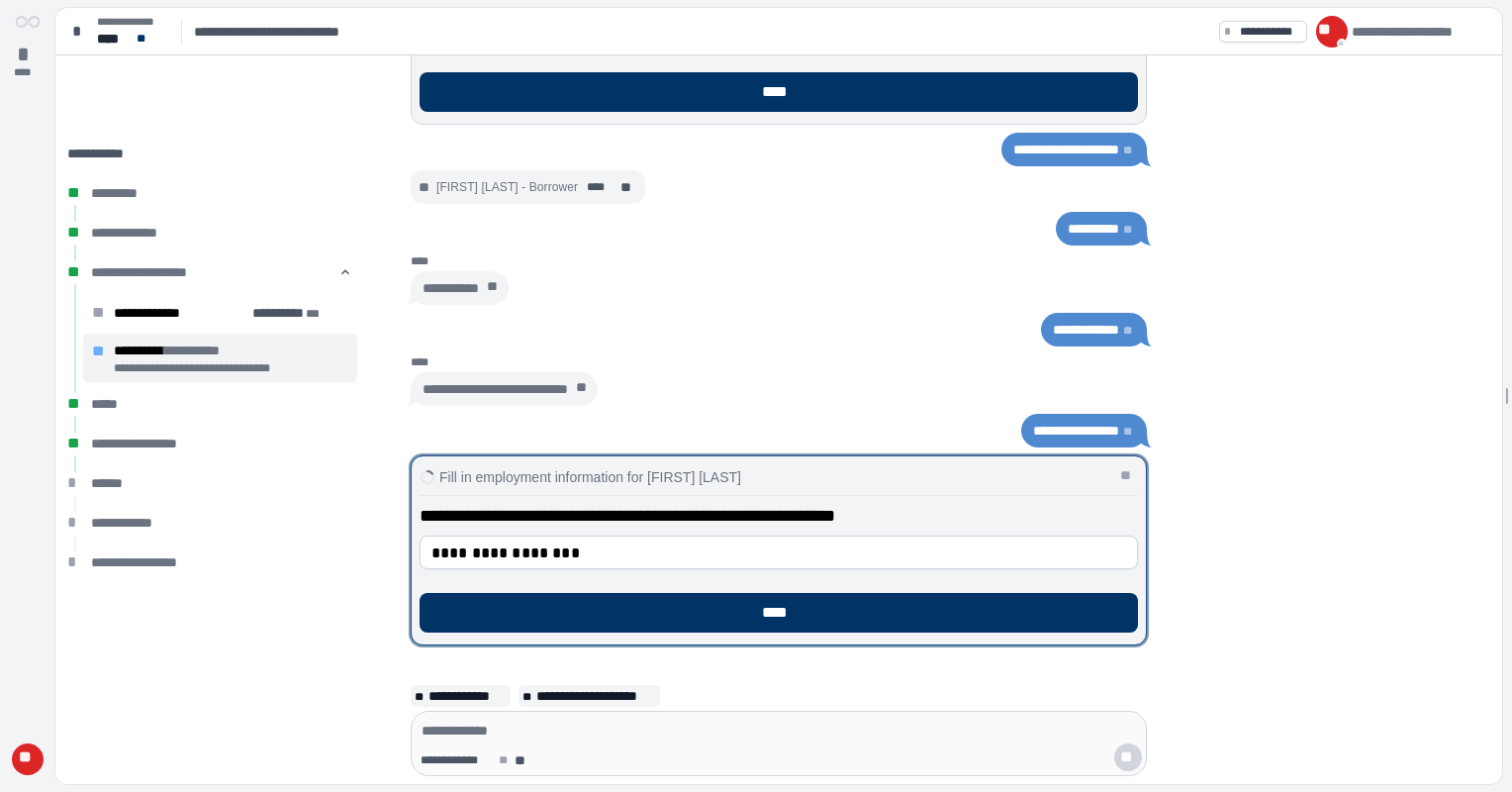 drag, startPoint x: 1030, startPoint y: 417, endPoint x: 1027, endPoint y: 428, distance: 11.401754 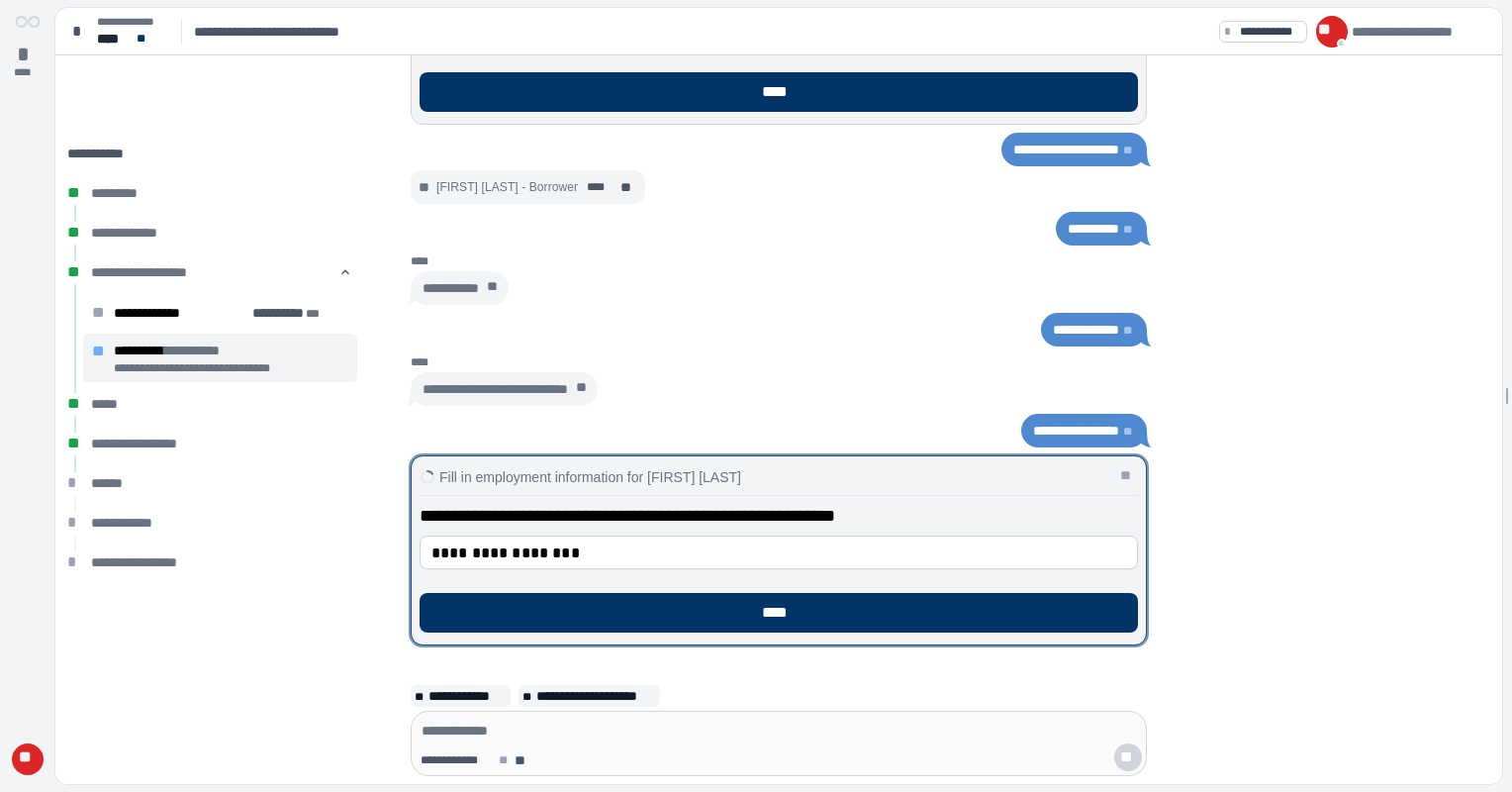 click on "**********" at bounding box center [1076, 431] 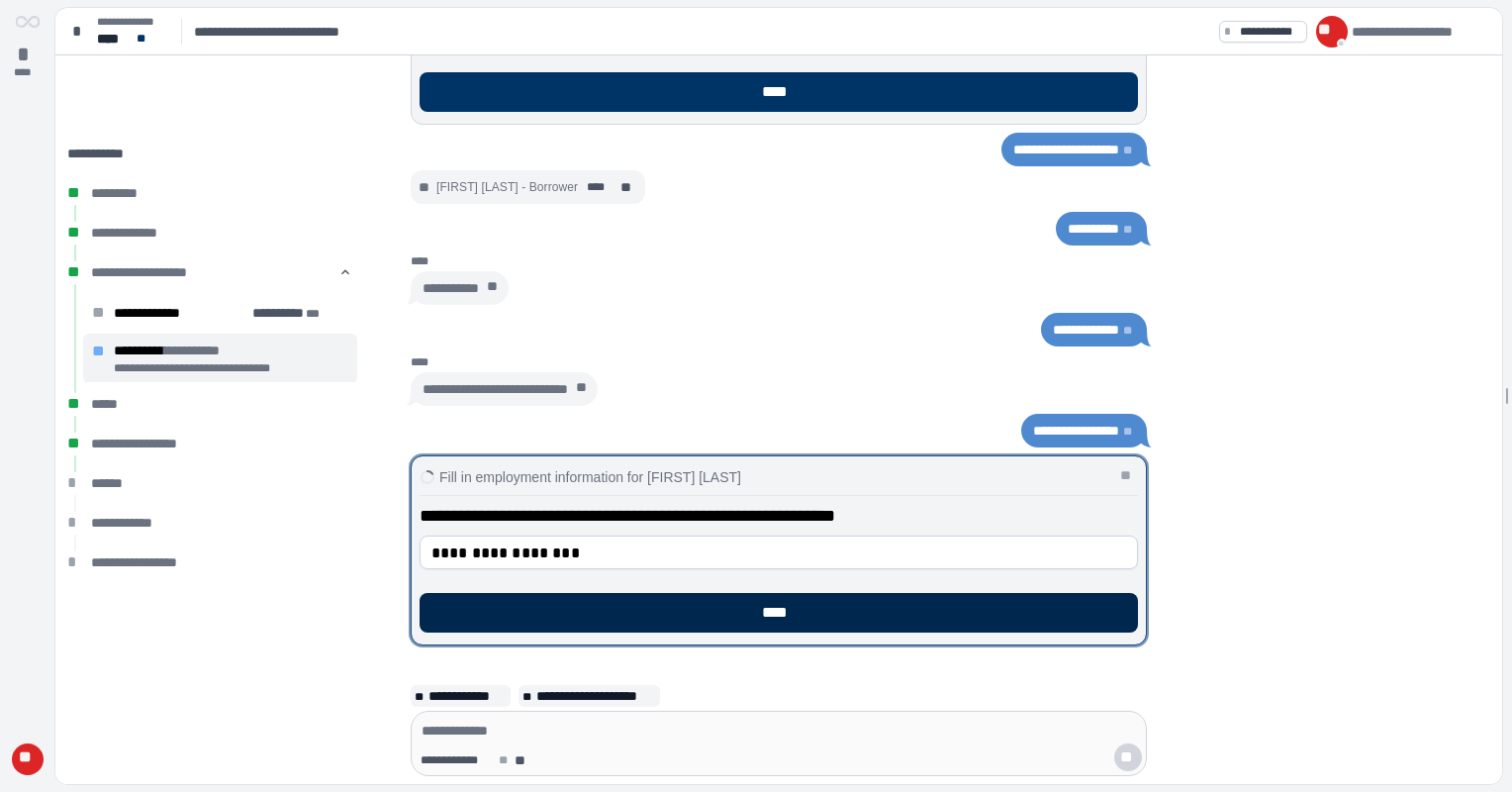 click on "****" at bounding box center (779, 613) 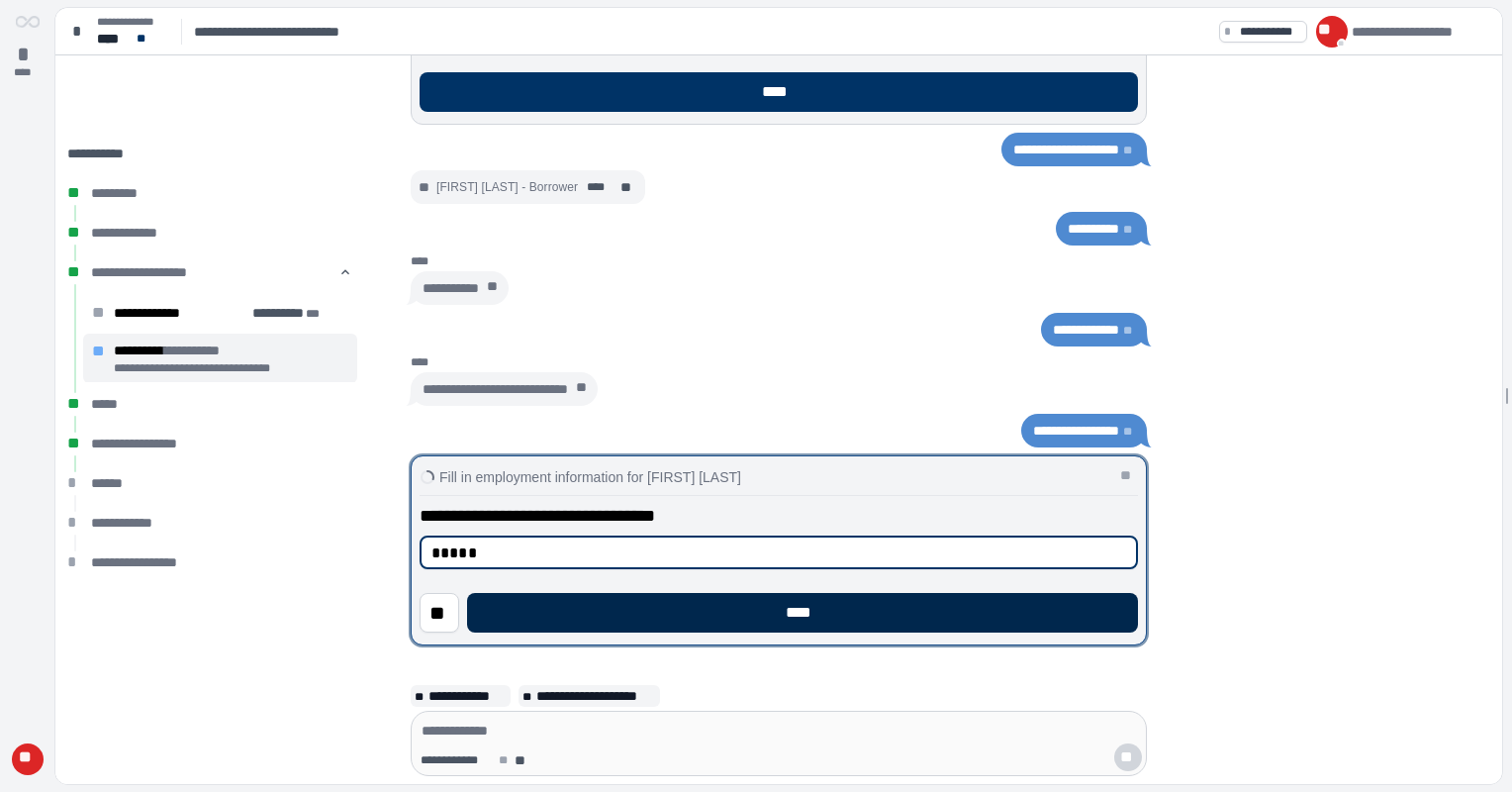 click on "****" at bounding box center (803, 613) 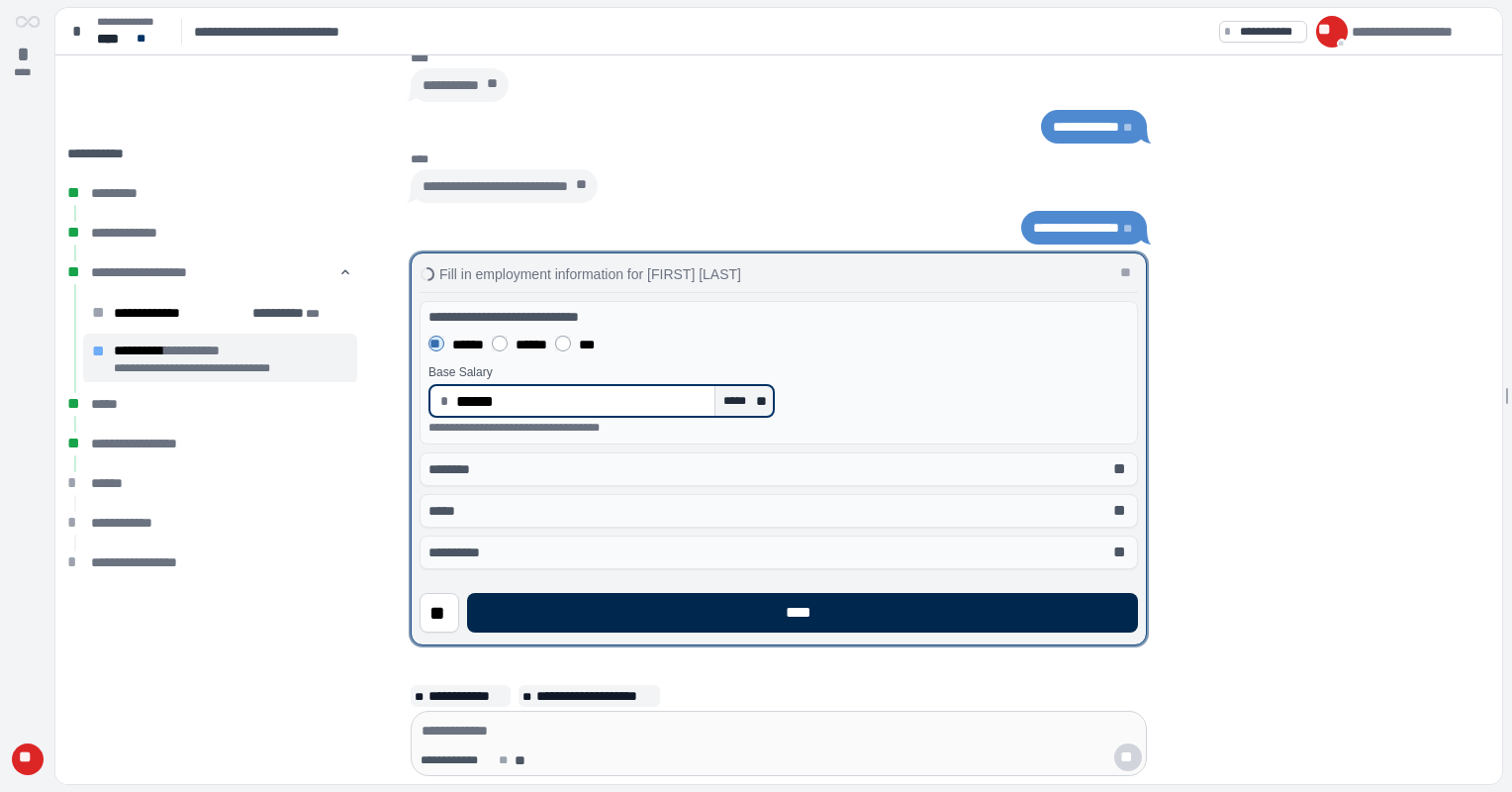 type on "*********" 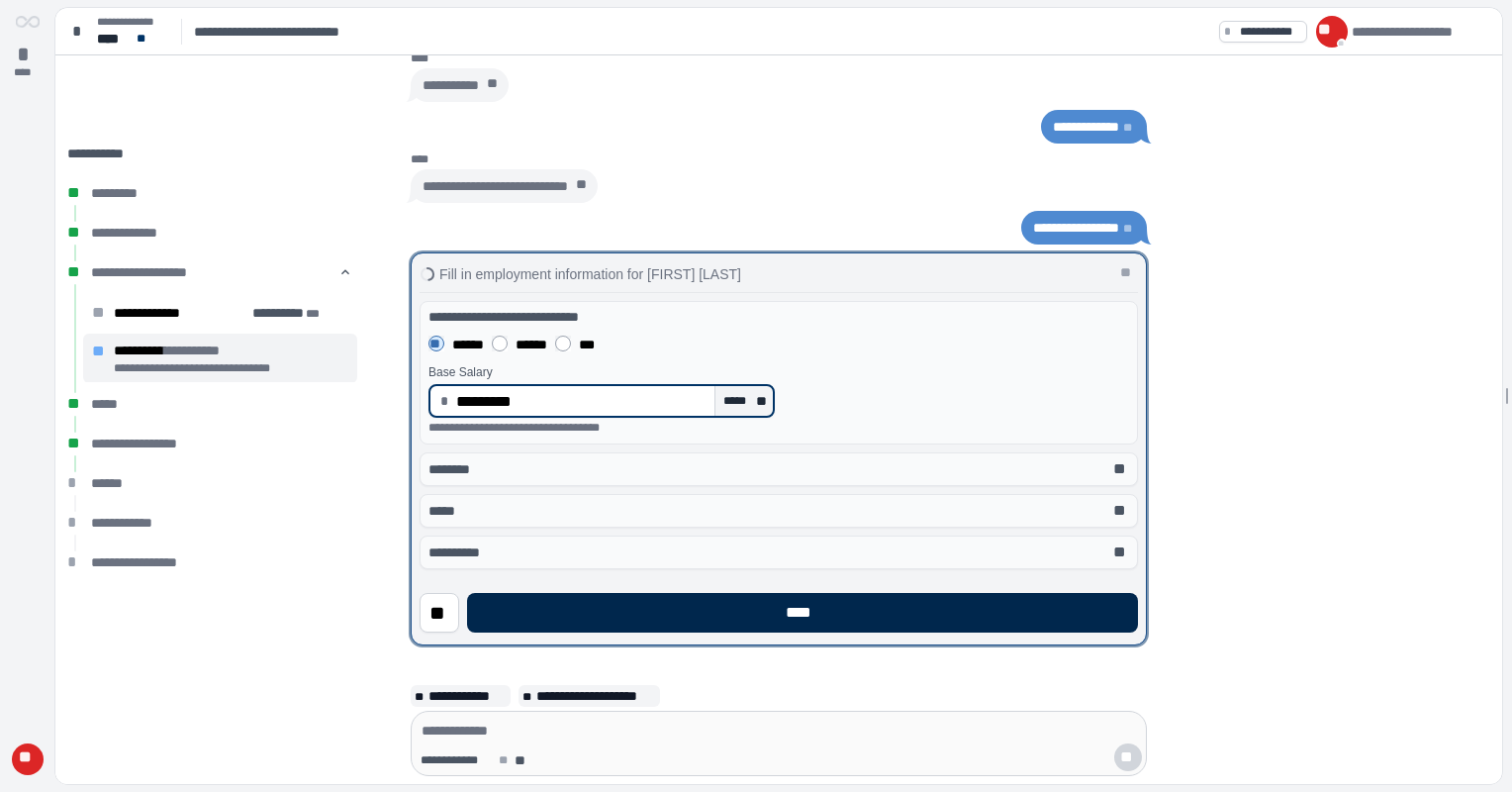 click on "****" at bounding box center (803, 613) 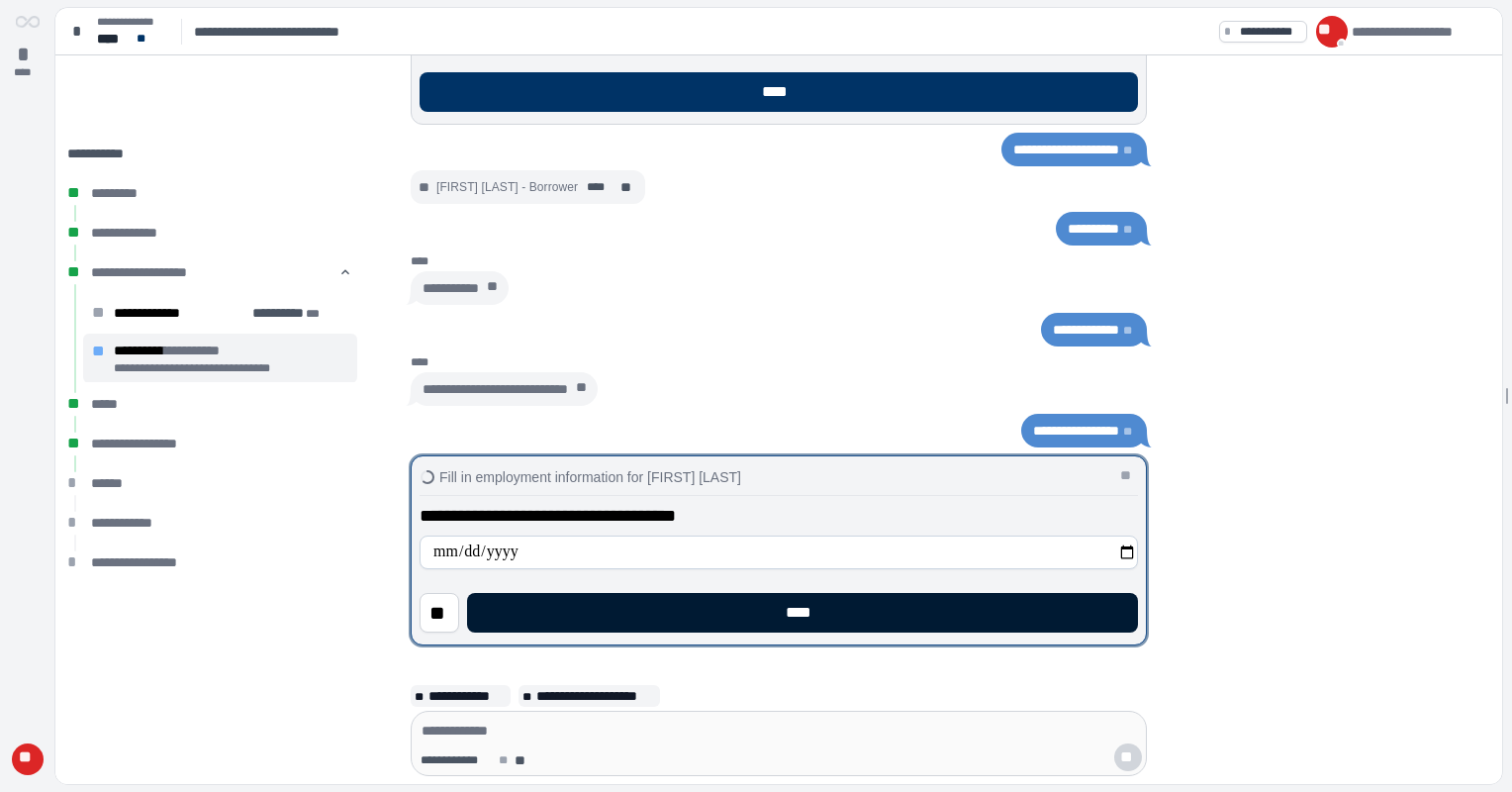 drag, startPoint x: 792, startPoint y: 612, endPoint x: 526, endPoint y: 542, distance: 275.0564 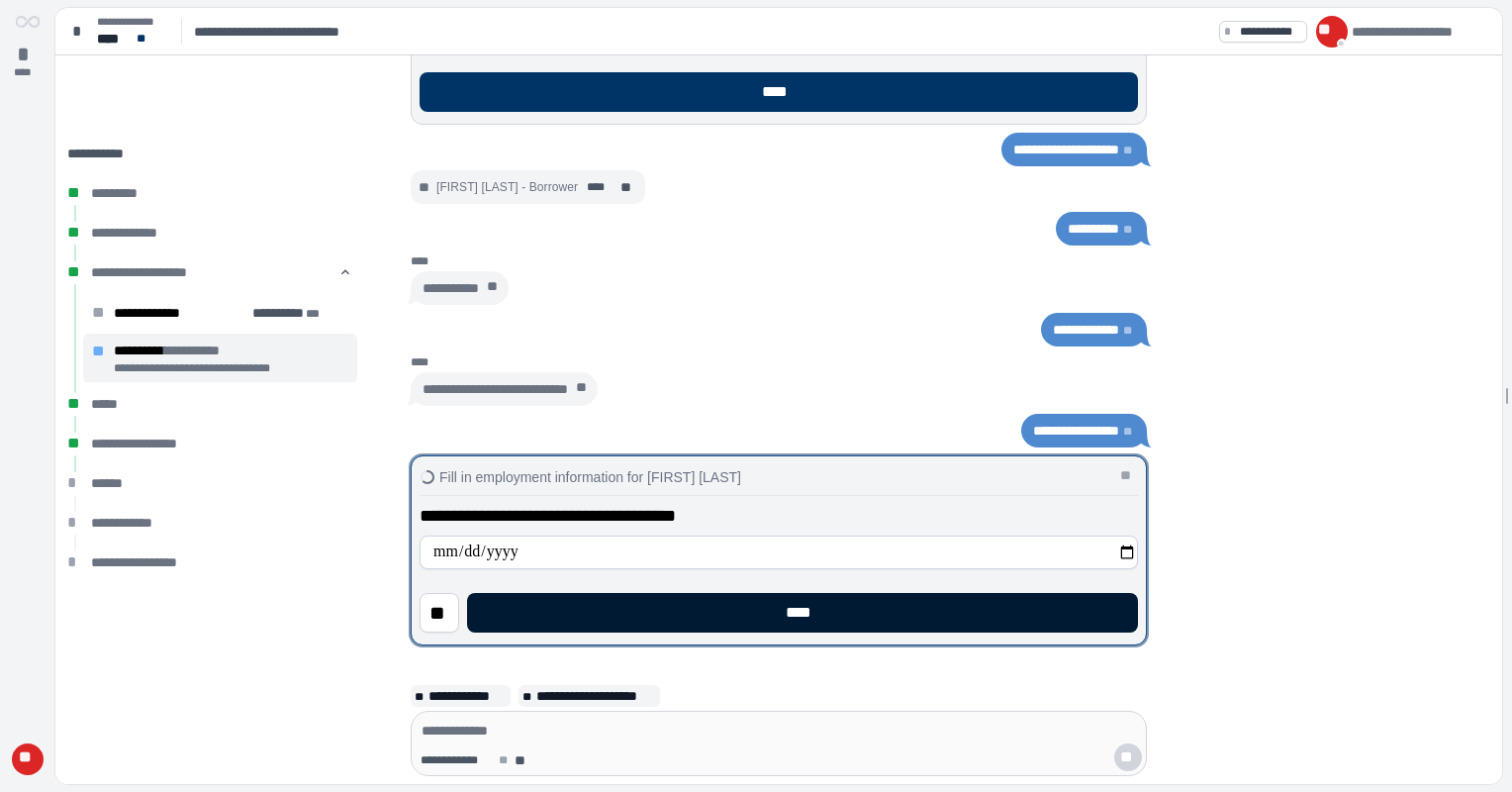 click on "**********" at bounding box center (779, 568) 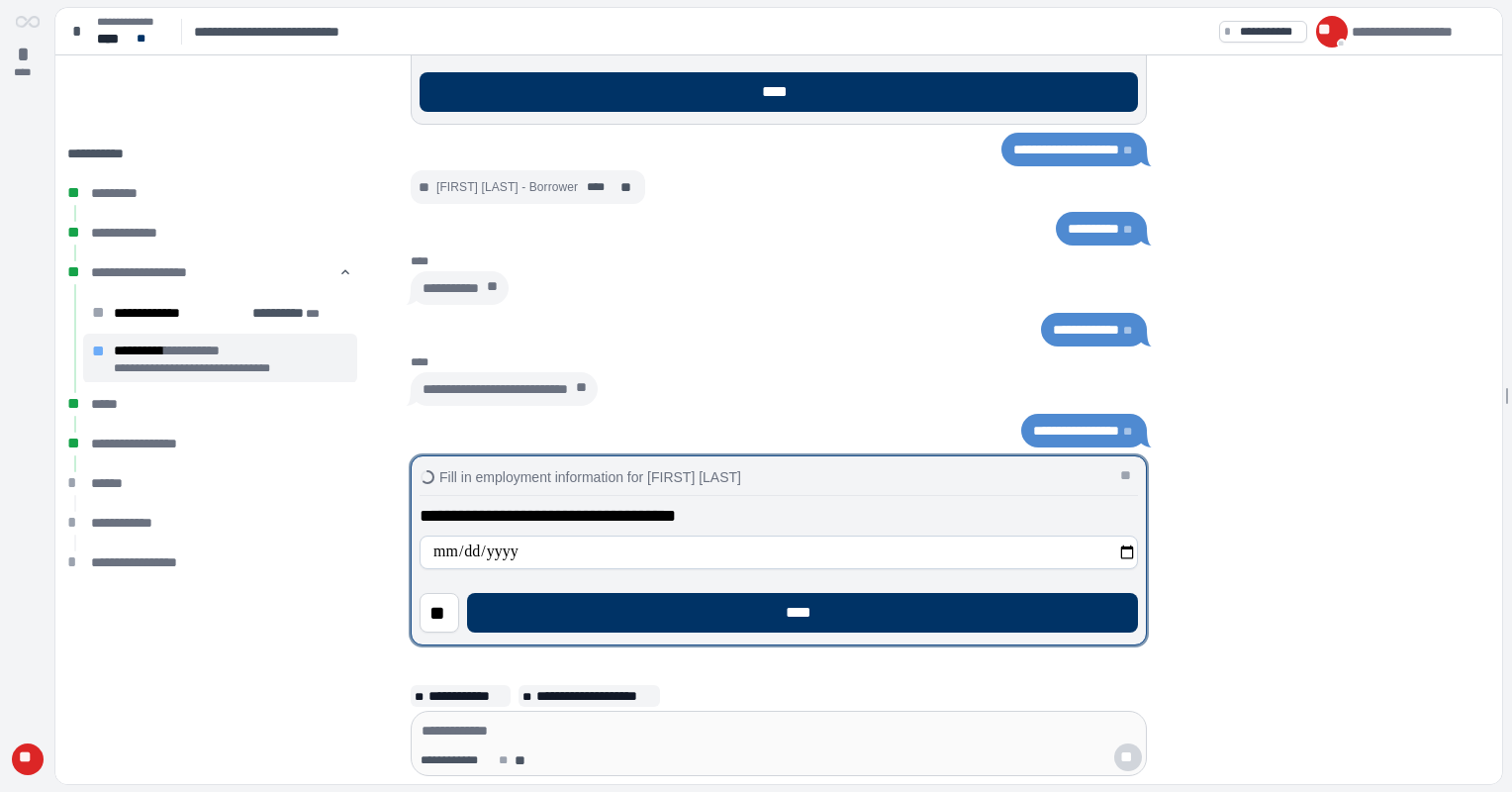 click on "**********" at bounding box center [779, 552] 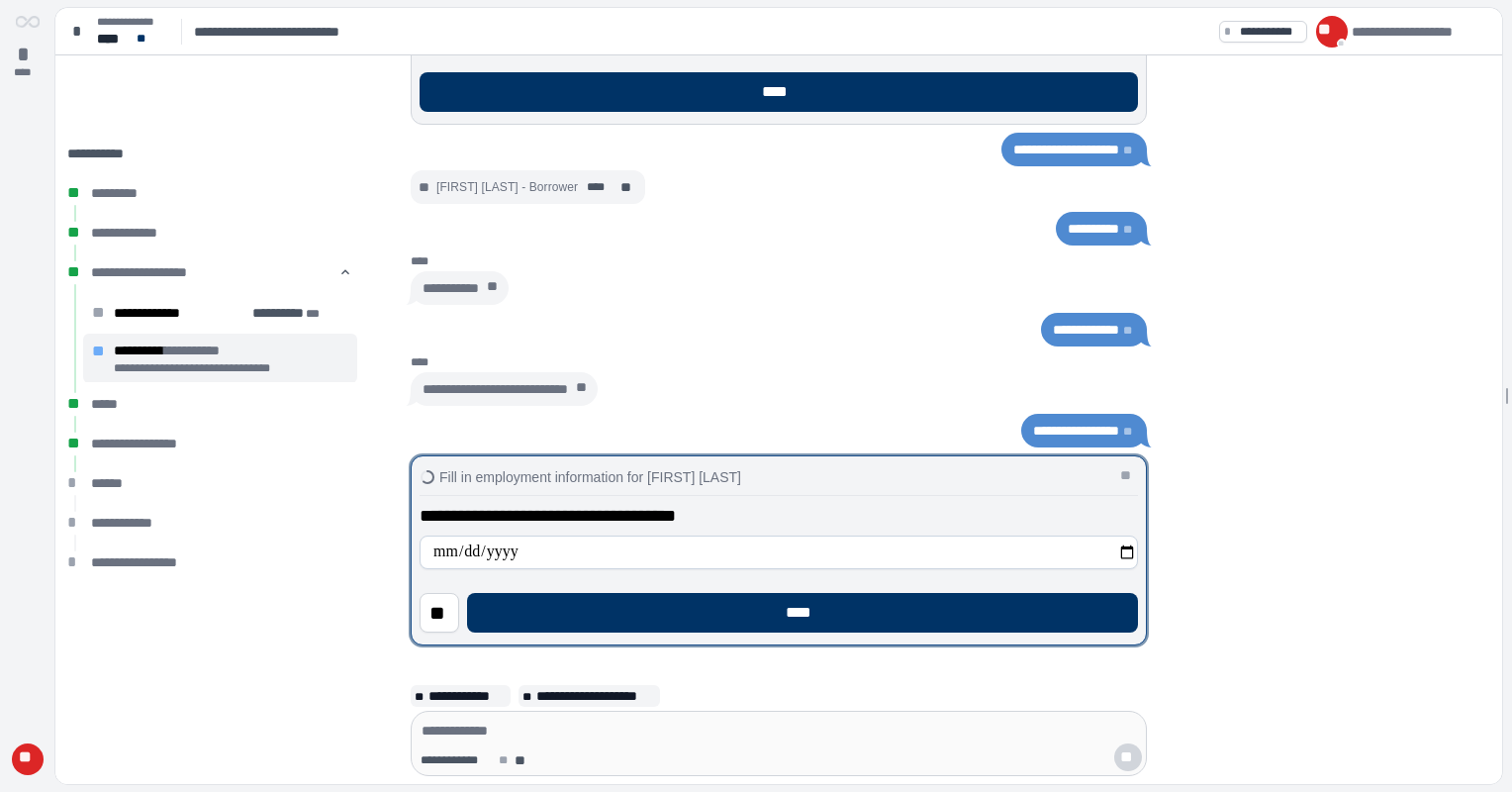 click on "**********" at bounding box center [779, 552] 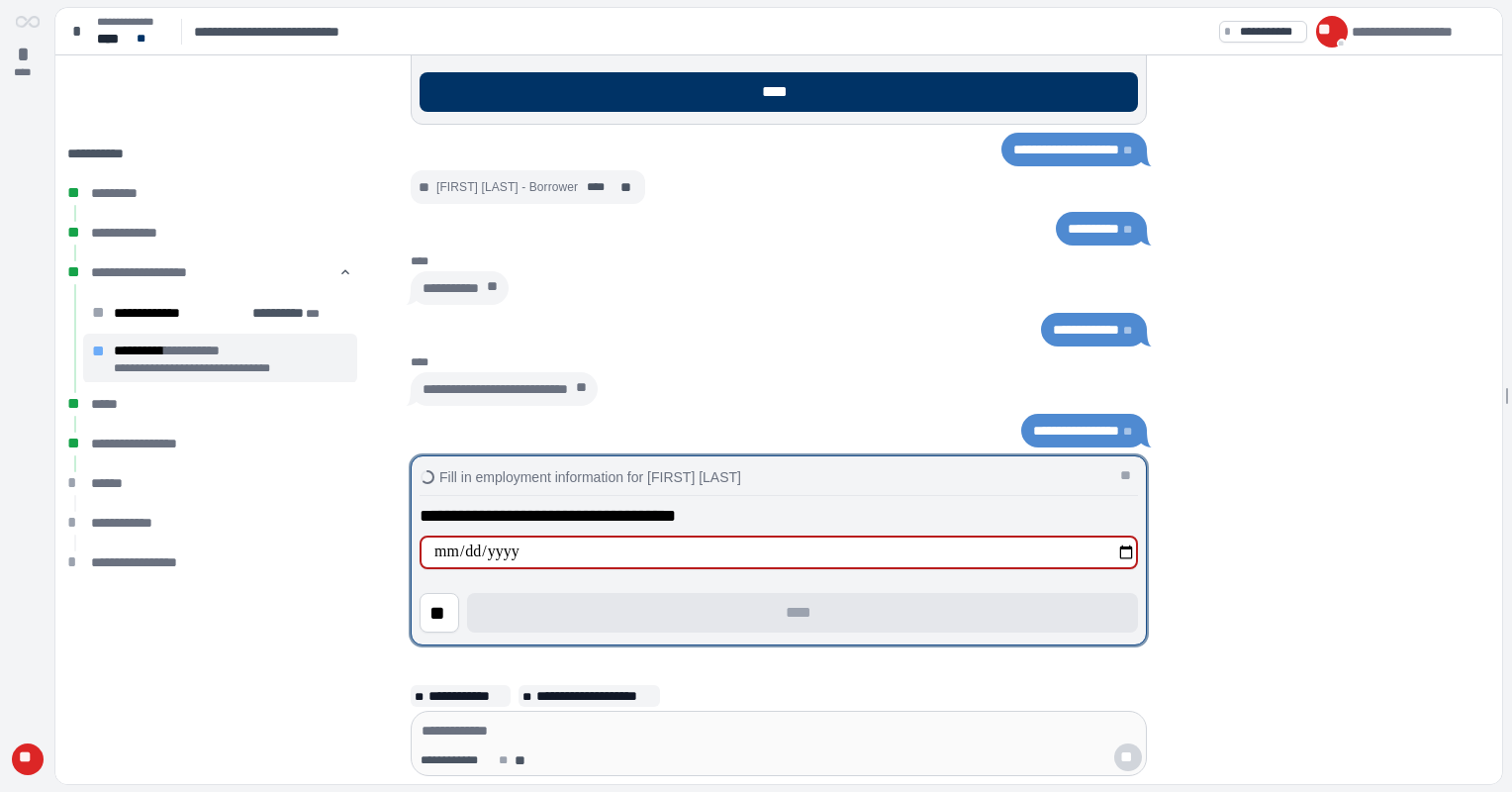 type on "**********" 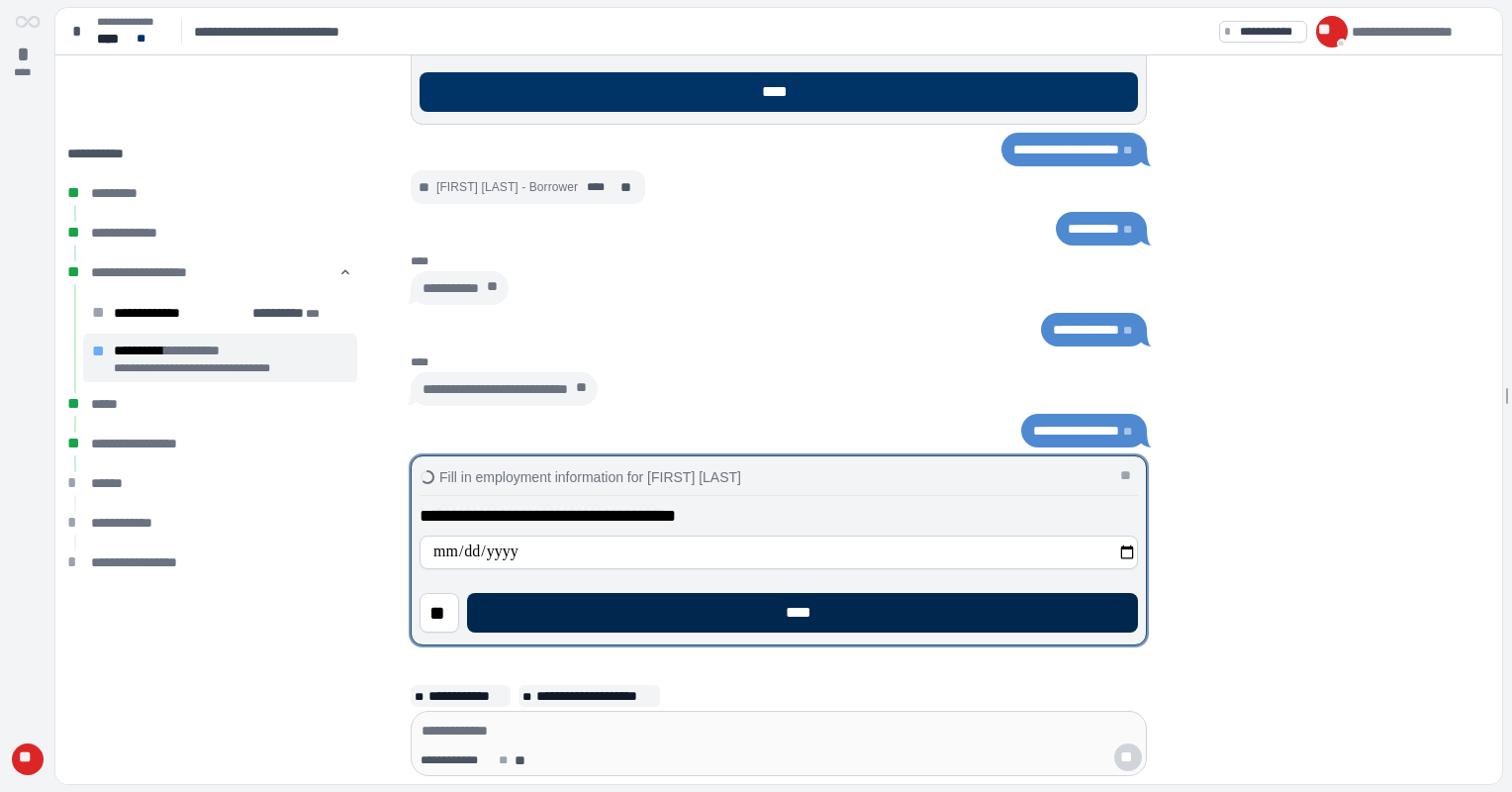 click on "****" at bounding box center [803, 613] 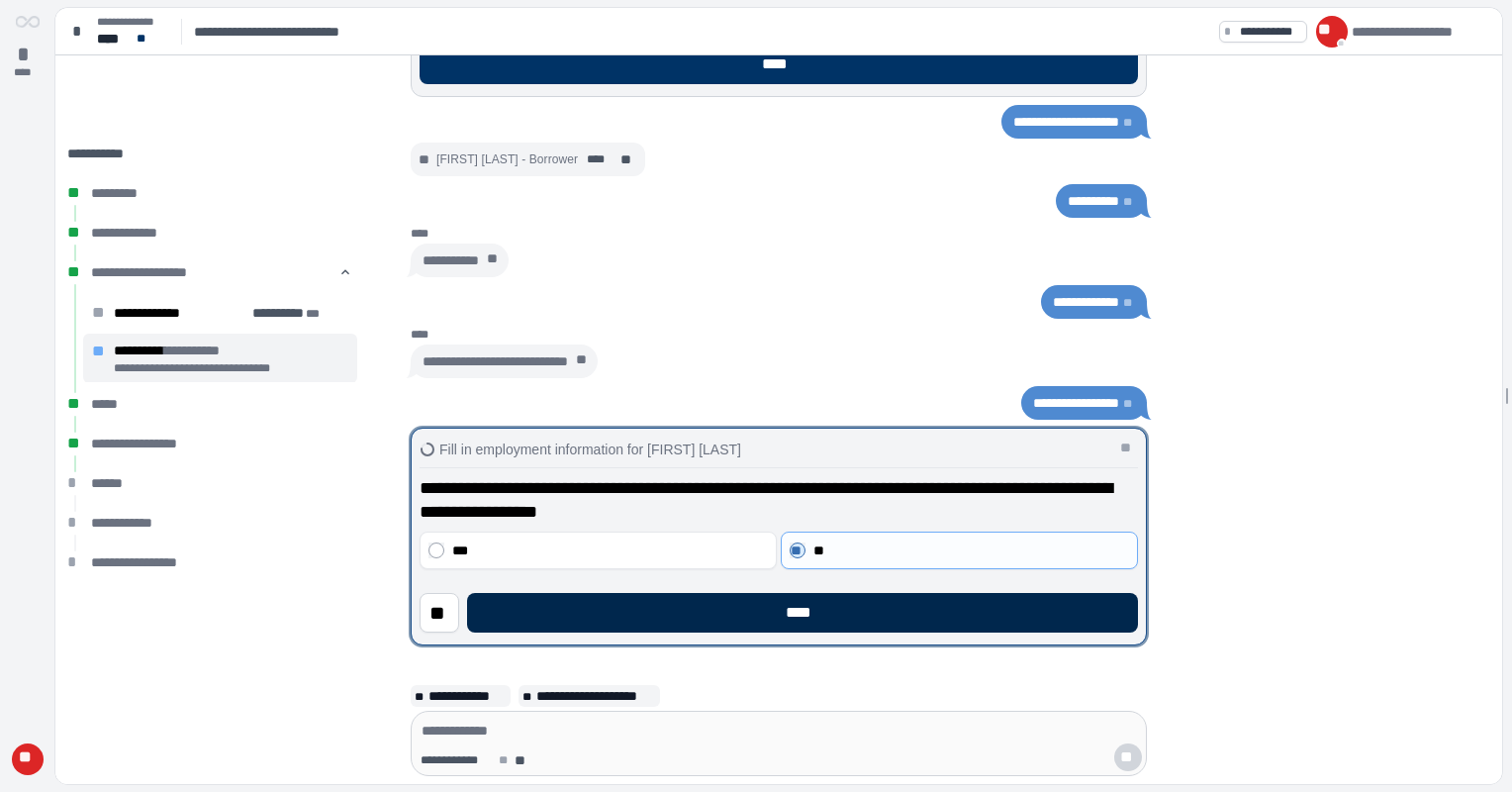 click on "****" at bounding box center (803, 613) 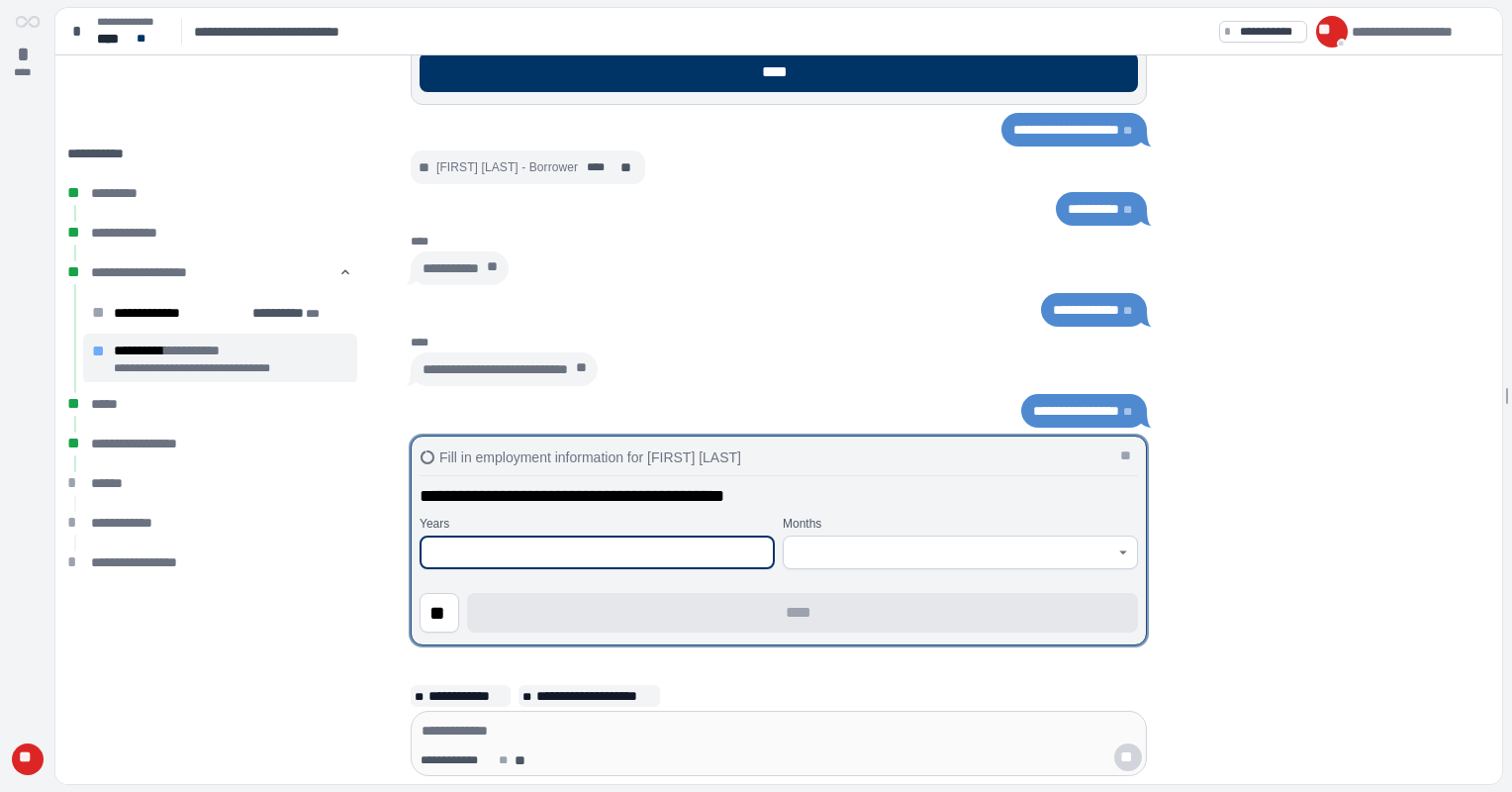 click at bounding box center (597, 552) 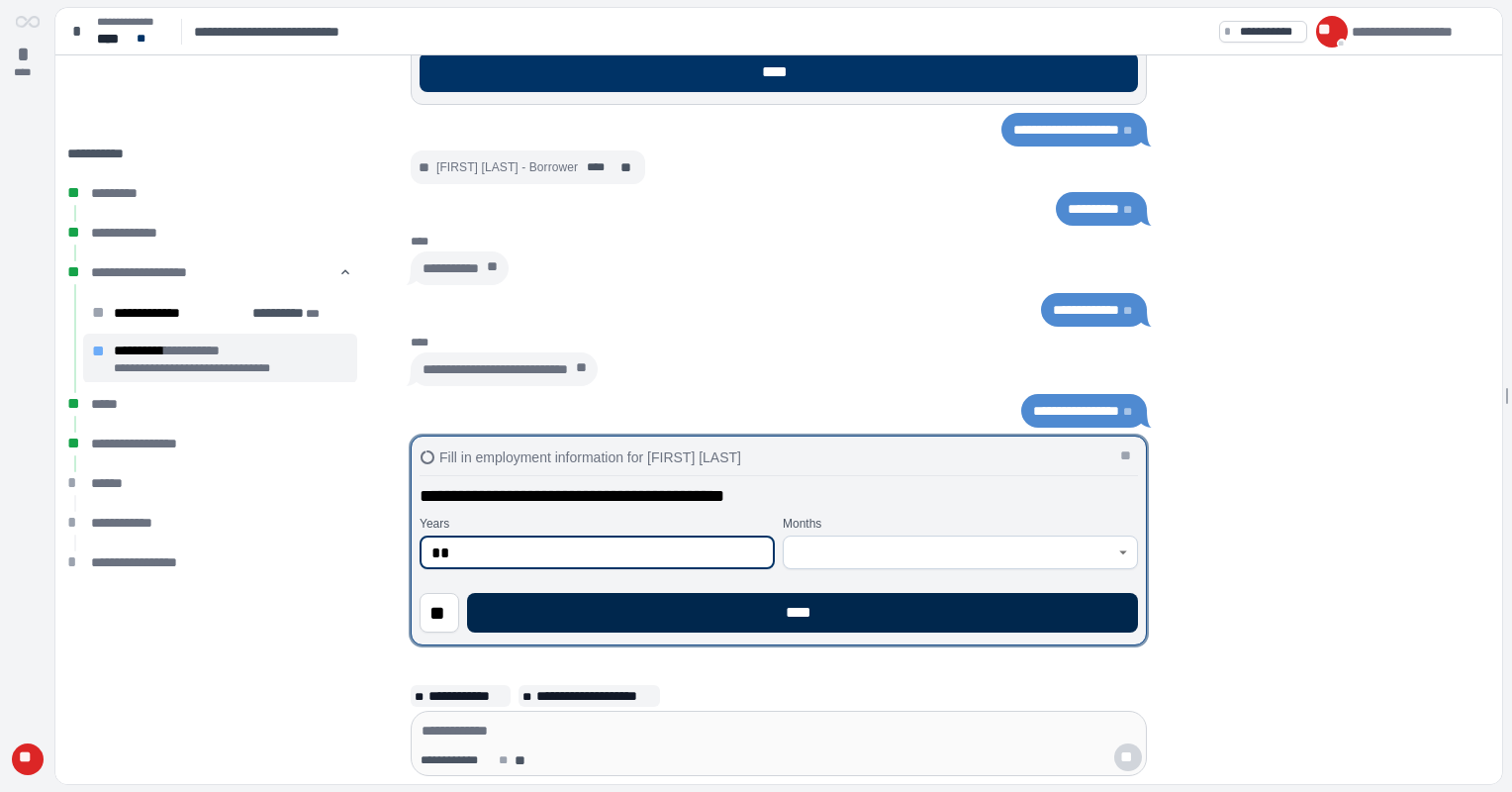 type on "**" 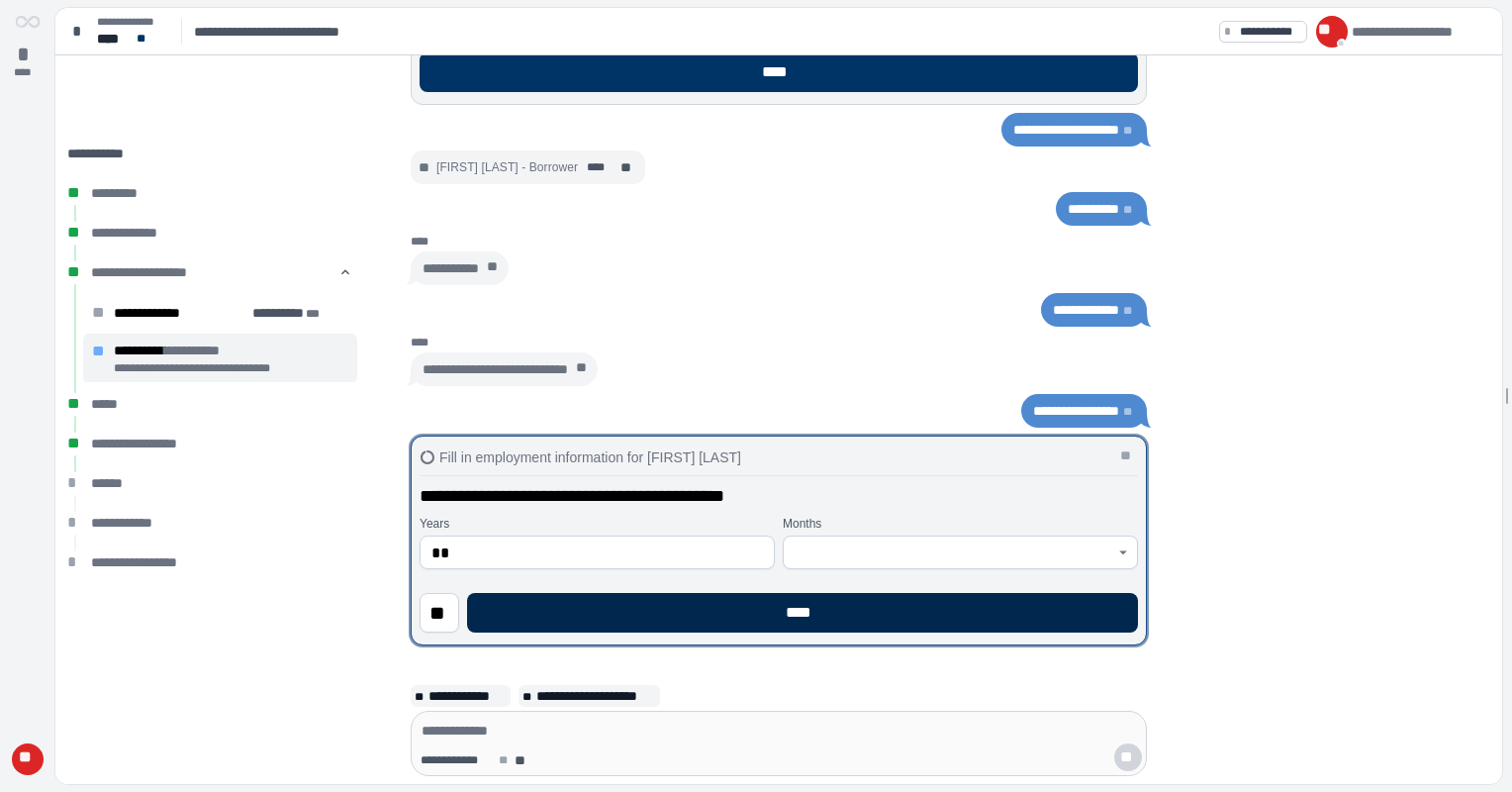 click on "****" at bounding box center (803, 613) 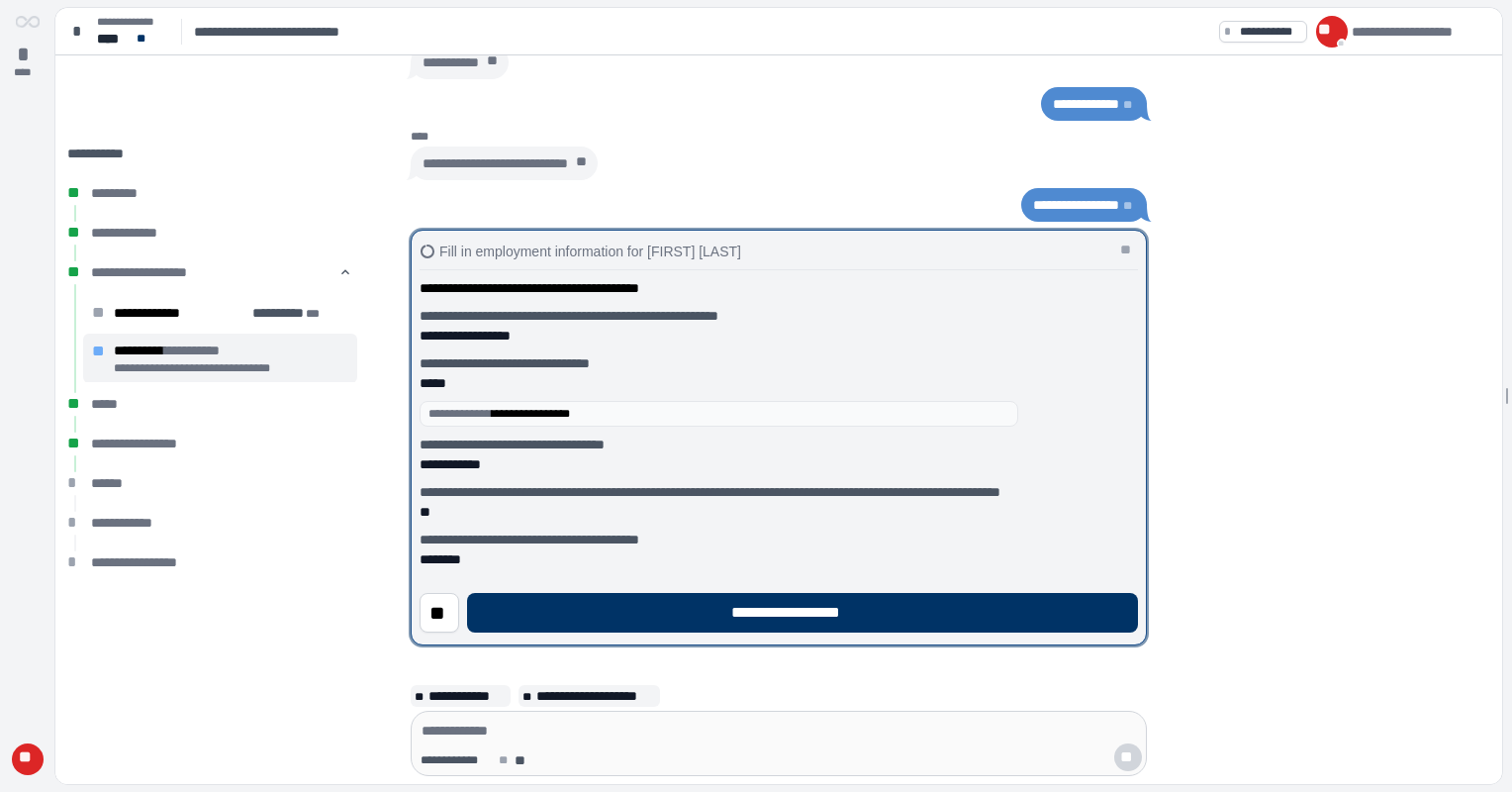 click on "**********" at bounding box center [803, 613] 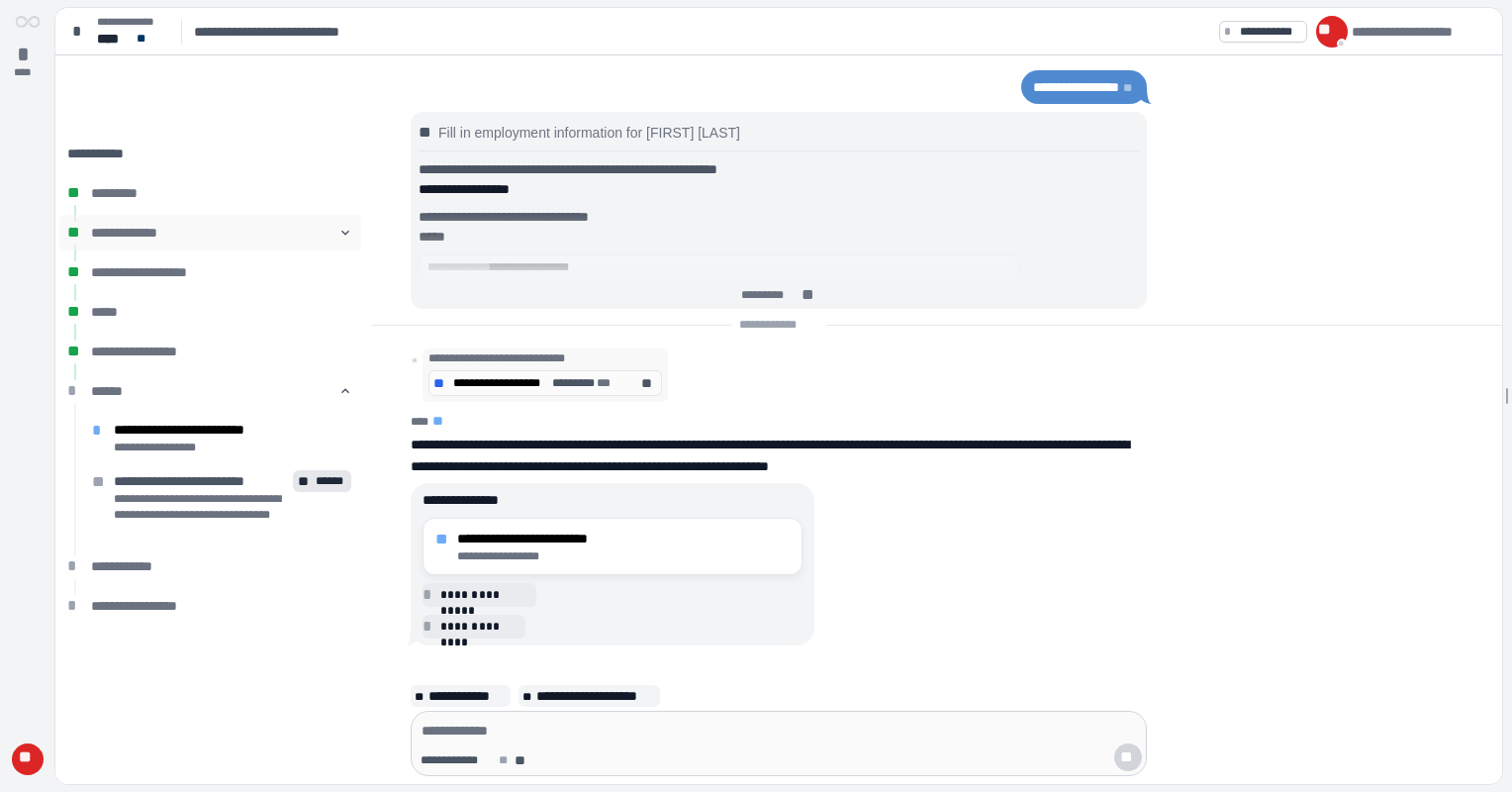 click on "󰅀" at bounding box center (345, 233) 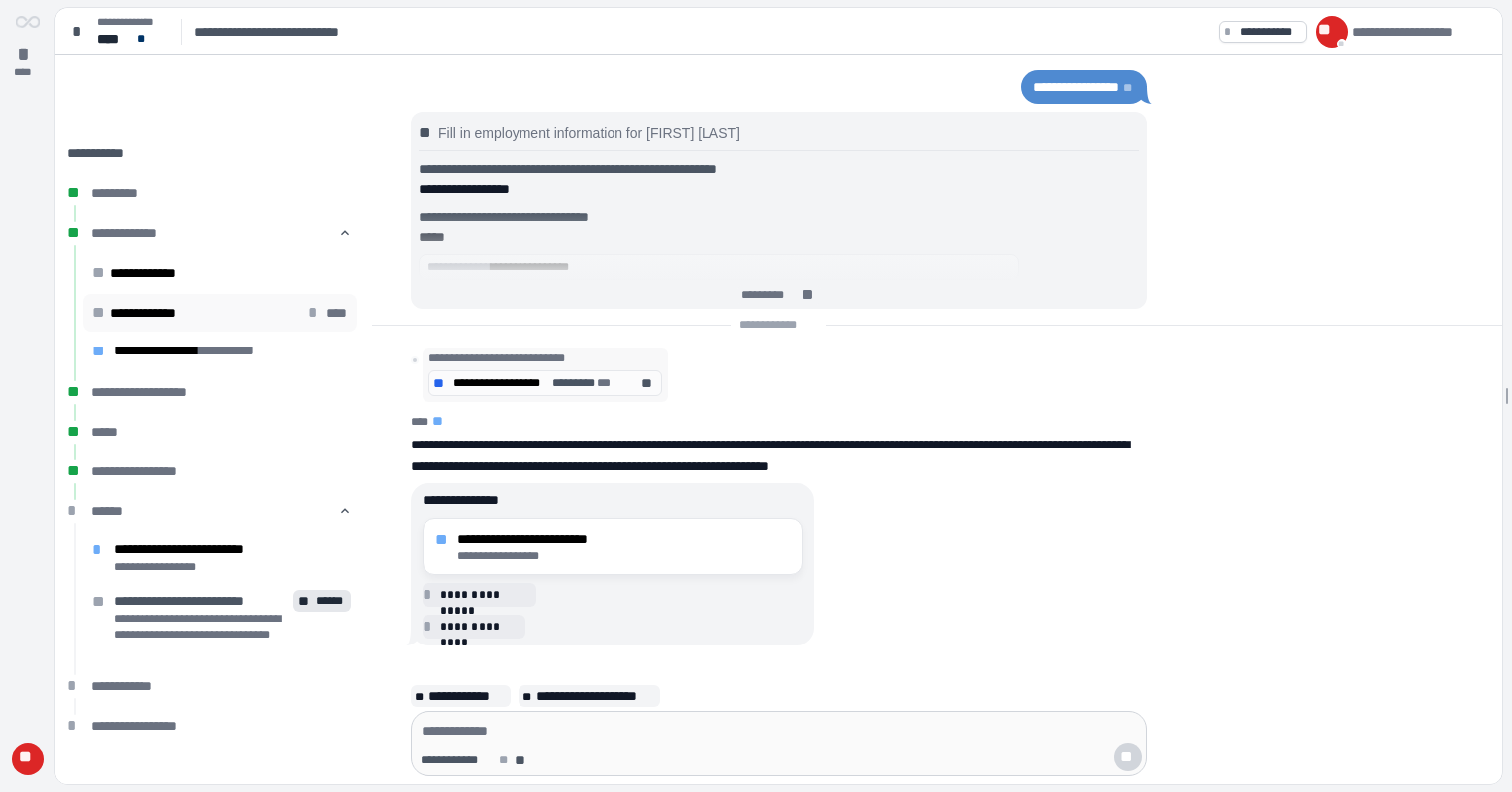 click on "**********" at bounding box center (152, 313) 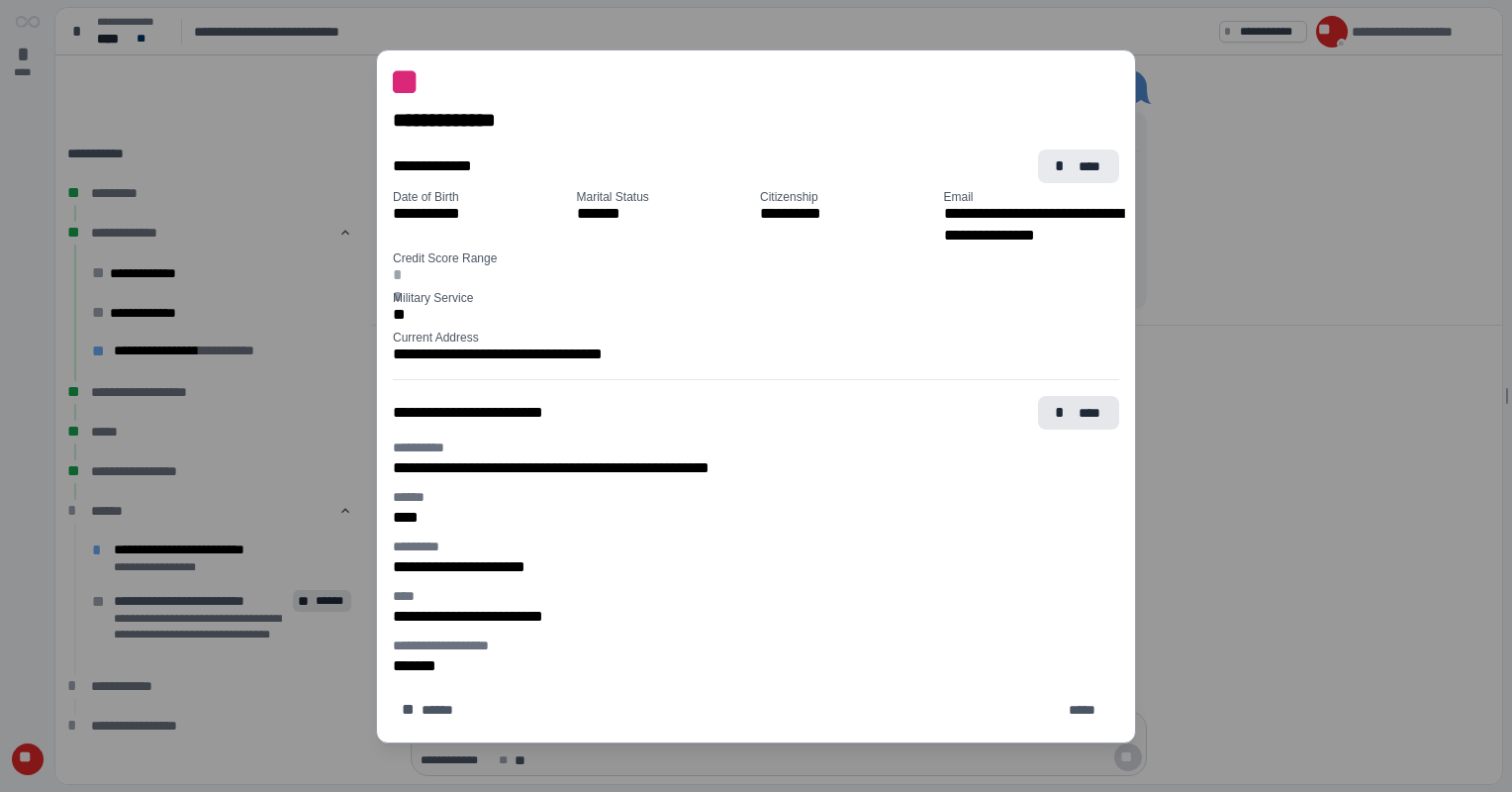 click on "*" at bounding box center [1063, 166] 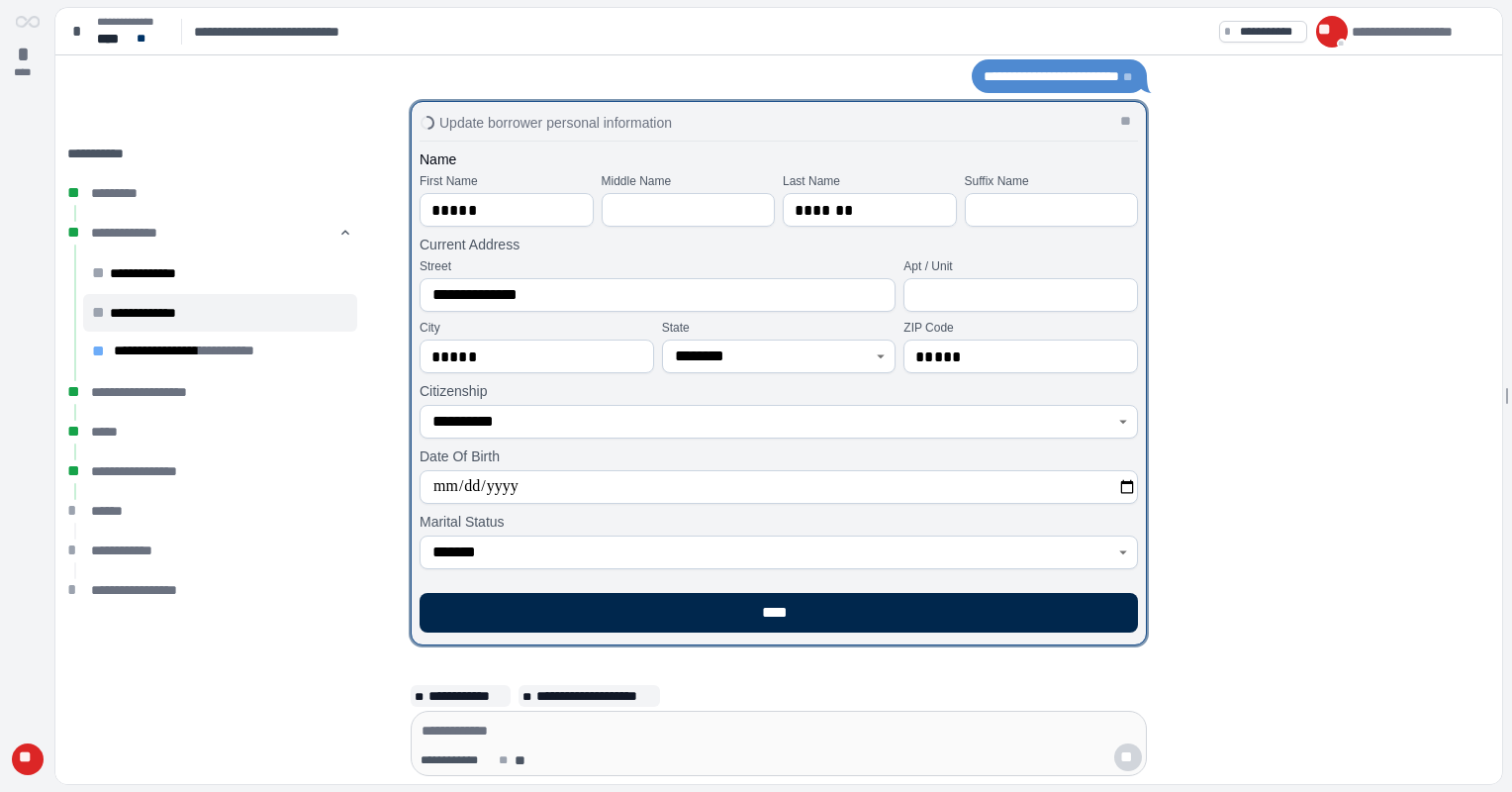 click on "****" at bounding box center [779, 613] 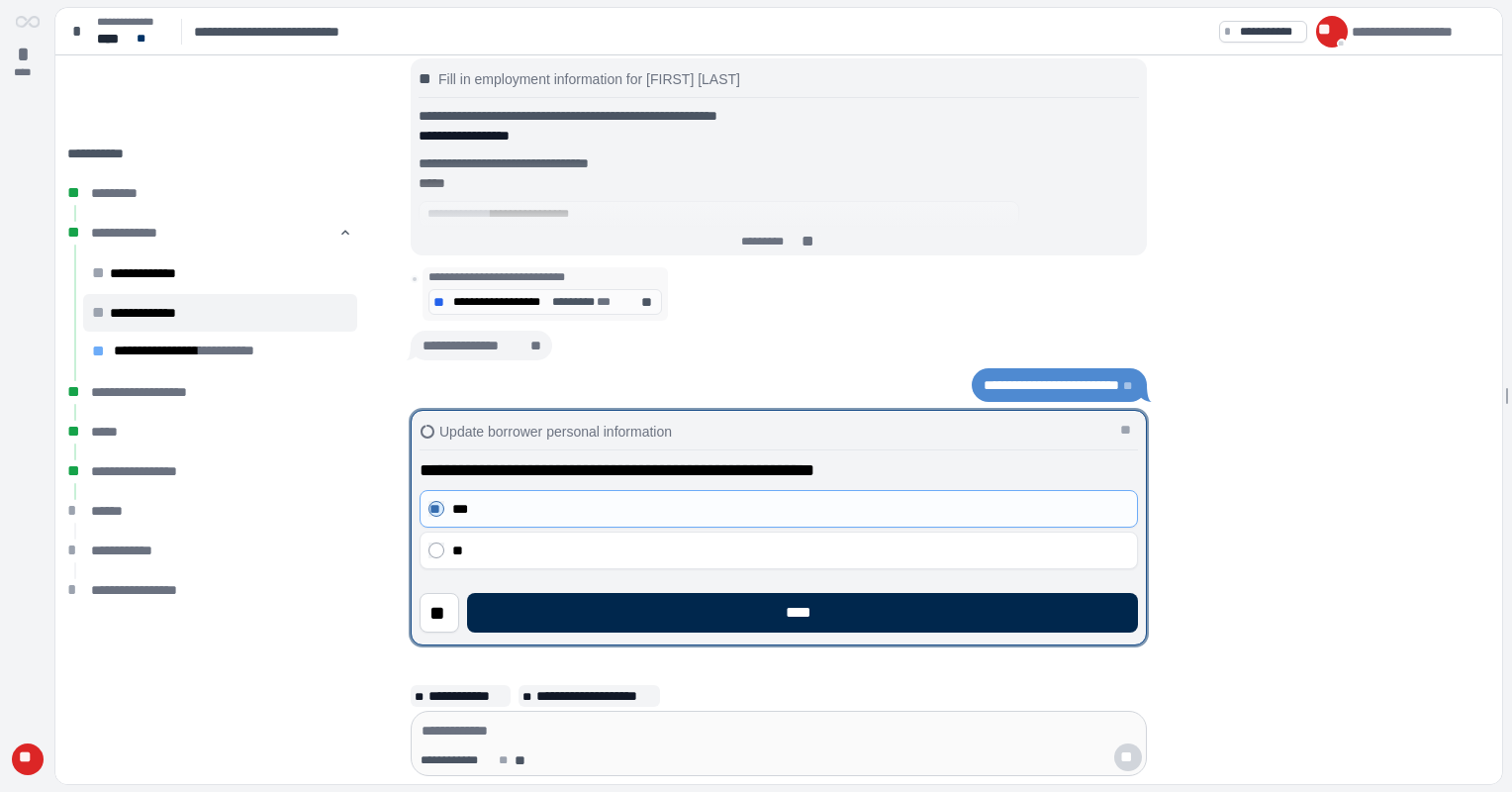 click on "****" at bounding box center [803, 613] 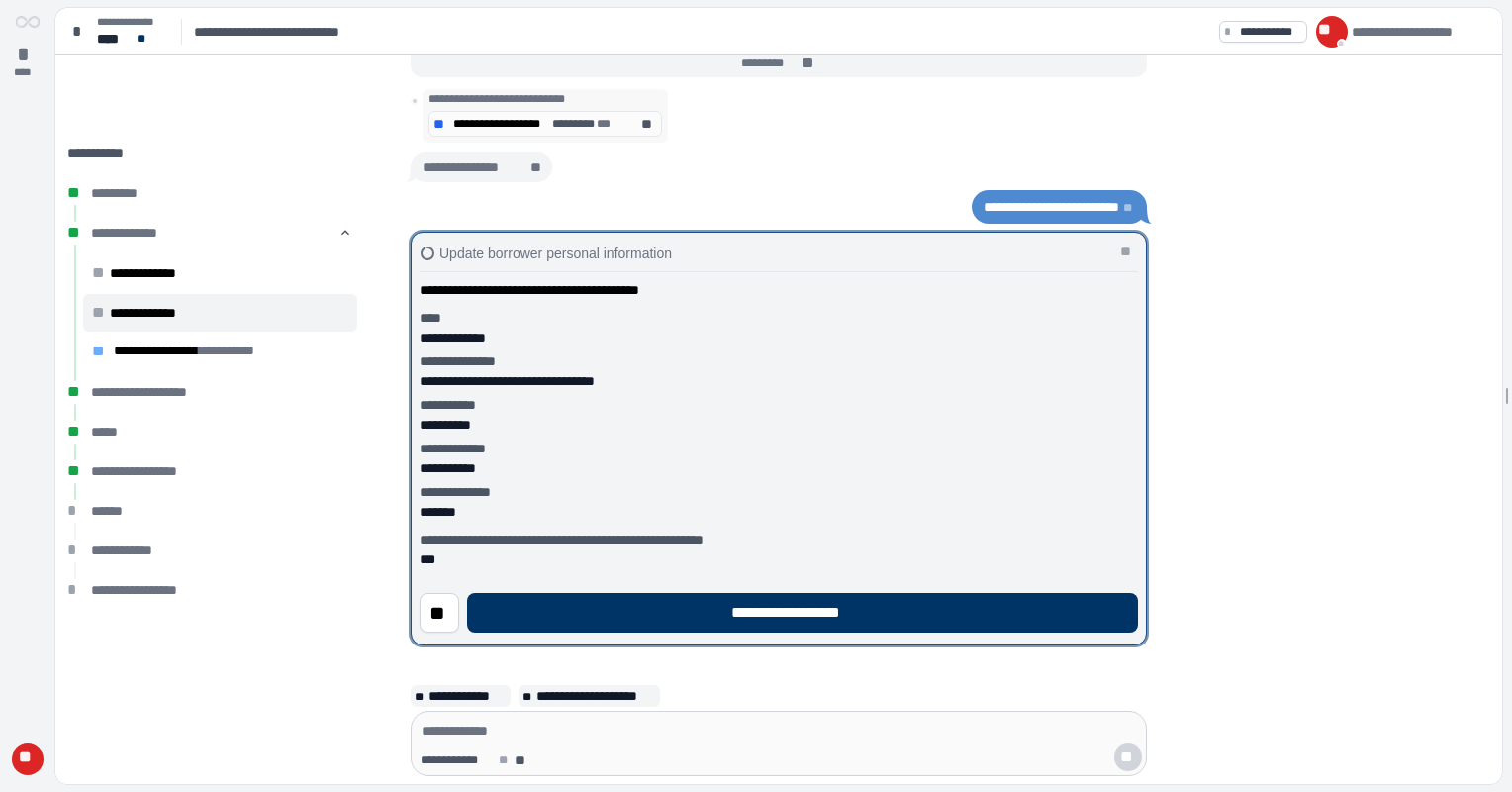 click on "**********" at bounding box center (1051, 207) 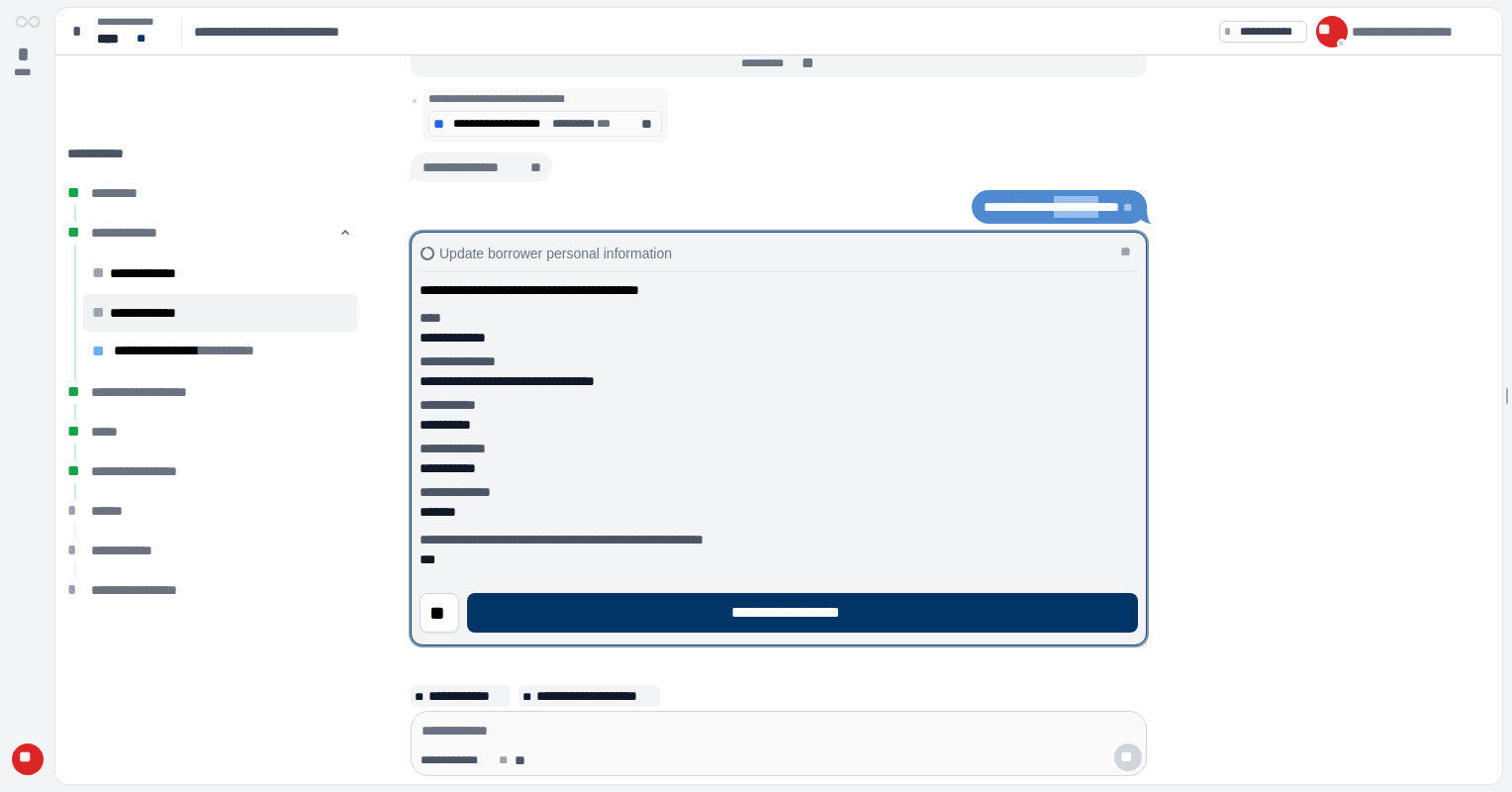 click on "**********" at bounding box center (1051, 207) 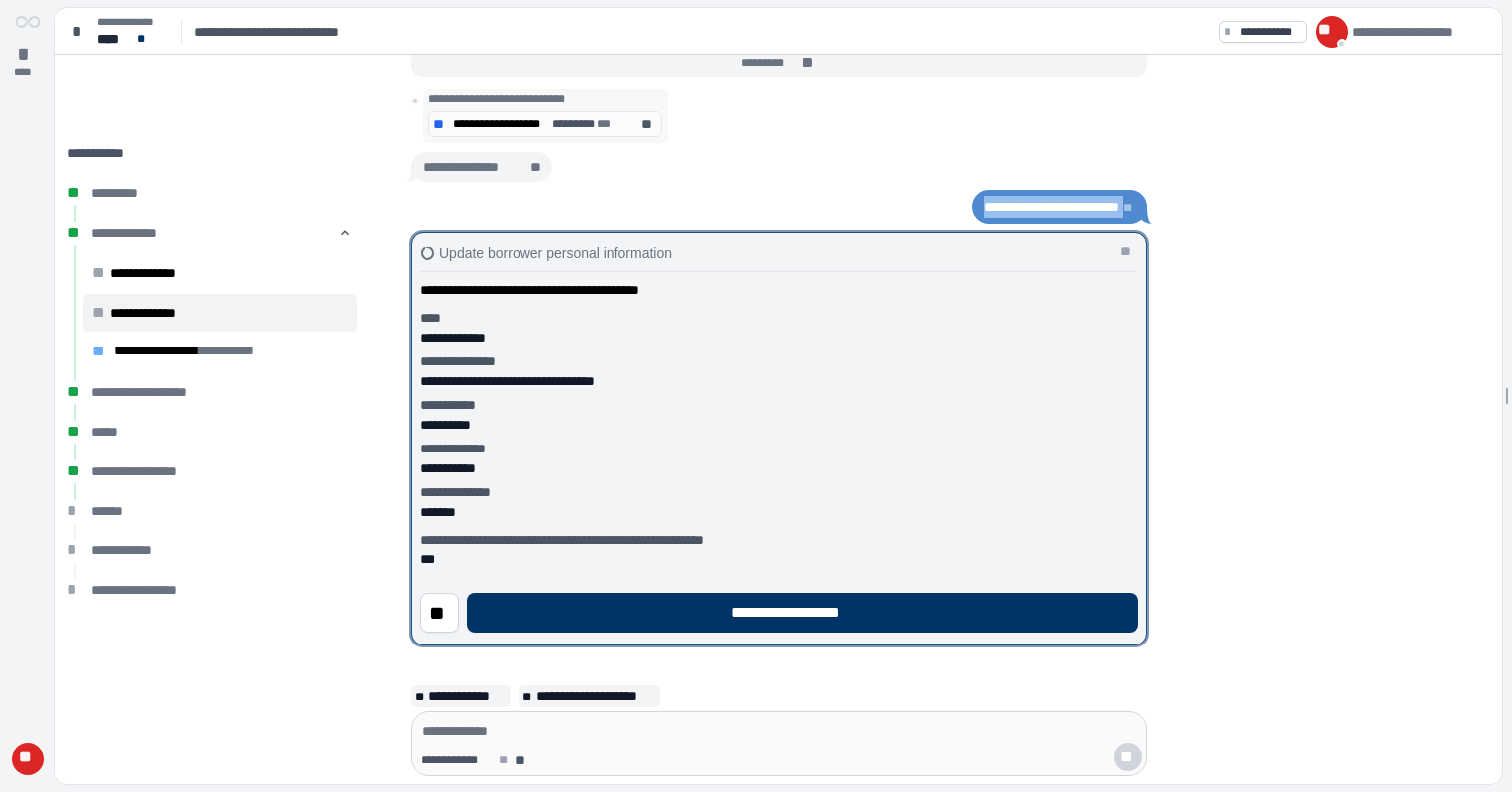 click on "**********" at bounding box center [1051, 207] 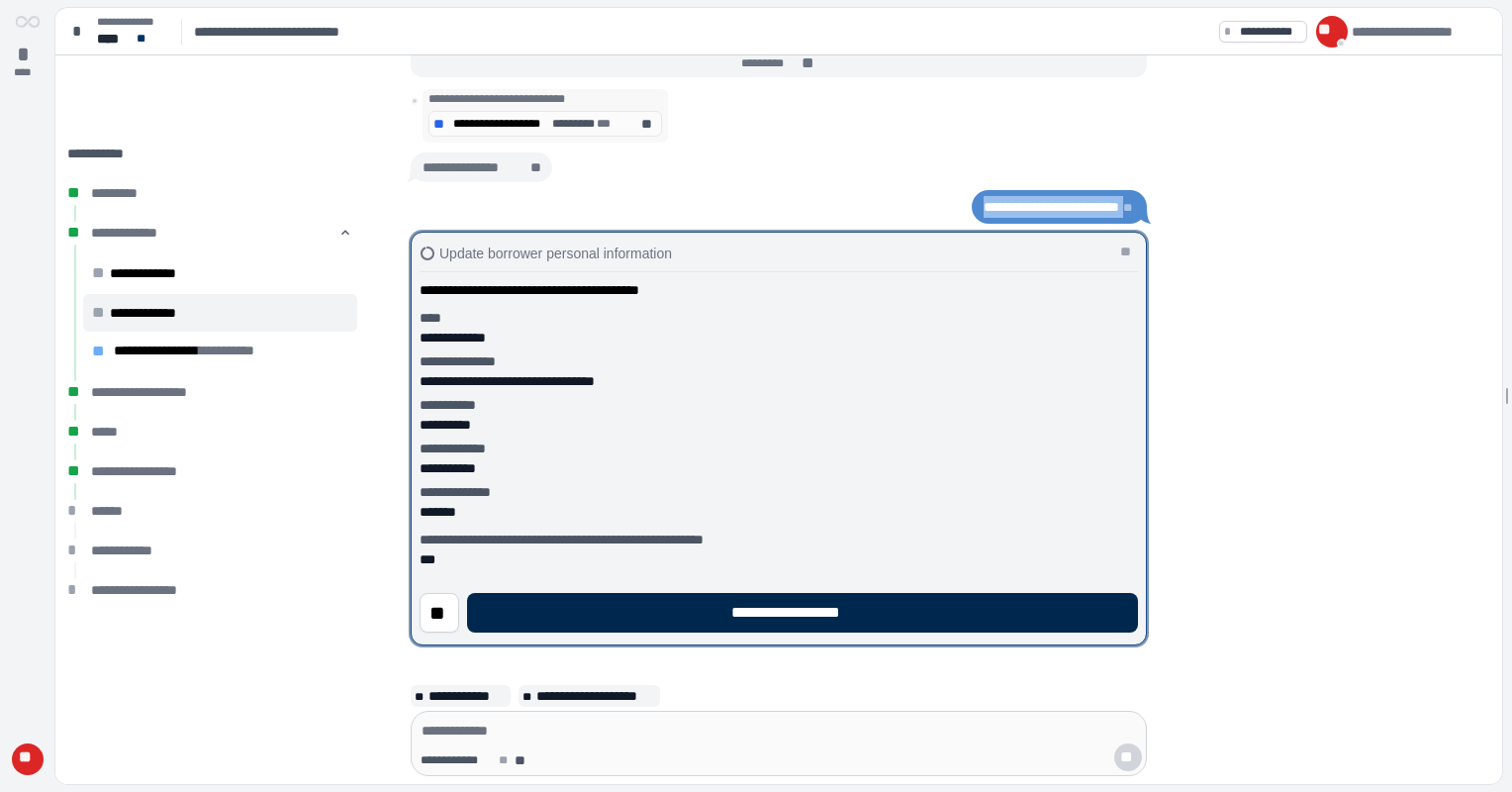 click on "**********" at bounding box center (803, 613) 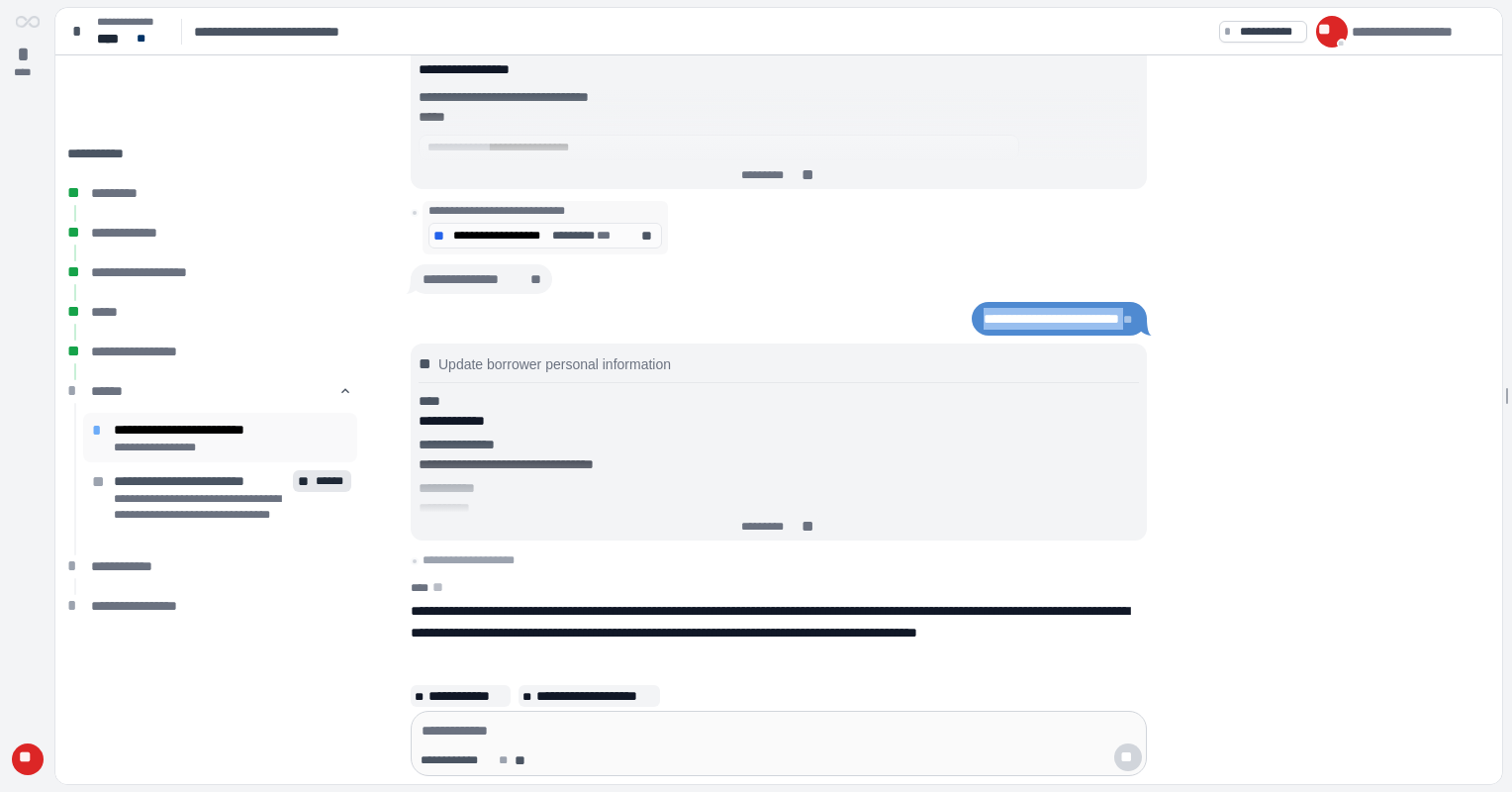 click on "*" at bounding box center (100, 431) 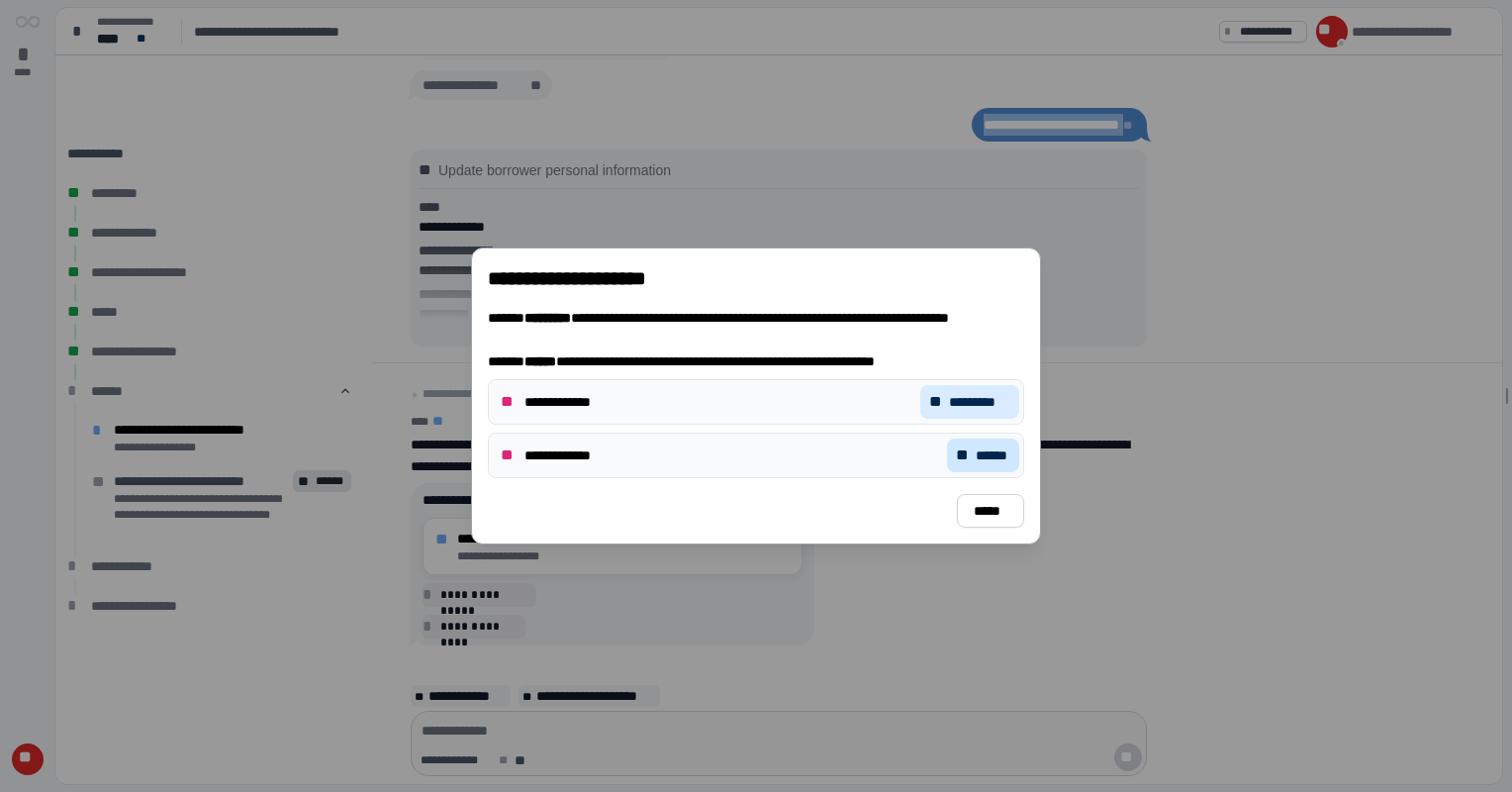 click on "******" at bounding box center (992, 455) 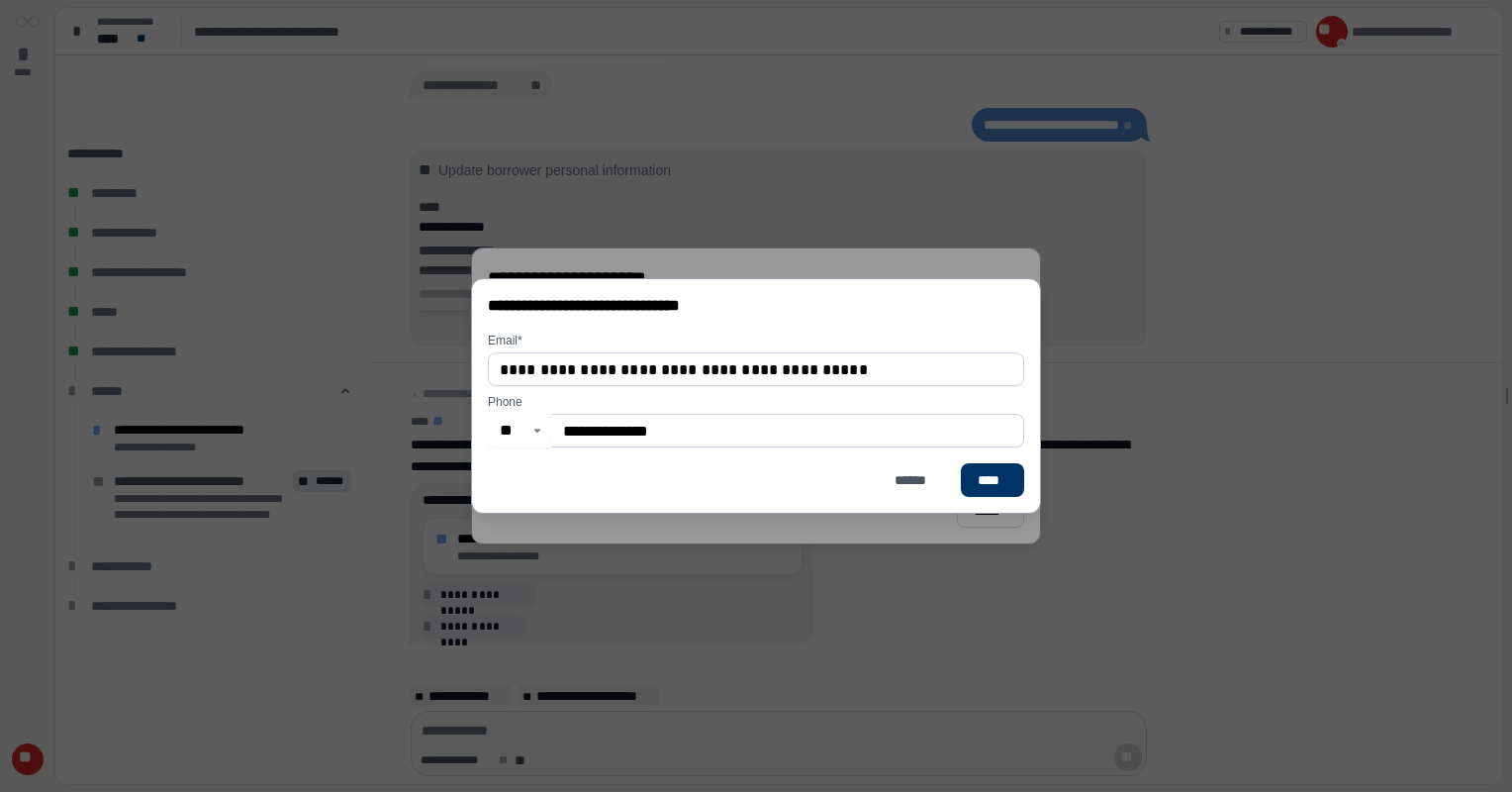 click on "**********" at bounding box center (788, 431) 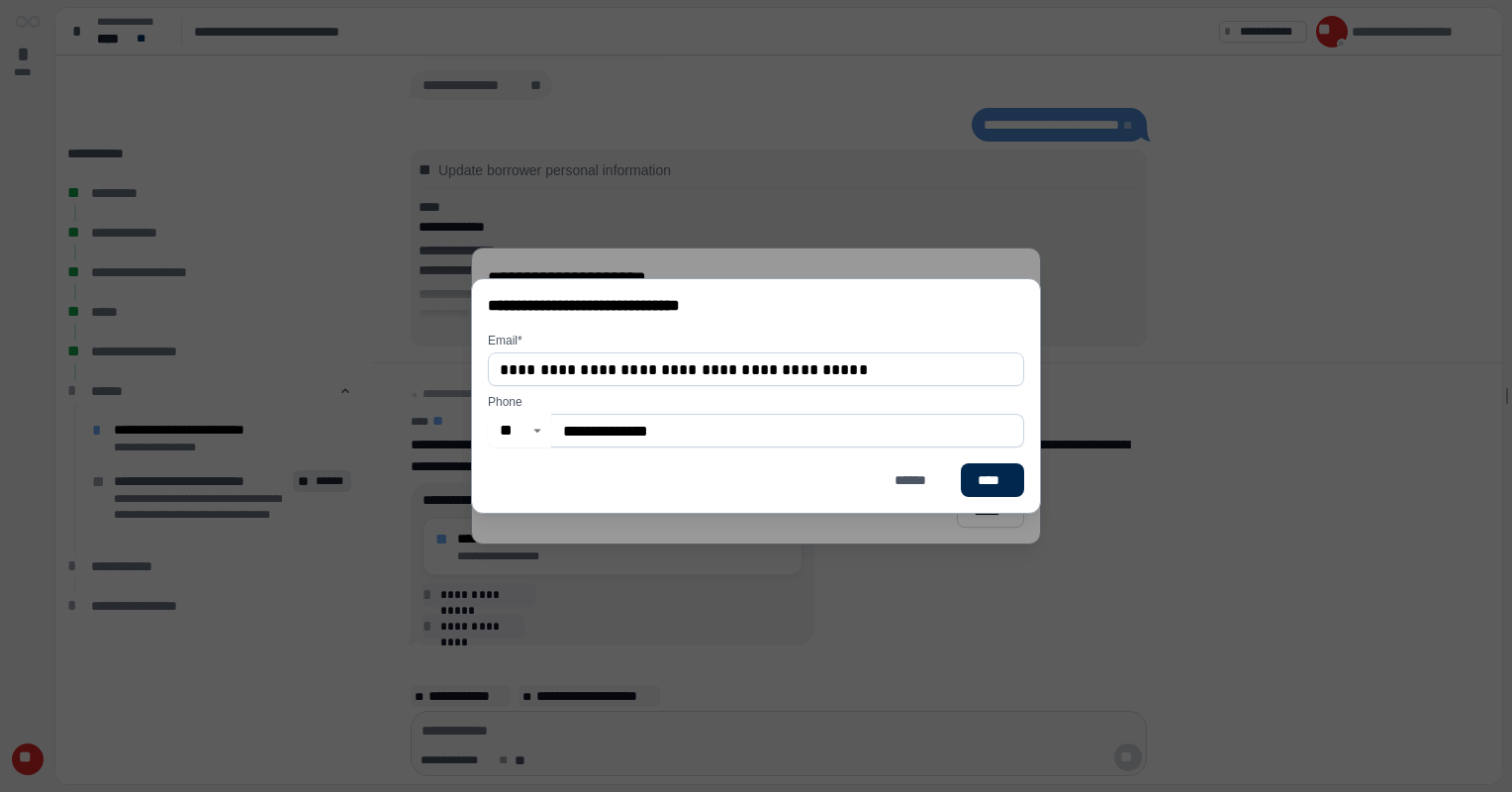 type on "**********" 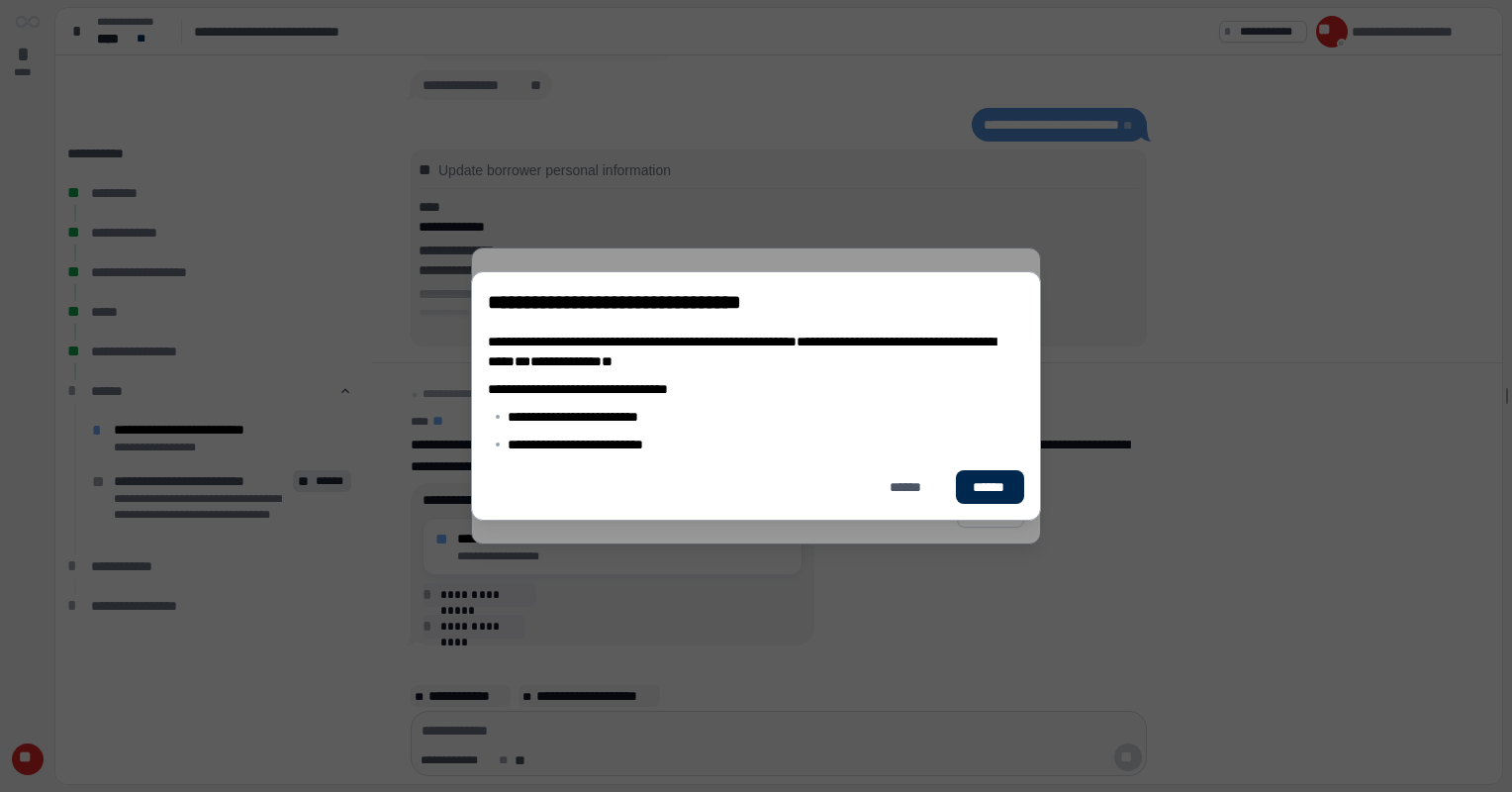 click on "******" at bounding box center (990, 487) 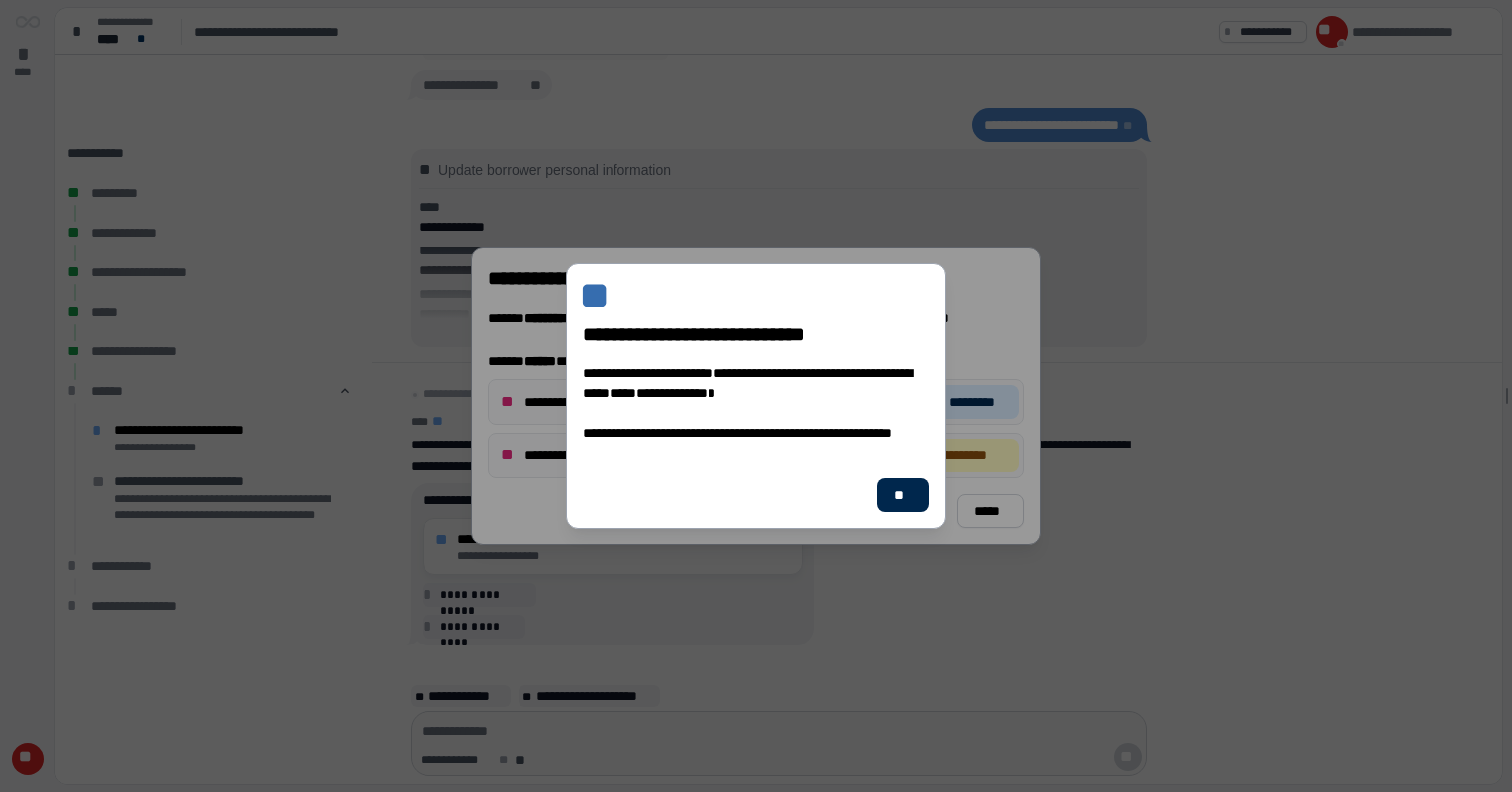 click on "**" at bounding box center (902, 495) 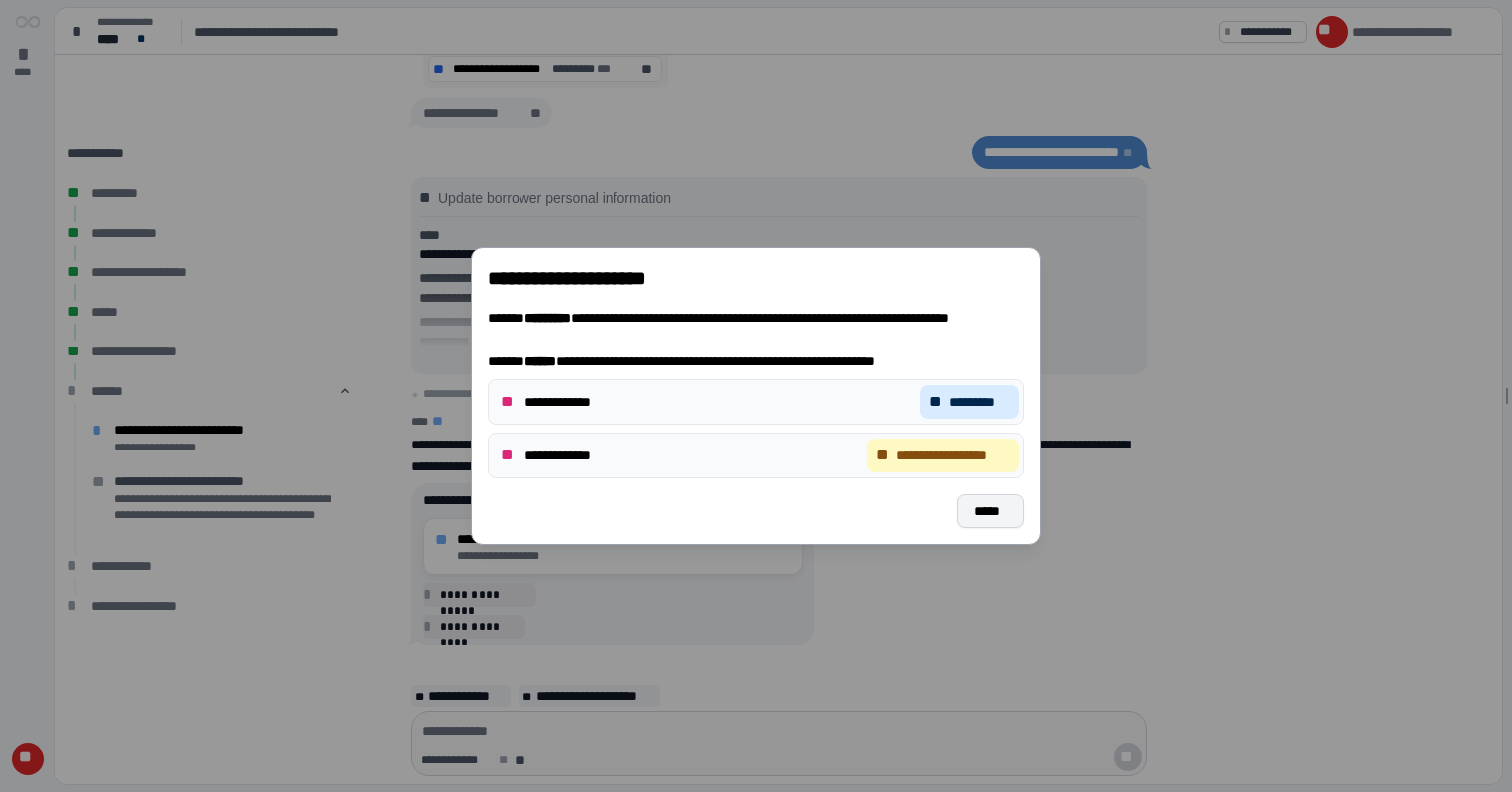 drag, startPoint x: 990, startPoint y: 515, endPoint x: 940, endPoint y: 487, distance: 57.306195 